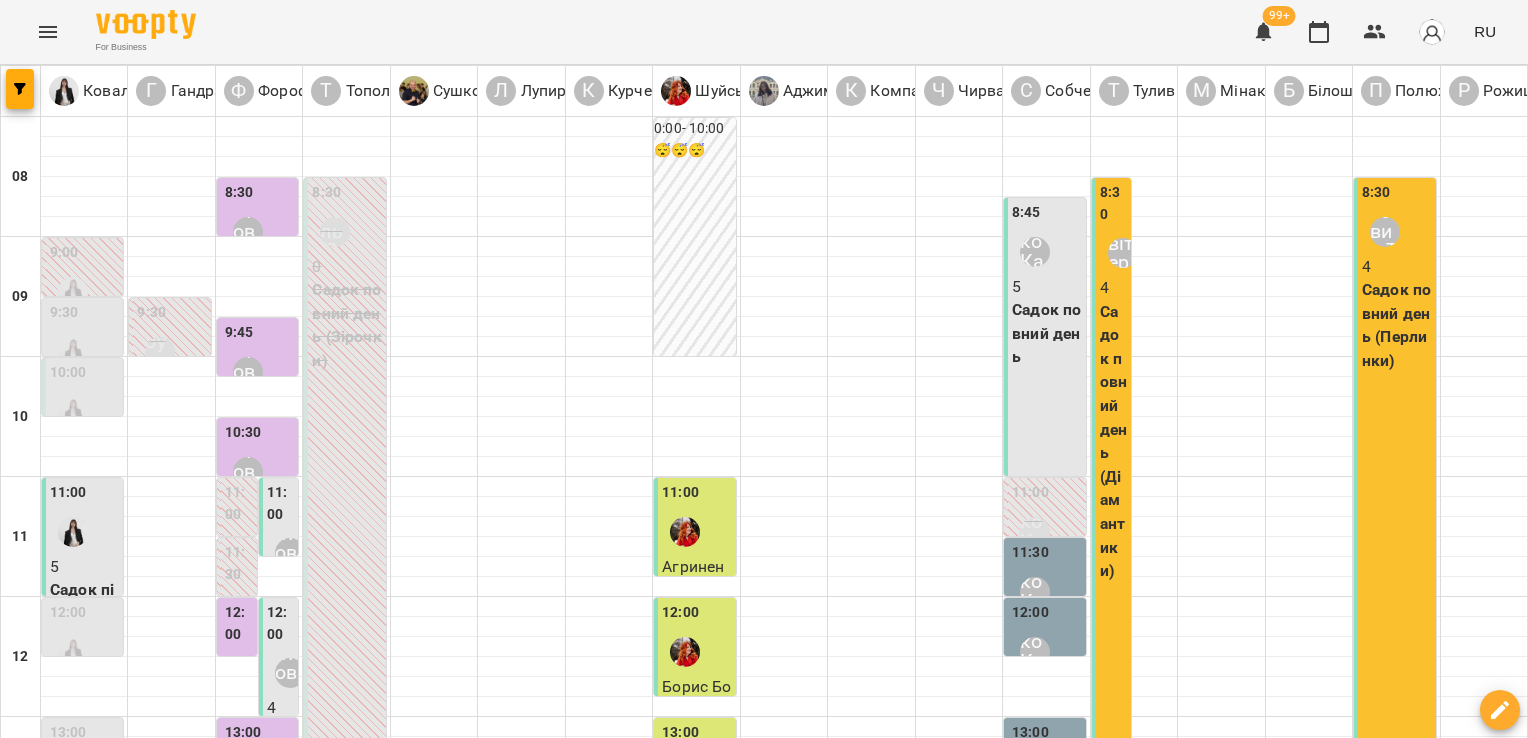 scroll, scrollTop: 0, scrollLeft: 0, axis: both 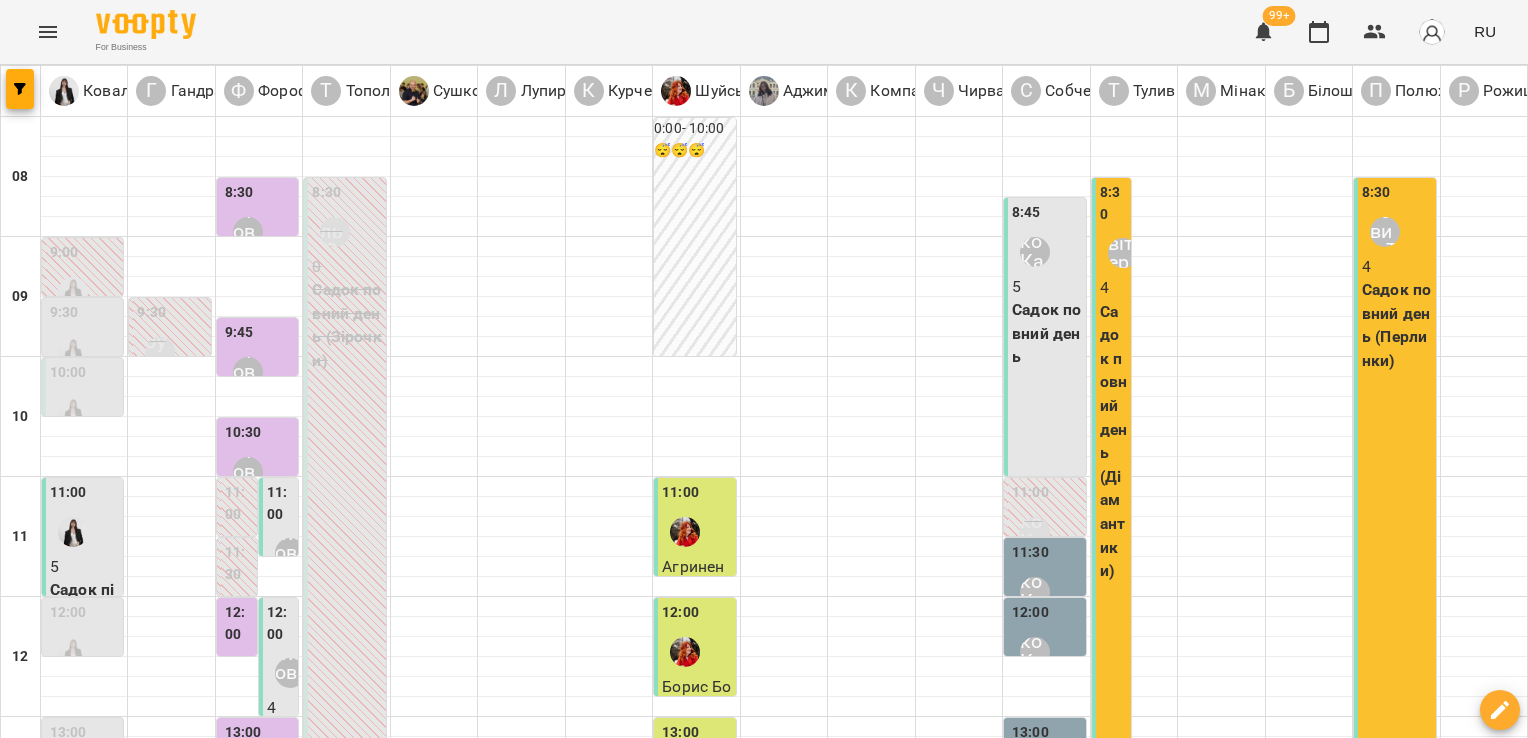 click on "Форофонтова Олена" at bounding box center [248, 232] 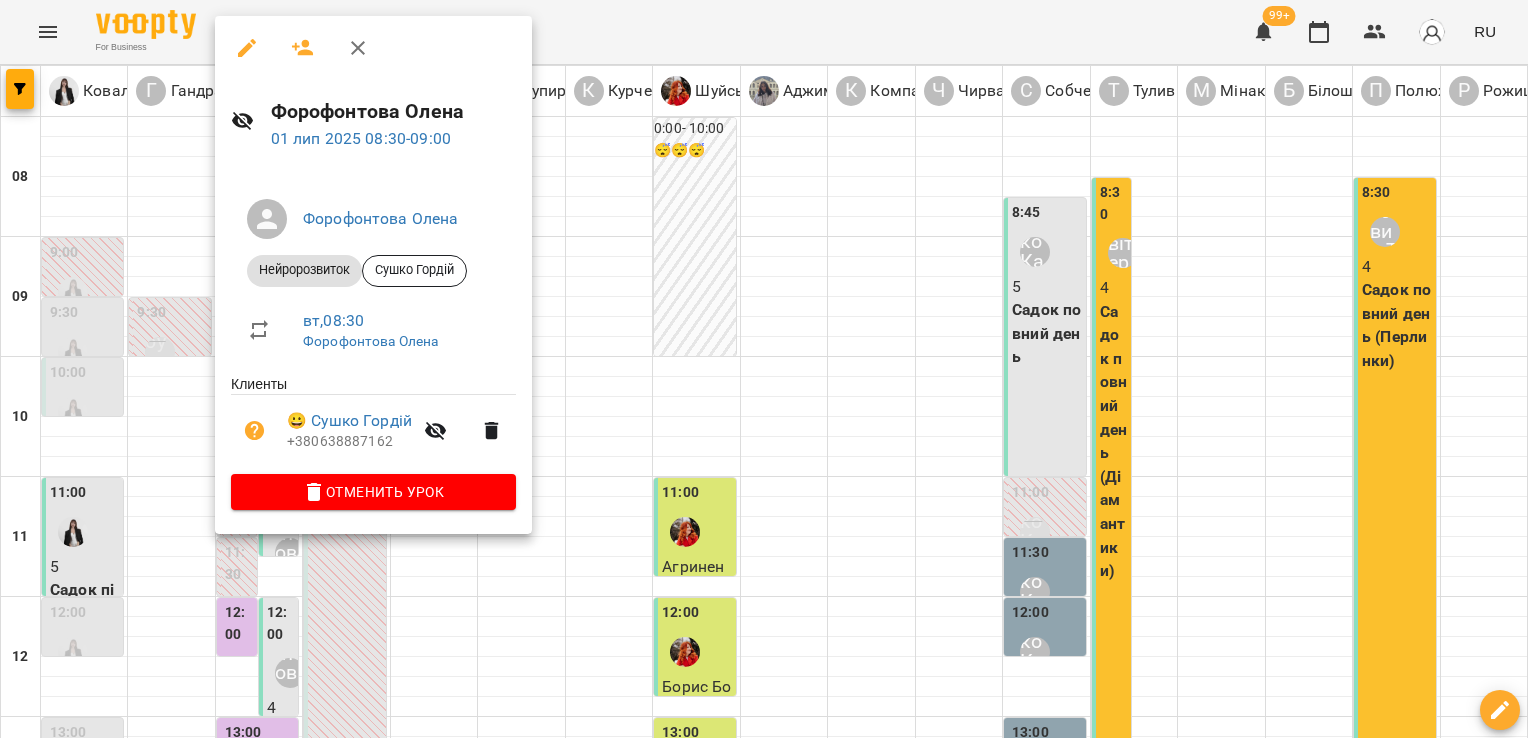 click at bounding box center [764, 369] 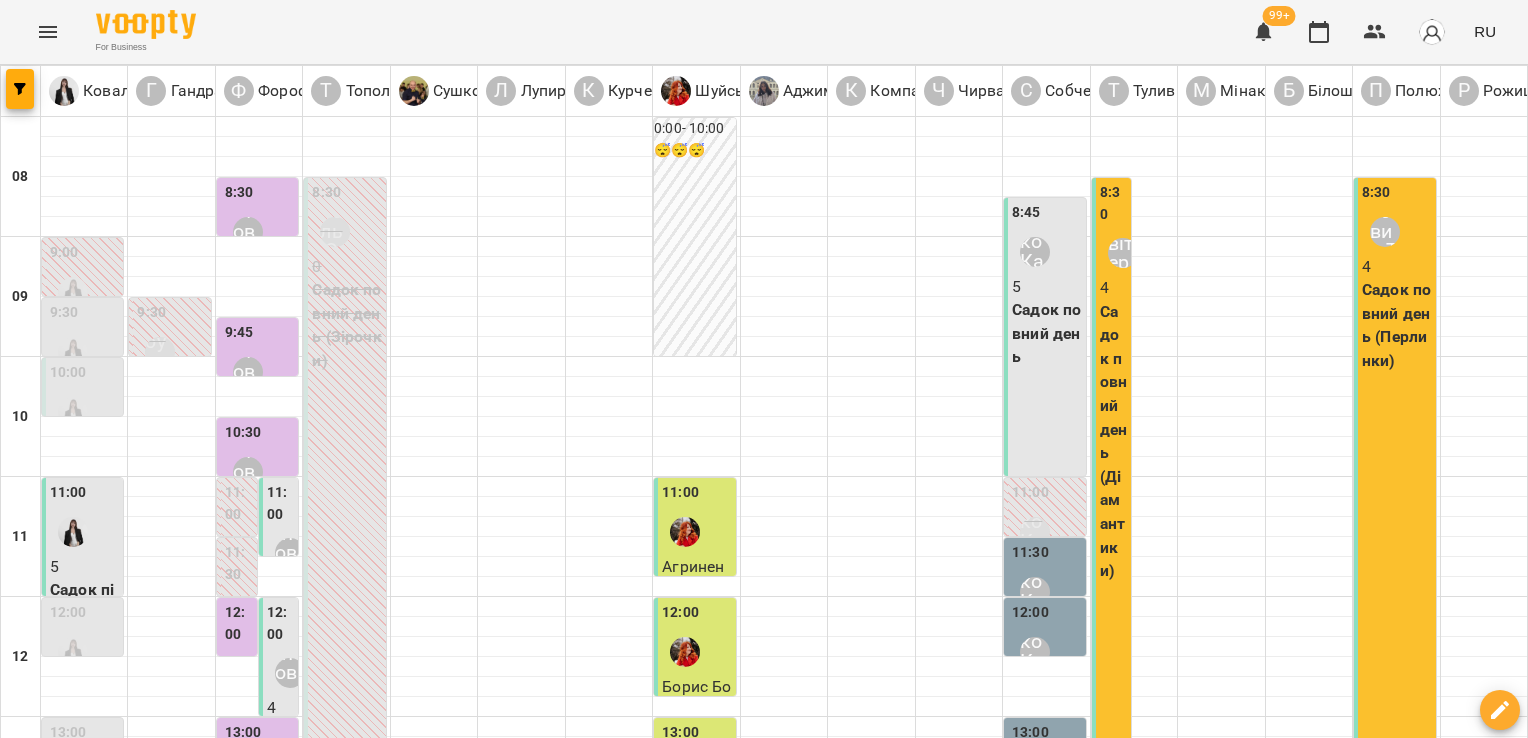 click on "чт" at bounding box center (852, 1703) 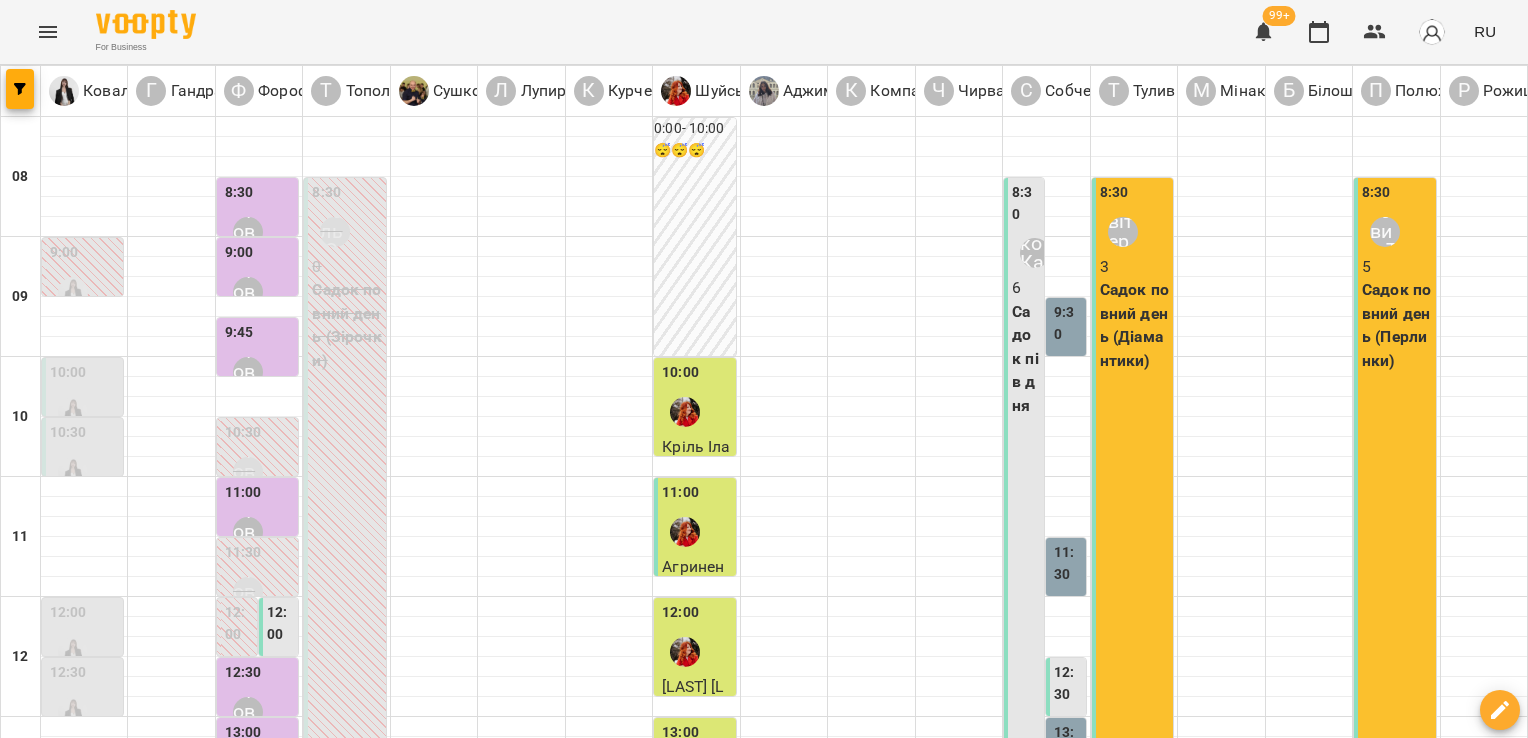 click on "8:30" at bounding box center [239, 193] 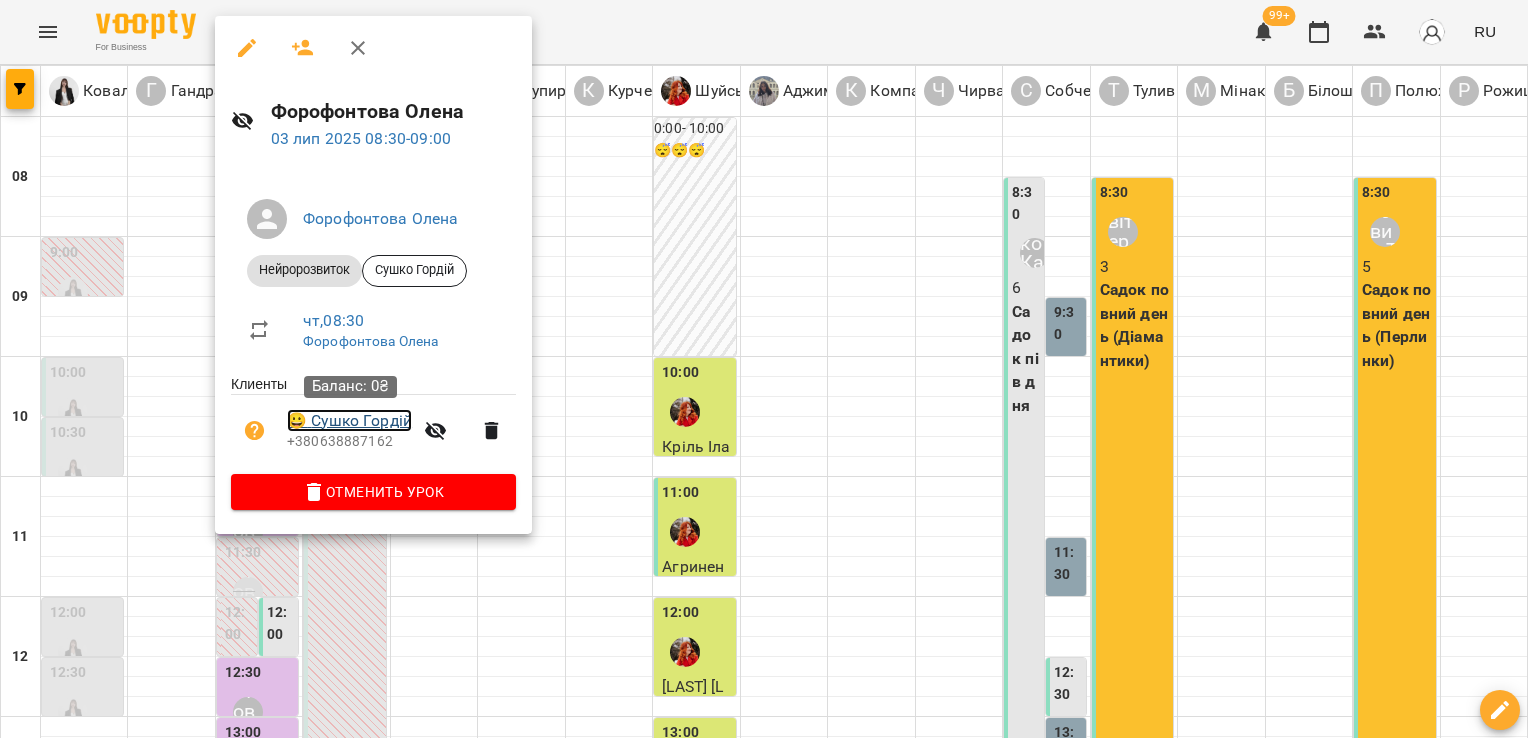 click on "😀   [LAST] [FIRST]" at bounding box center (349, 421) 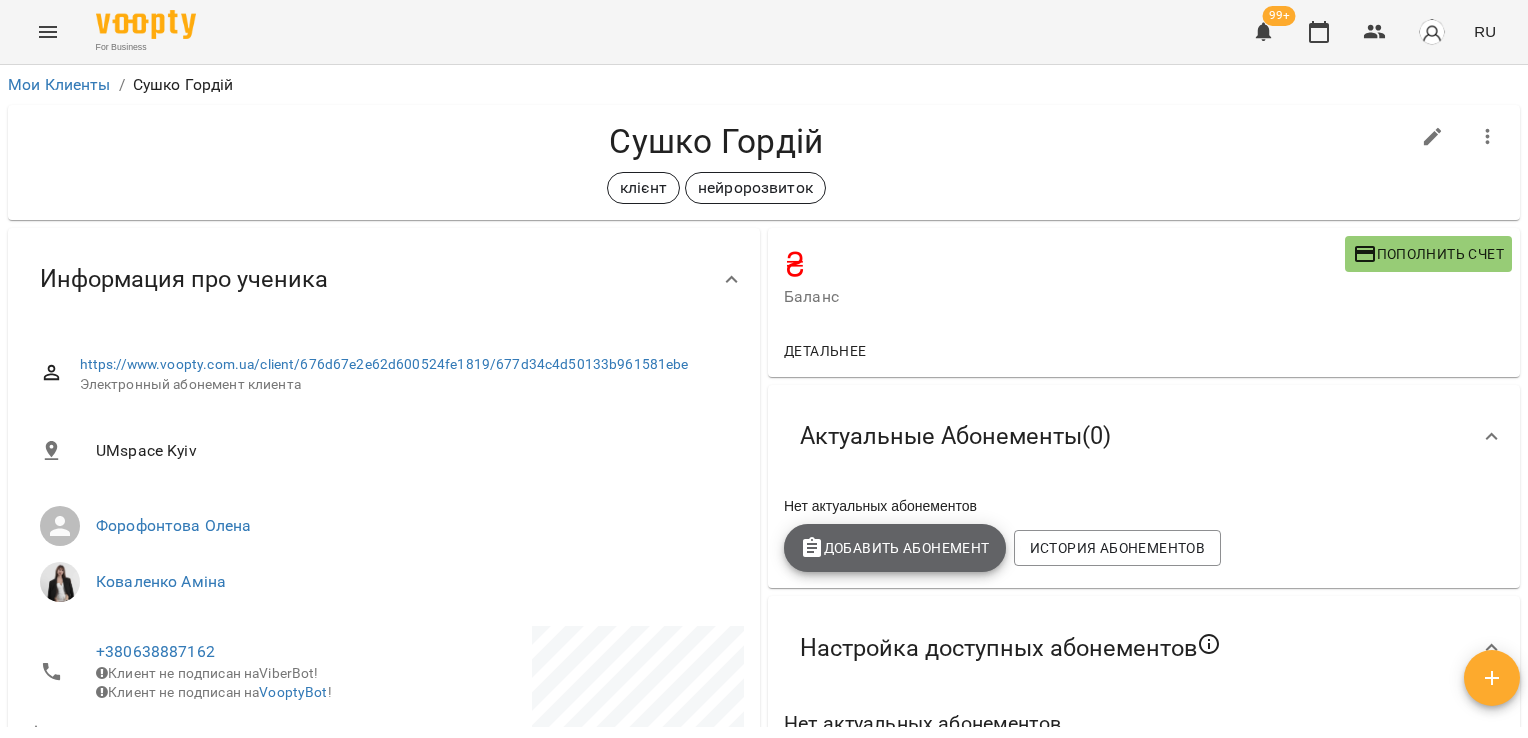 click on "Добавить Абонемент" at bounding box center [895, 548] 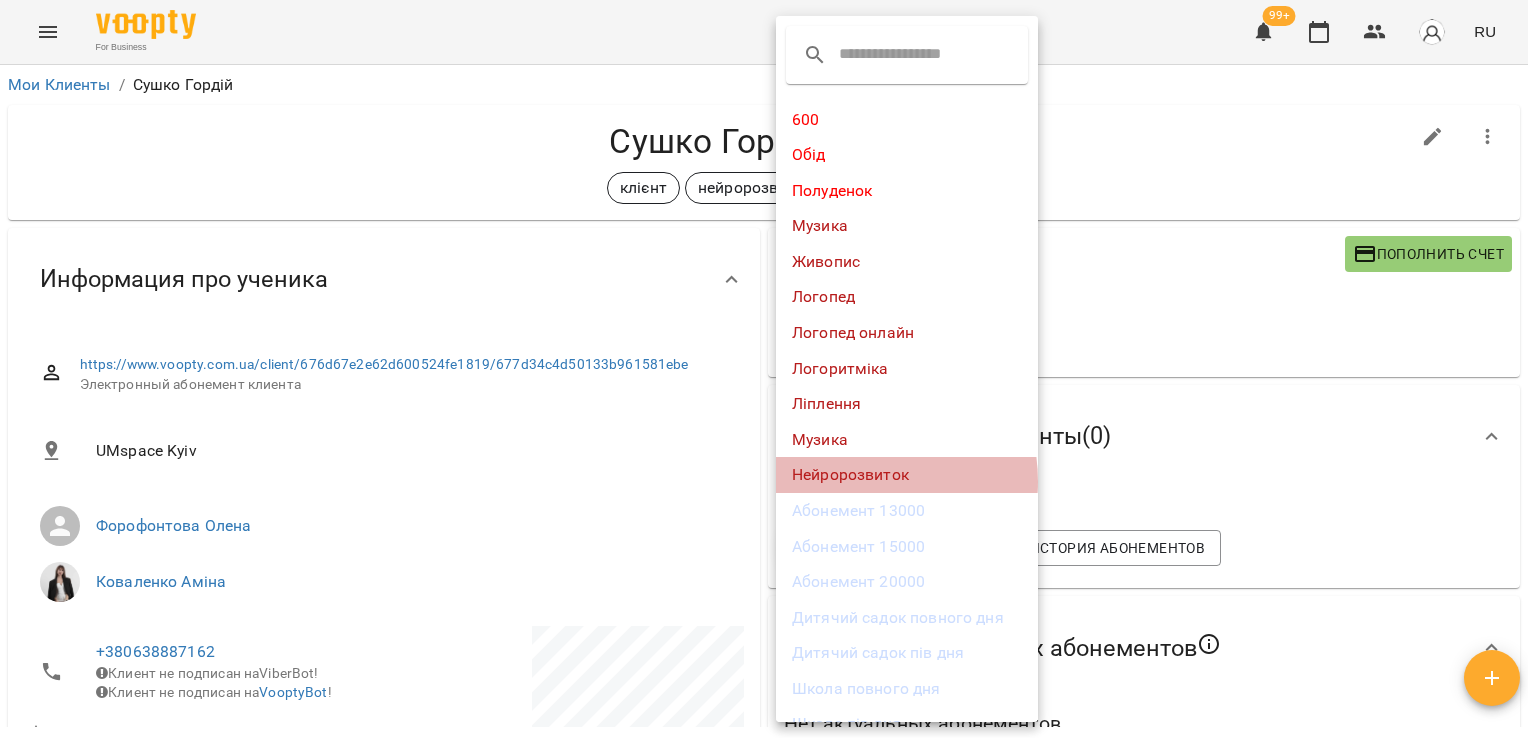click on "Нейророзвиток" at bounding box center (907, 475) 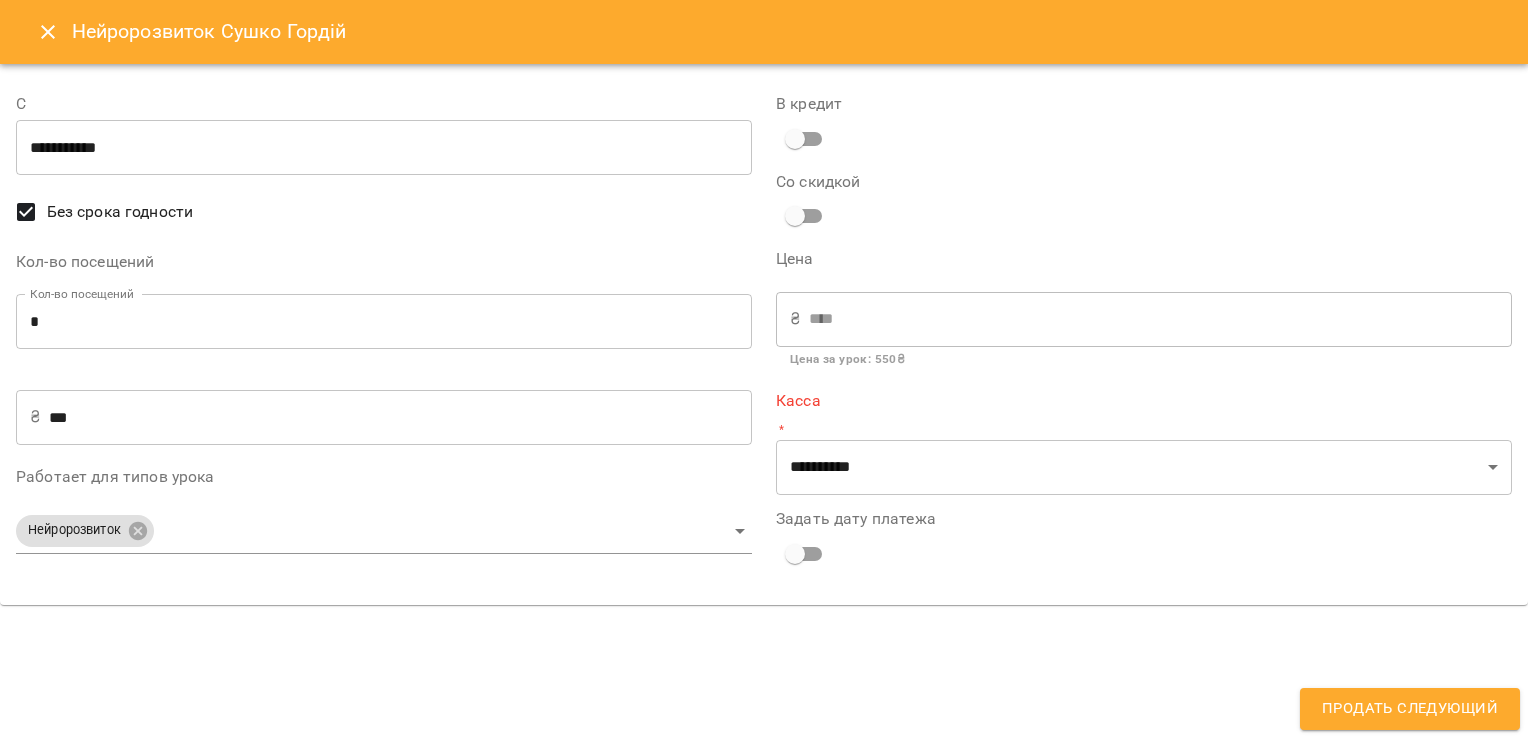 type on "**********" 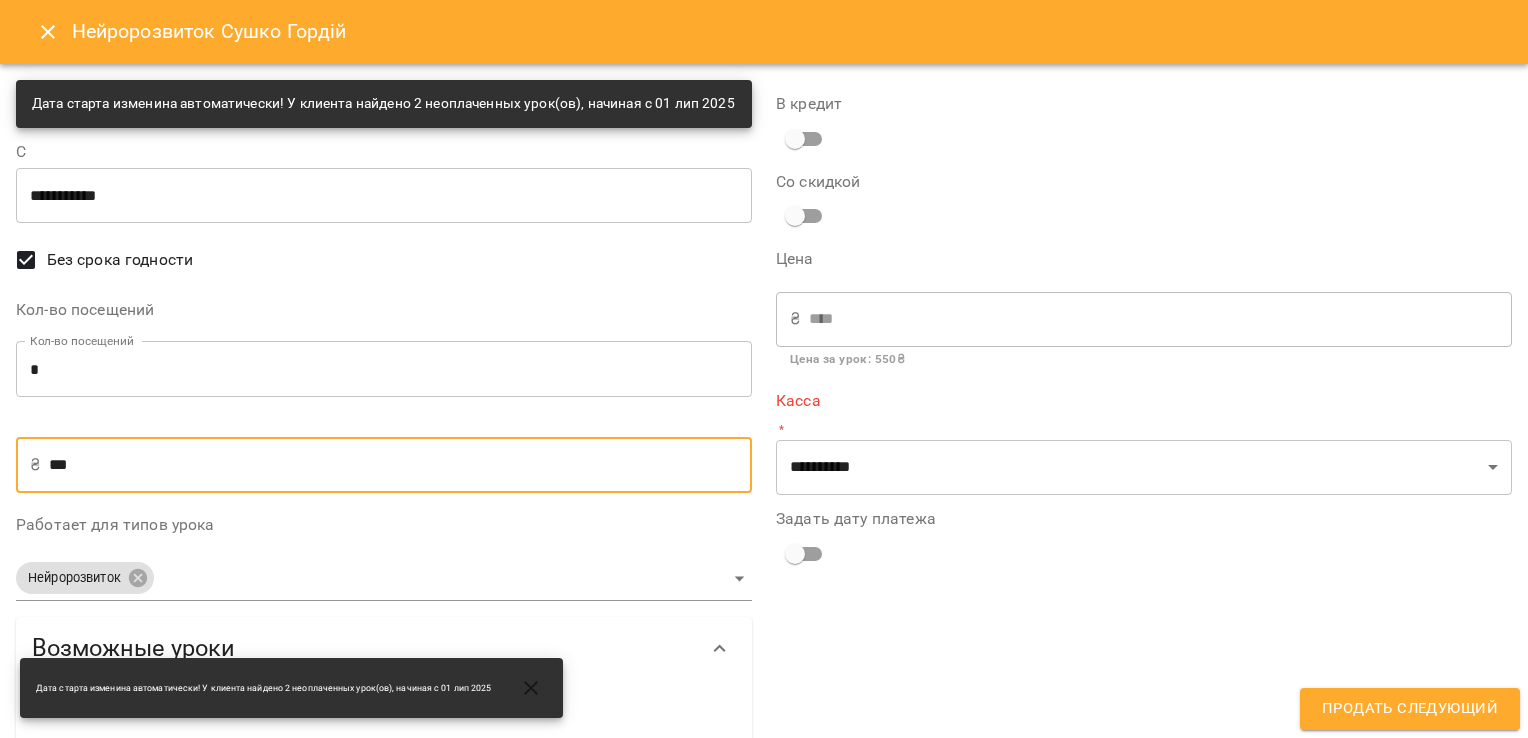 click on "***" at bounding box center (400, 465) 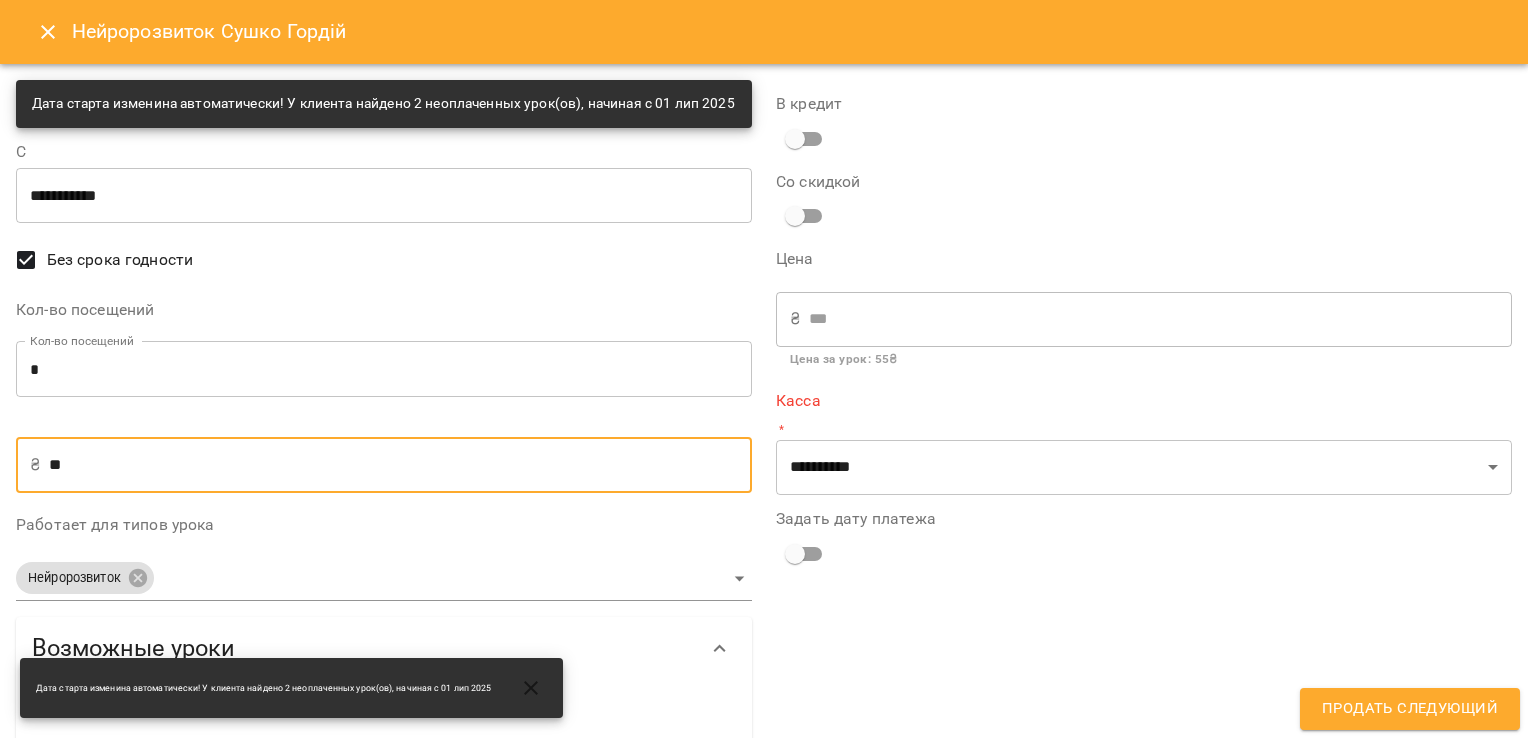 type on "*" 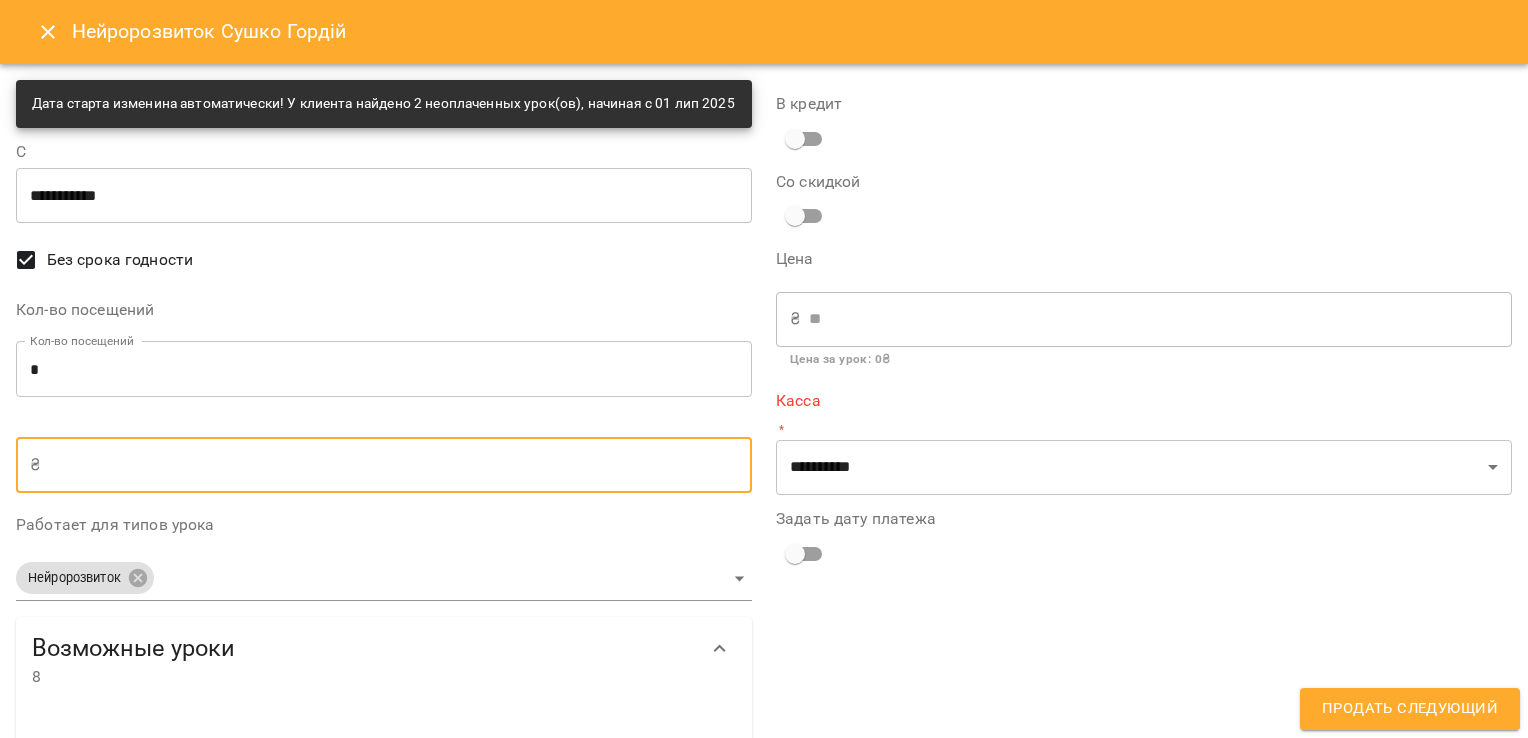 type on "*" 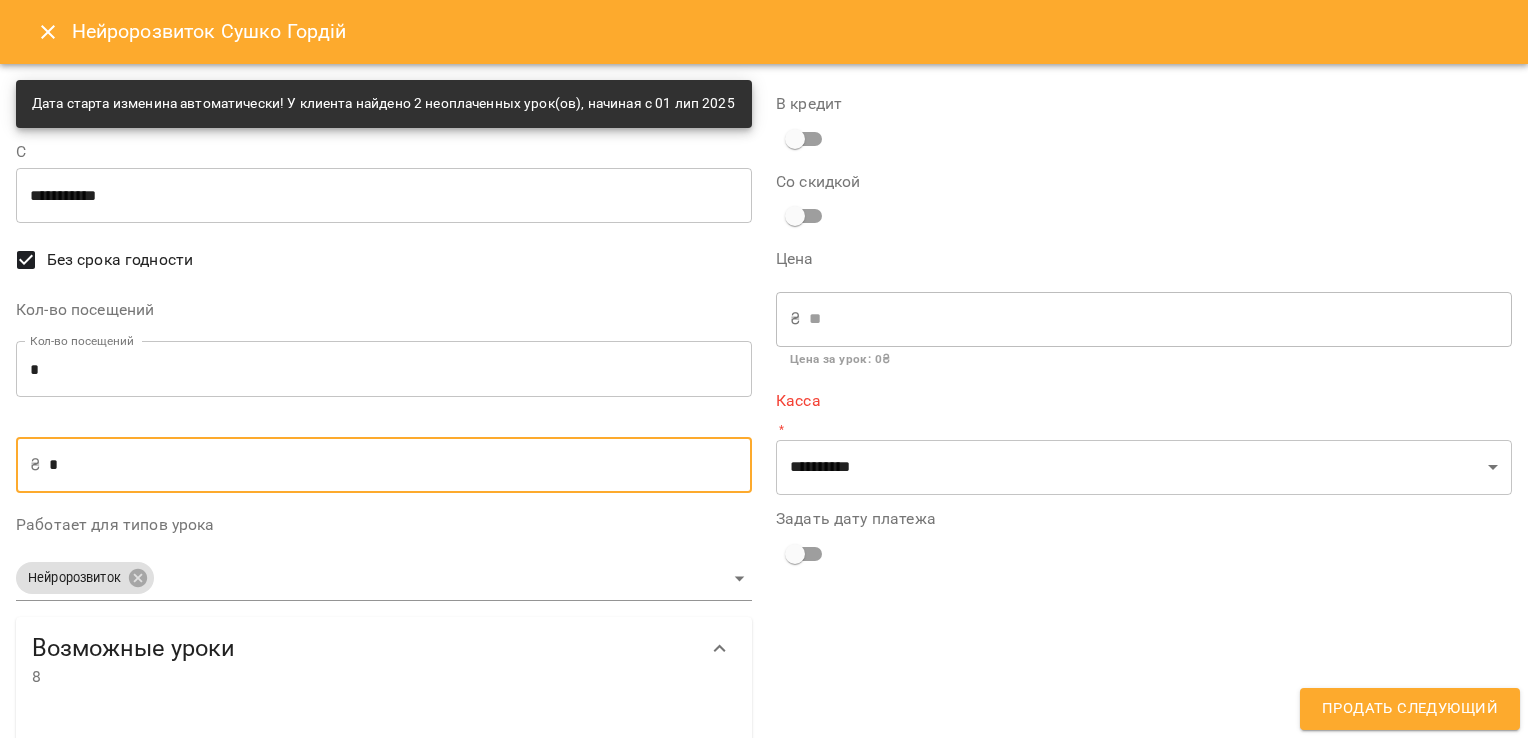 type on "**" 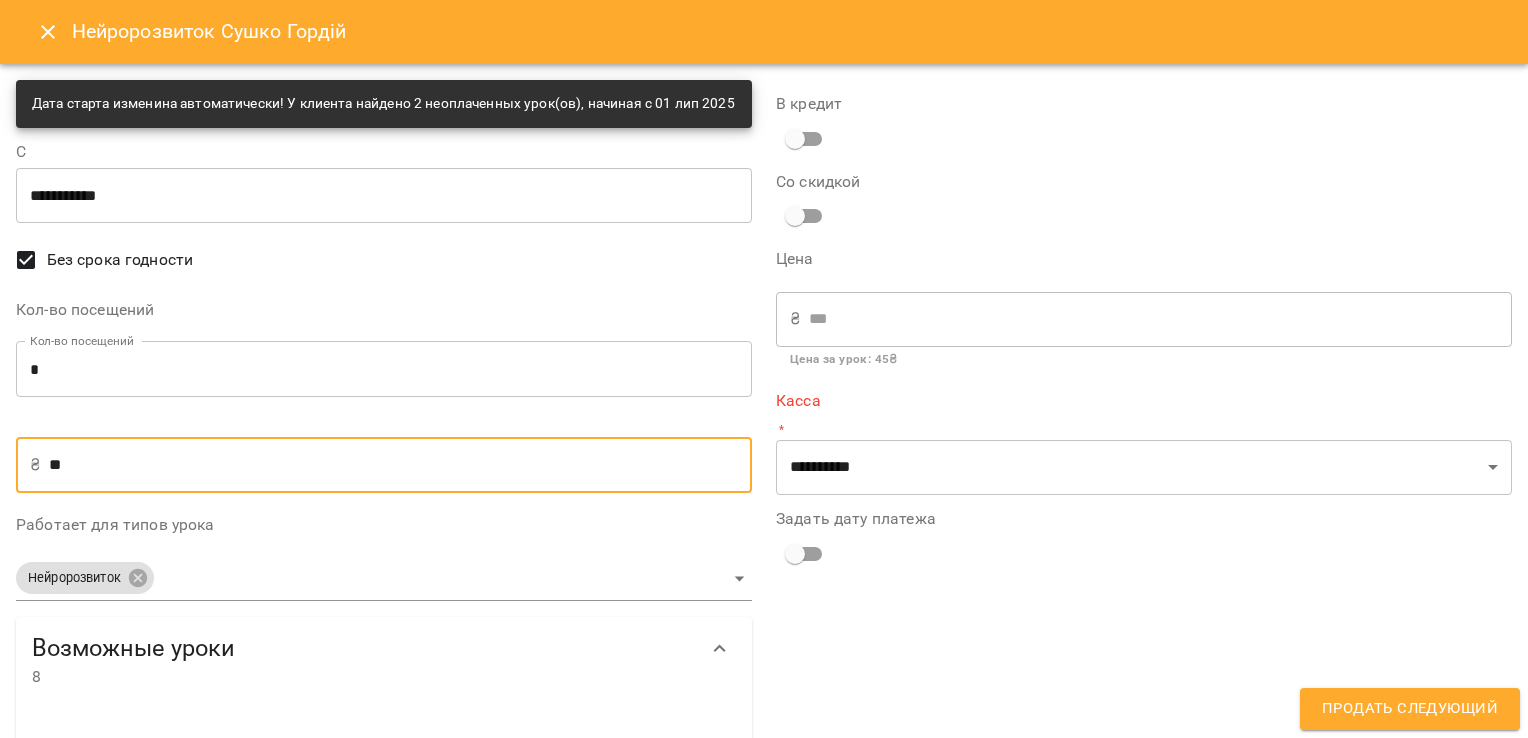 type on "***" 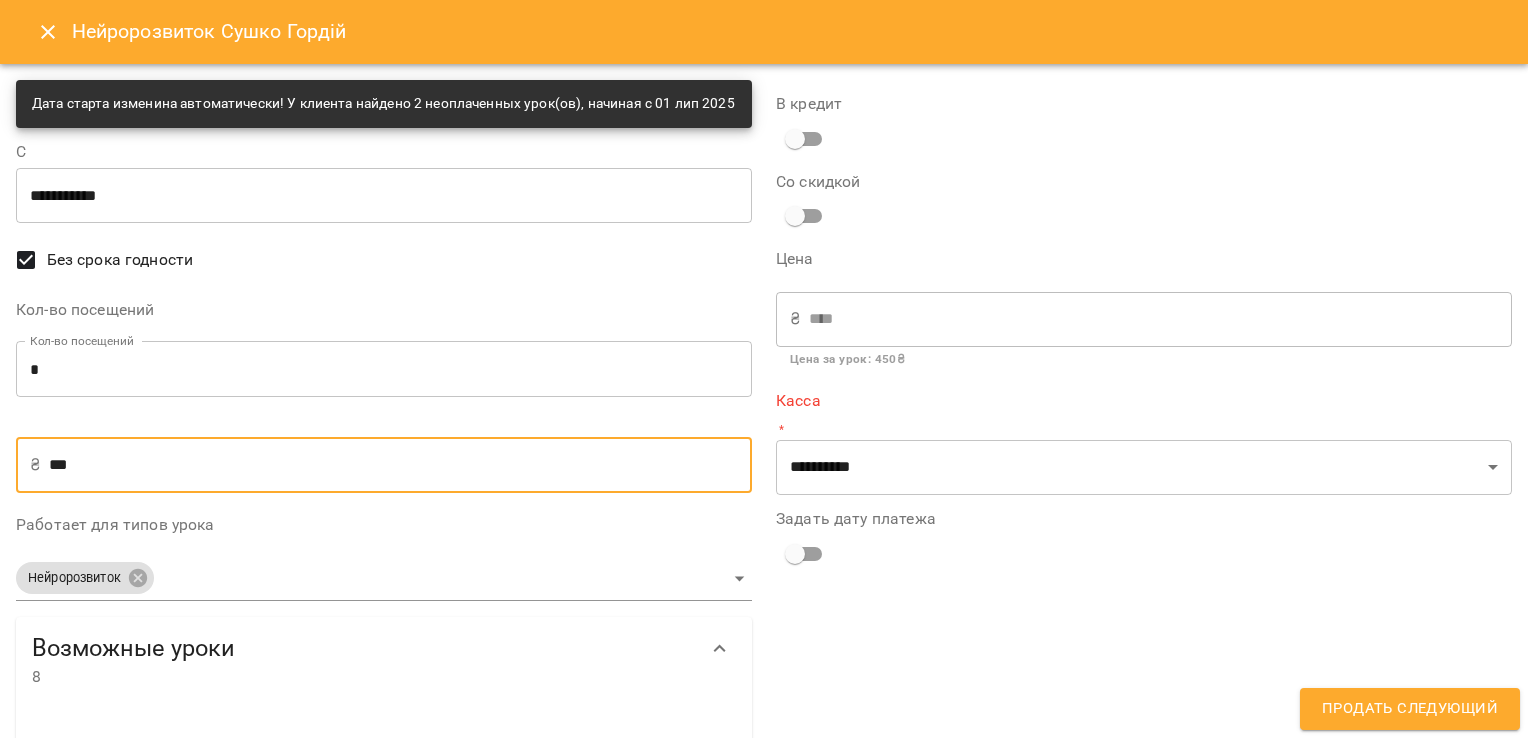 type on "***" 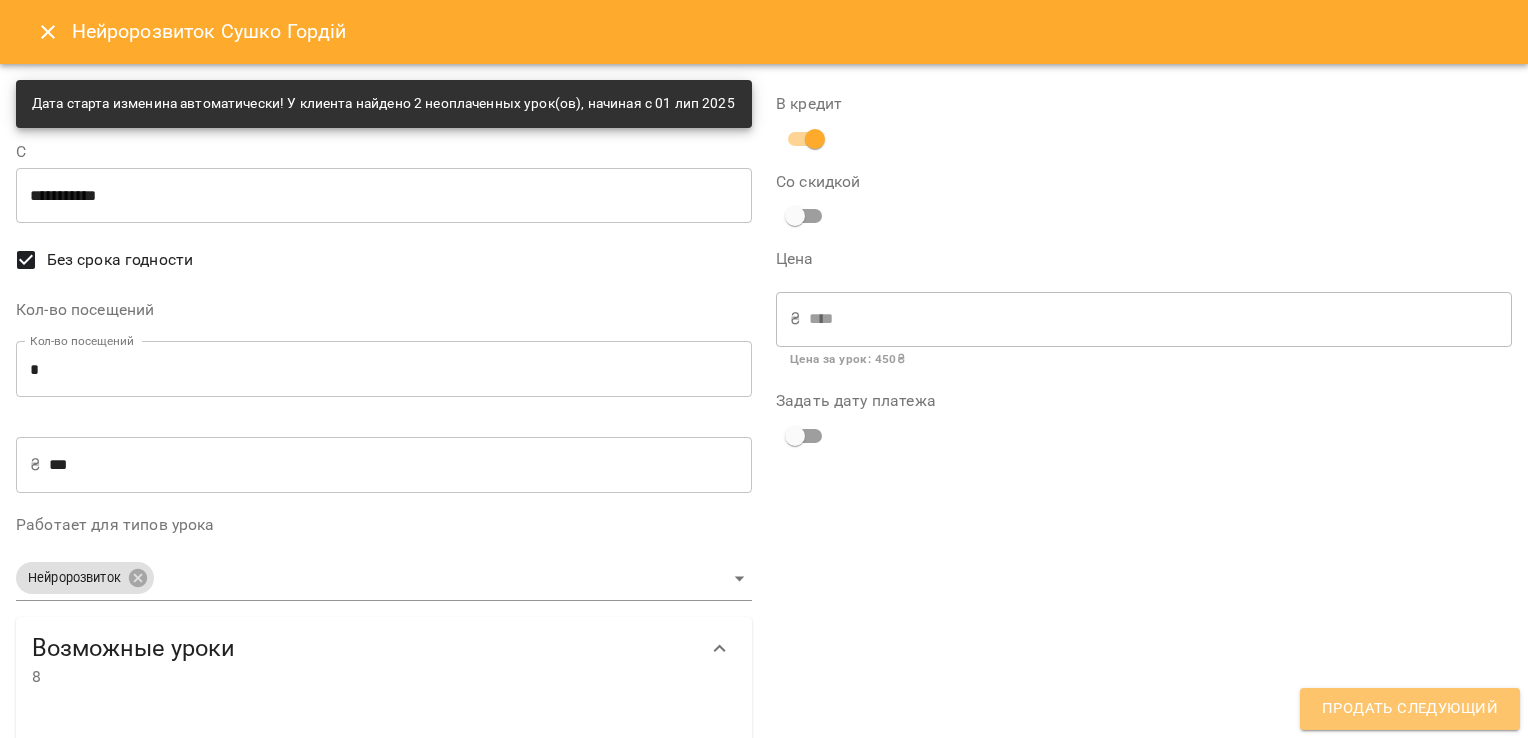 click on "Продать следующий" at bounding box center [1410, 709] 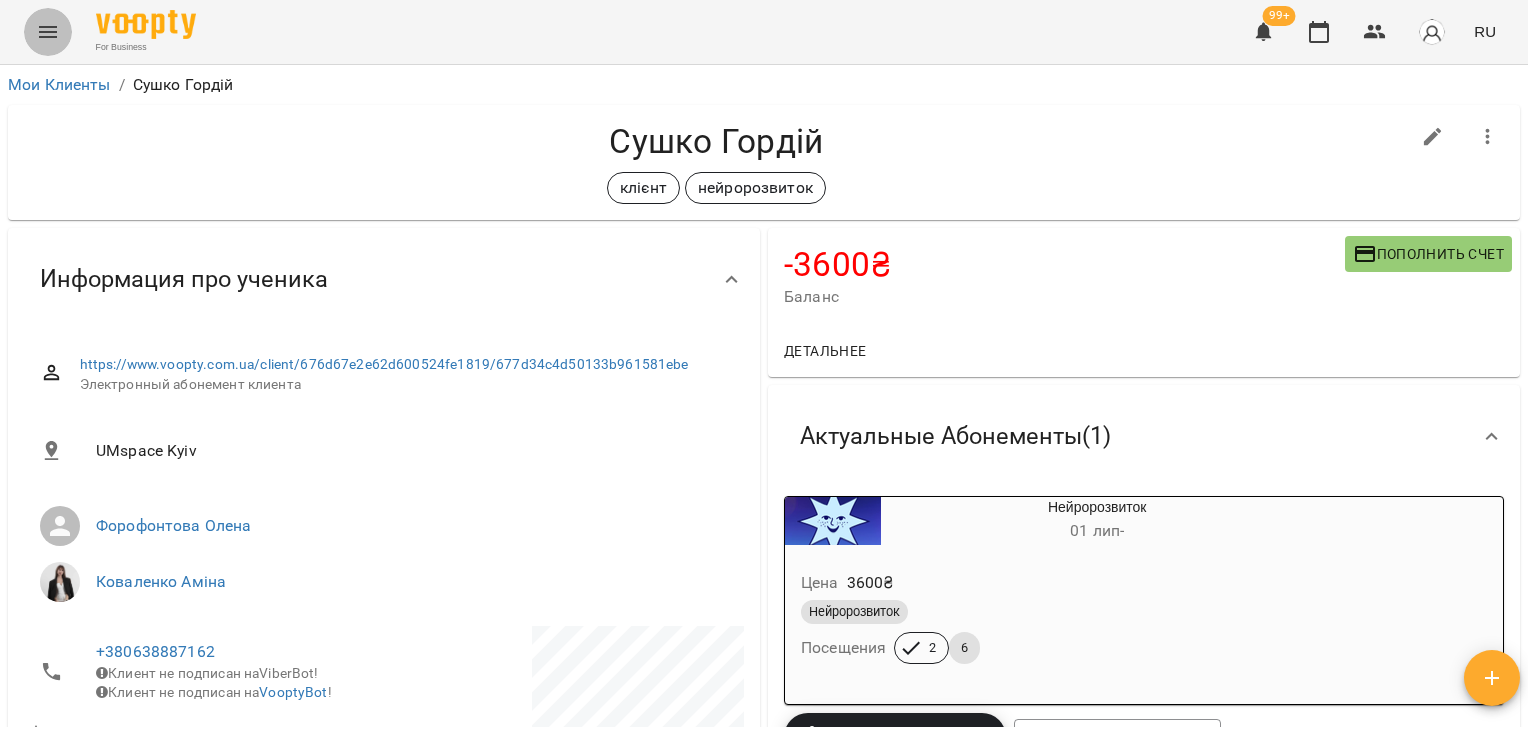 click 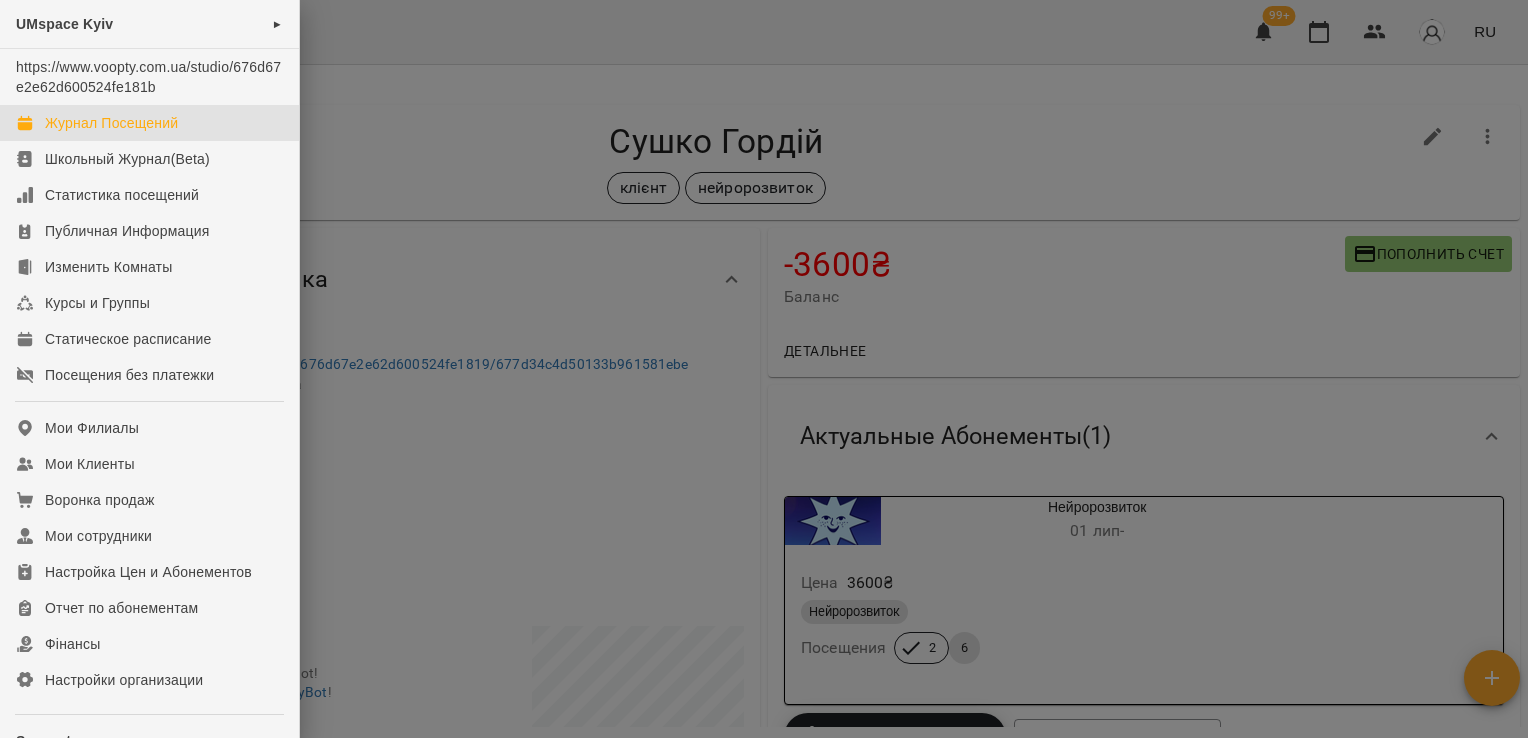 click on "Журнал Посещений" at bounding box center [111, 123] 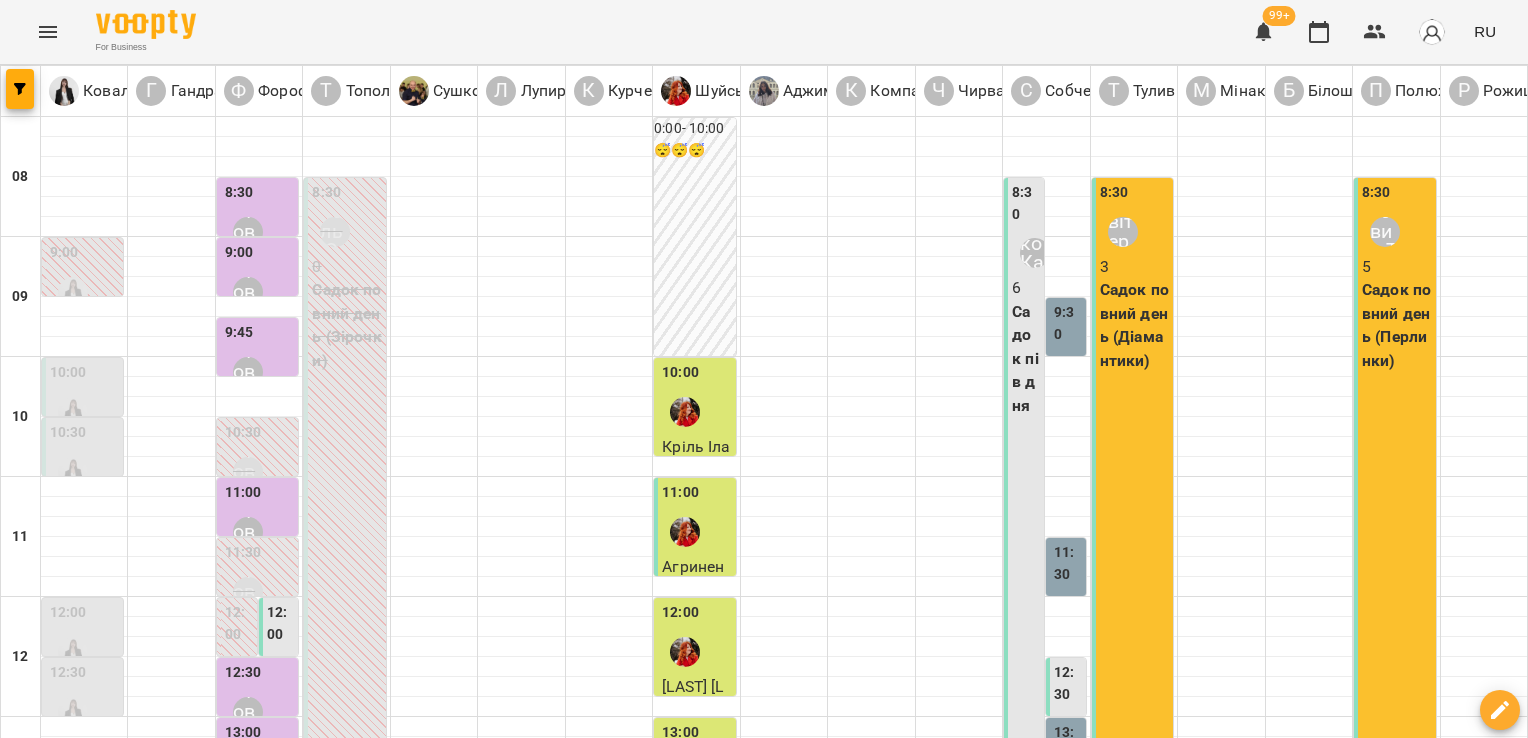 click on "вт" at bounding box center (255, 1703) 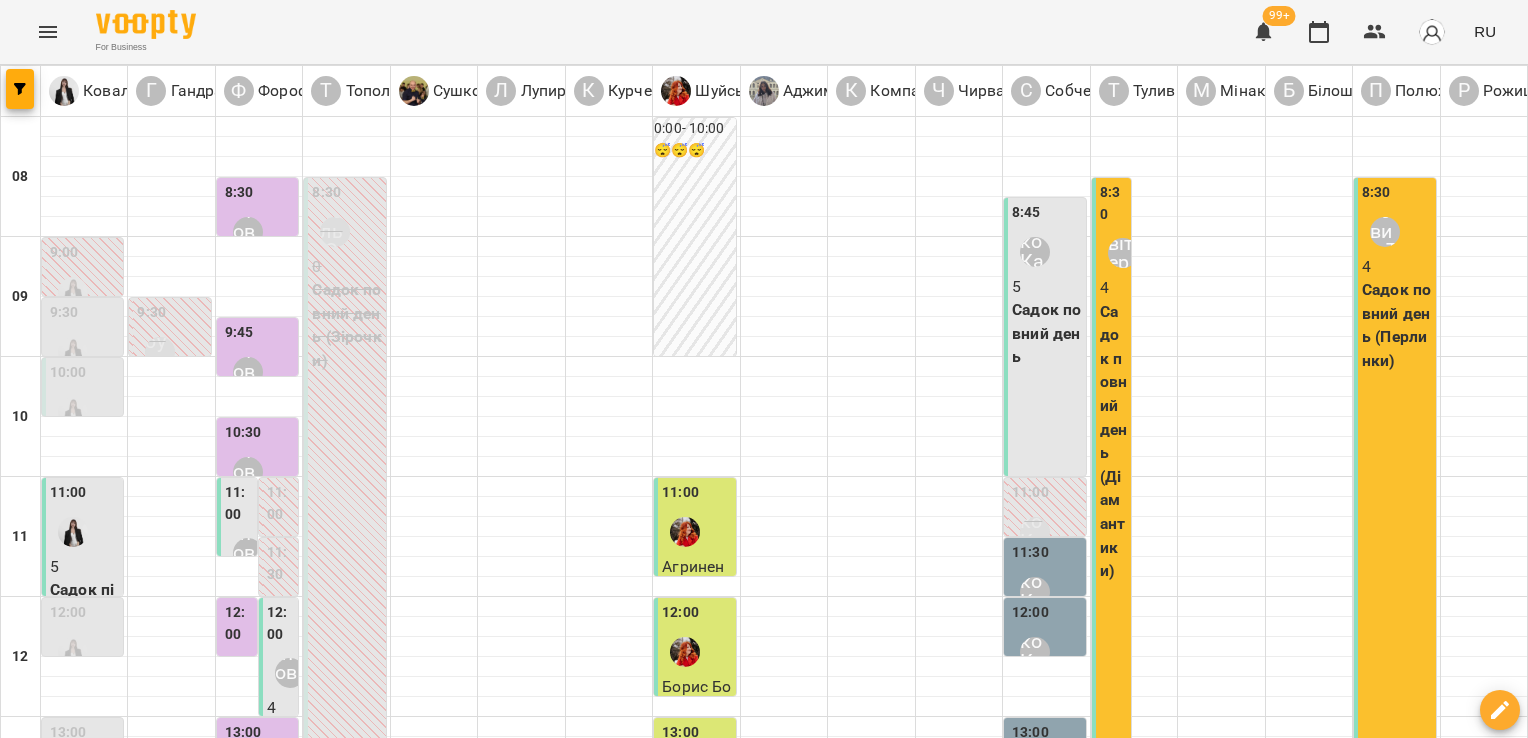click on "Форофонтова Олена" at bounding box center (248, 372) 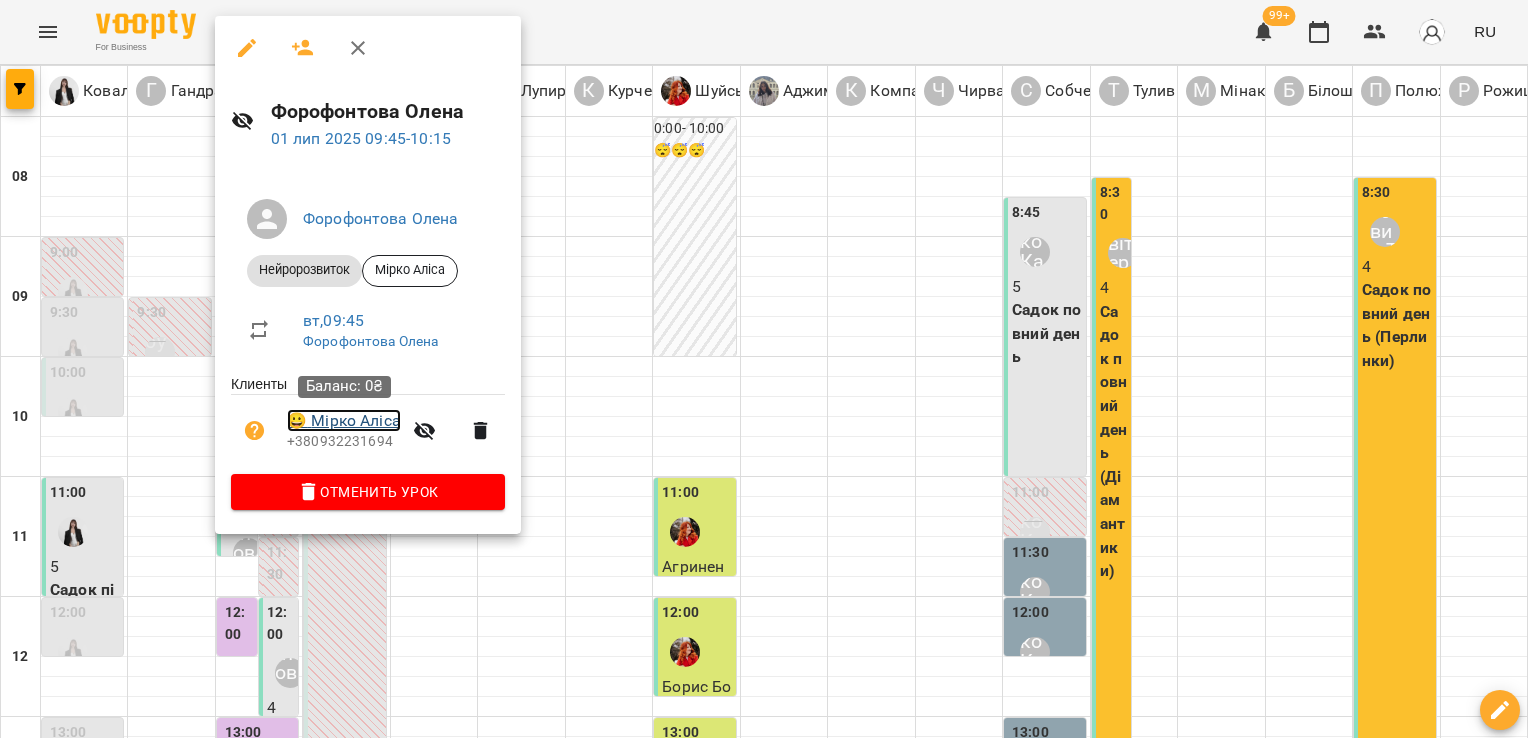 click on "😀   [LAST] [LAST]" at bounding box center [344, 421] 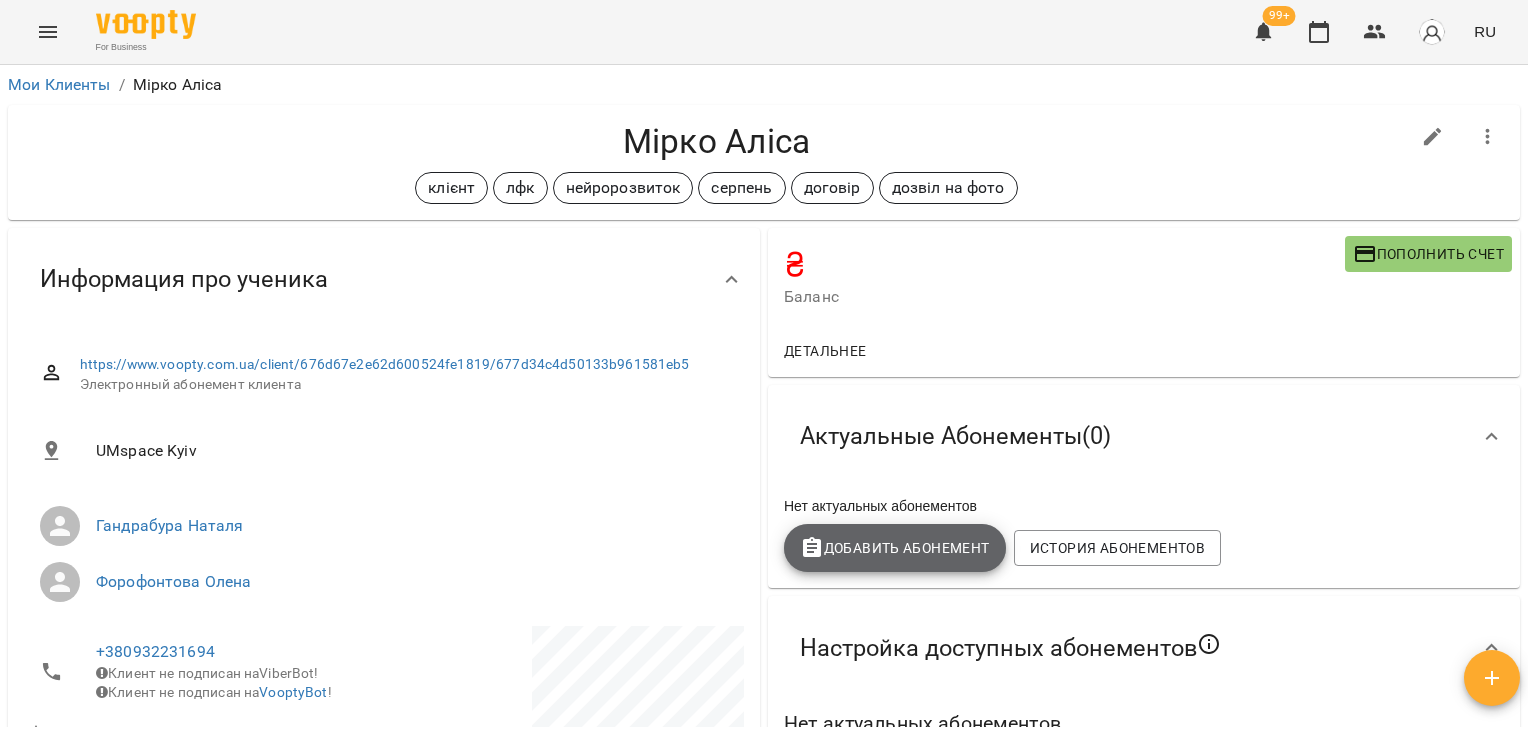 click on "Добавить Абонемент" at bounding box center [895, 548] 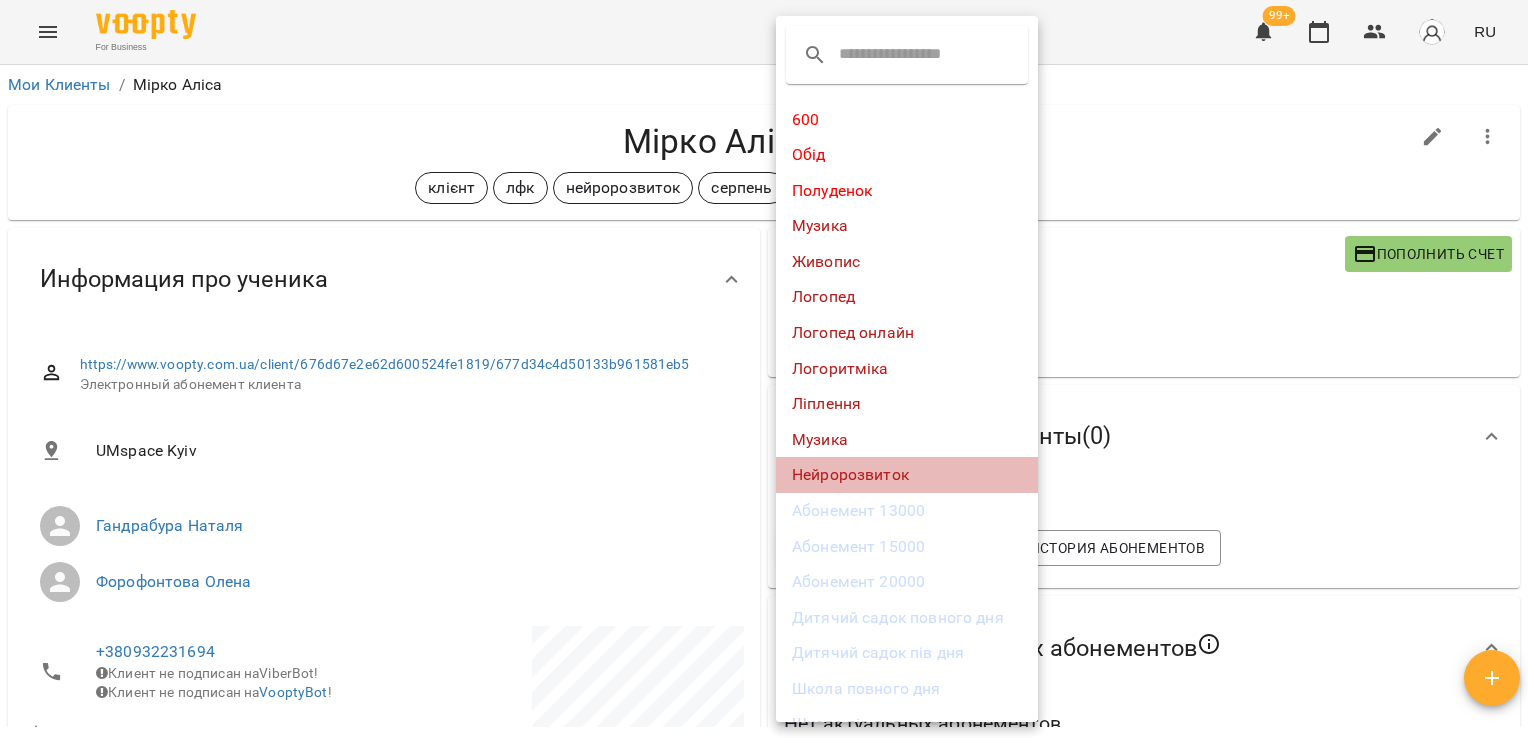 click on "Нейророзвиток" at bounding box center (907, 475) 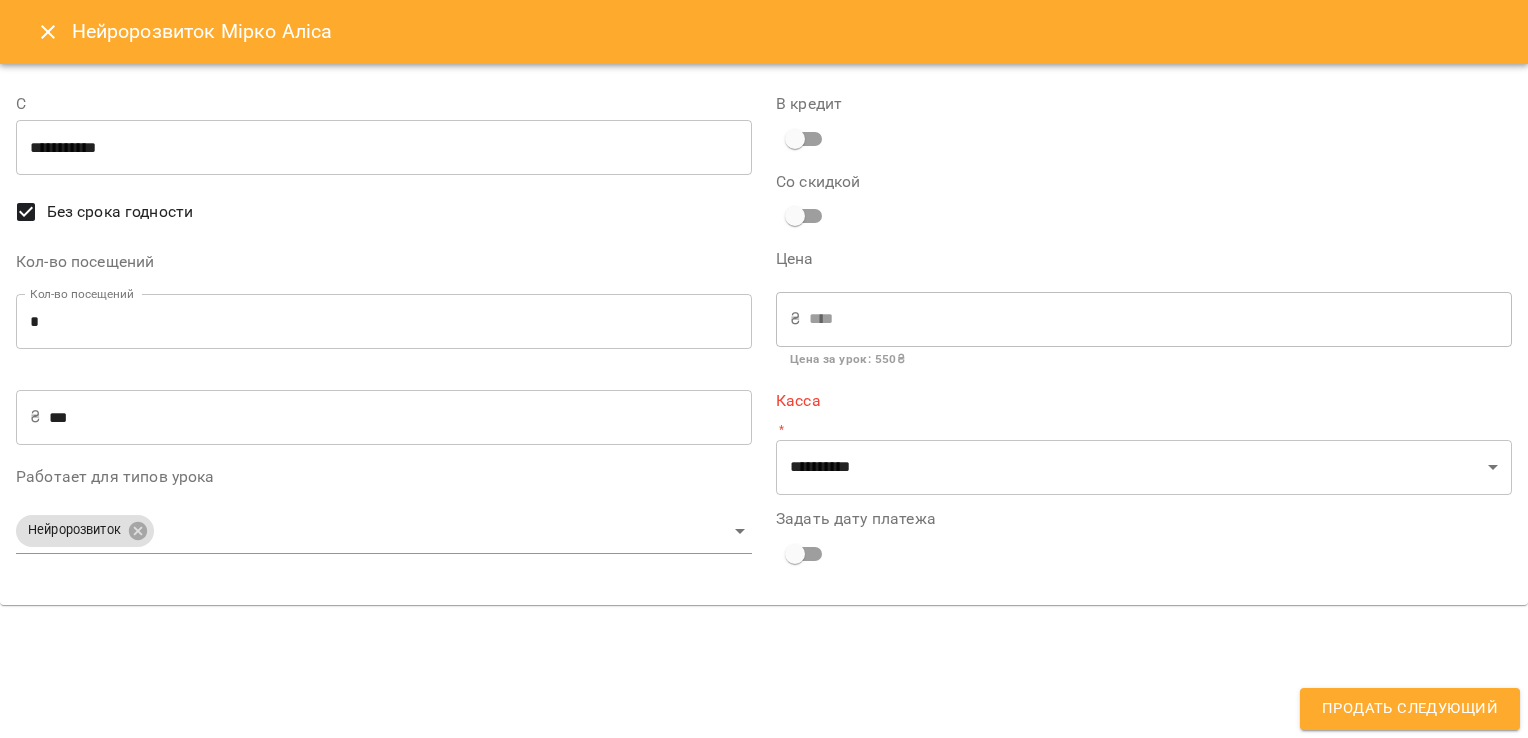 type on "**********" 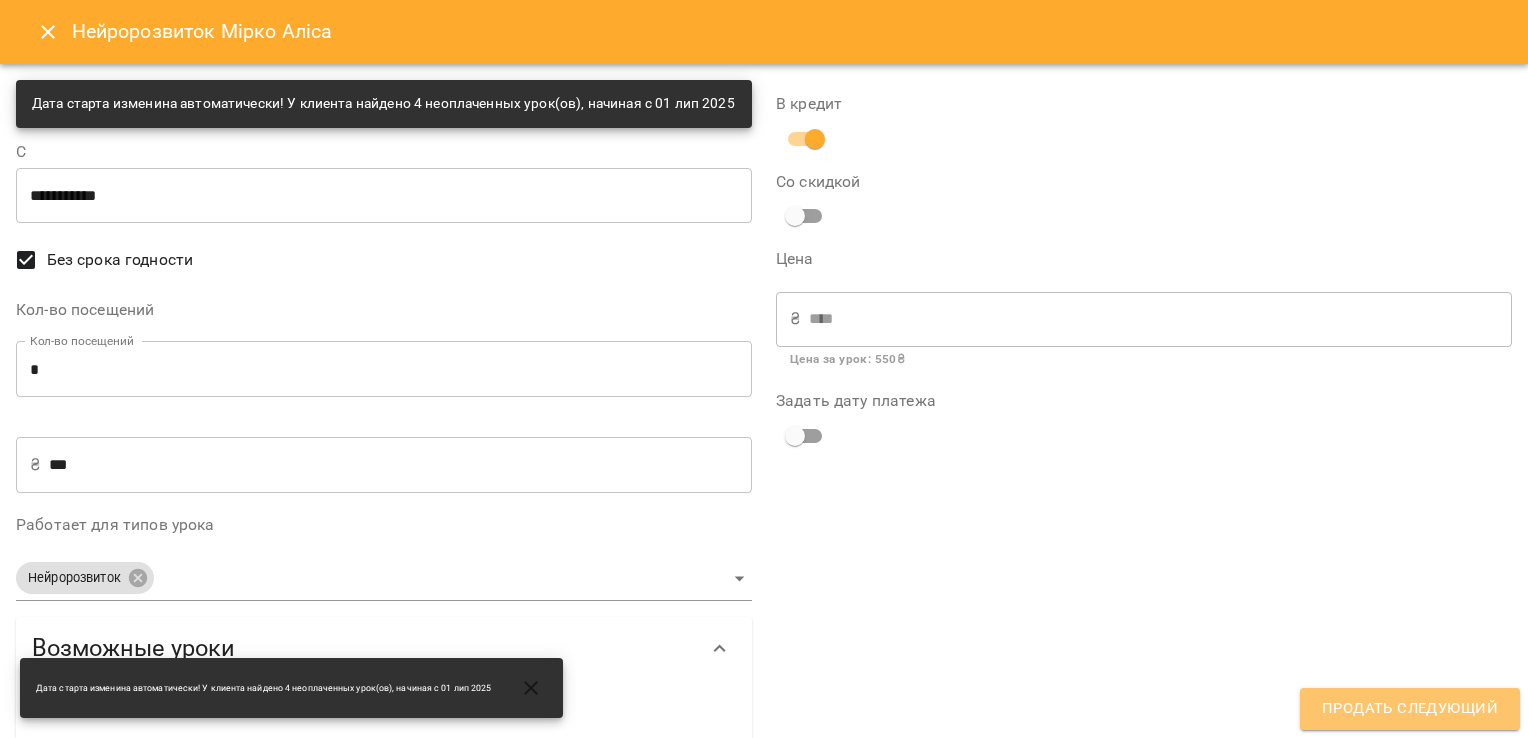 click on "Продать следующий" at bounding box center [1410, 709] 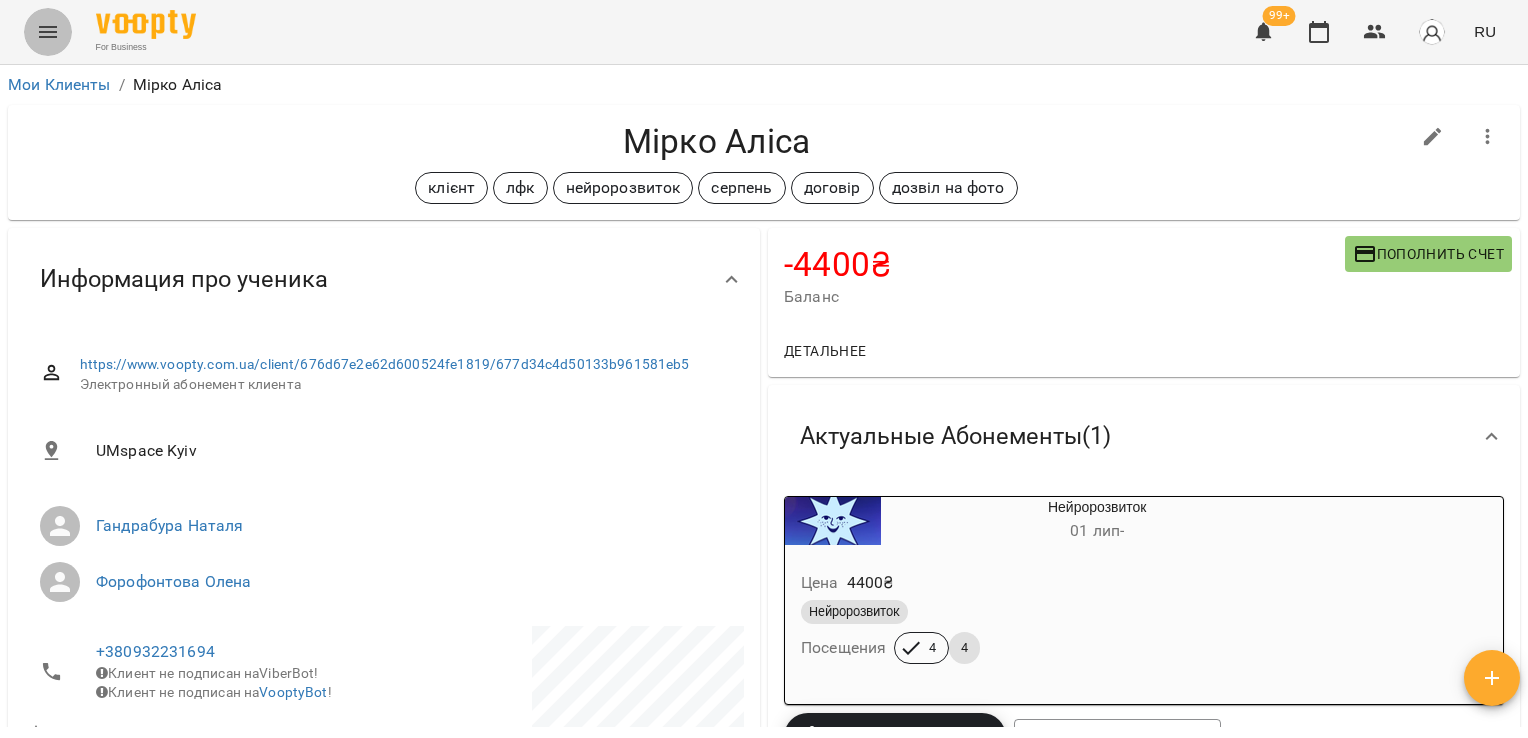 click at bounding box center [48, 32] 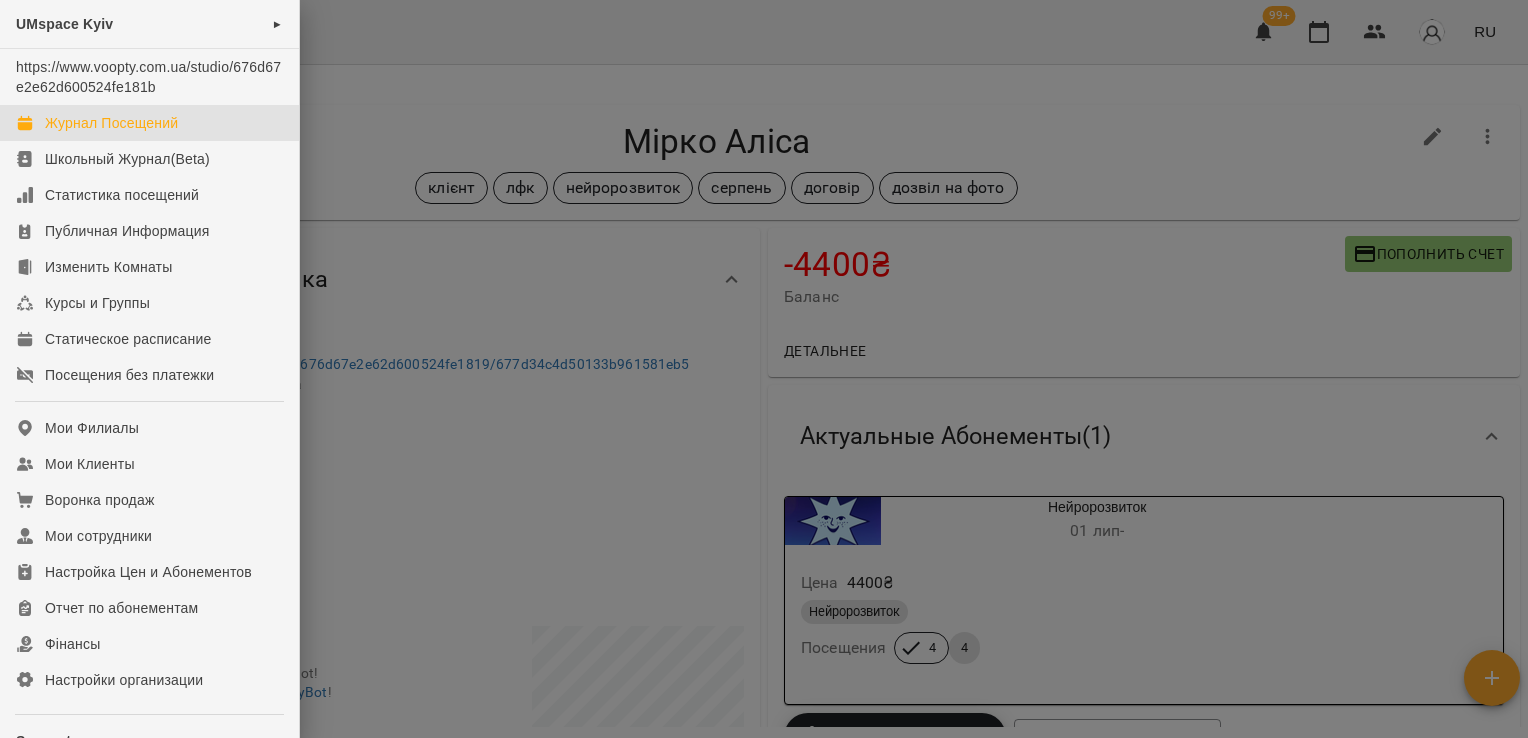 click on "Журнал Посещений" at bounding box center (111, 123) 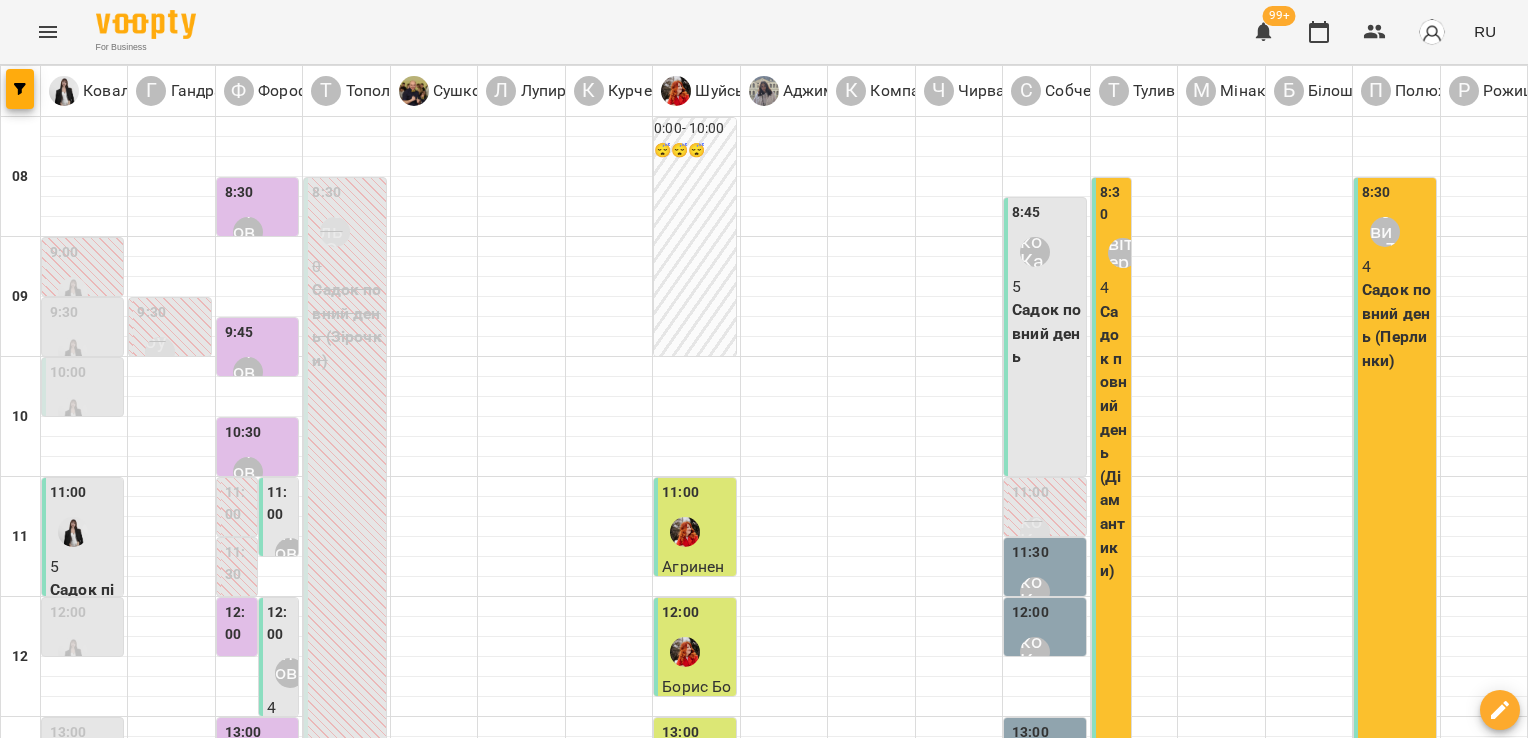 click on "10:30 [LAST] [FIRST]" at bounding box center (259, 458) 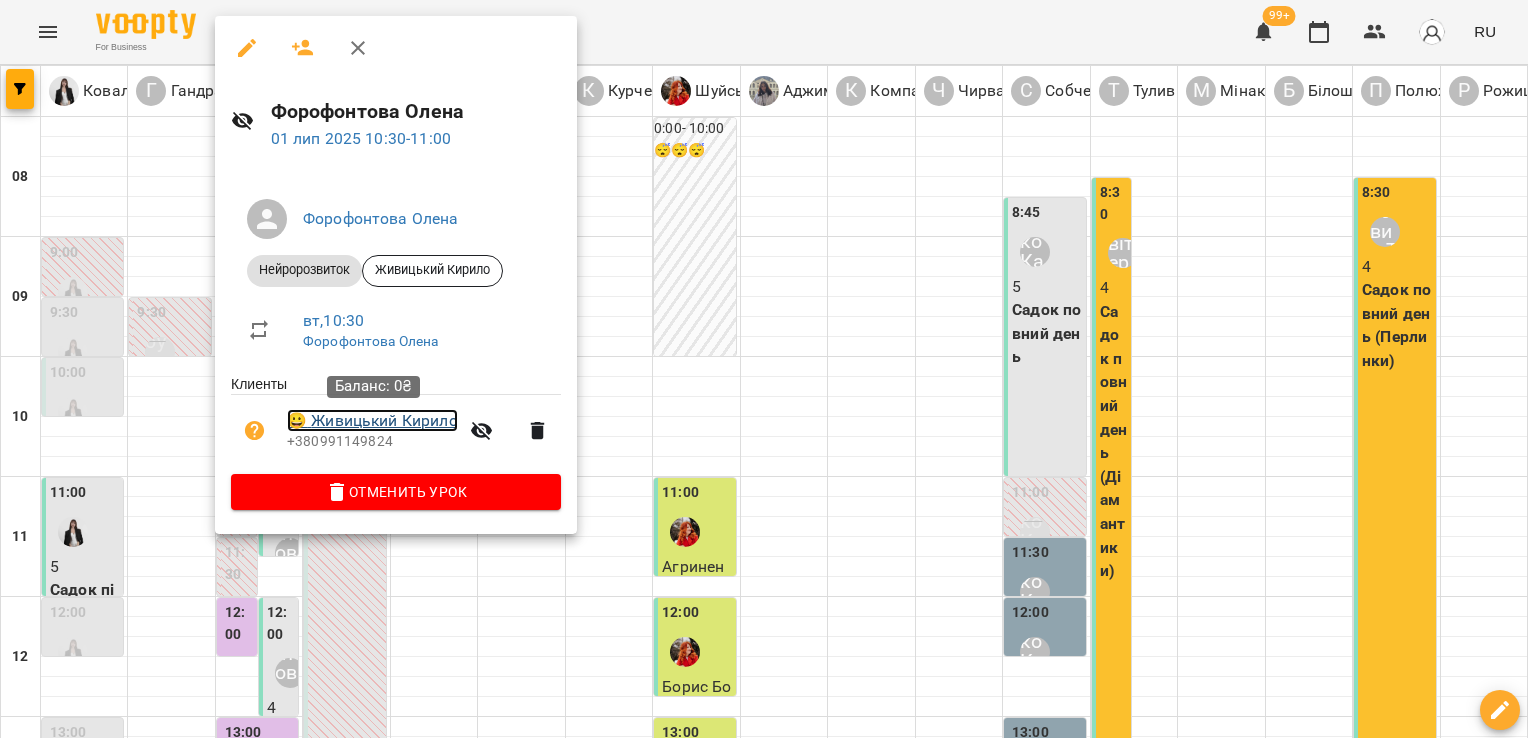 click on "😀   [LAST] [FIRST]" at bounding box center [372, 421] 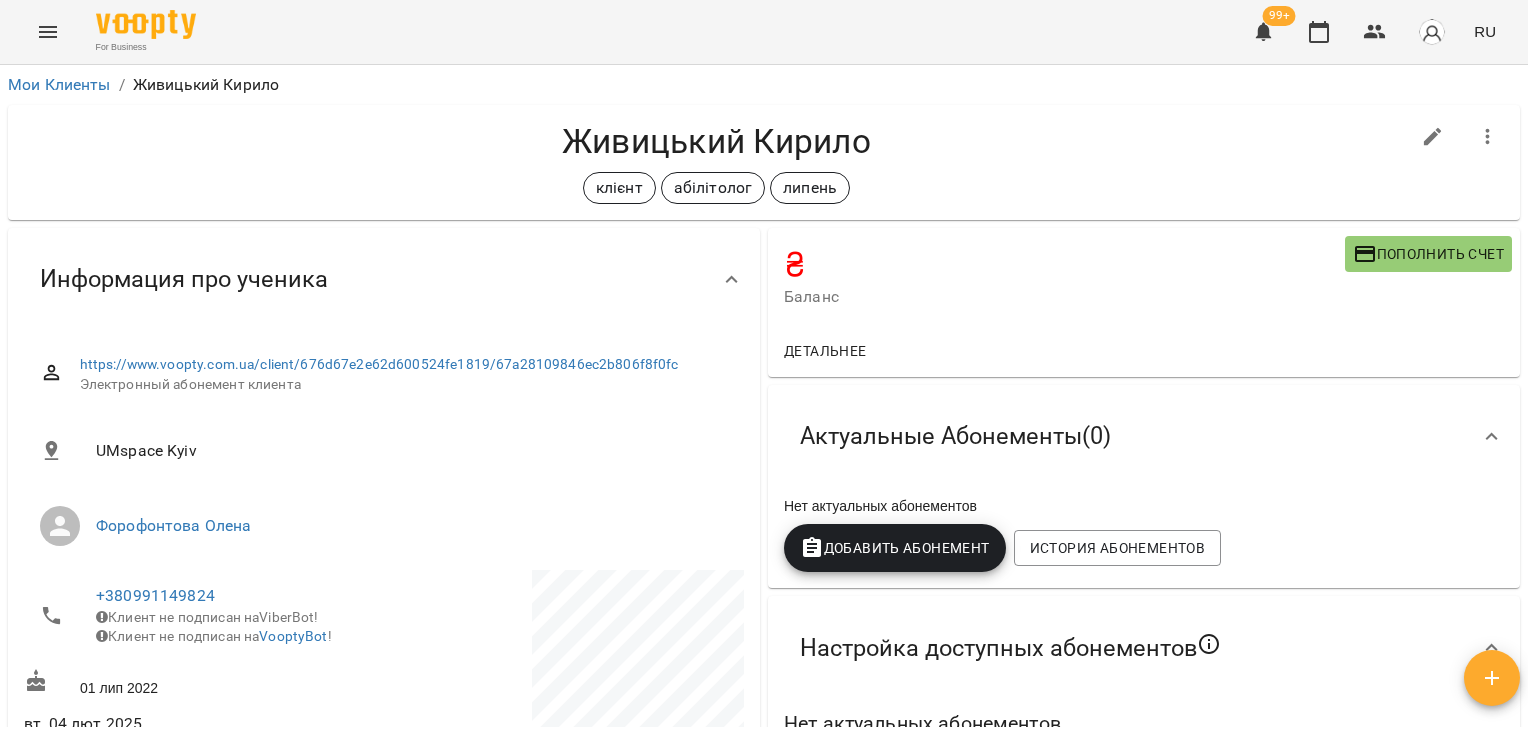 click on "Добавить Абонемент" at bounding box center [895, 548] 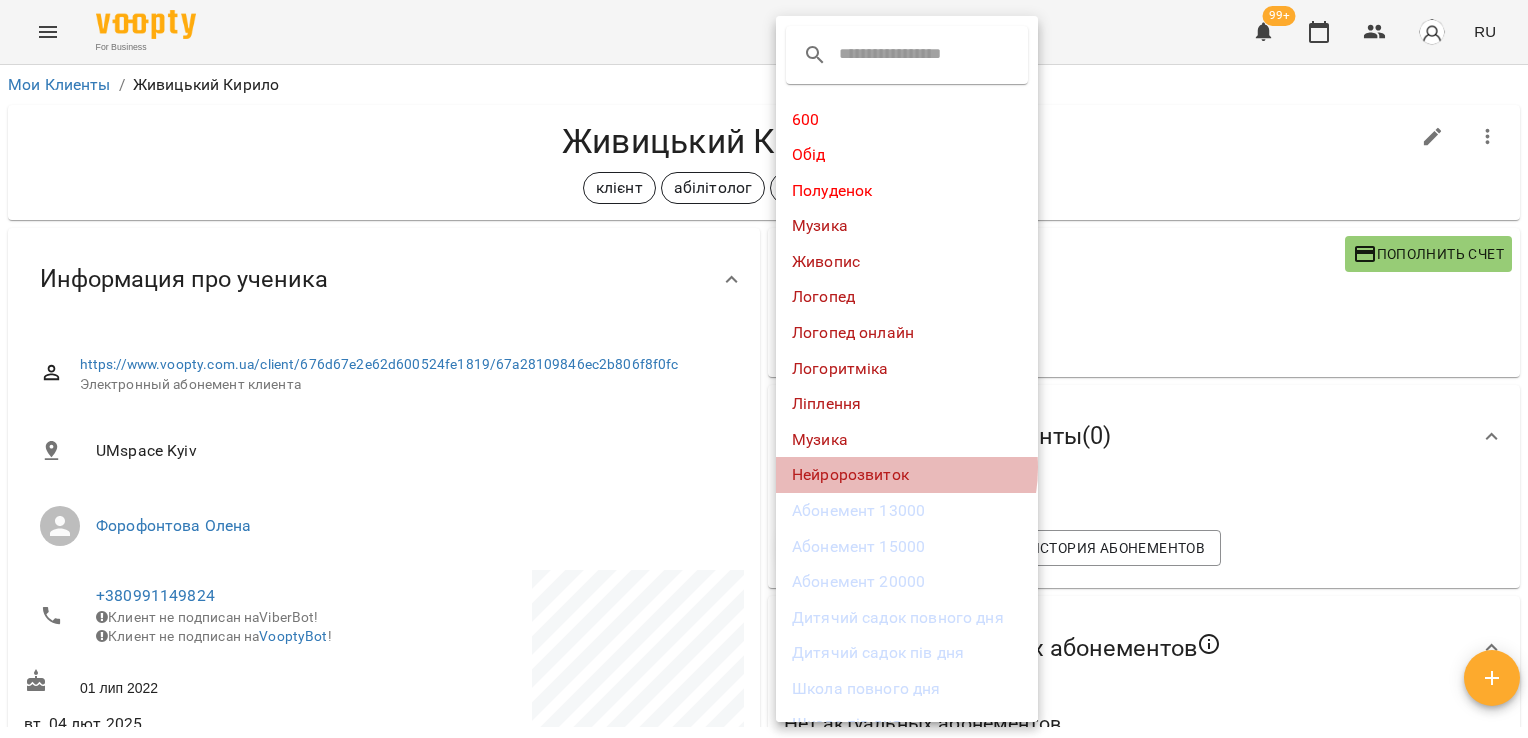 click on "Нейророзвиток" at bounding box center [907, 475] 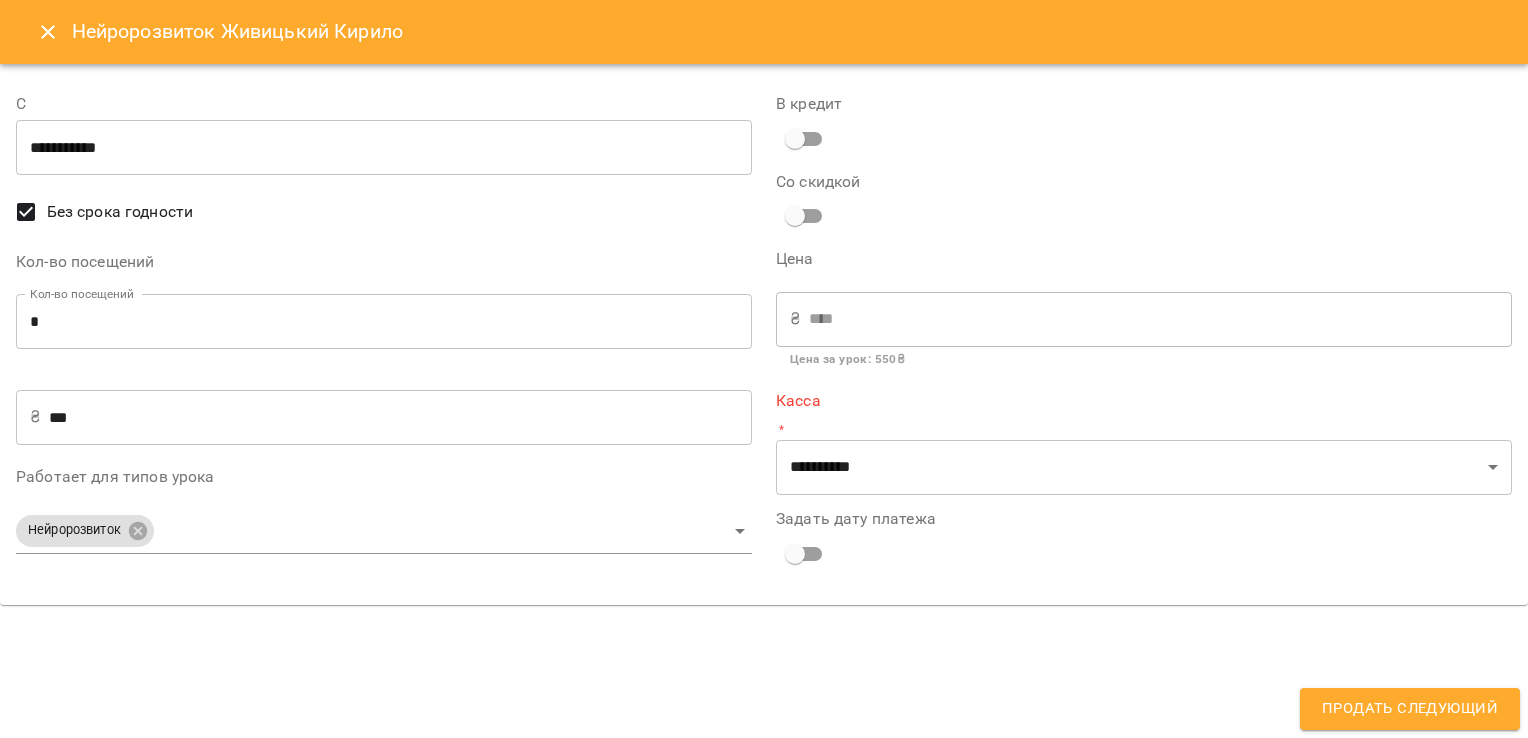 type on "**********" 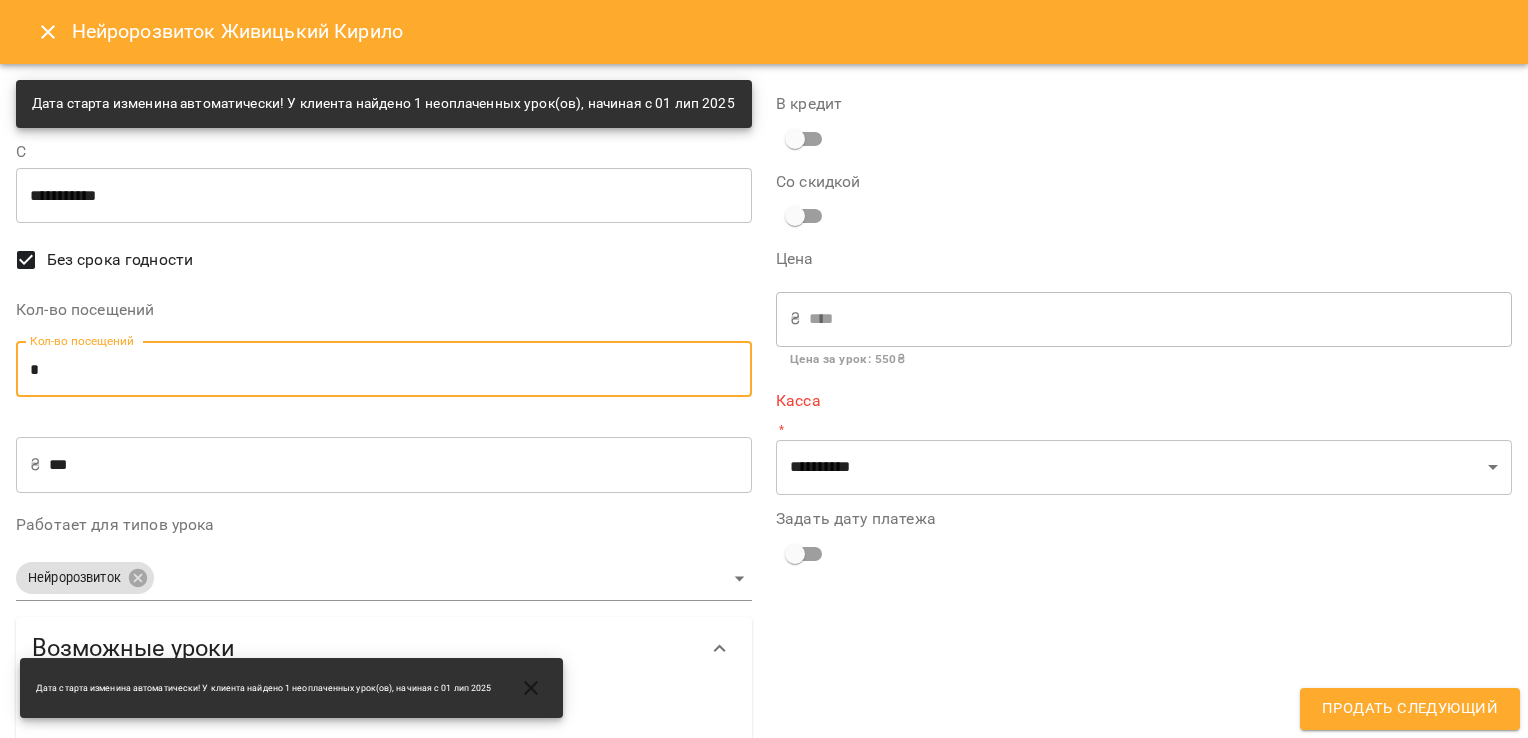 click on "*" at bounding box center [384, 369] 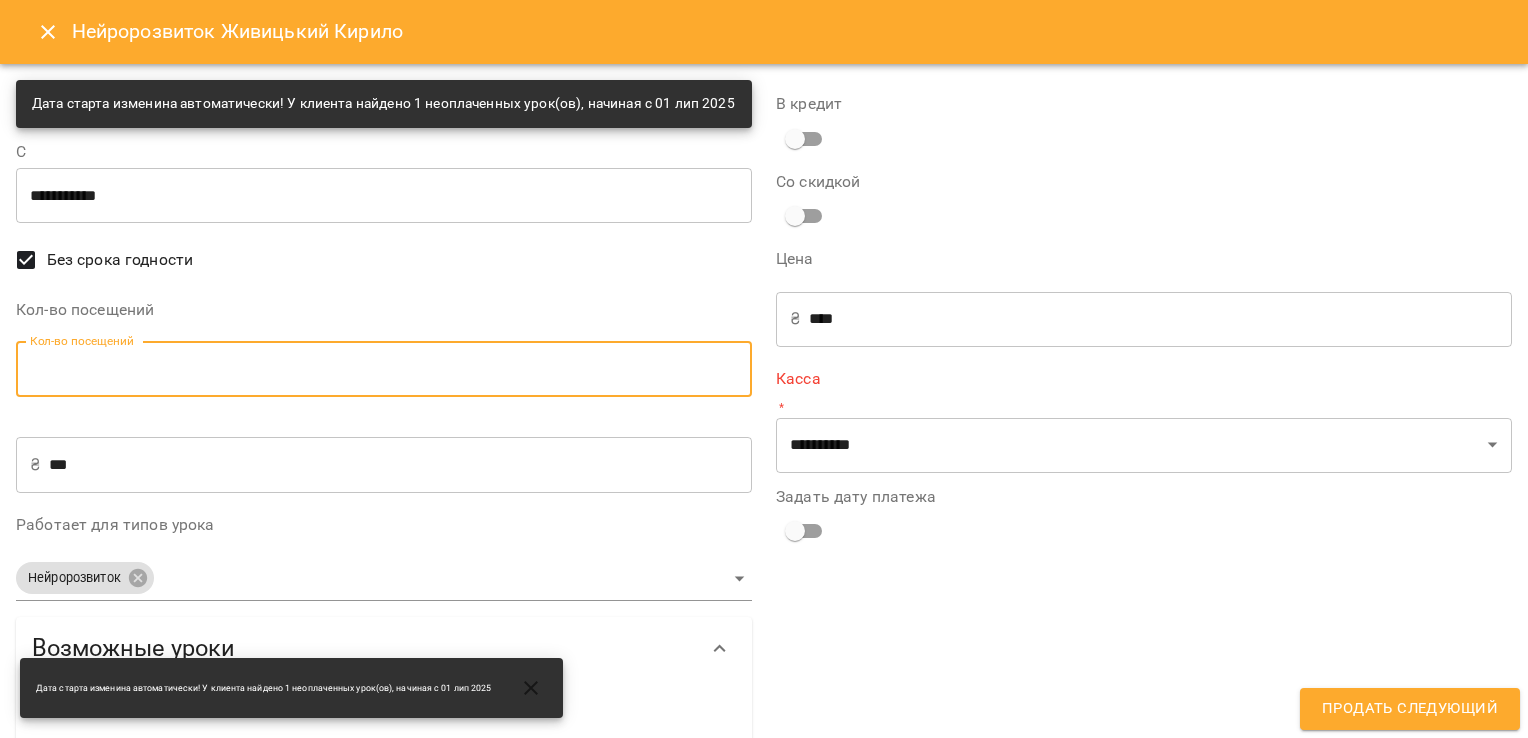 type on "*" 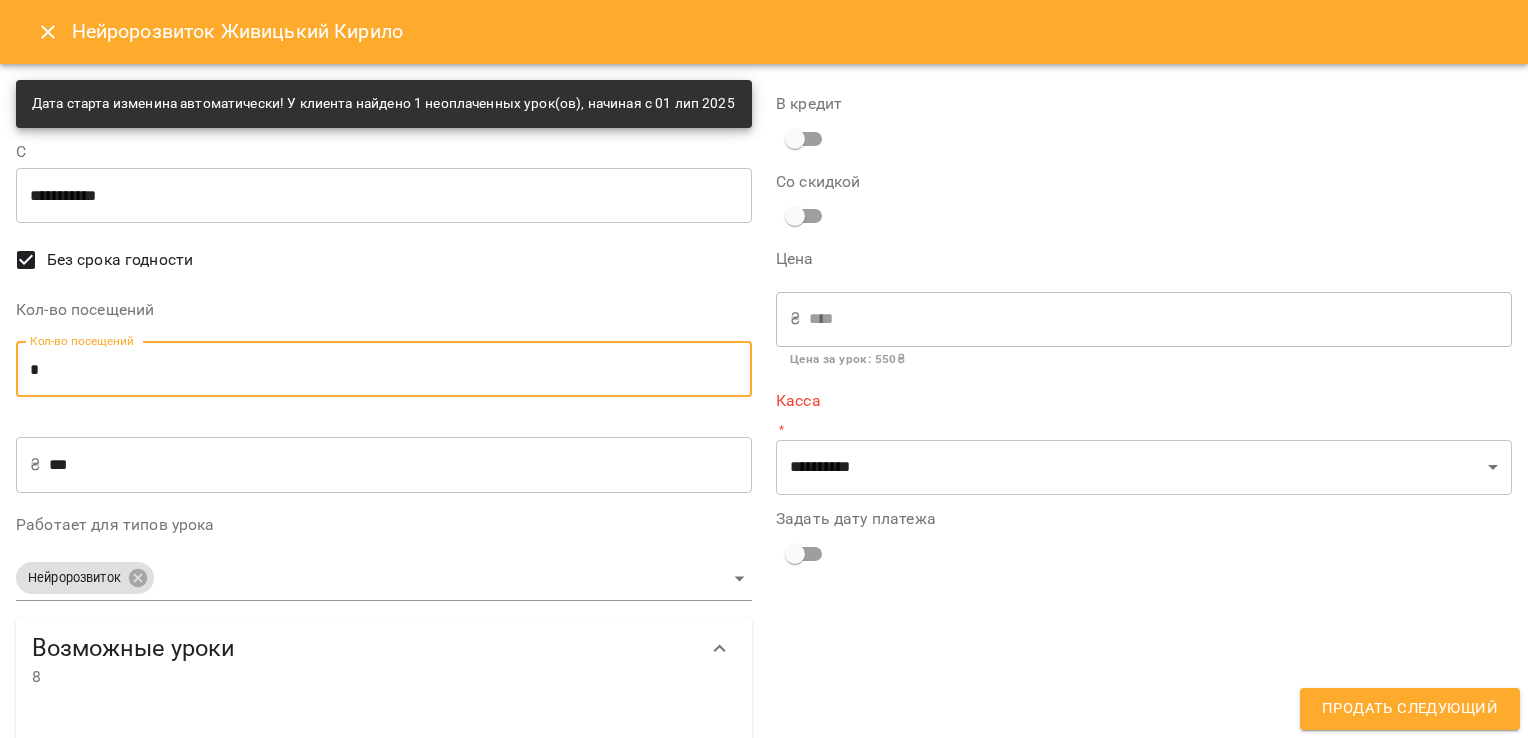 type on "*" 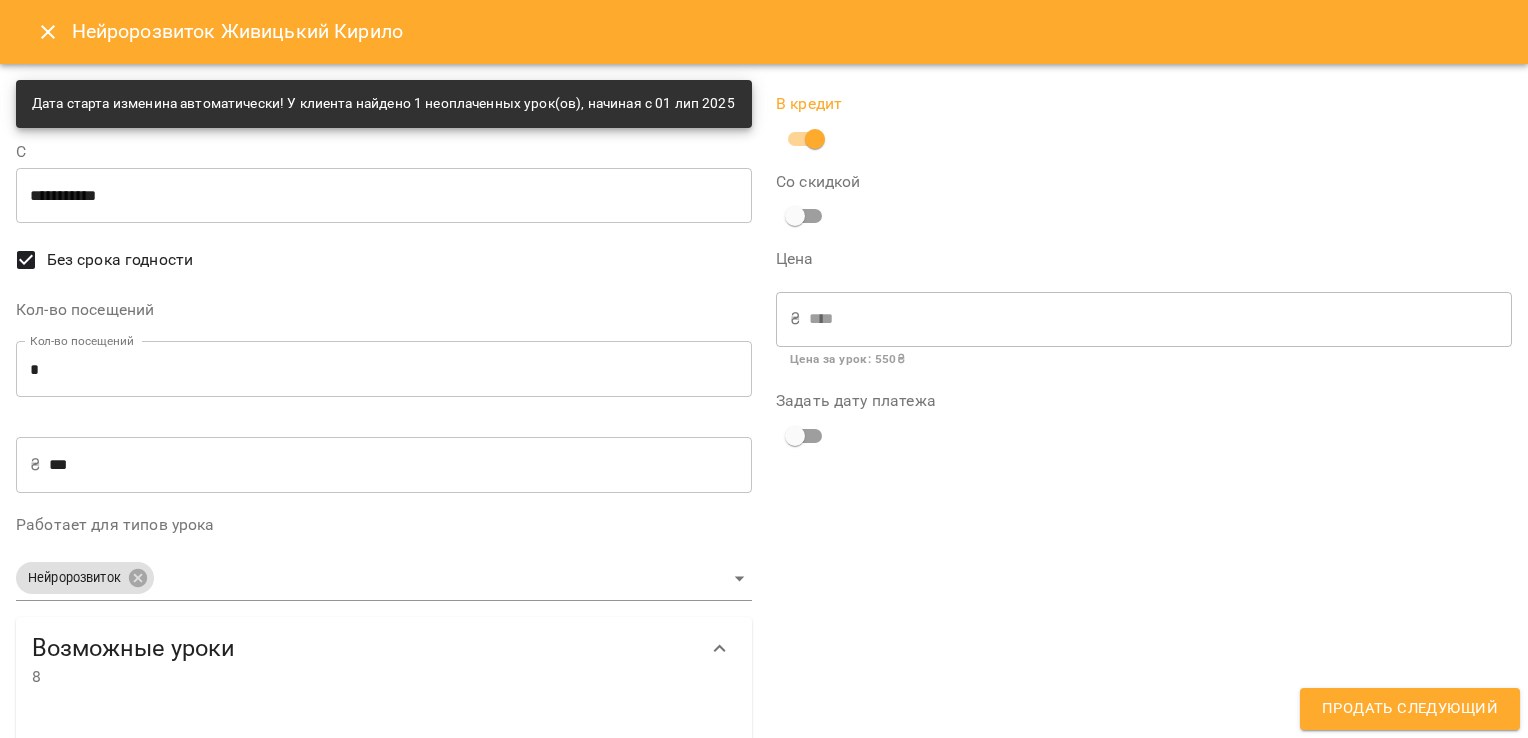 click on "Продать следующий" at bounding box center (1410, 709) 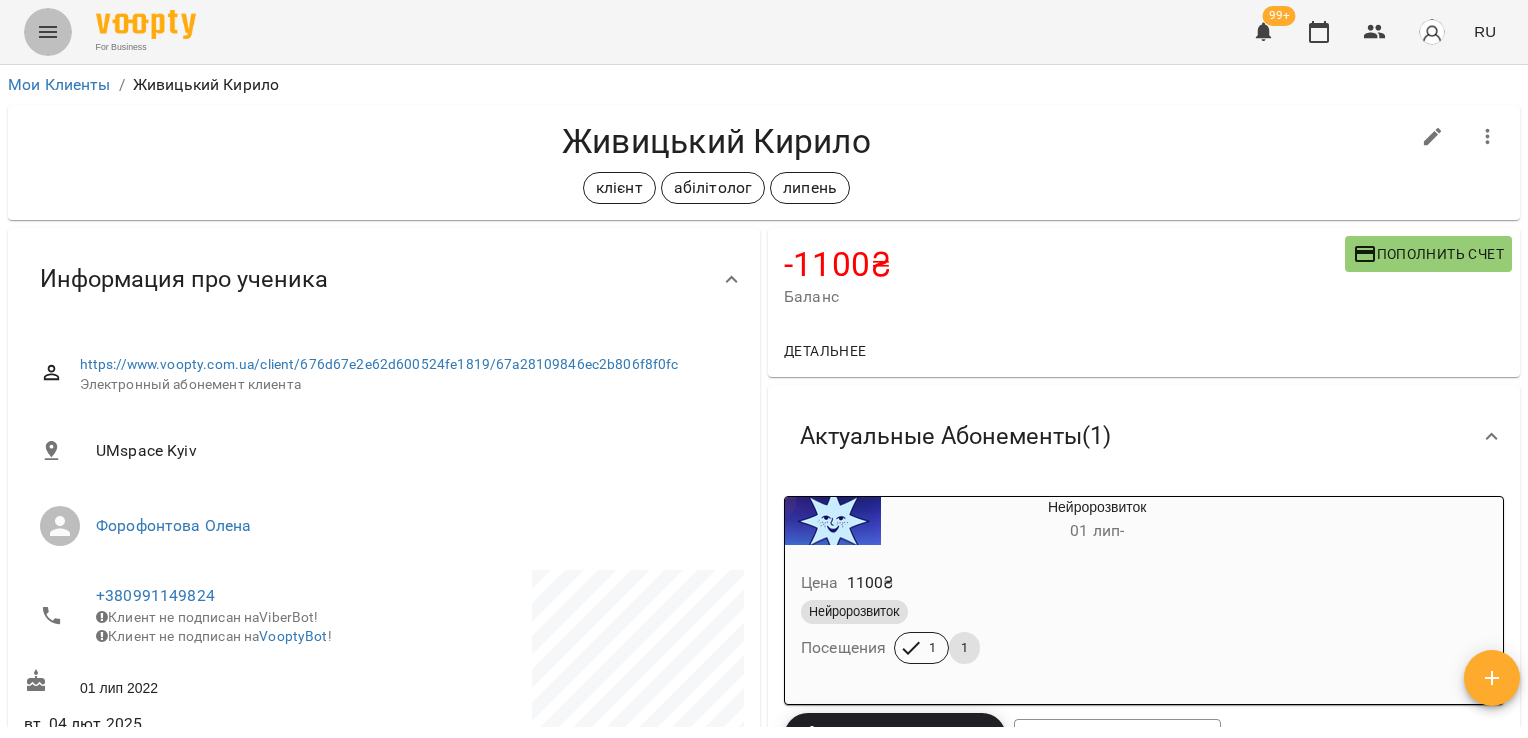 click at bounding box center [48, 32] 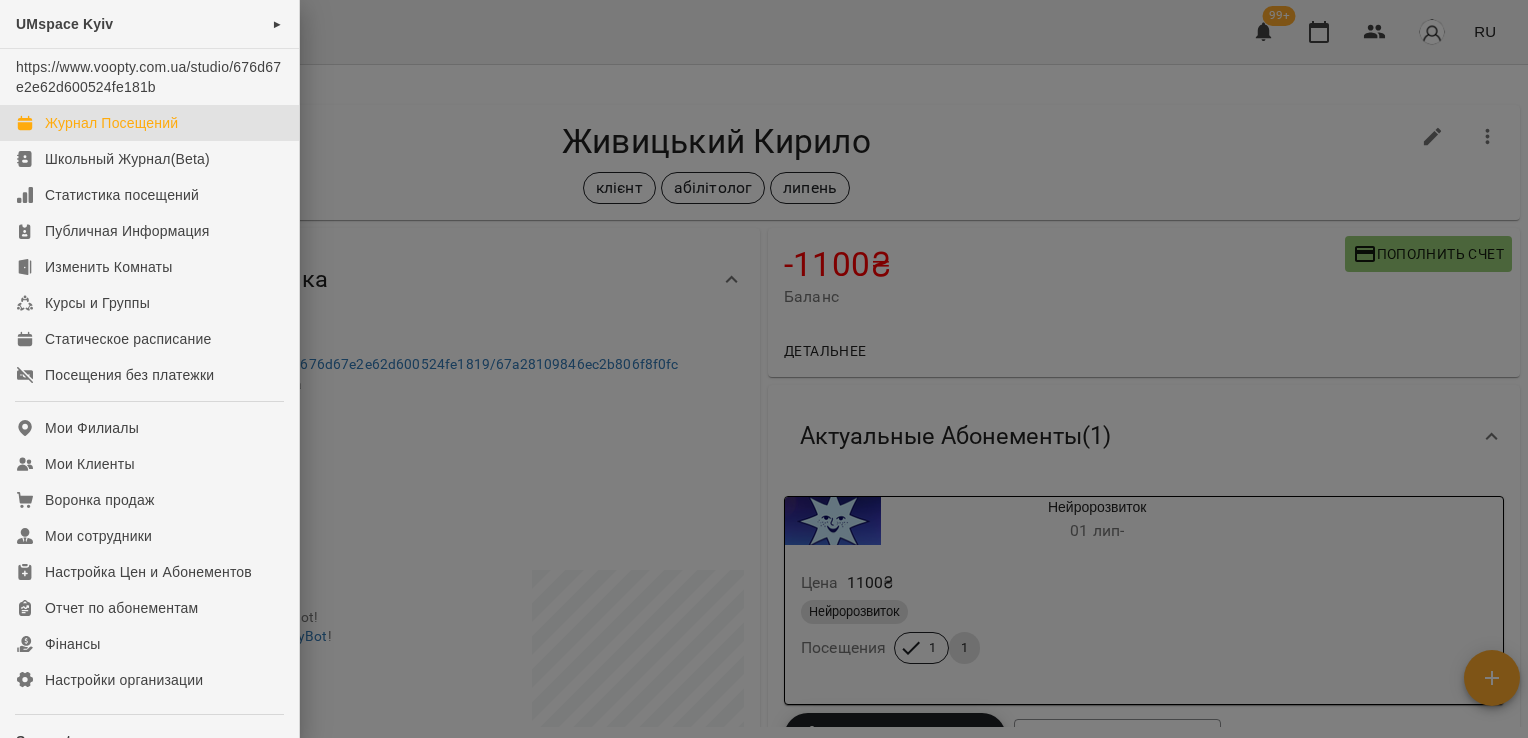 click on "Журнал Посещений" at bounding box center (111, 123) 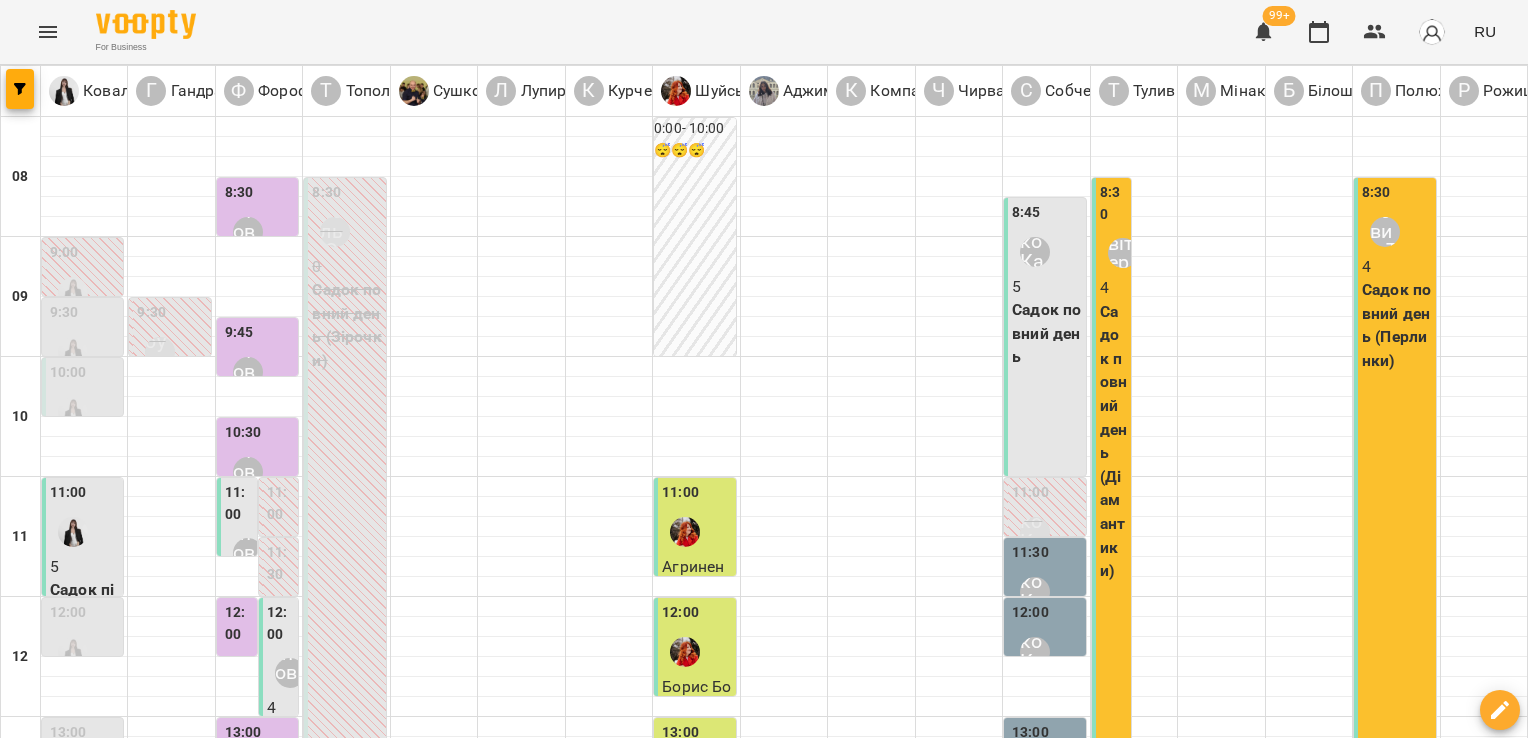 click on "11:00" at bounding box center [239, 503] 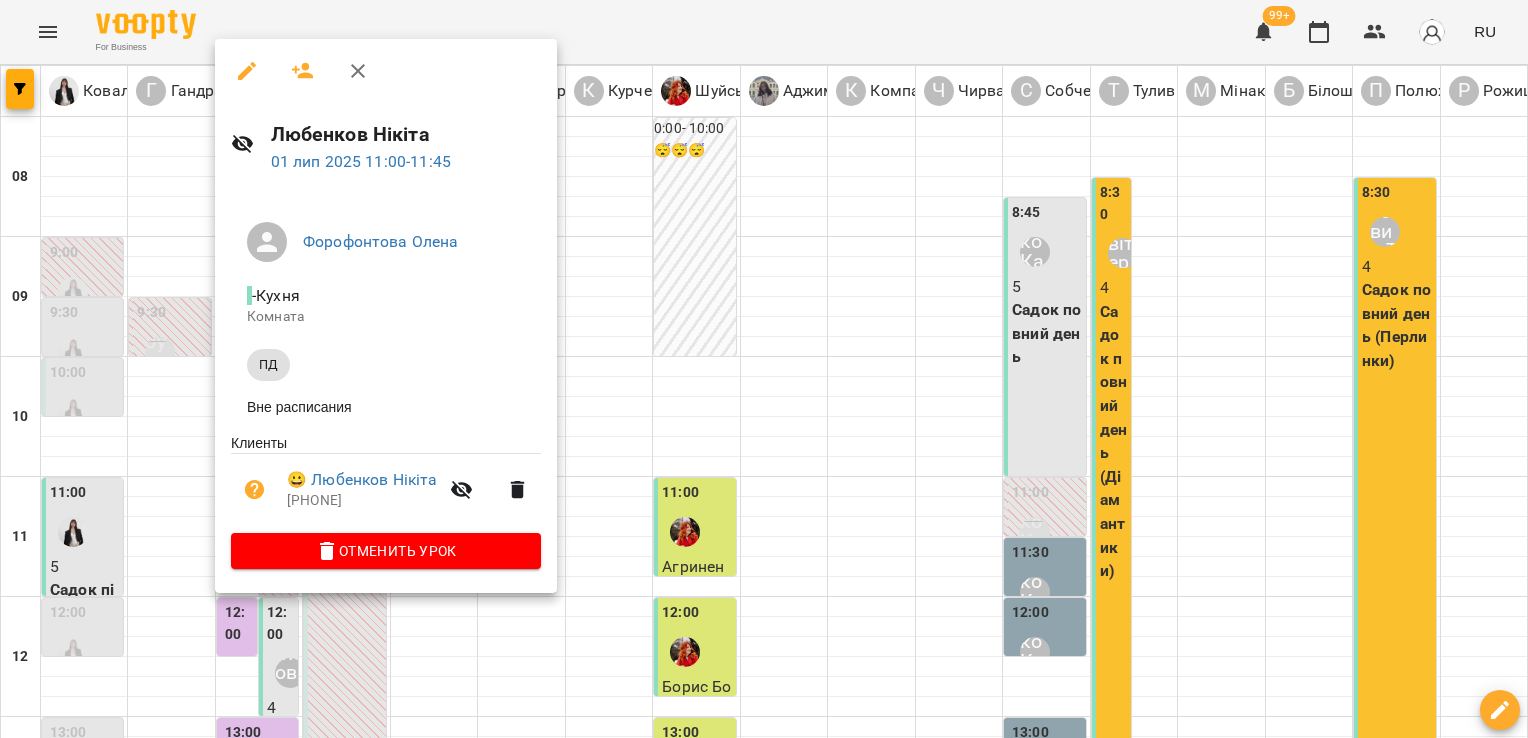 click at bounding box center [764, 369] 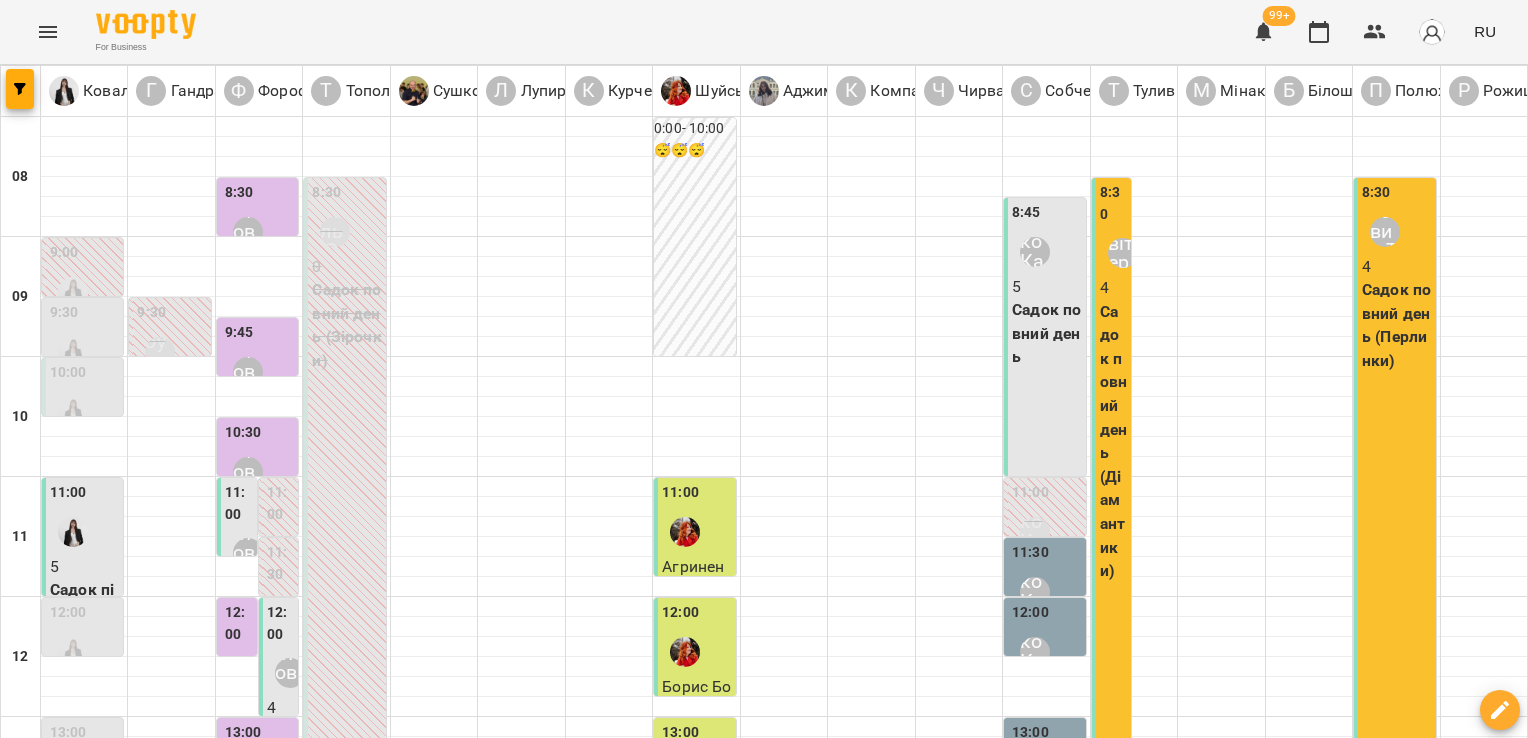scroll, scrollTop: 320, scrollLeft: 0, axis: vertical 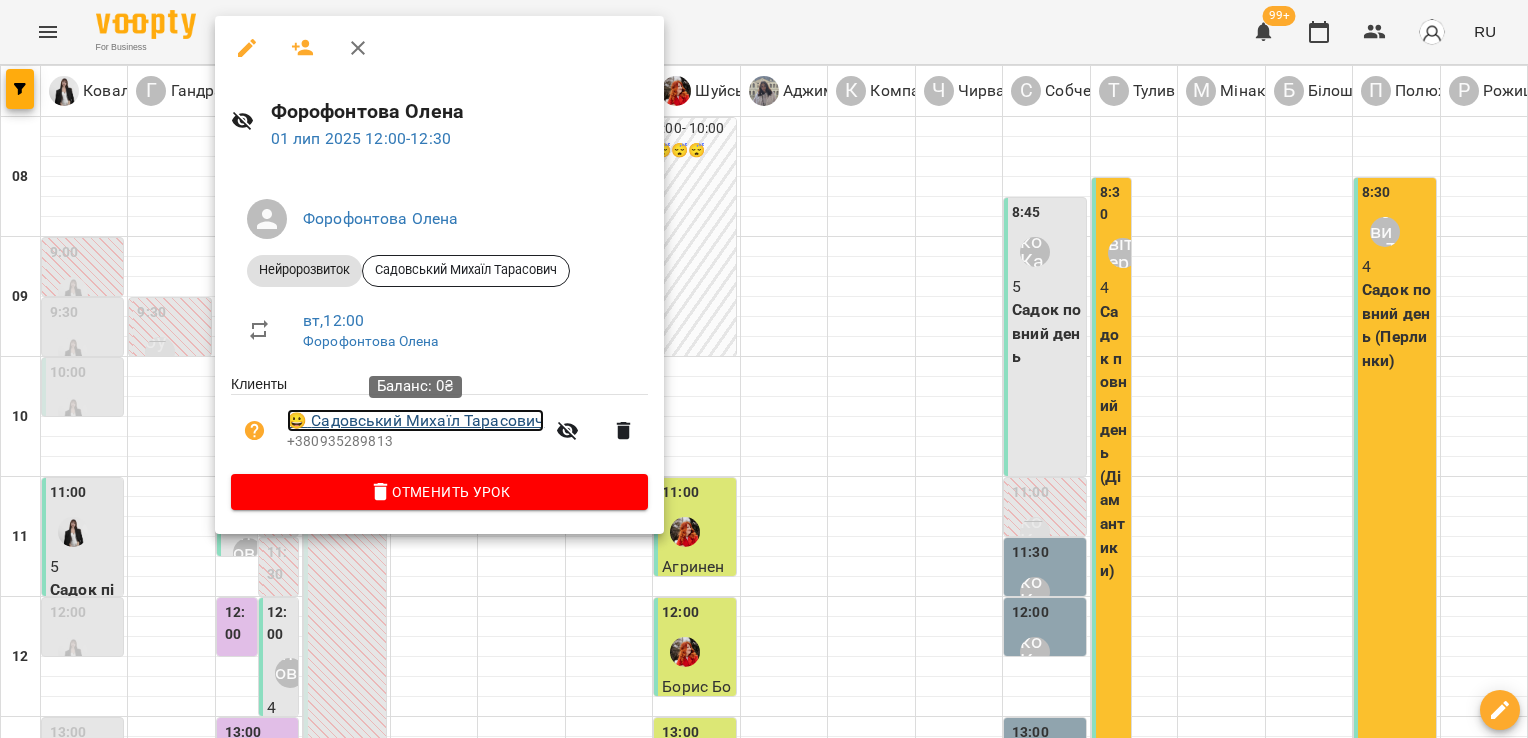 click on "😀   [LAST] [FIRST]" at bounding box center (415, 421) 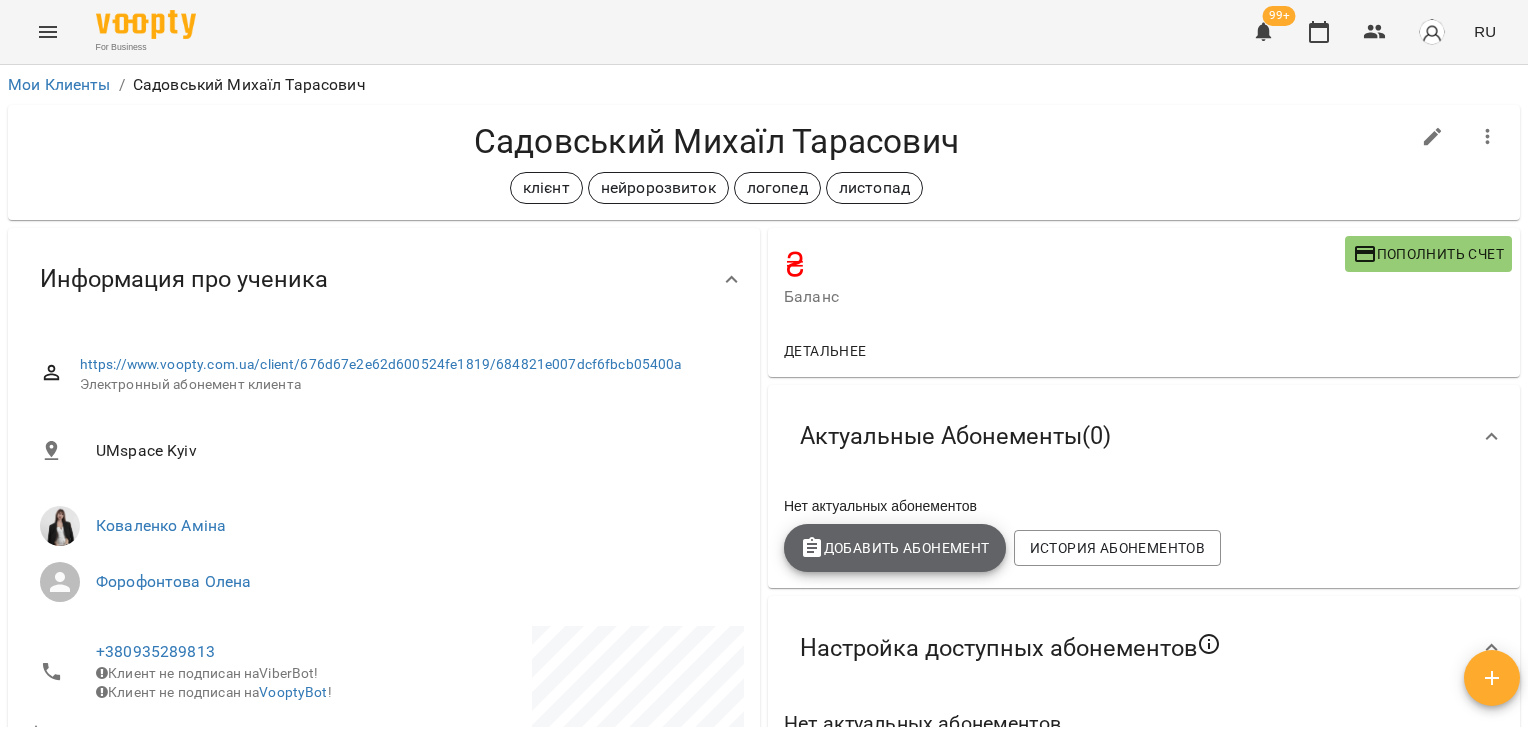 click on "Добавить Абонемент" at bounding box center (895, 548) 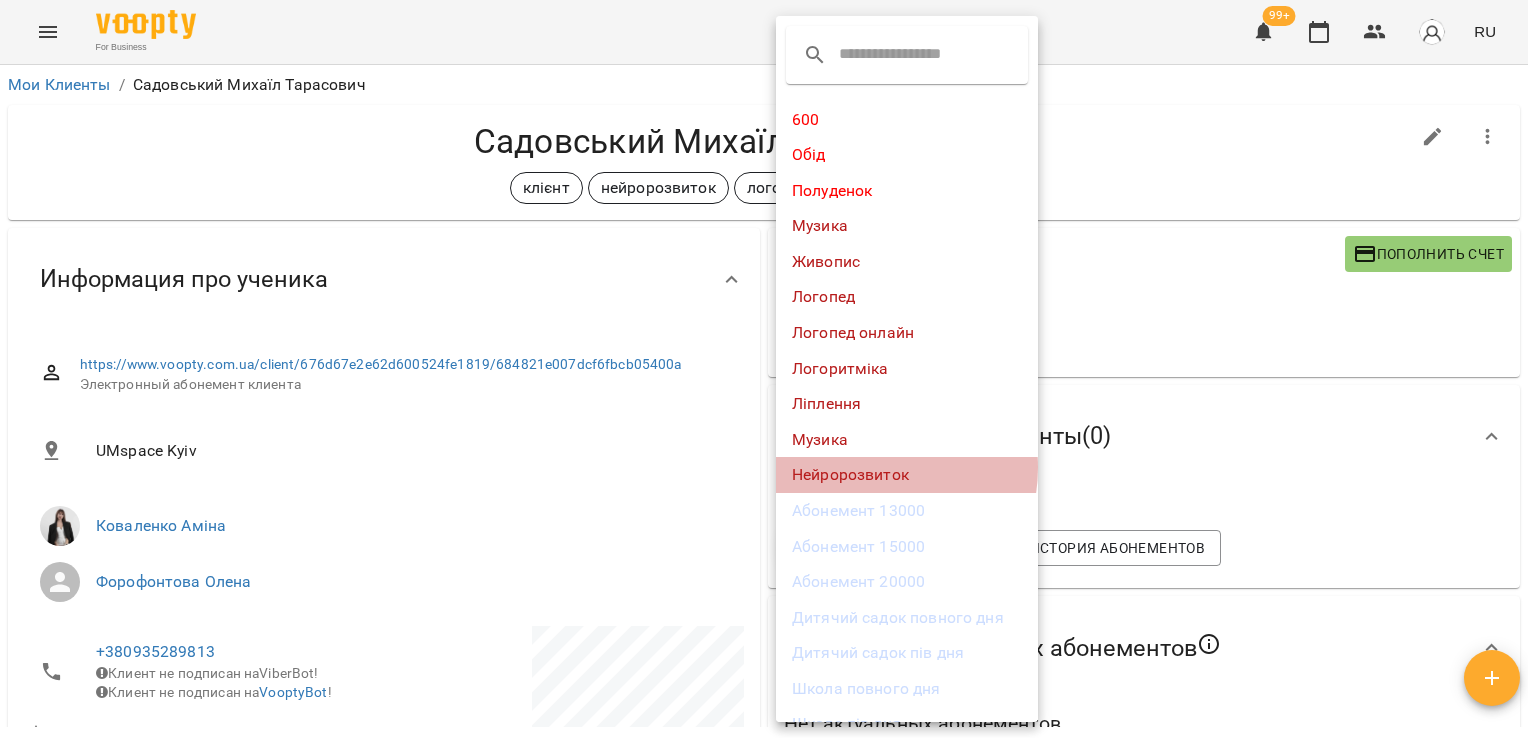 click on "Нейророзвиток" at bounding box center [907, 475] 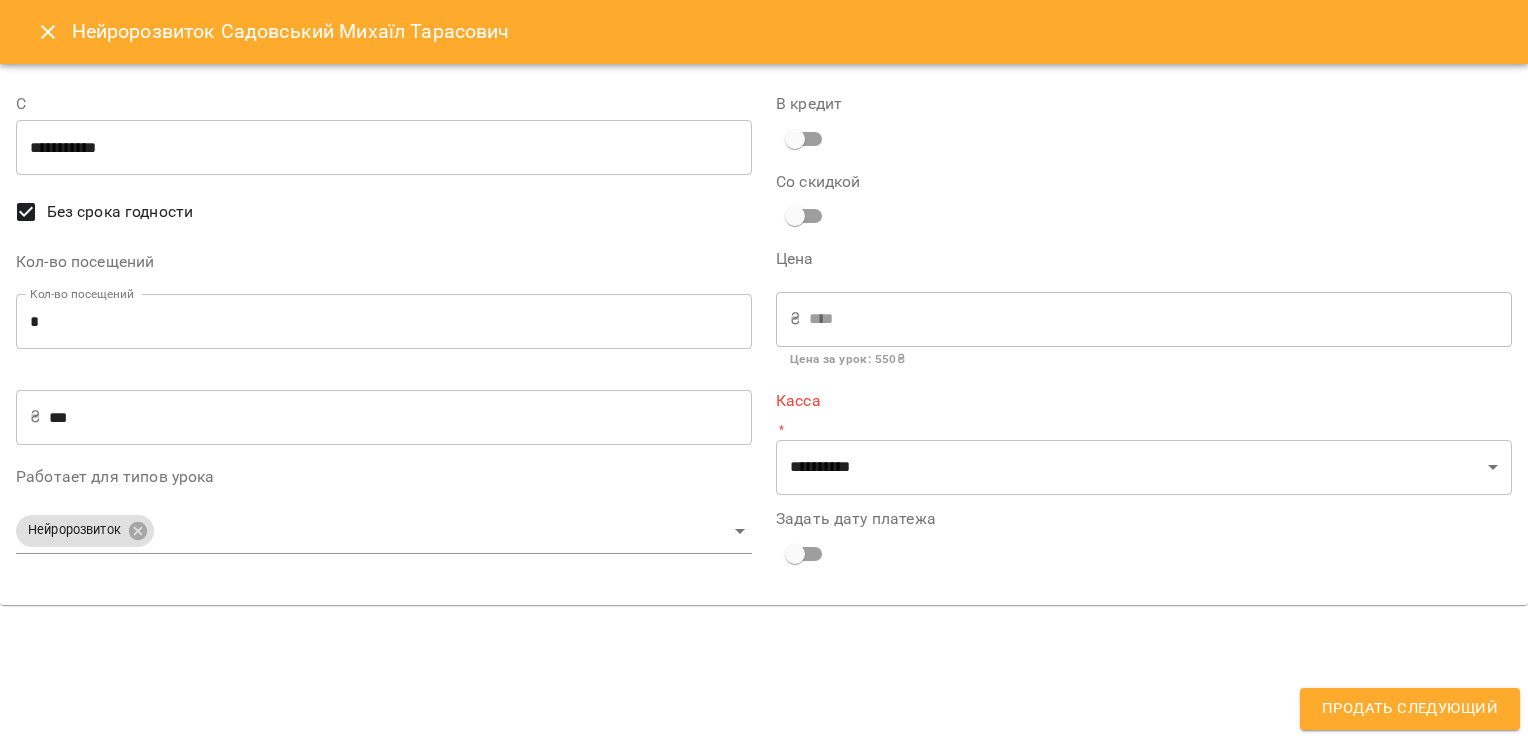 type on "**********" 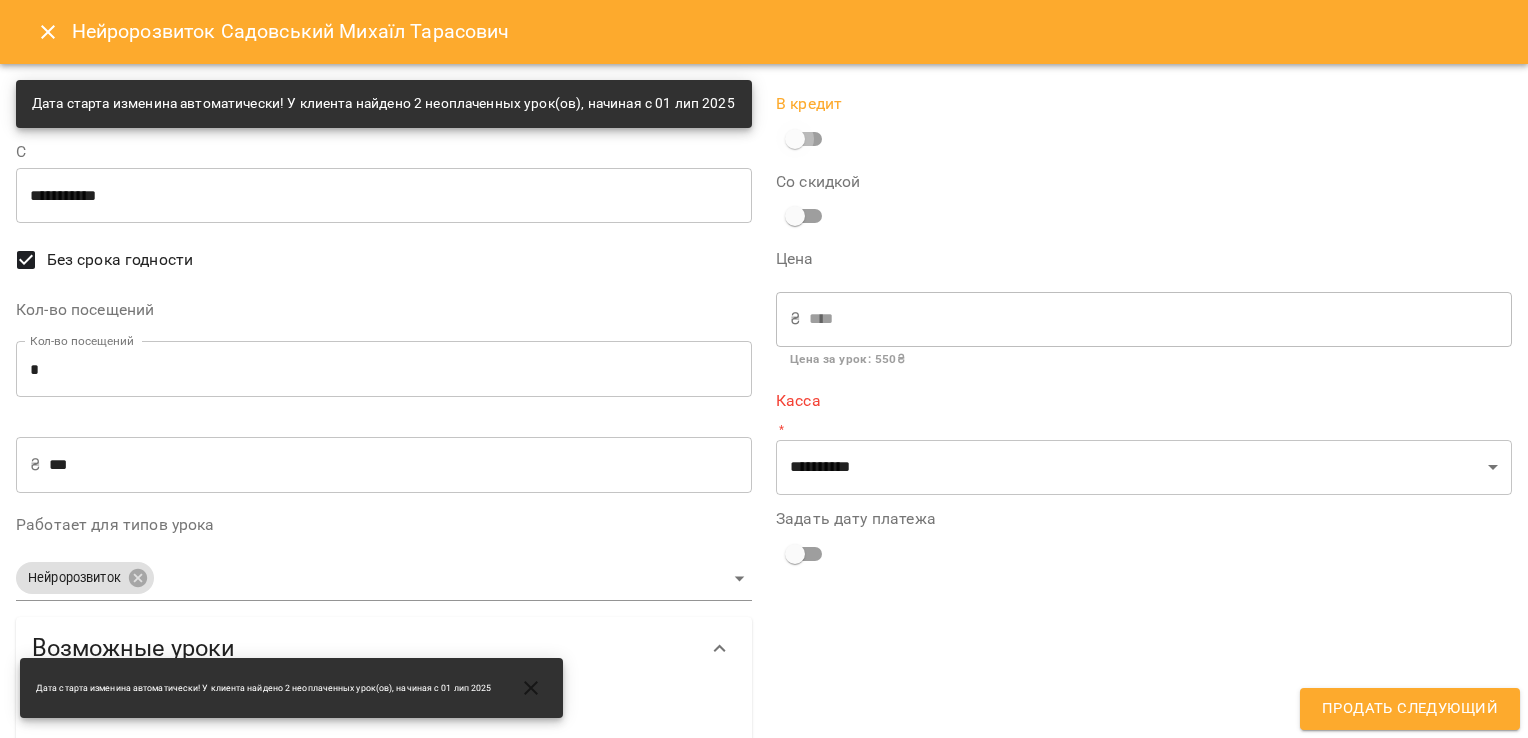 click on "**********" at bounding box center (1144, 705) 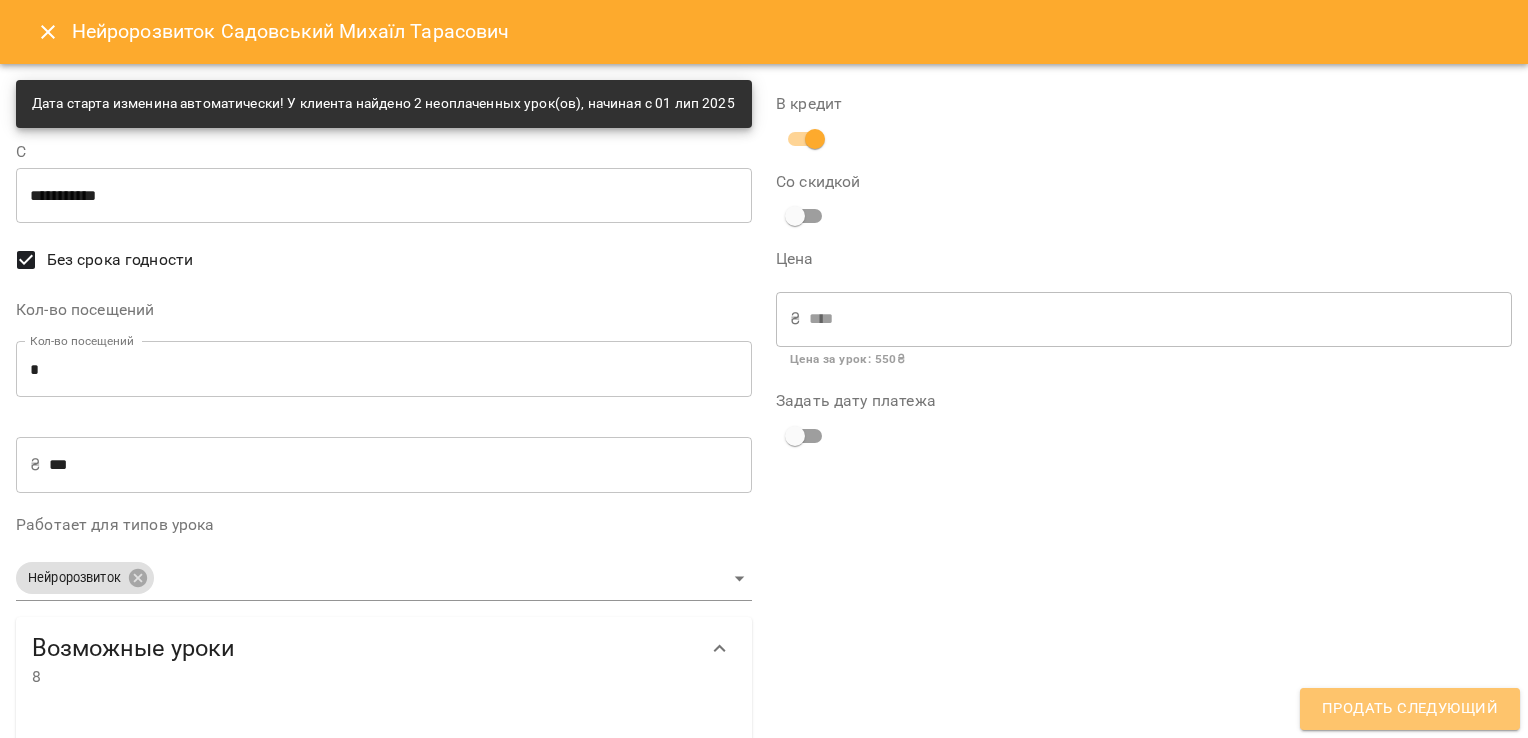click on "Продать следующий" at bounding box center (1410, 709) 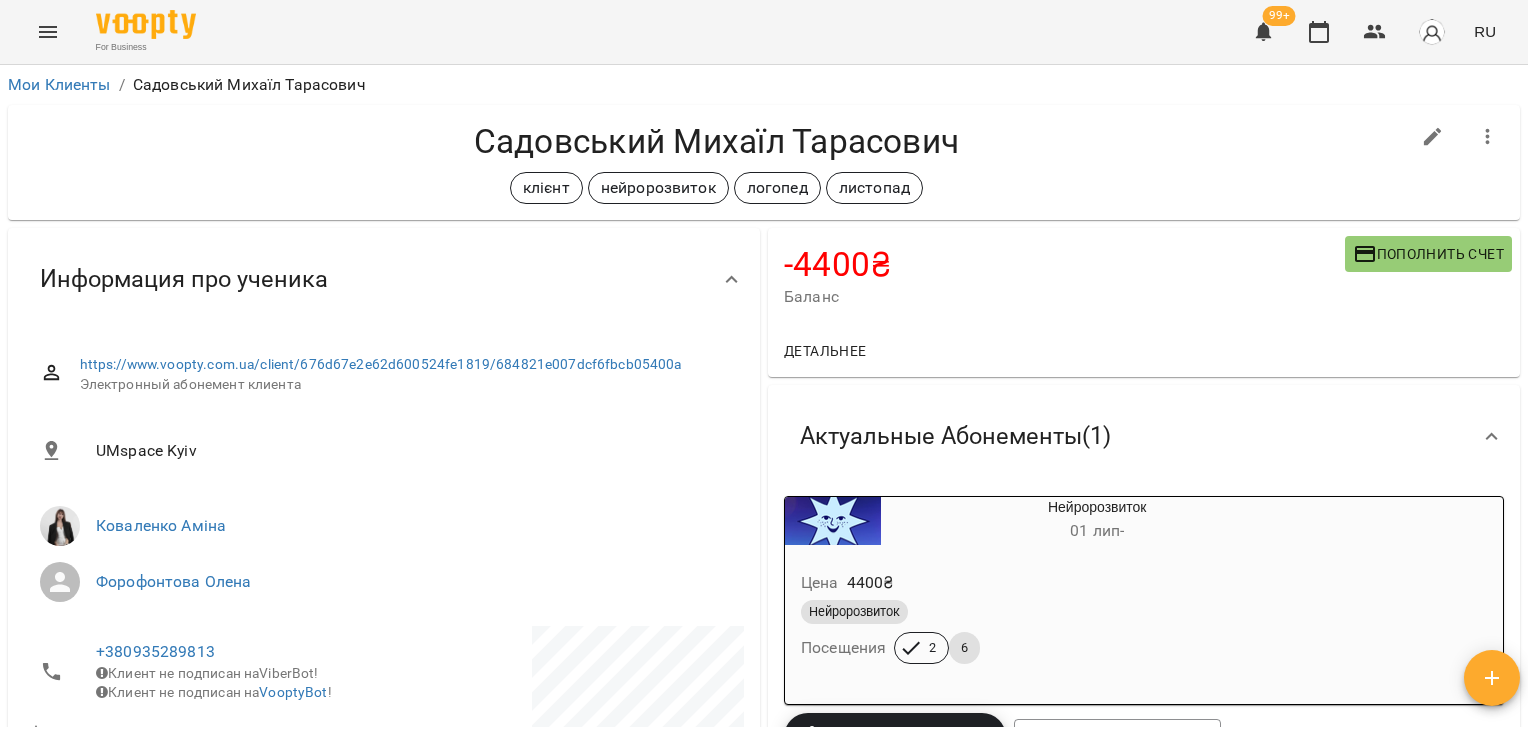 click on "Цена 4400 ₴" at bounding box center [1049, 583] 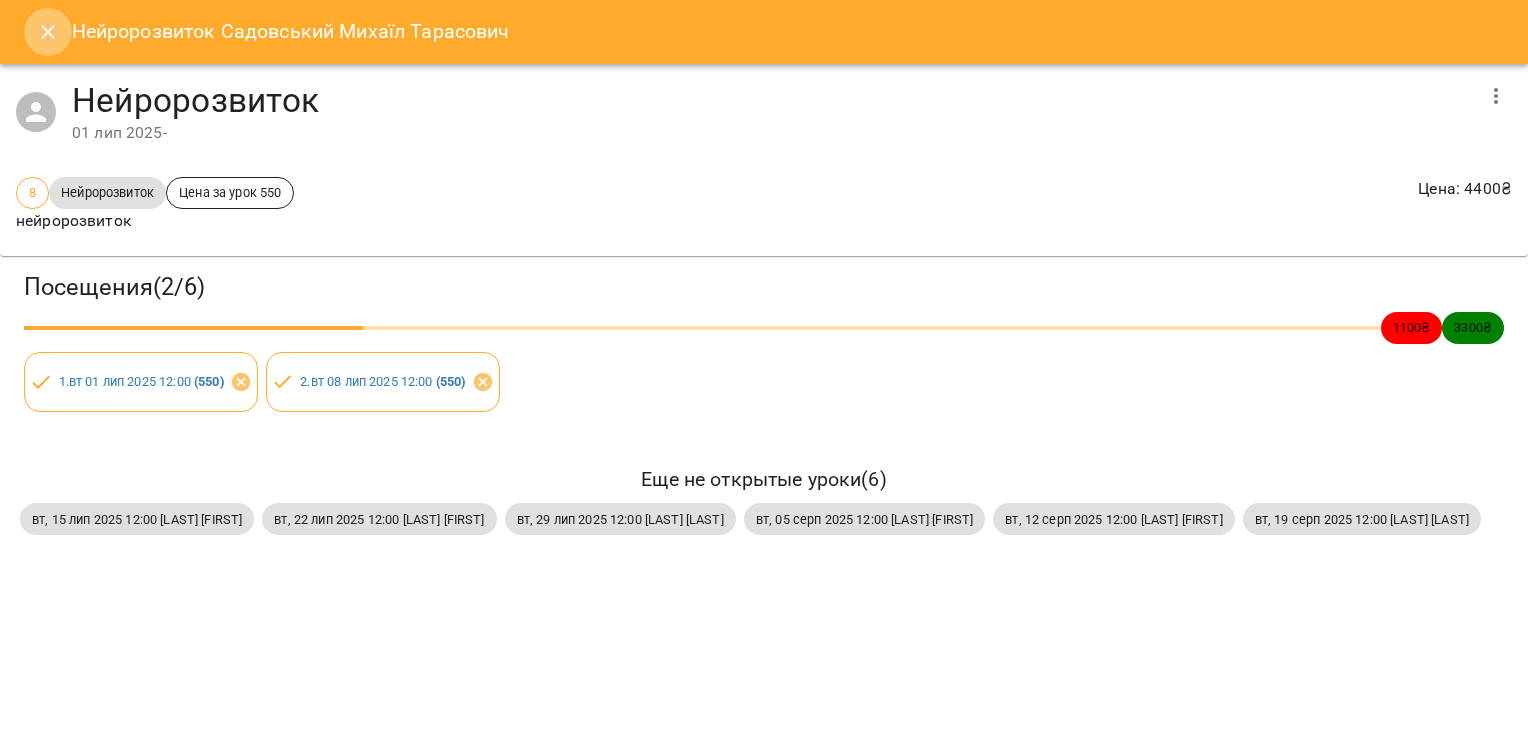 click 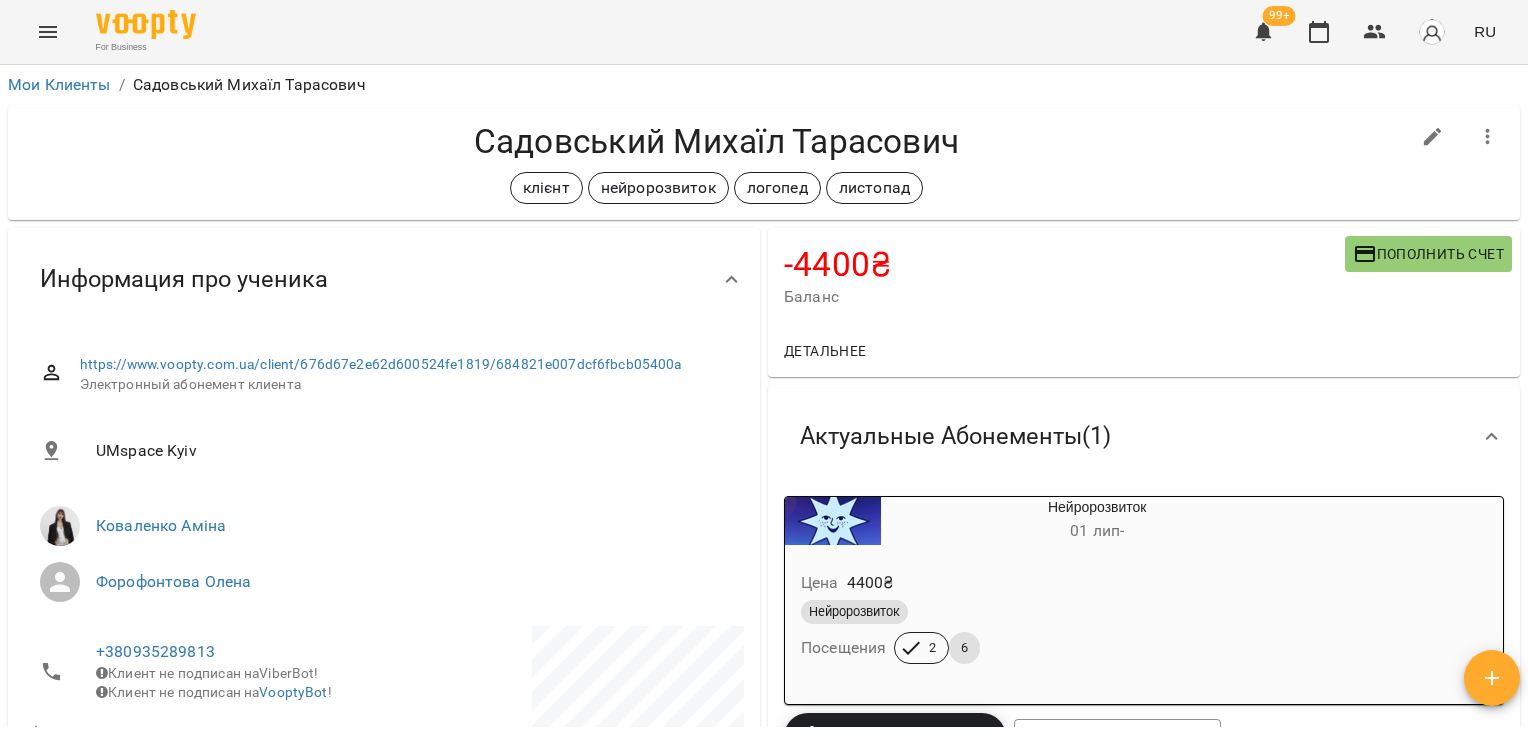 click on "For Business 99+ RU Мои Клиенты / [LAST] [LAST] [LAST] [LAST] [LAST] [LAST] клієнт нейророзвиток логопед листопад -4400 ₴ Баланс Пополнить счет Детальнее -4400   ₴ Абонементы -4400 ₴   Нейророзвиток Актуальные Абонементы ( 1 ) Нейророзвиток 01 лип  -   Цена 4400 ₴ Нейророзвиток Посещения 2 6 Добавить Абонемент История абонементов Настройка доступных абонементов Нет актуальных абонементов Сохранить Информация про ученика https://www.voopty.com.ua/client/676d67e2e62d600524fe1819/684821e007dcf6fbcb05400a Электронный абонемент клиента UMspace Kyiv +[PHONE] ViberBot! !" at bounding box center (764, 401) 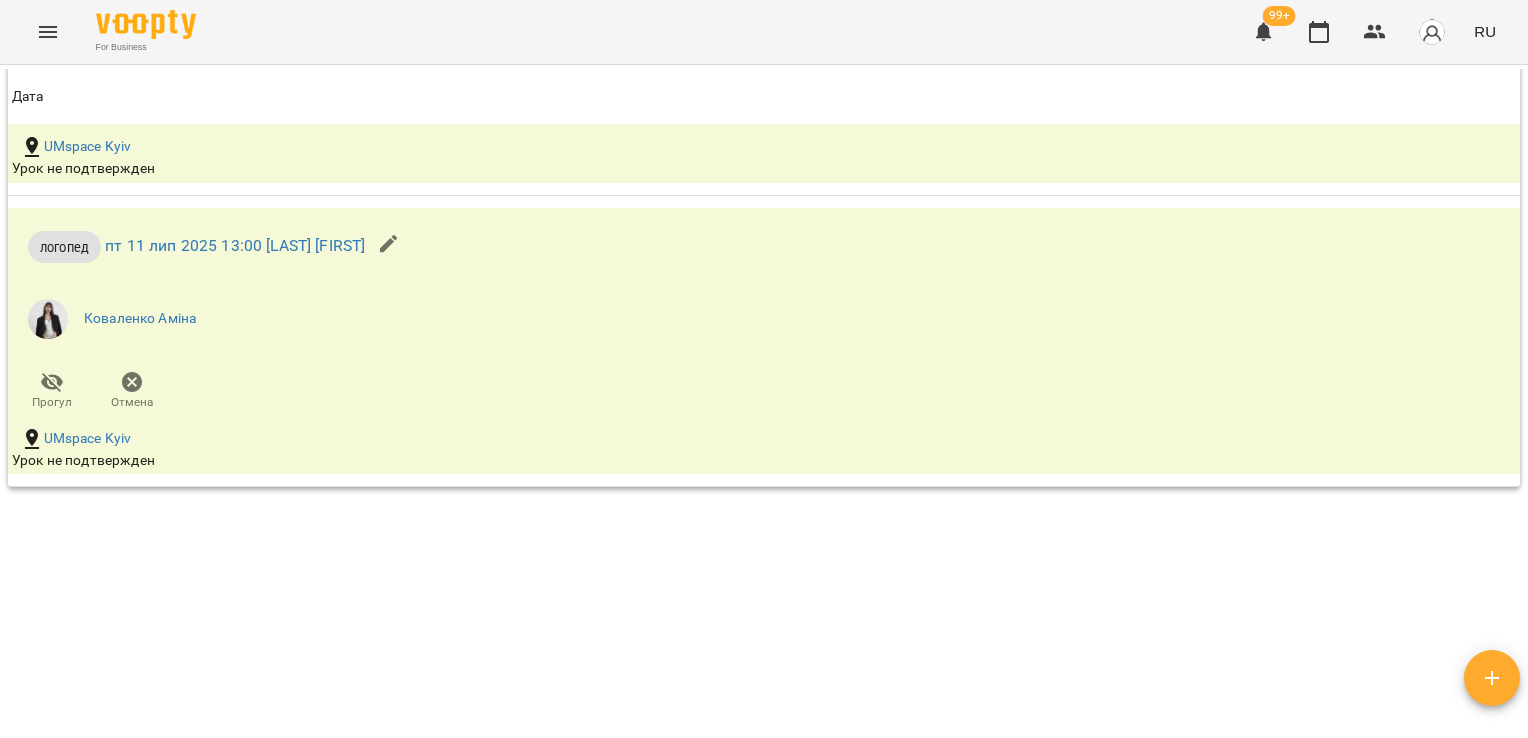 scroll, scrollTop: 3119, scrollLeft: 0, axis: vertical 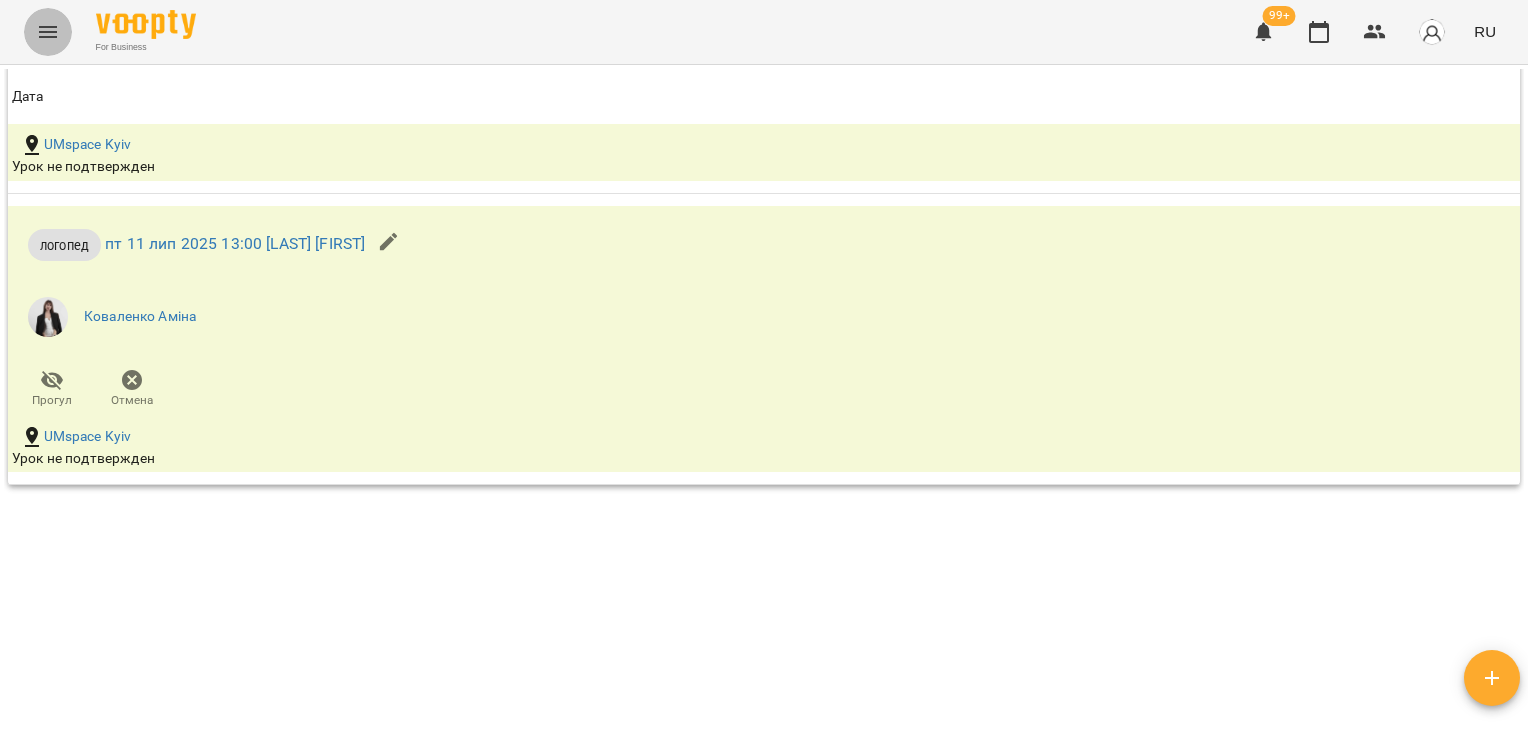 click 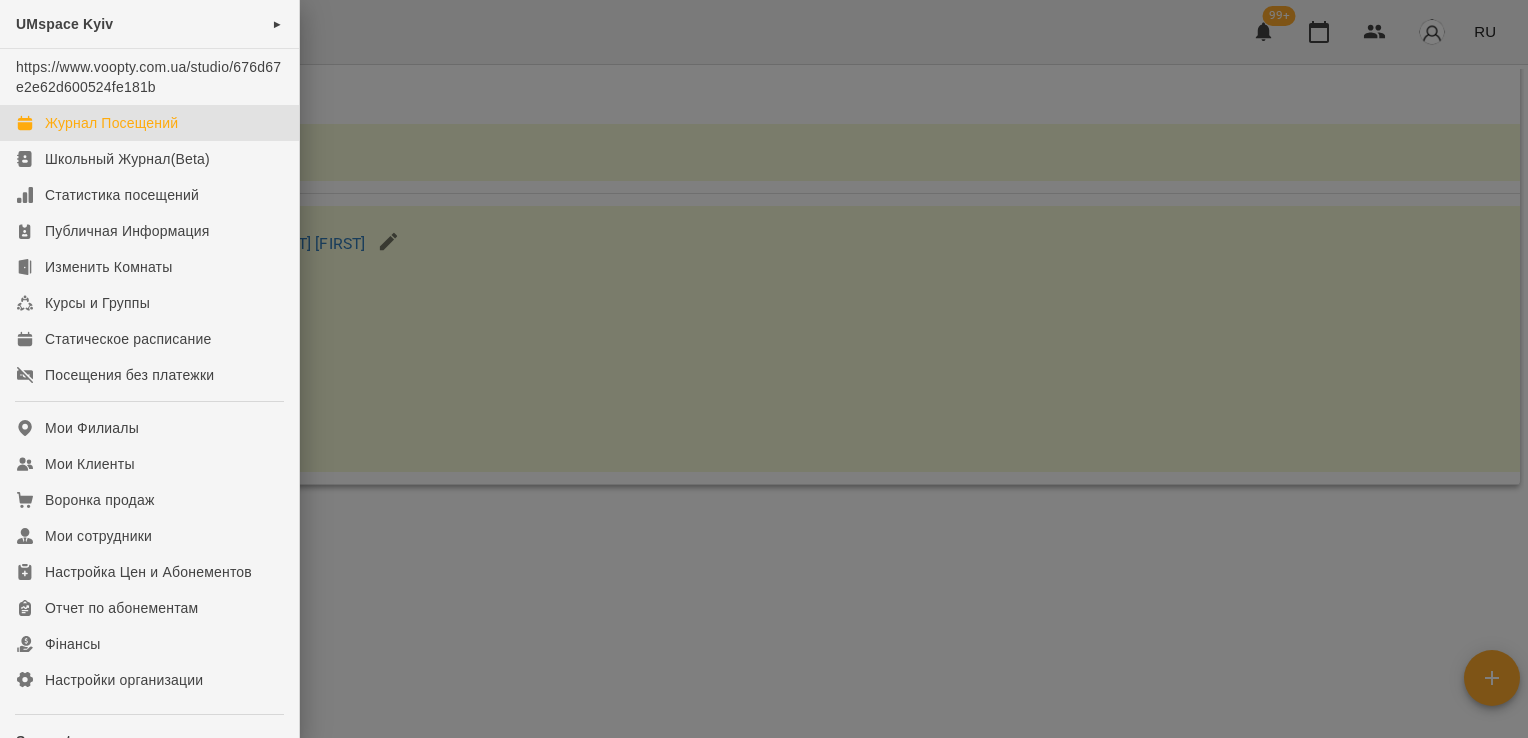 click on "Журнал Посещений" at bounding box center [111, 123] 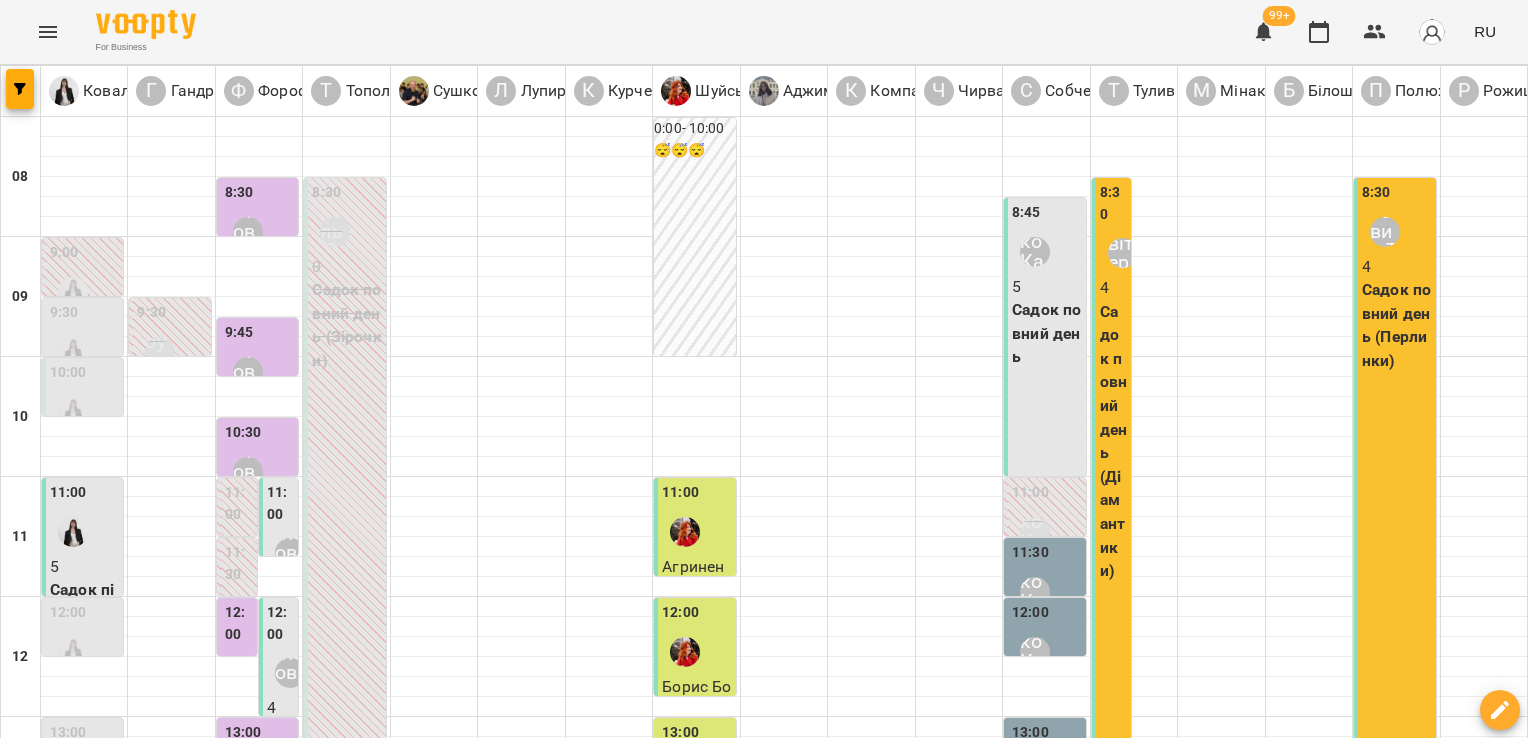 click on "чт" at bounding box center [852, 1703] 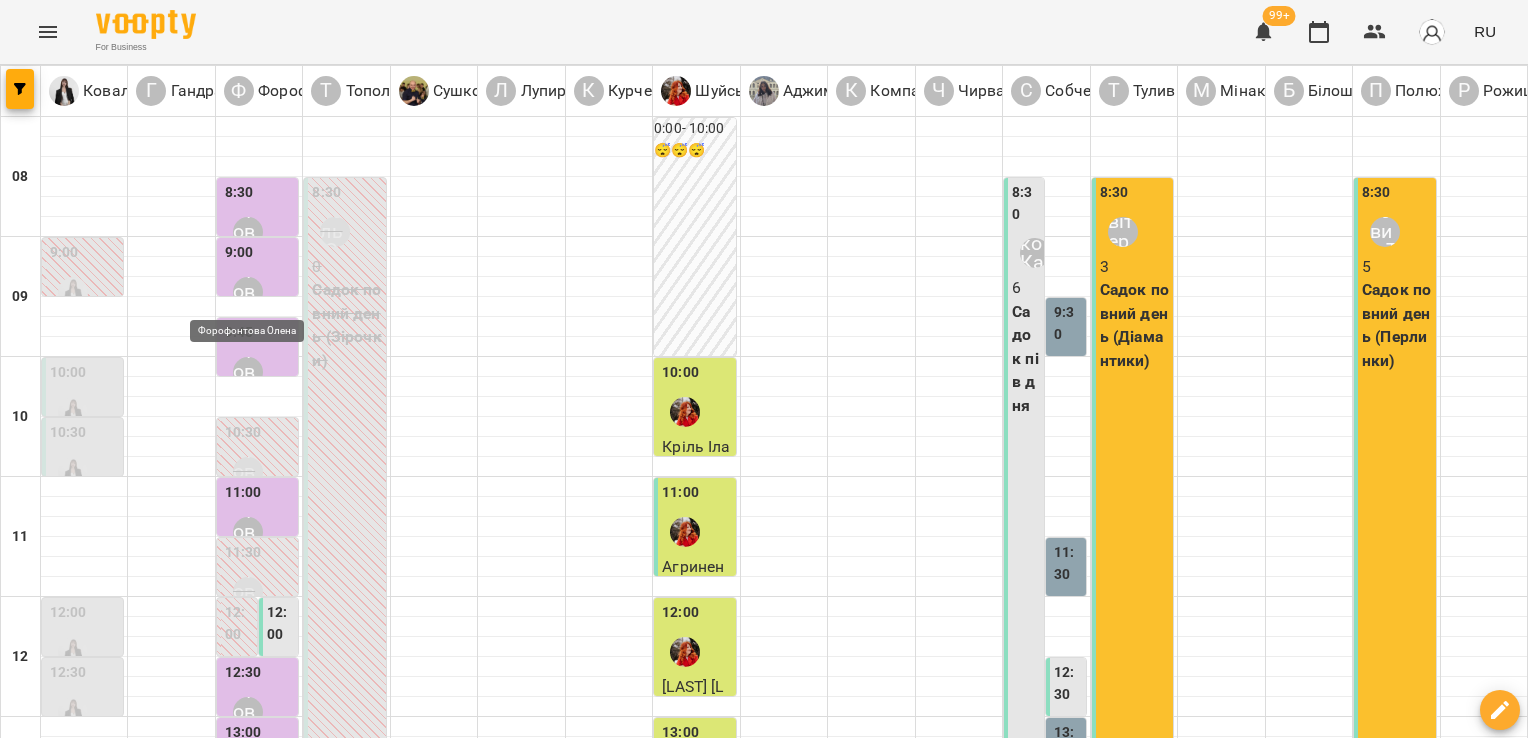 click on "Форофонтова Олена" at bounding box center [248, 292] 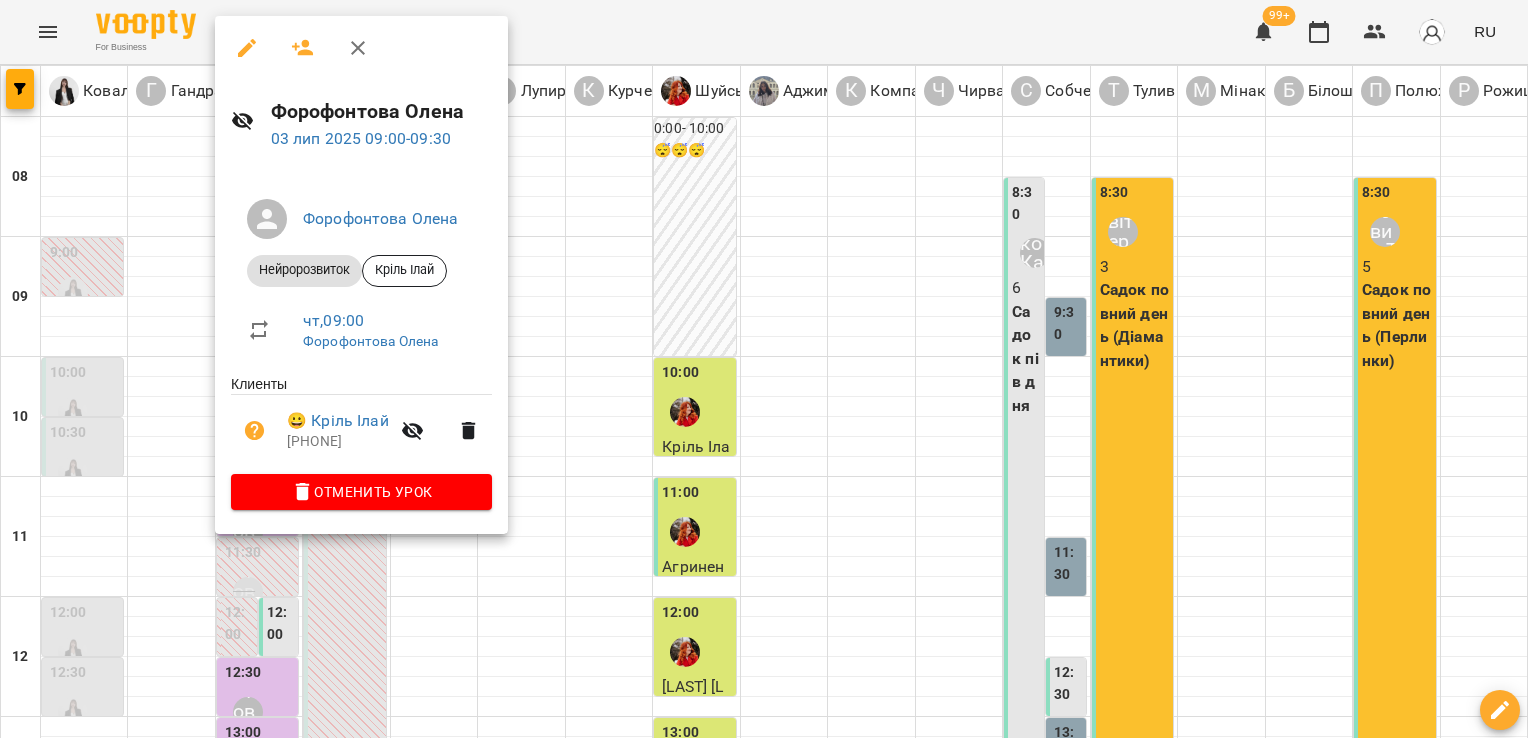 click at bounding box center (764, 369) 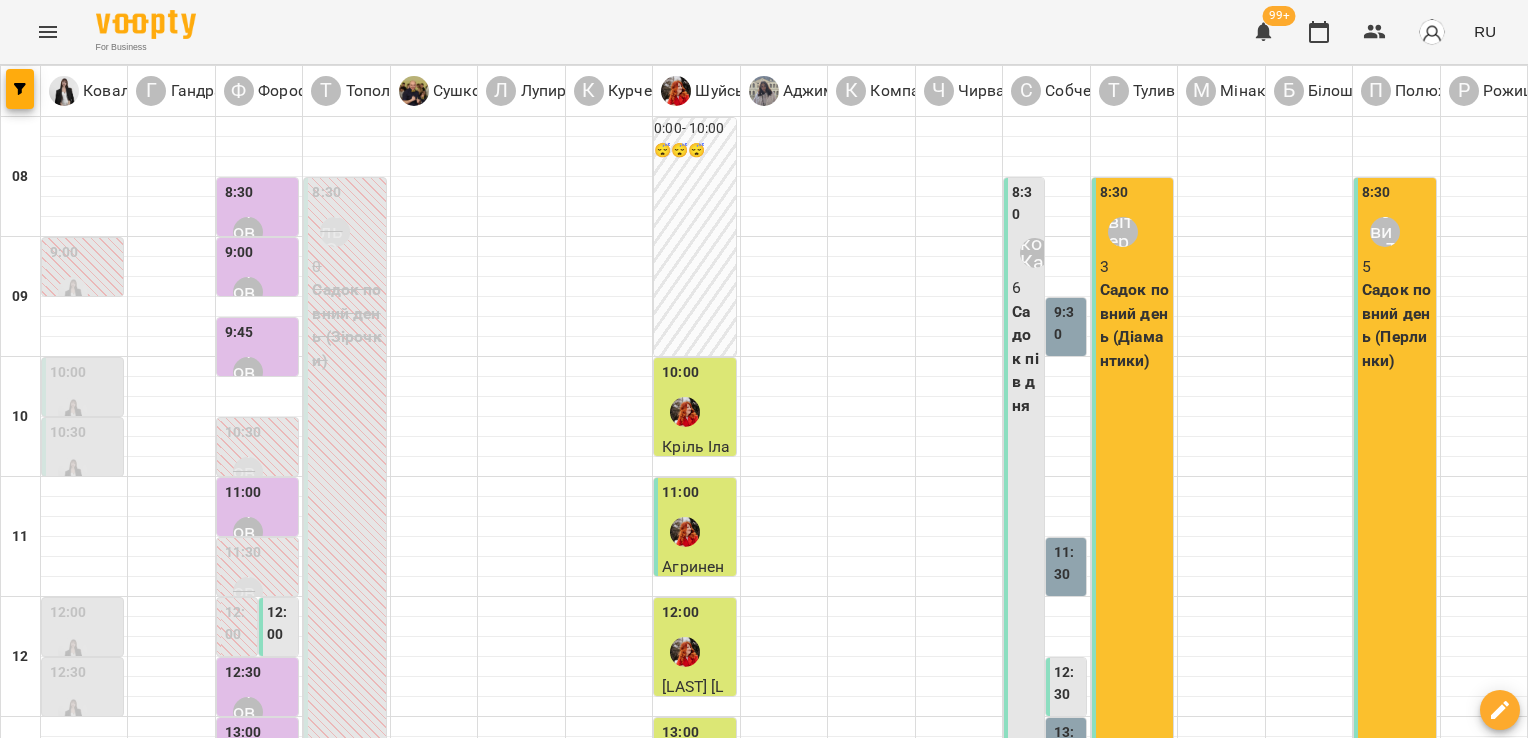 click on "9:45 [LAST] [FIRST]" at bounding box center [259, 358] 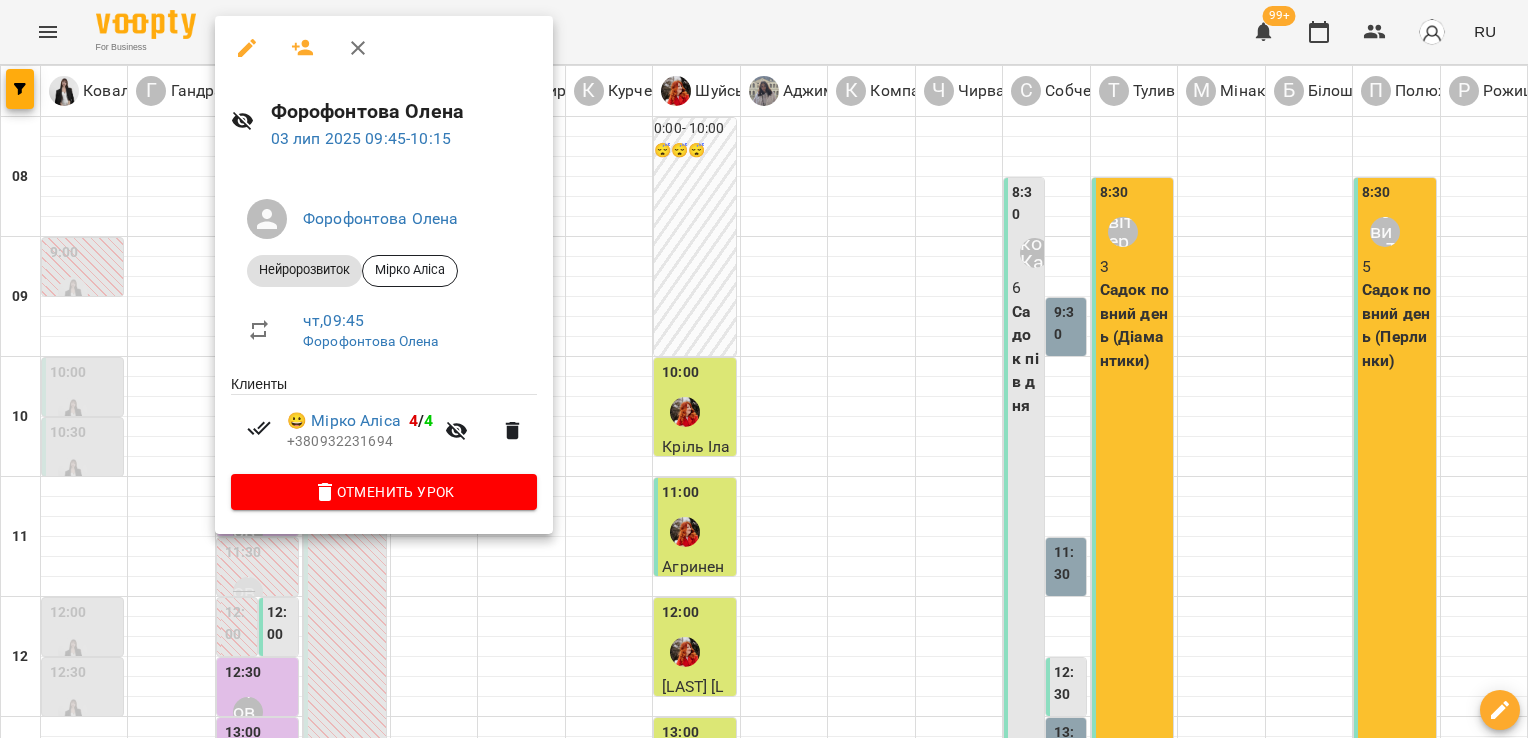 click at bounding box center (764, 369) 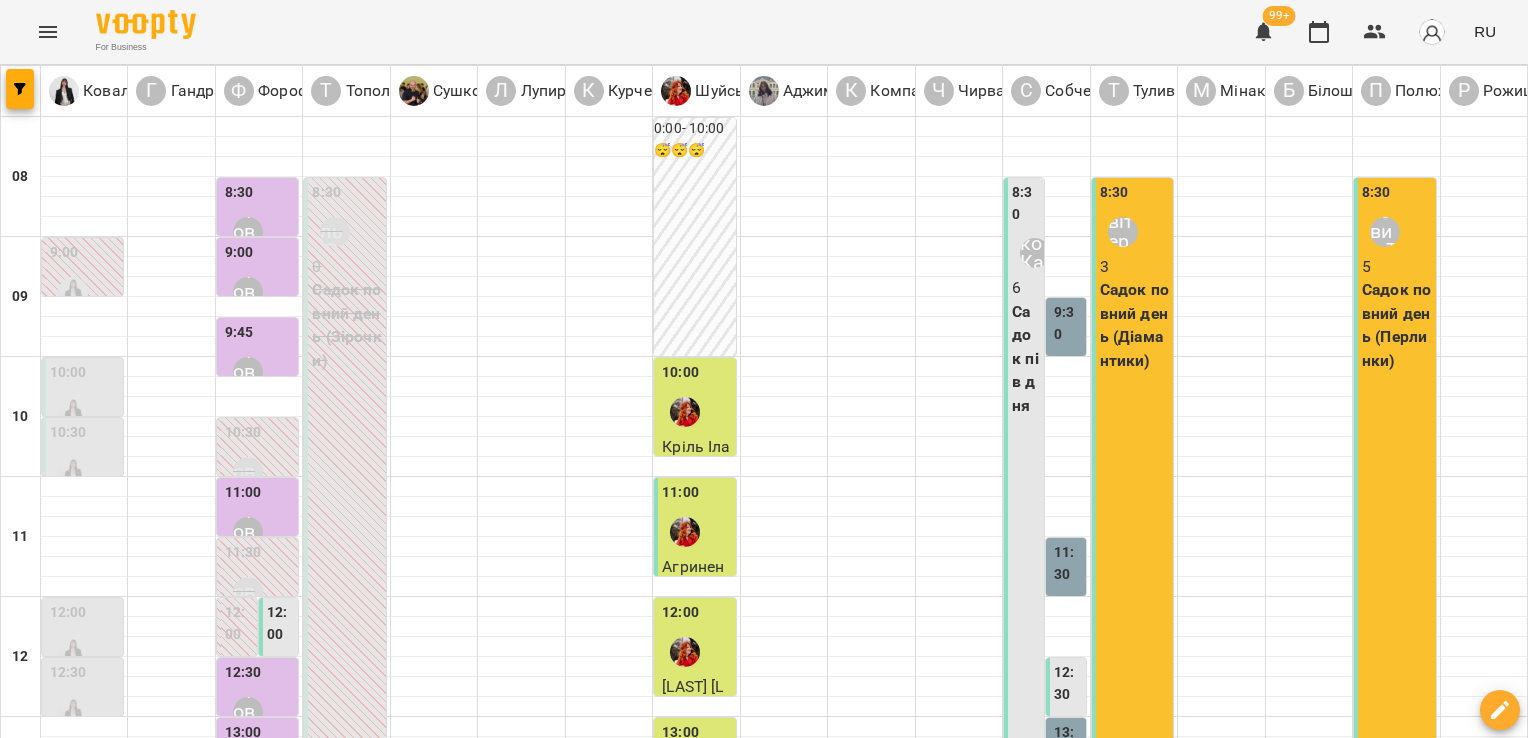 click on "8:30" at bounding box center (239, 195) 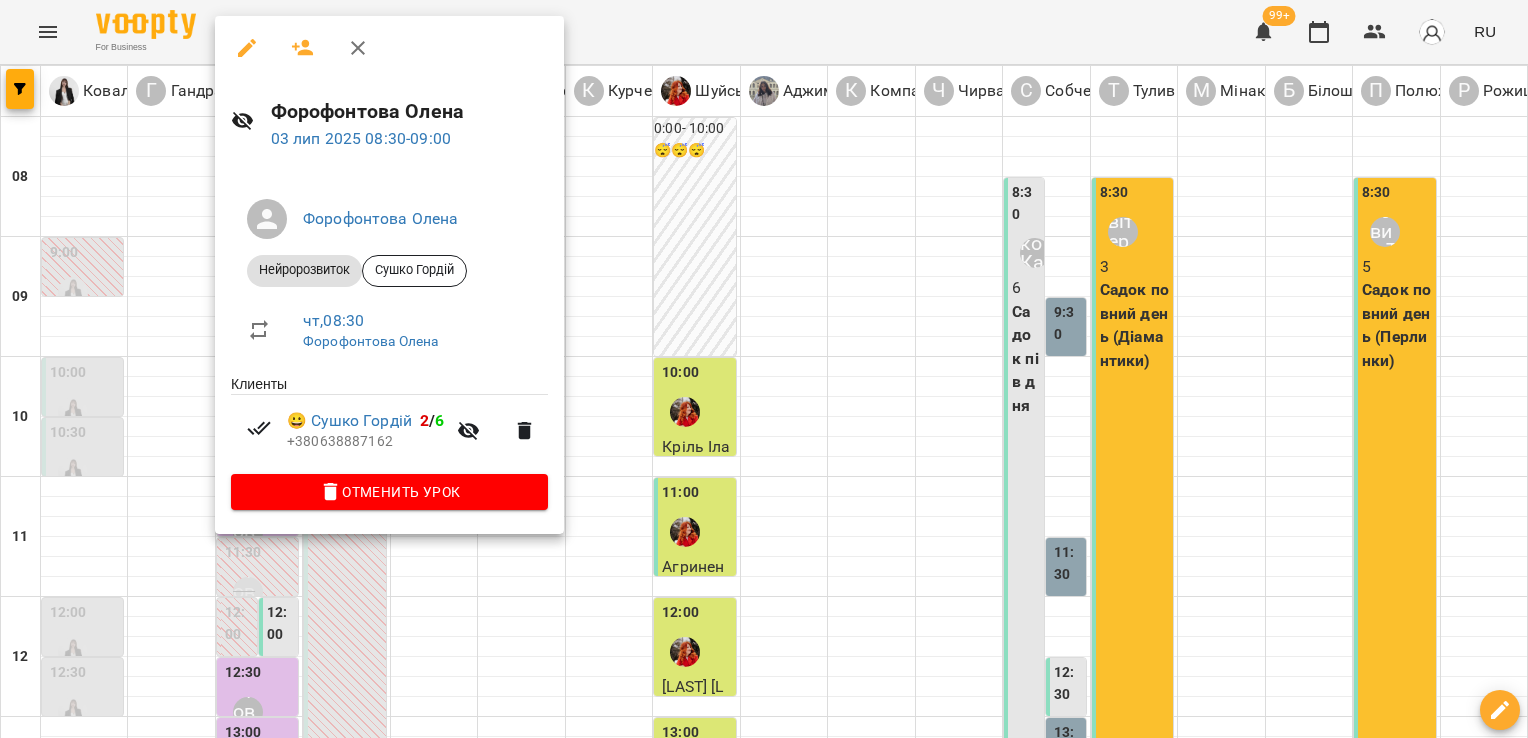 click at bounding box center (764, 369) 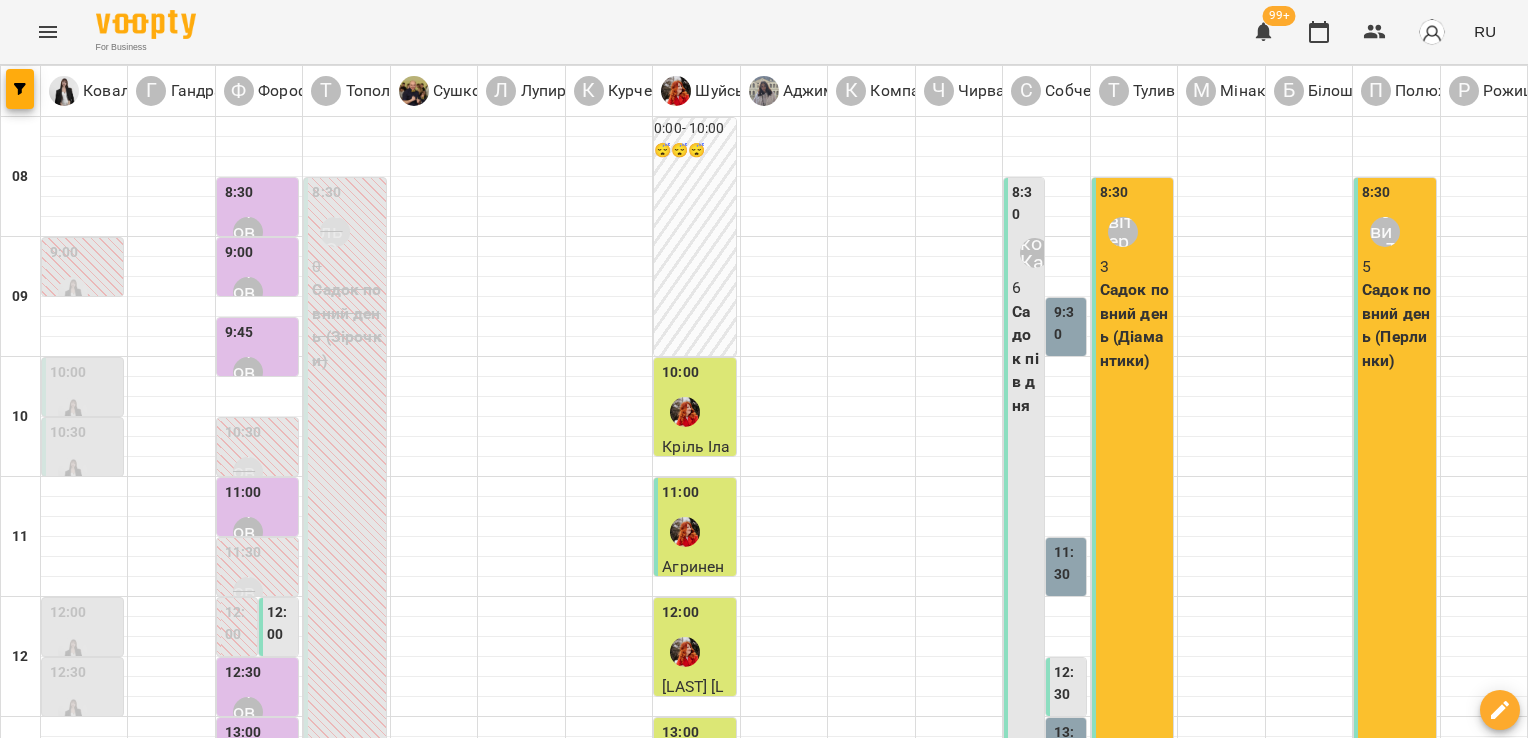 click on "Форофонтова Олена" at bounding box center [248, 532] 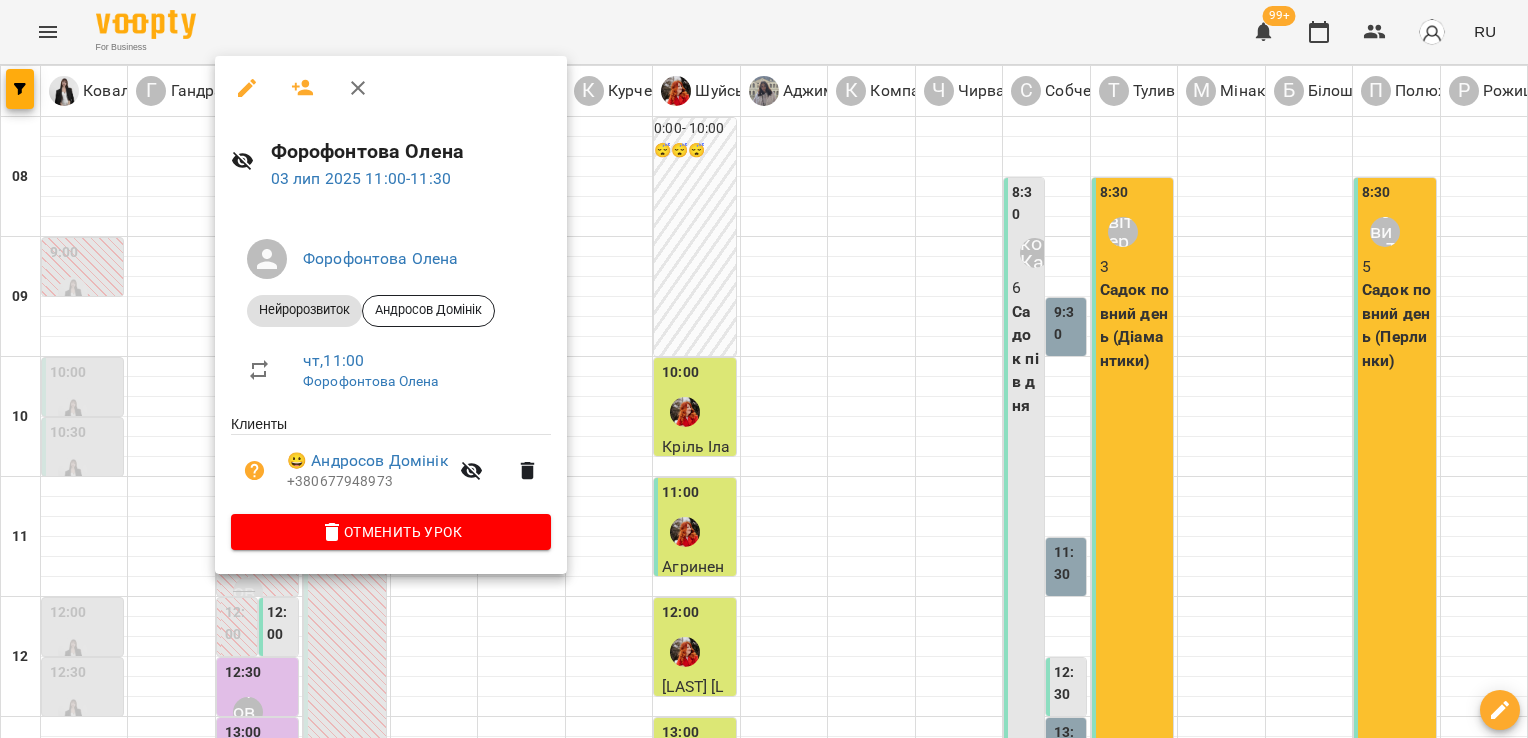 click at bounding box center [764, 369] 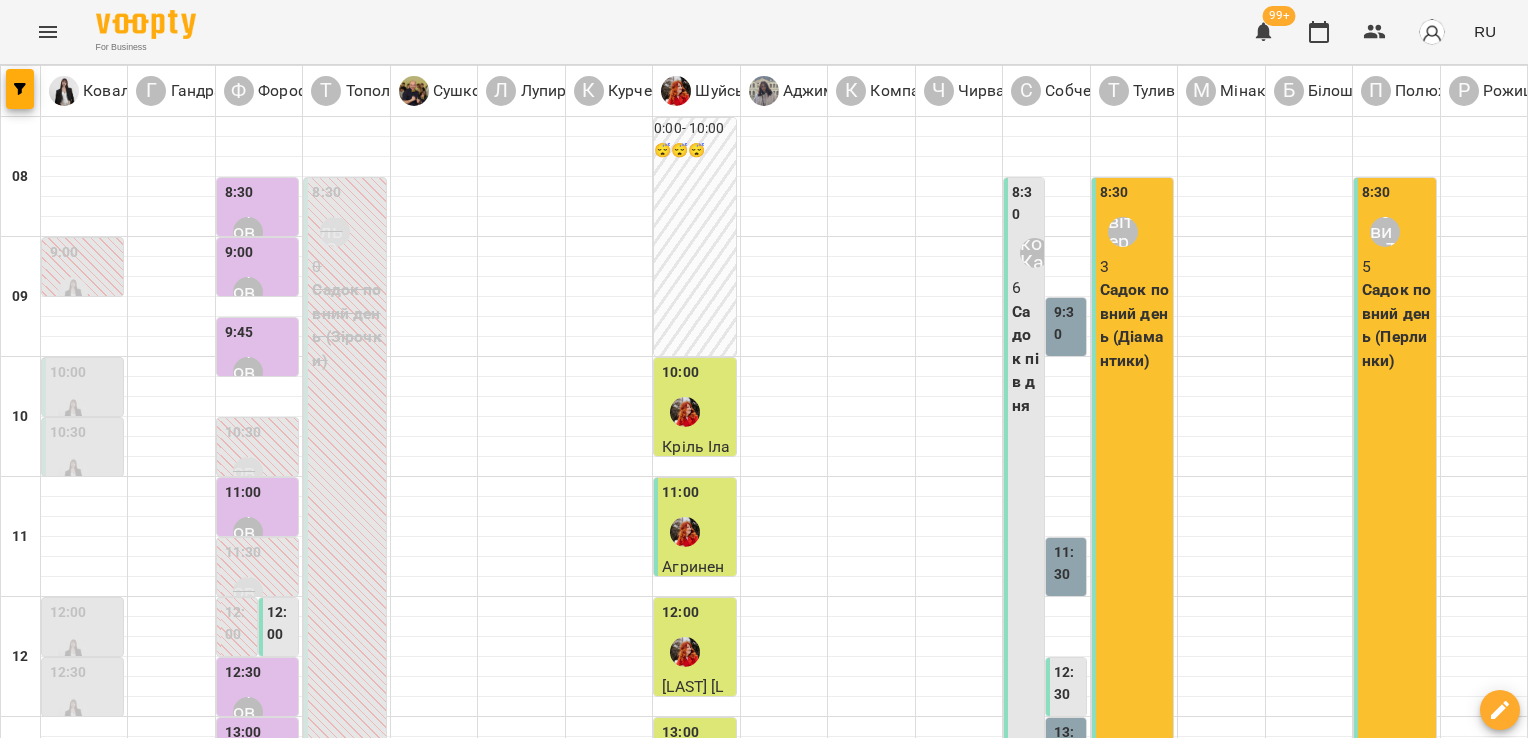 scroll, scrollTop: 472, scrollLeft: 0, axis: vertical 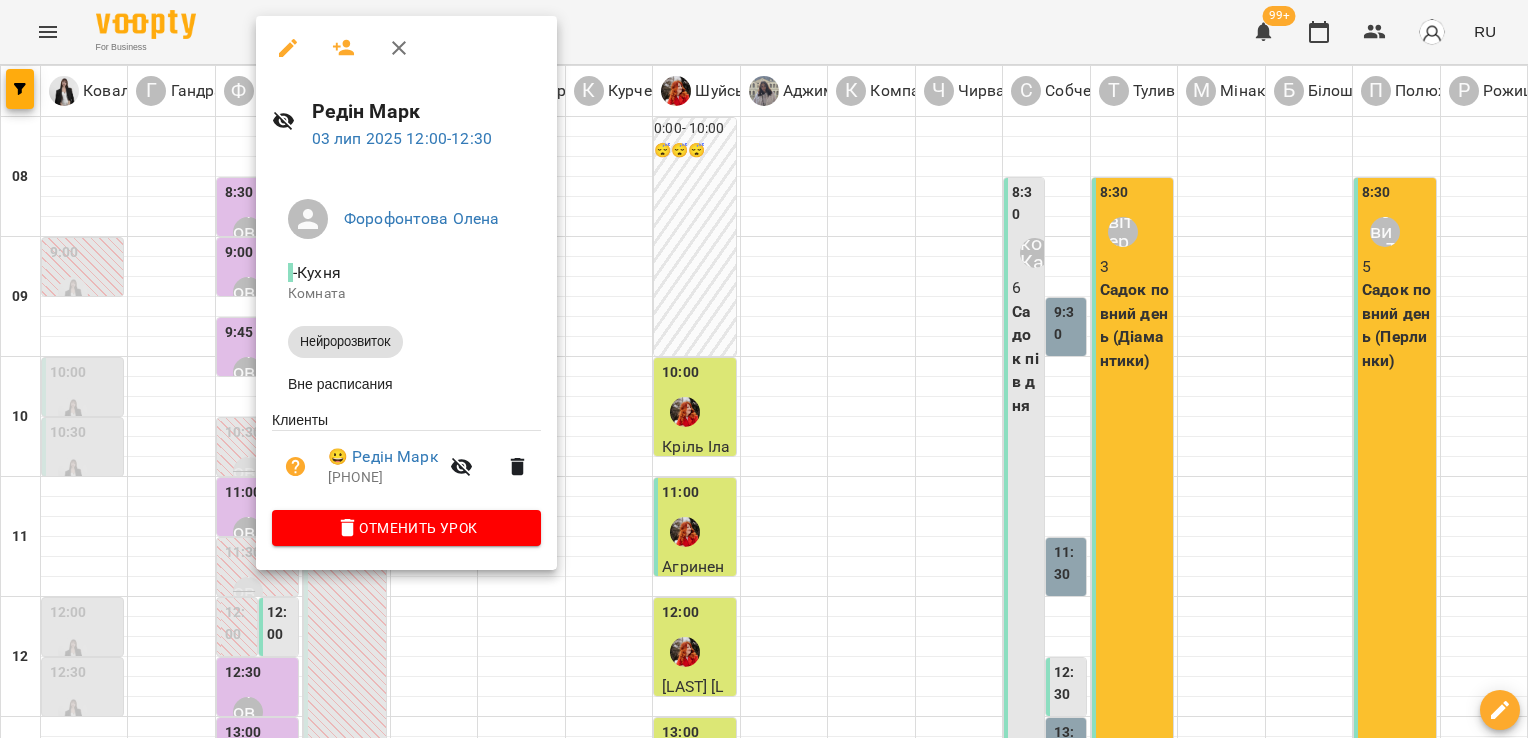click at bounding box center (764, 369) 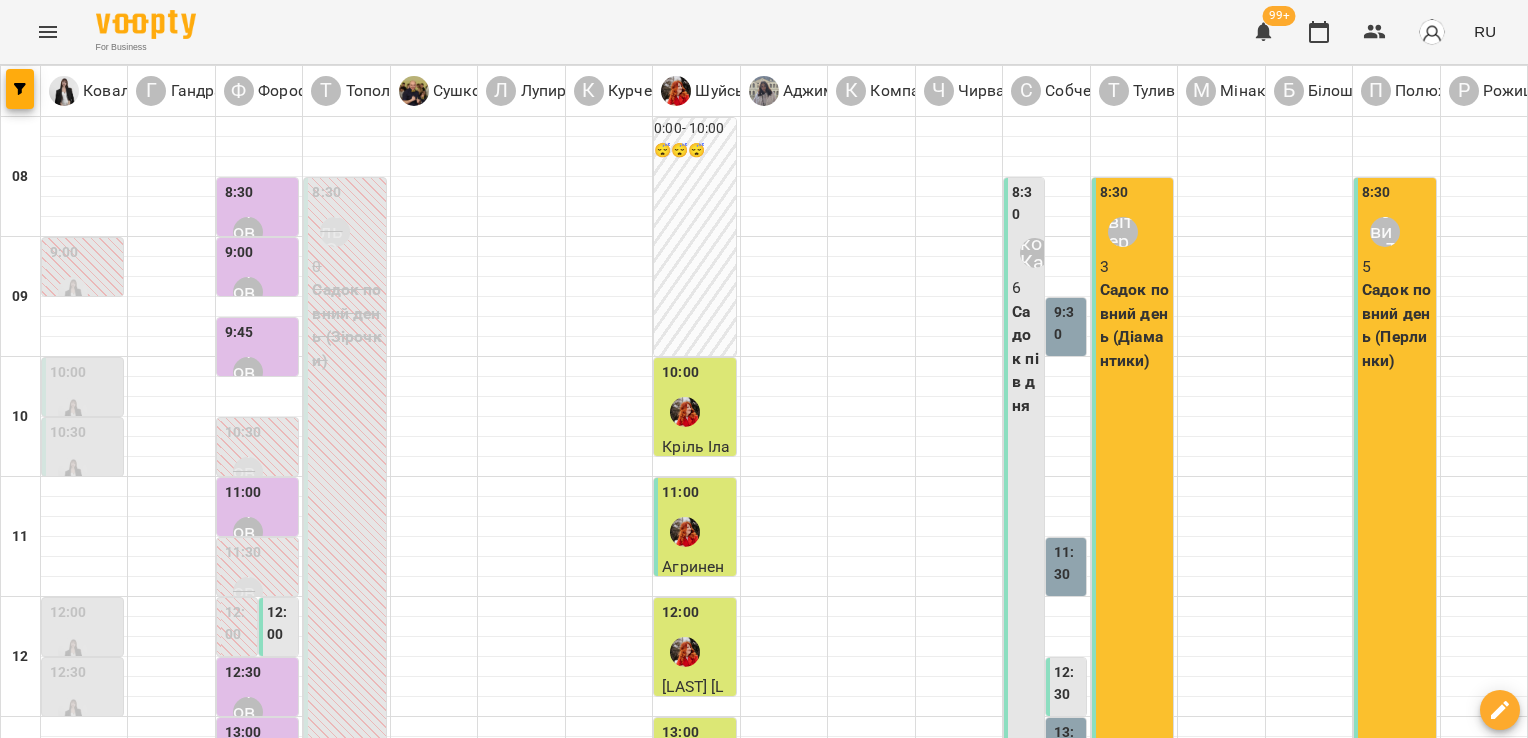 click on "12:30" at bounding box center (243, 675) 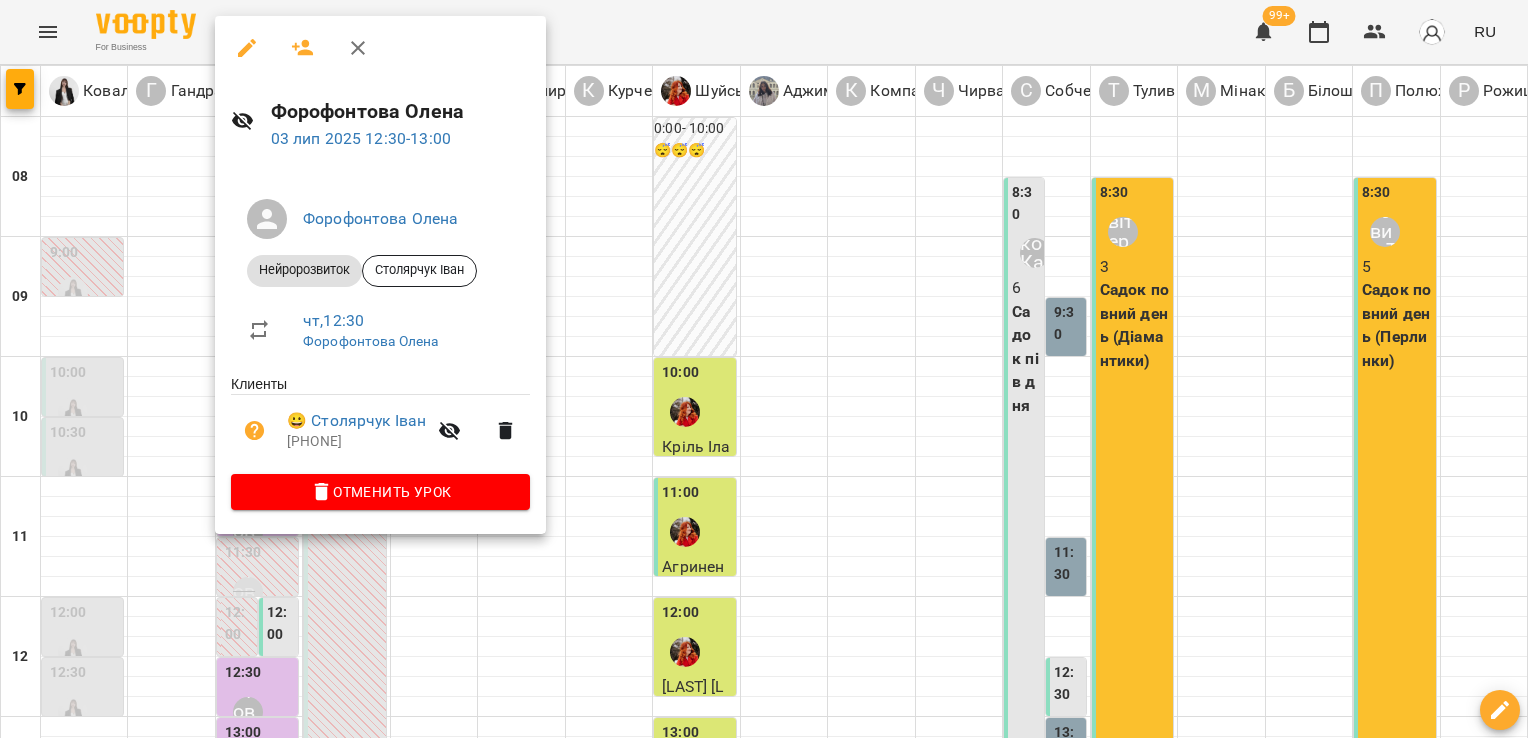 click at bounding box center [764, 369] 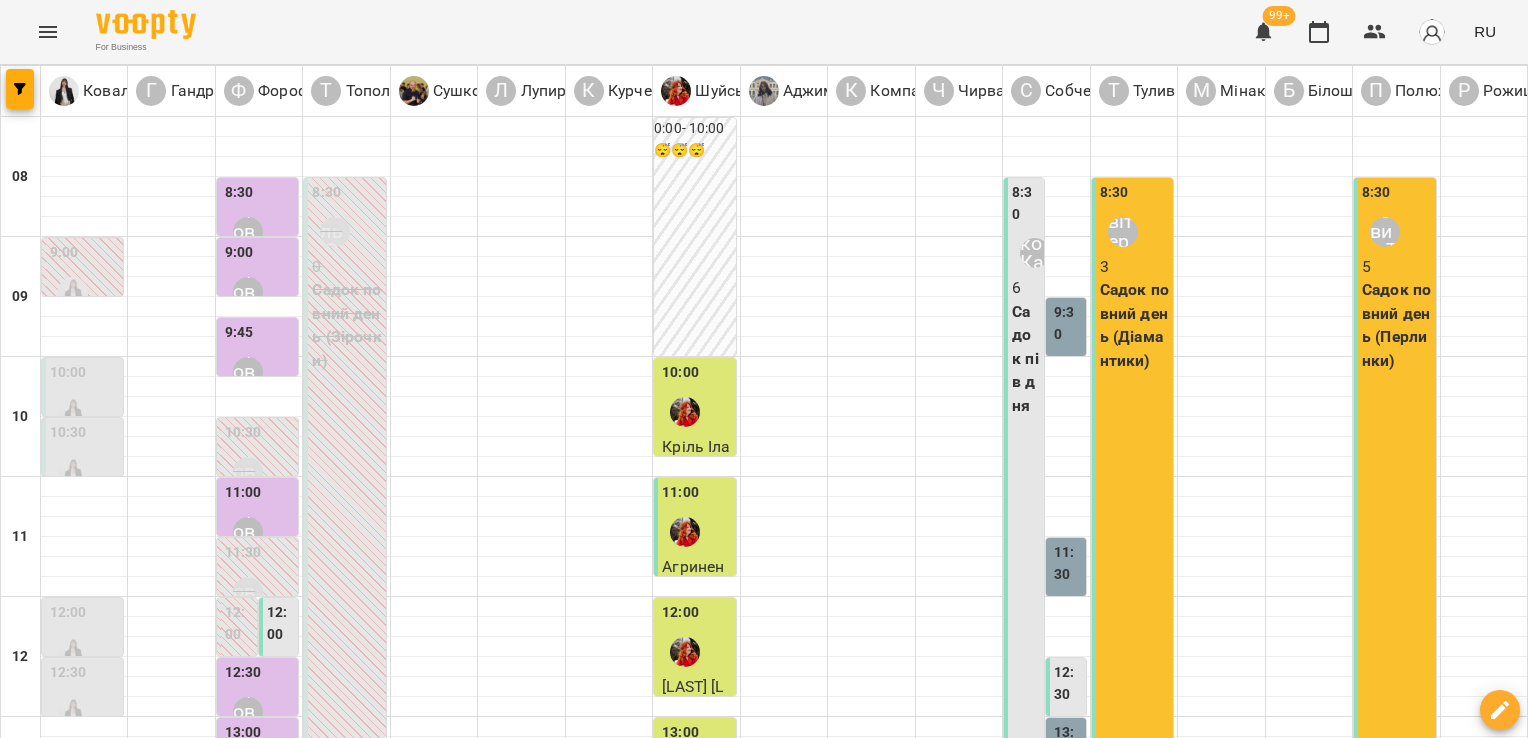 click on "Форофонтова Олена" at bounding box center [248, 772] 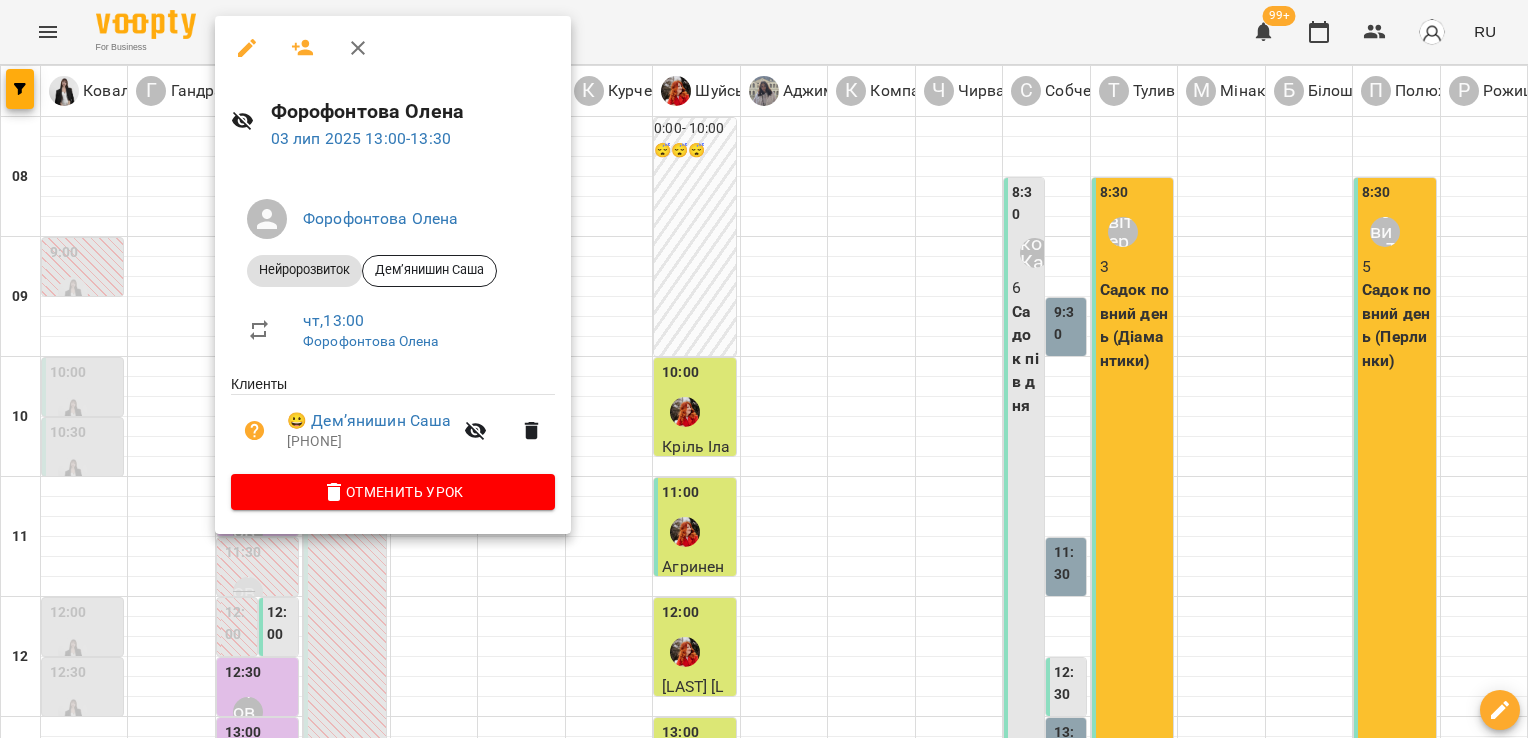 click at bounding box center (764, 369) 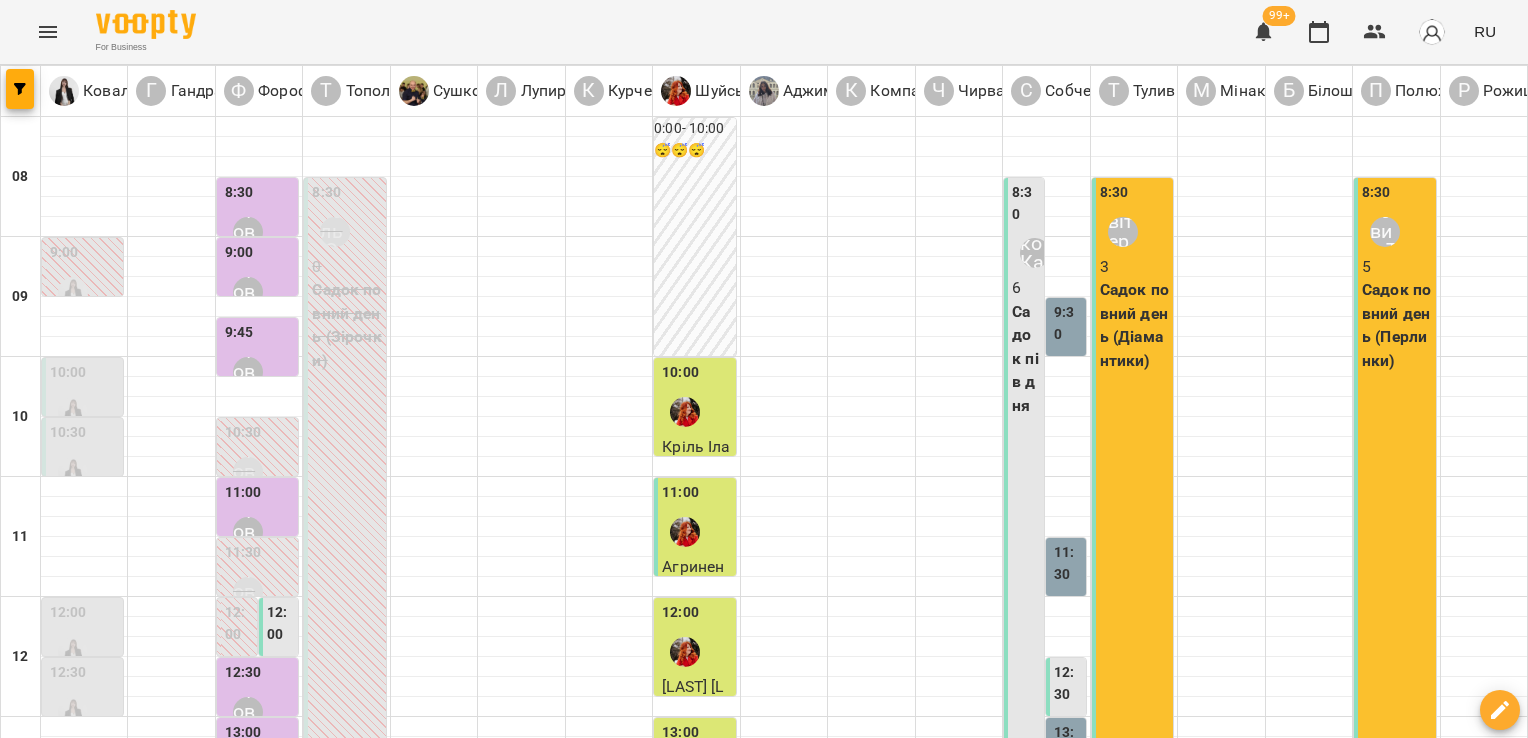 click on "14:00" at bounding box center (281, 863) 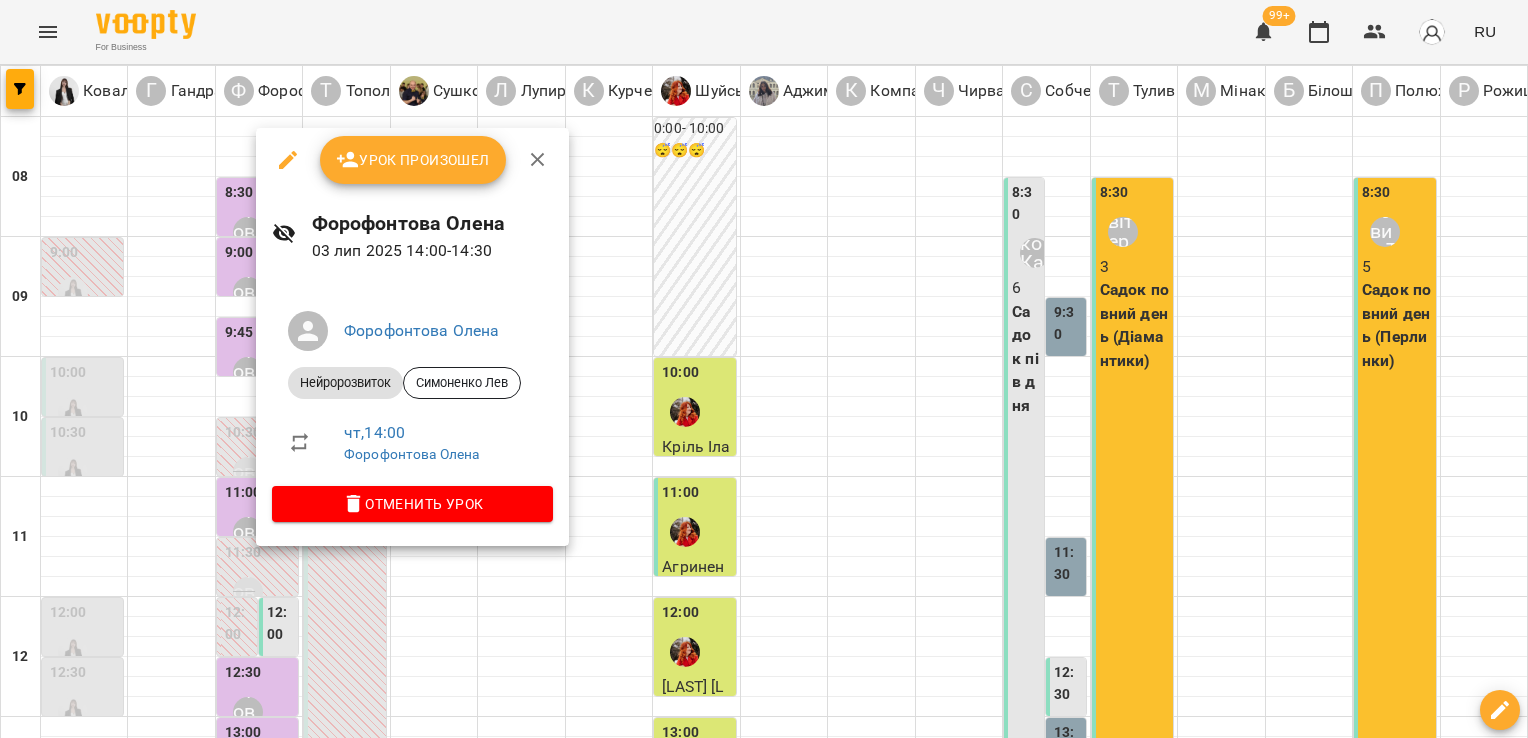 click at bounding box center [764, 369] 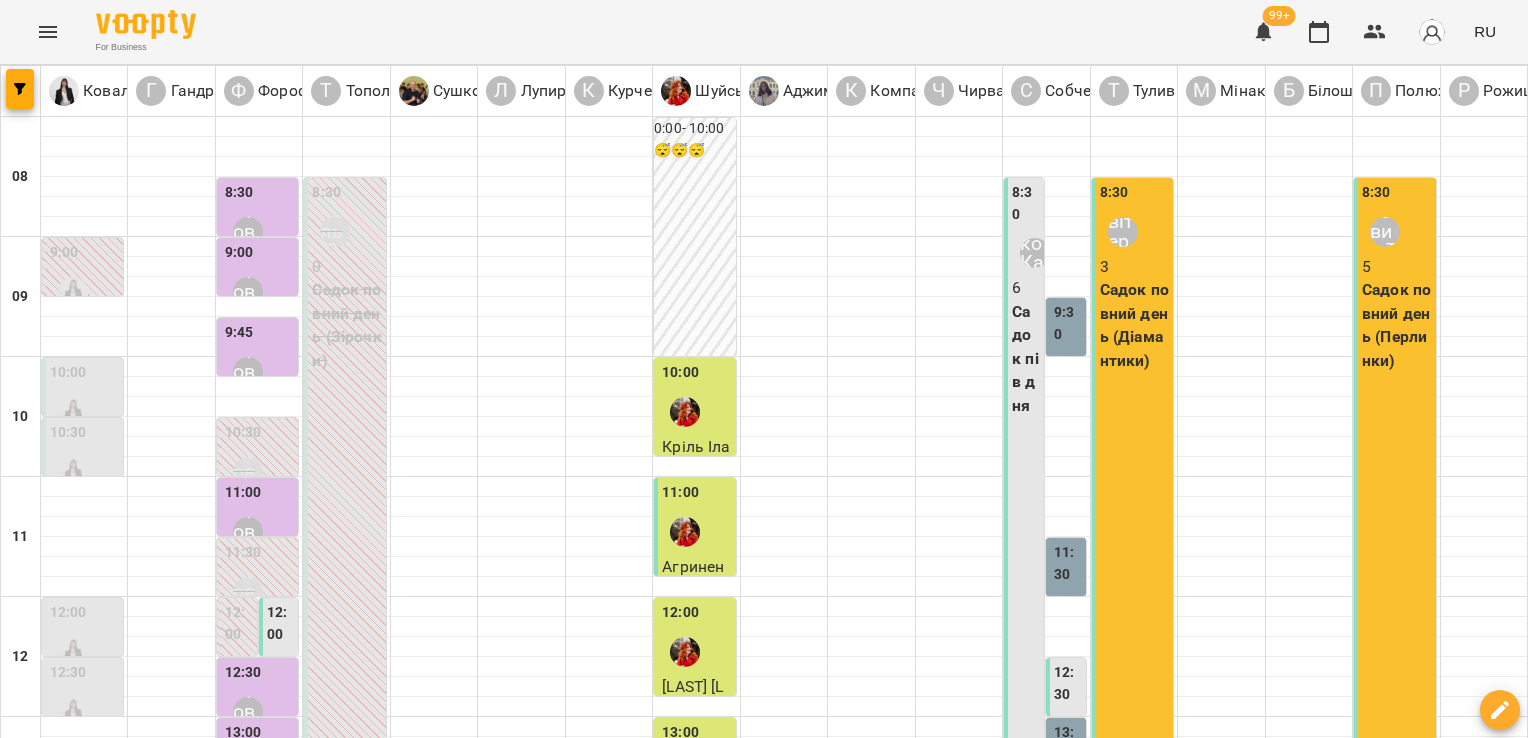 scroll, scrollTop: 944, scrollLeft: 0, axis: vertical 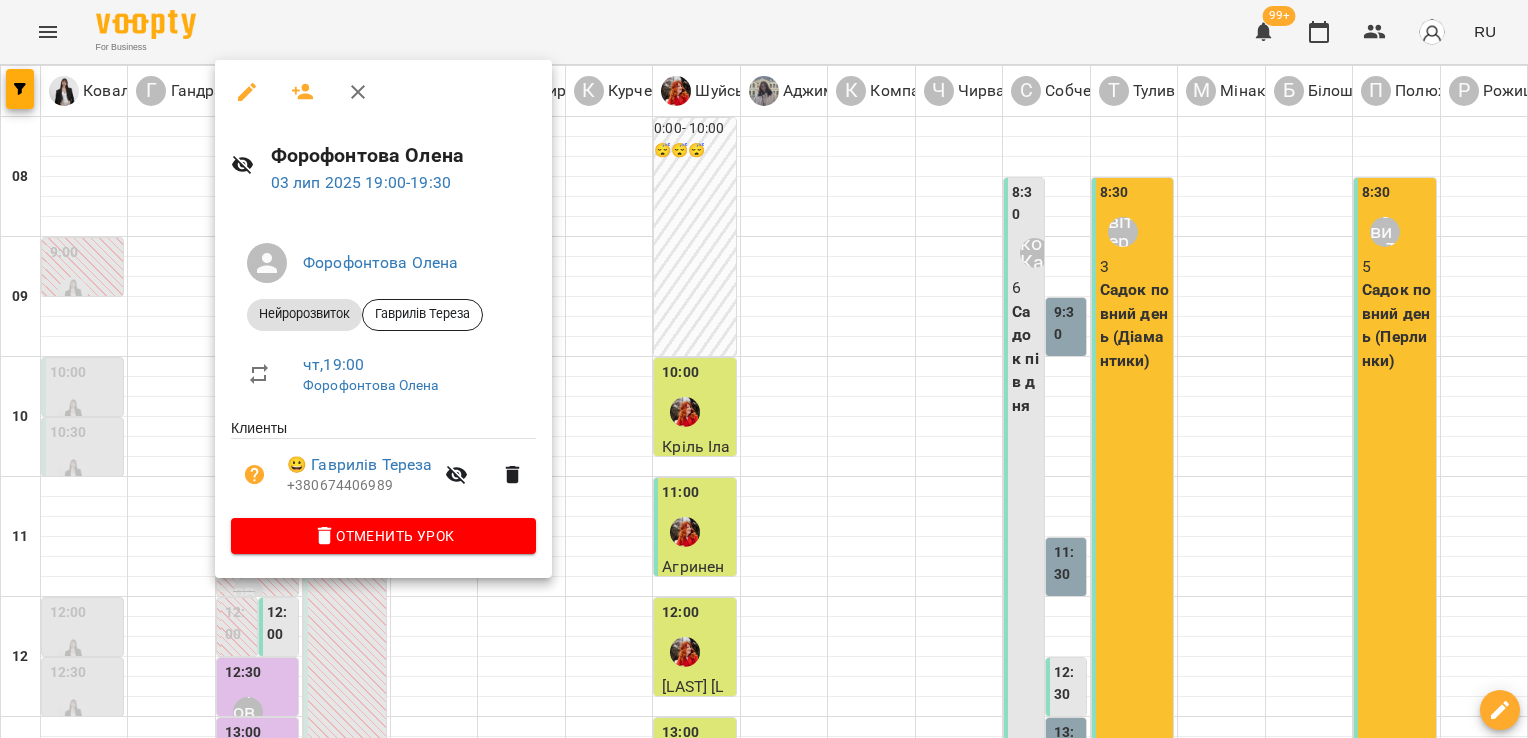 click at bounding box center [764, 369] 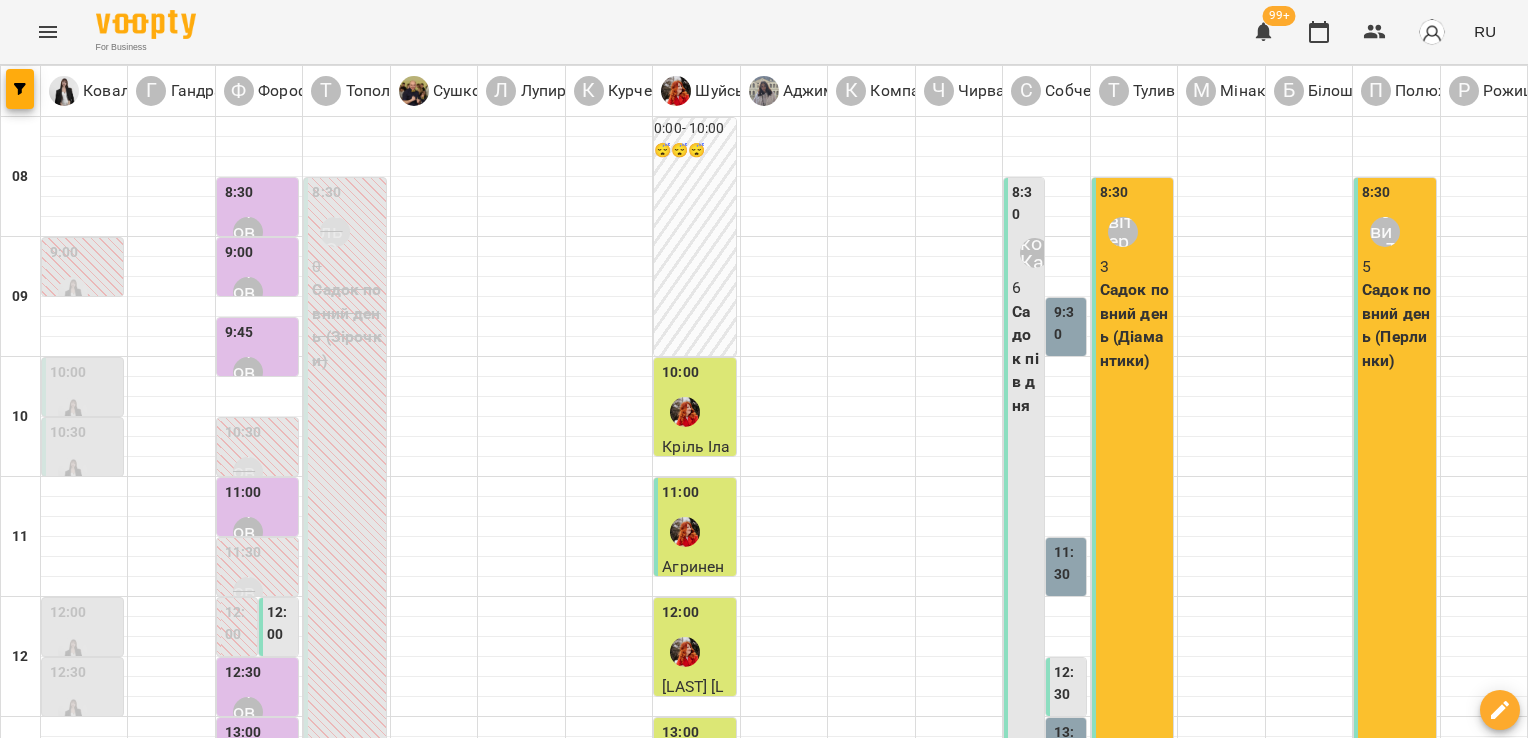 scroll, scrollTop: 0, scrollLeft: 0, axis: both 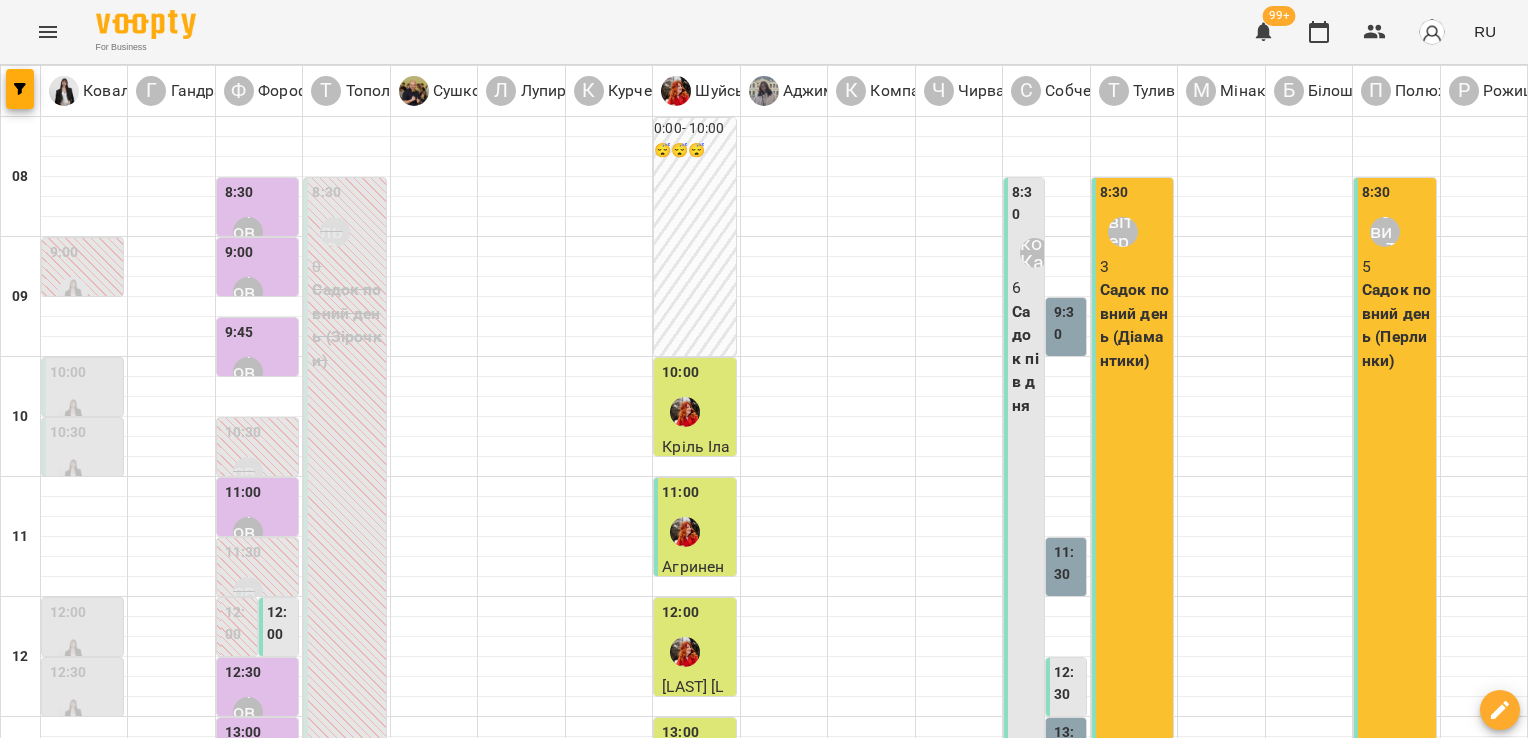 click on "11:30" at bounding box center [243, 553] 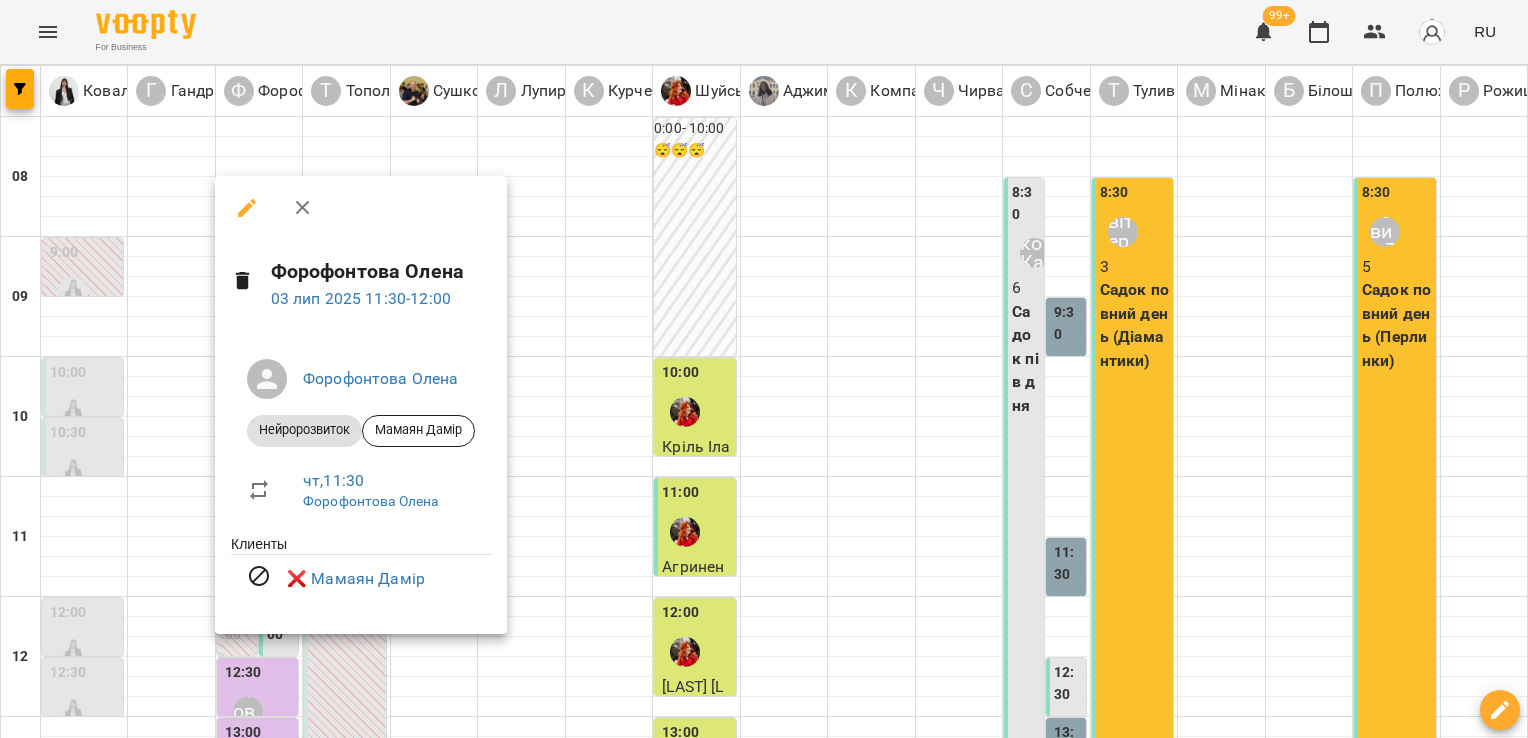 click at bounding box center (764, 369) 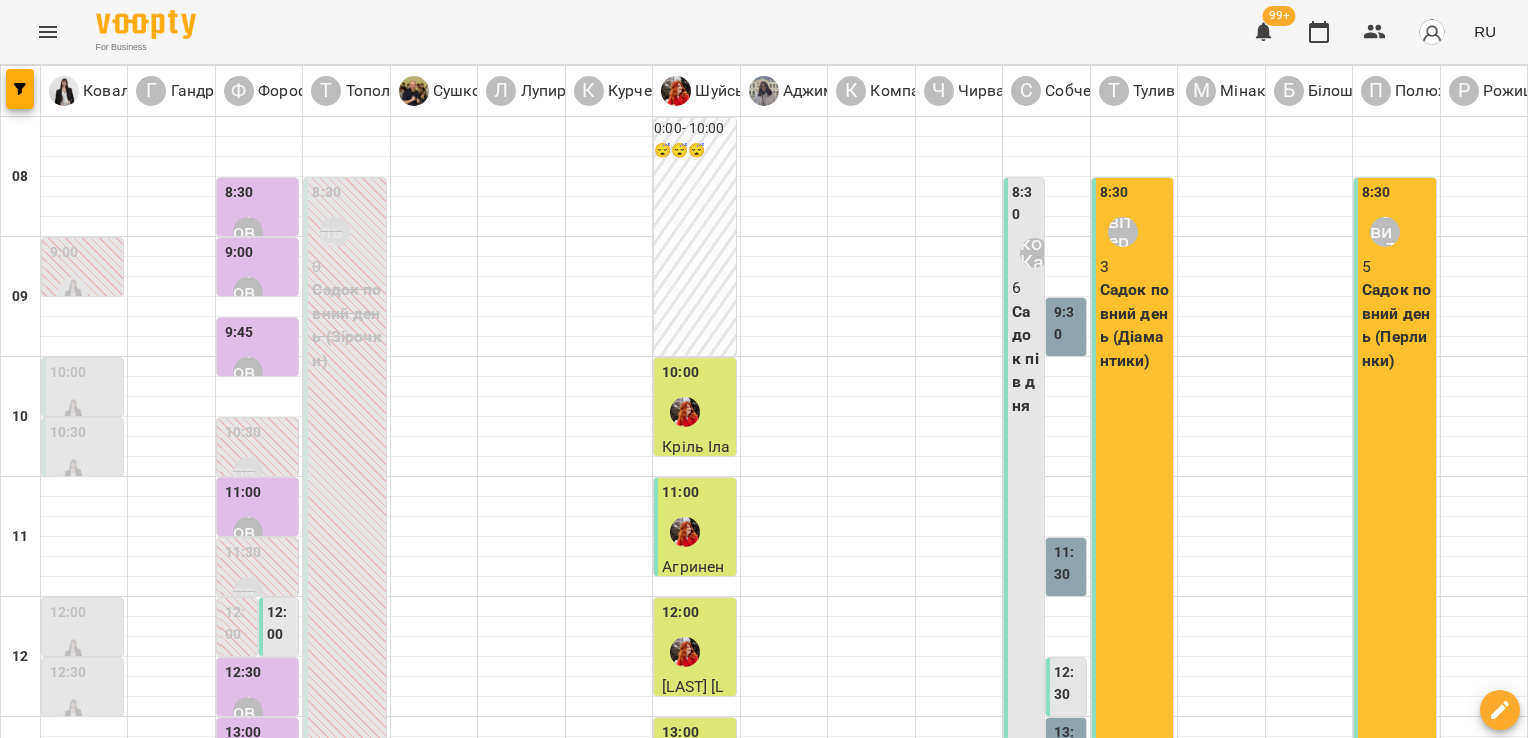 click on "Форофонтова Олена" at bounding box center (248, 472) 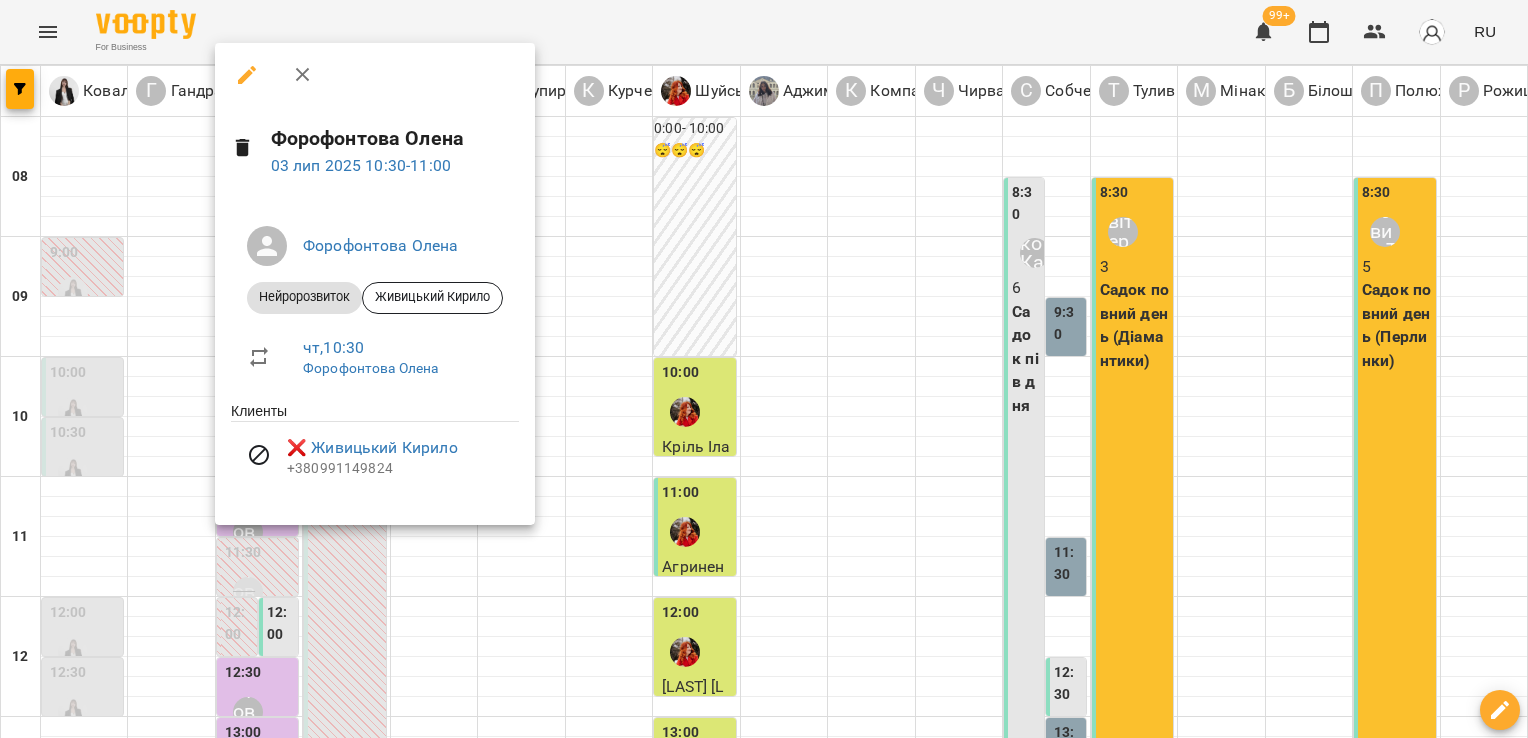 click at bounding box center [764, 369] 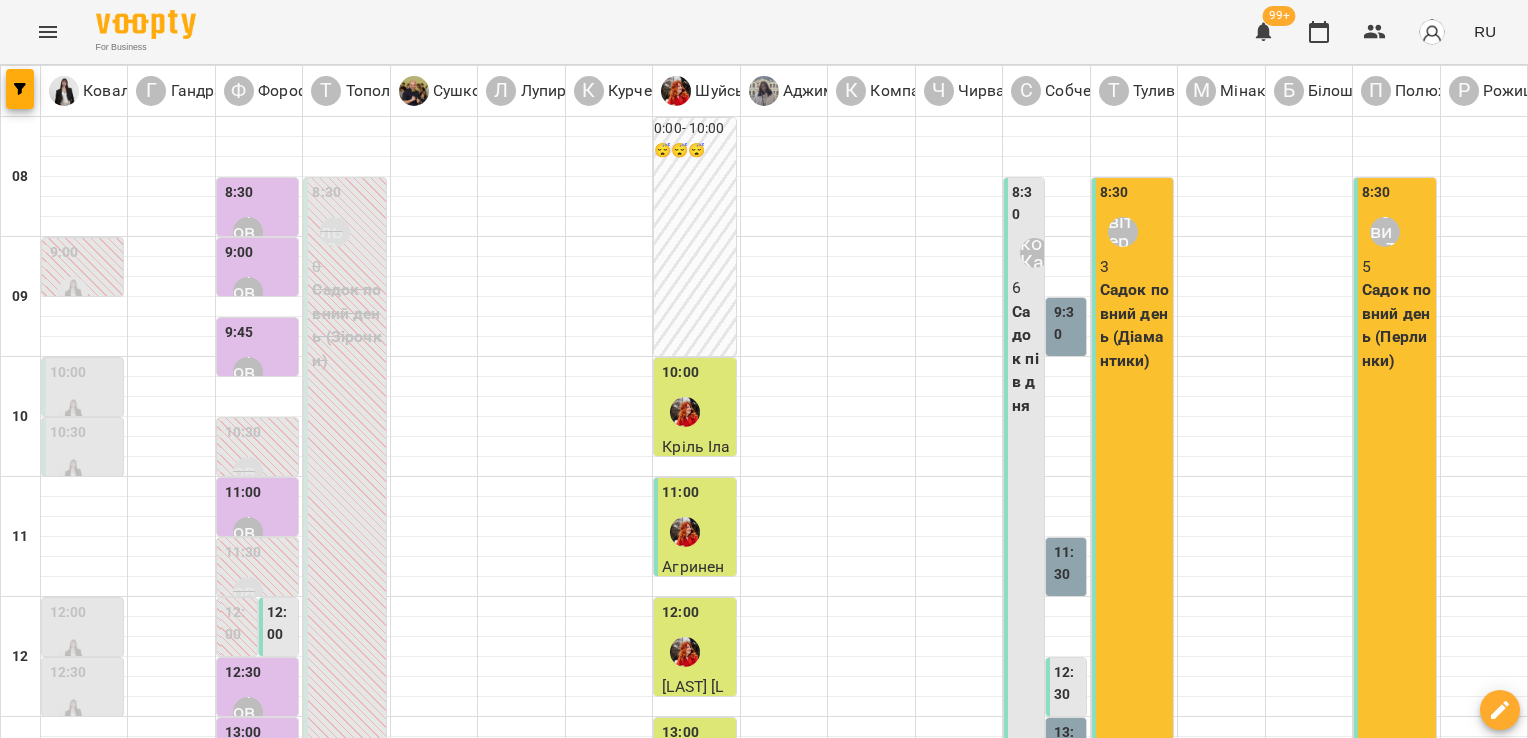 scroll, scrollTop: 472, scrollLeft: 0, axis: vertical 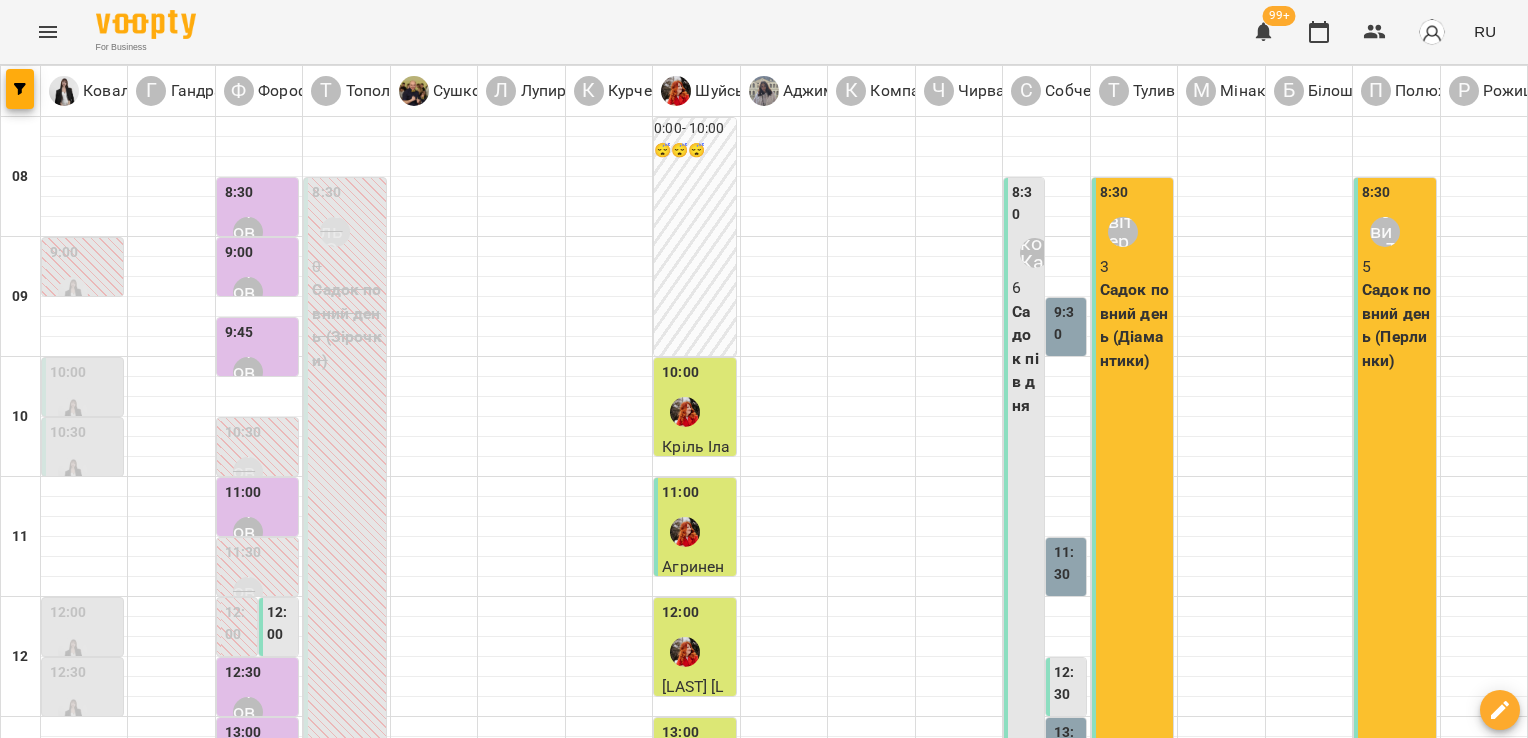 click on "12:00" at bounding box center (239, 623) 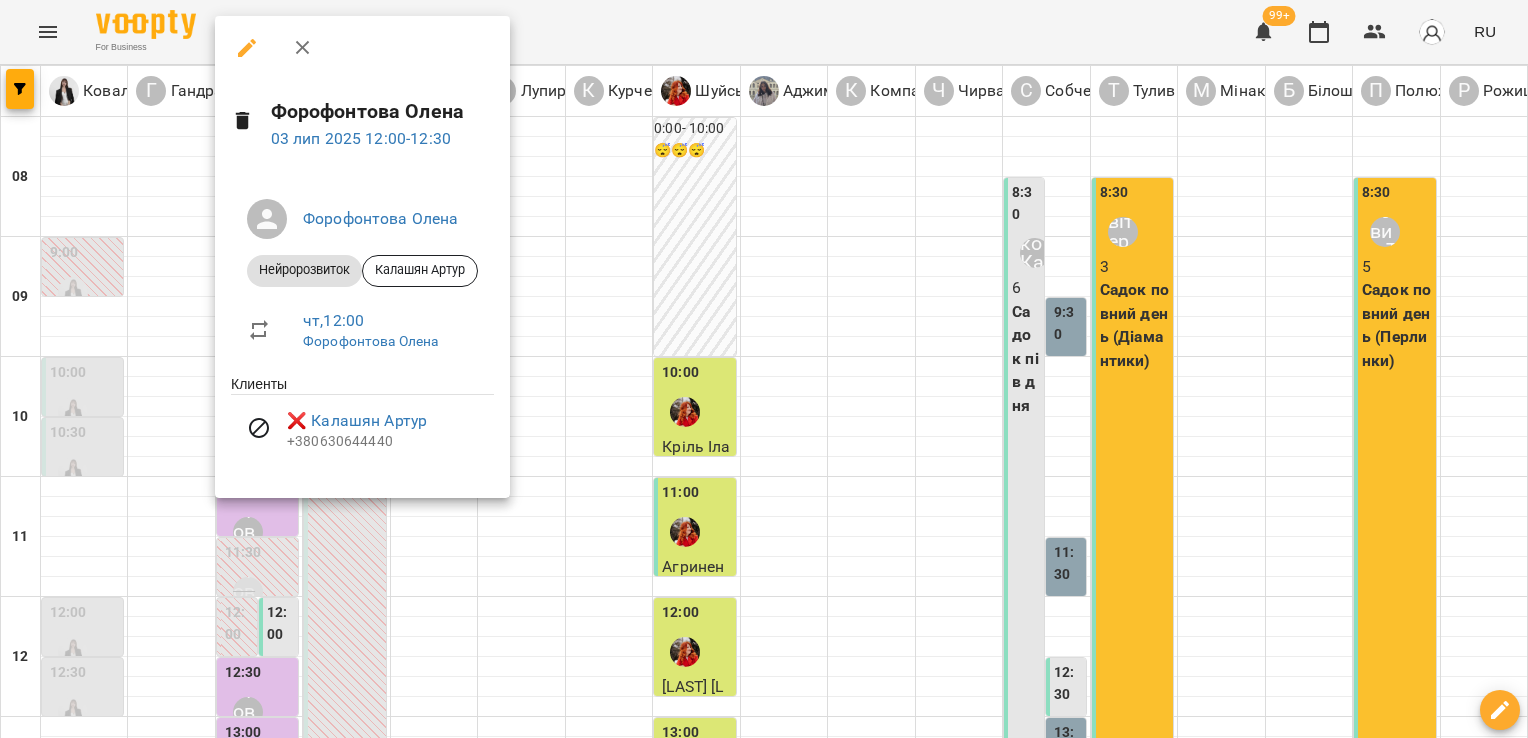 click at bounding box center (764, 369) 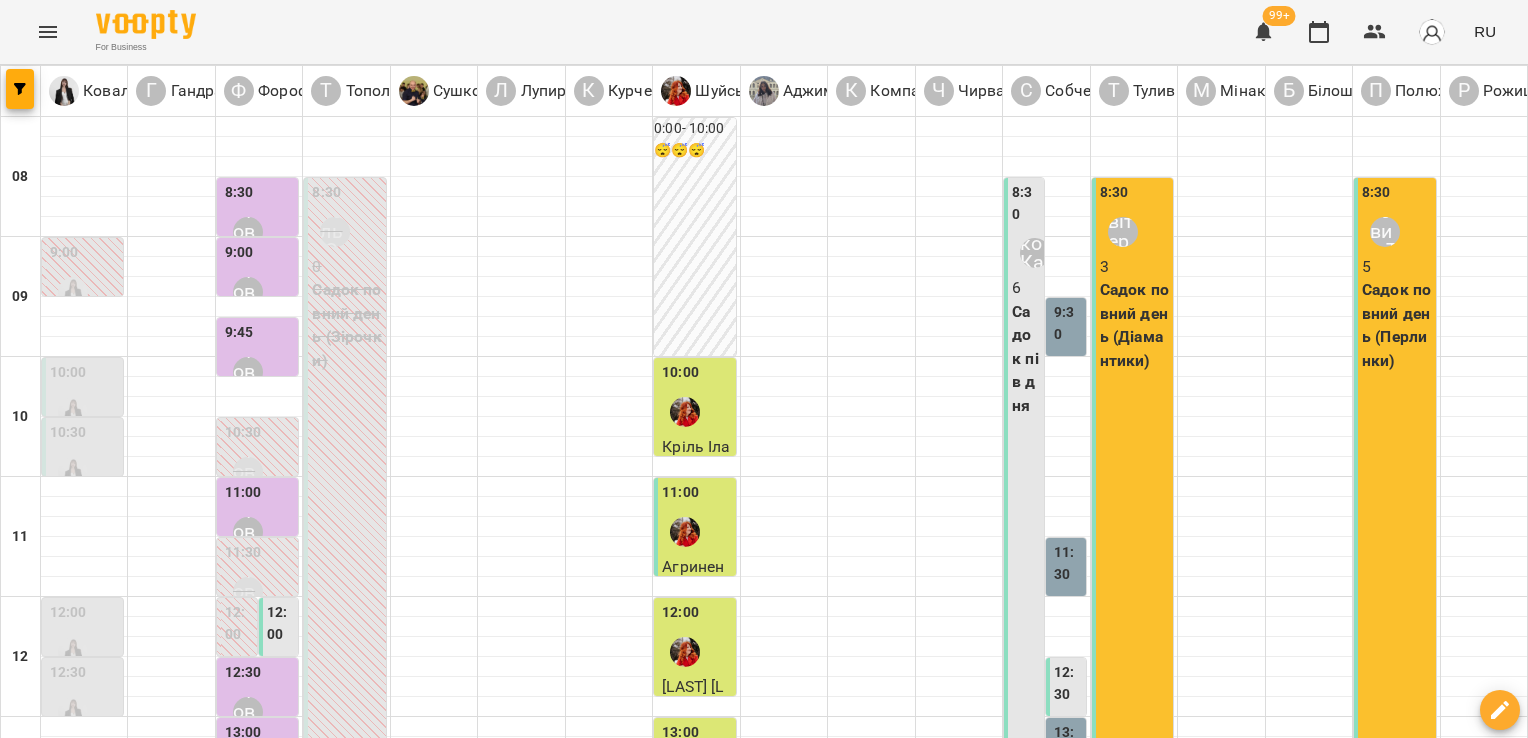 click on "14:30" at bounding box center (281, 923) 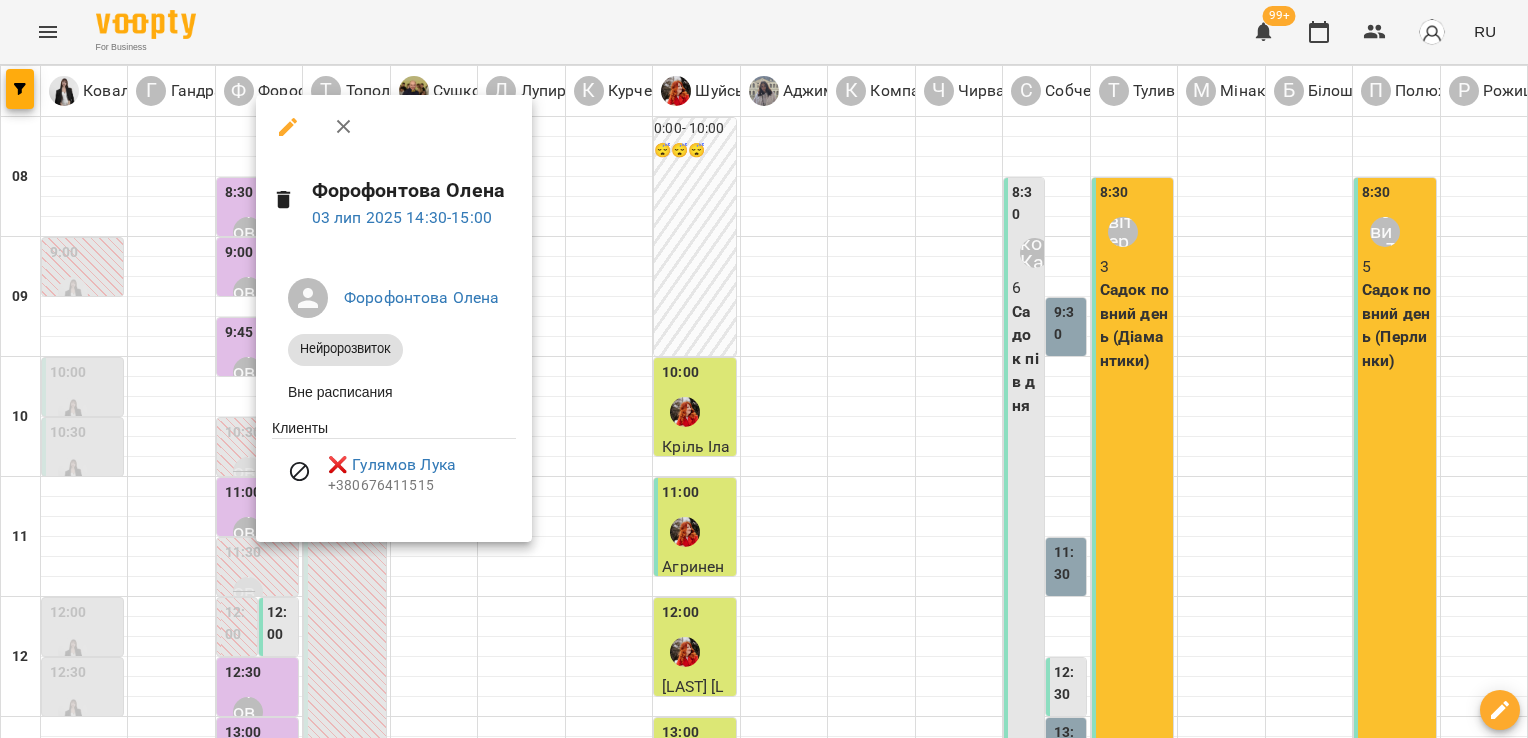 click at bounding box center [764, 369] 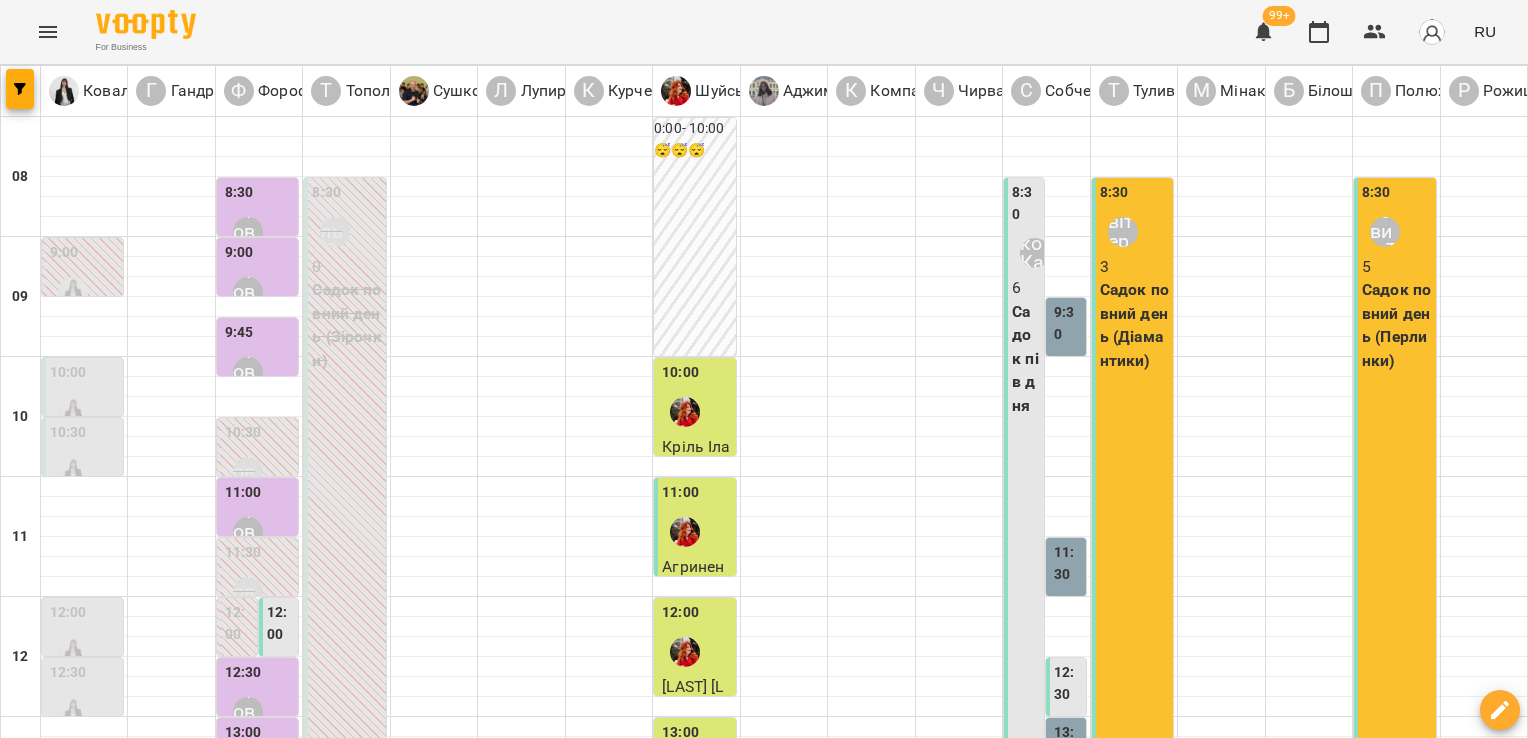 click on "пт 04 июля" at bounding box center [1063, 1709] 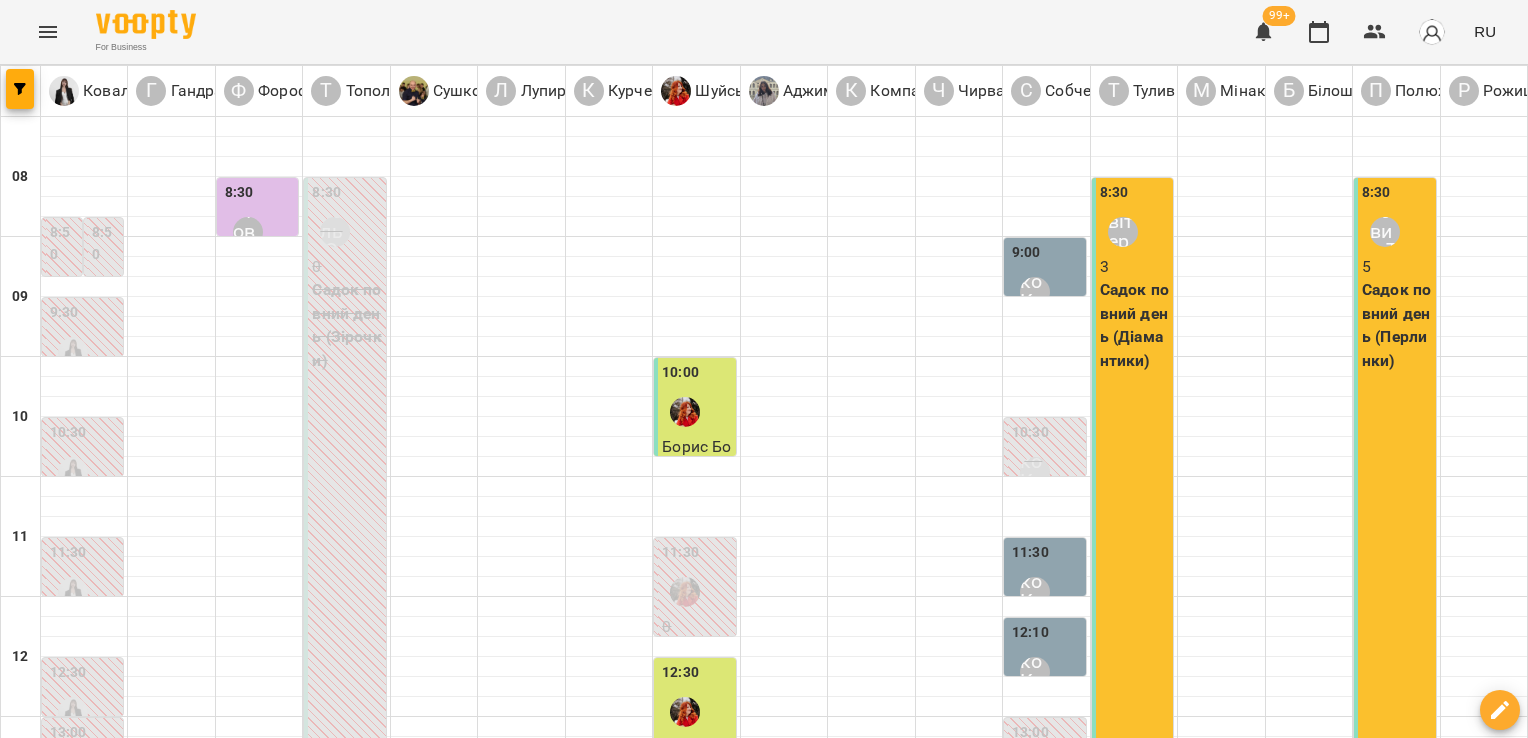 scroll, scrollTop: 472, scrollLeft: 0, axis: vertical 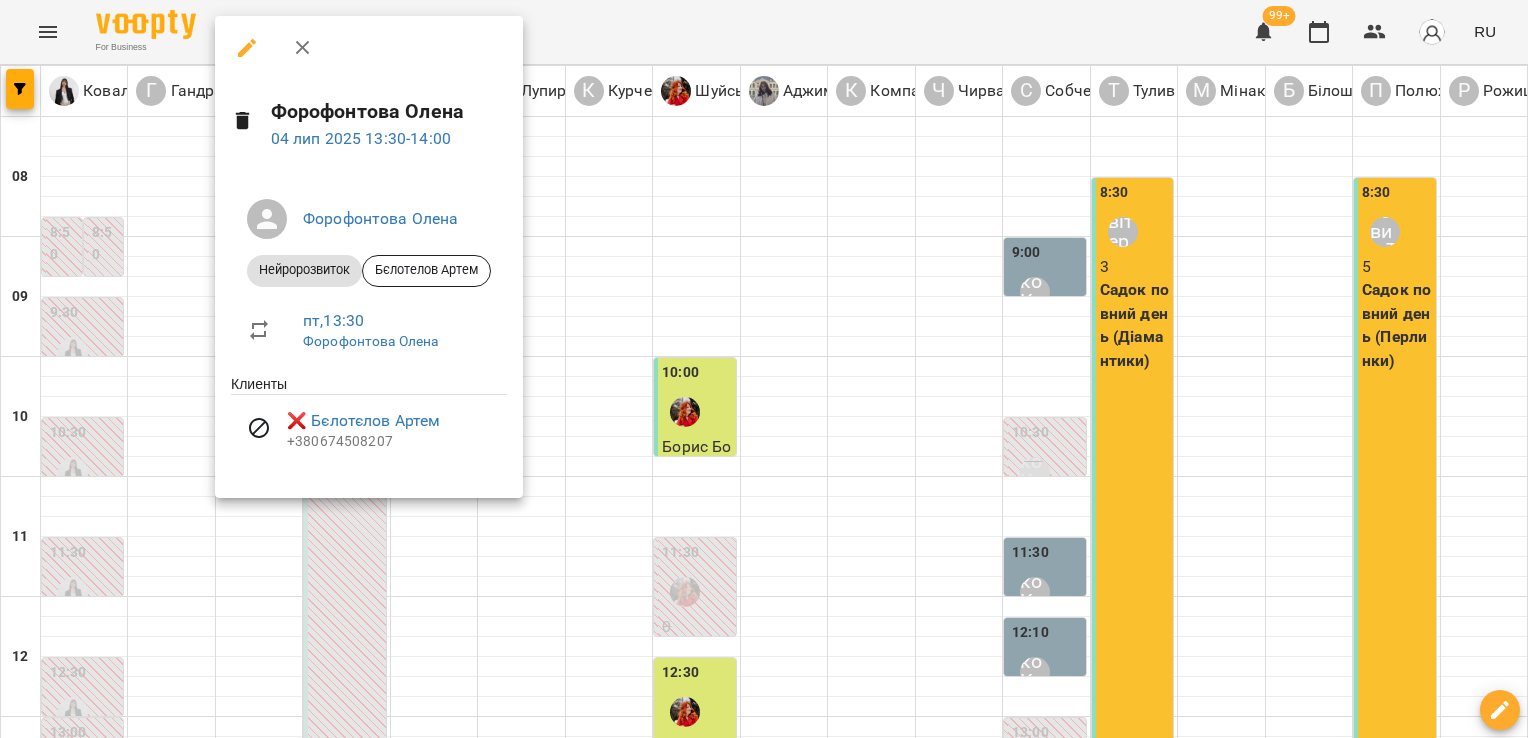 click at bounding box center (764, 369) 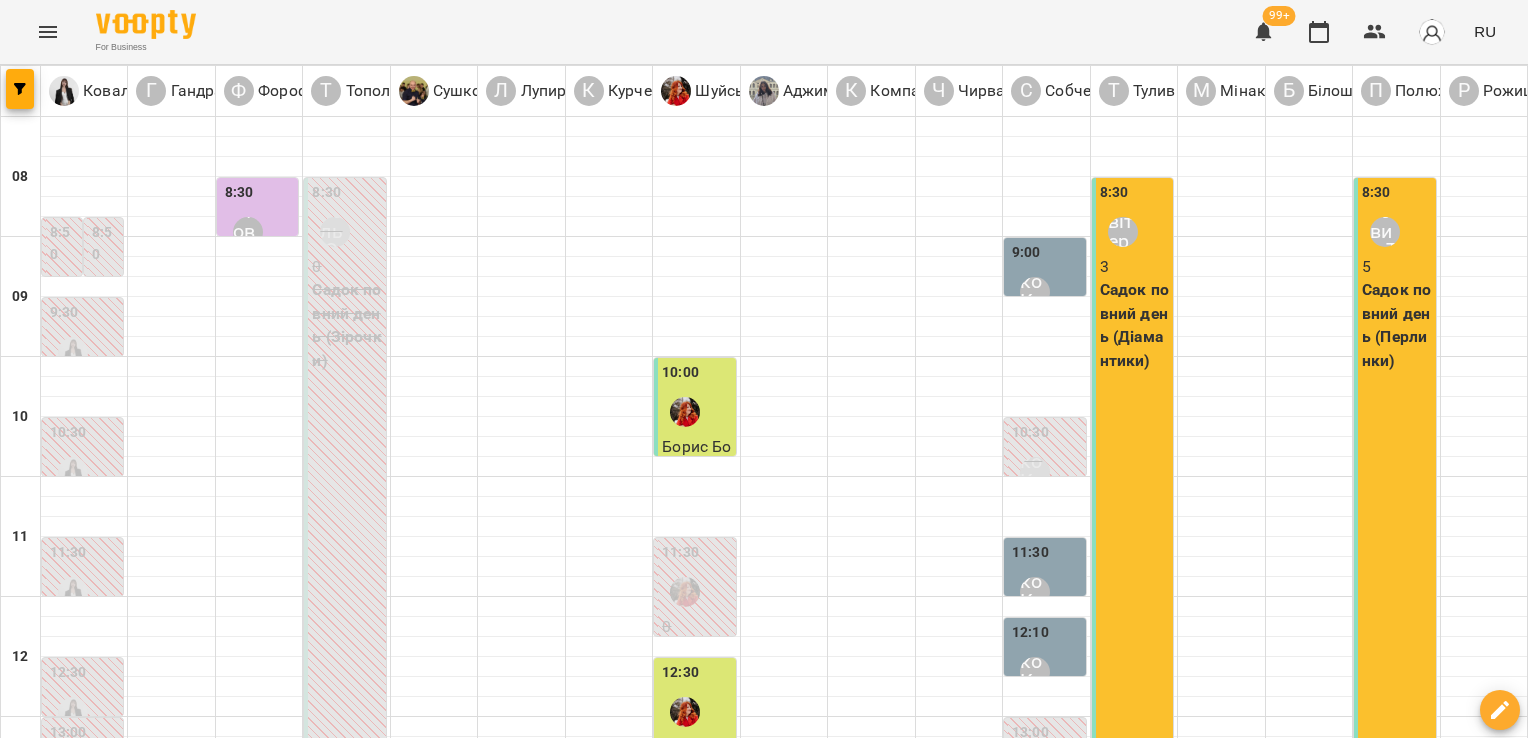 click on "14:00" at bounding box center (239, 863) 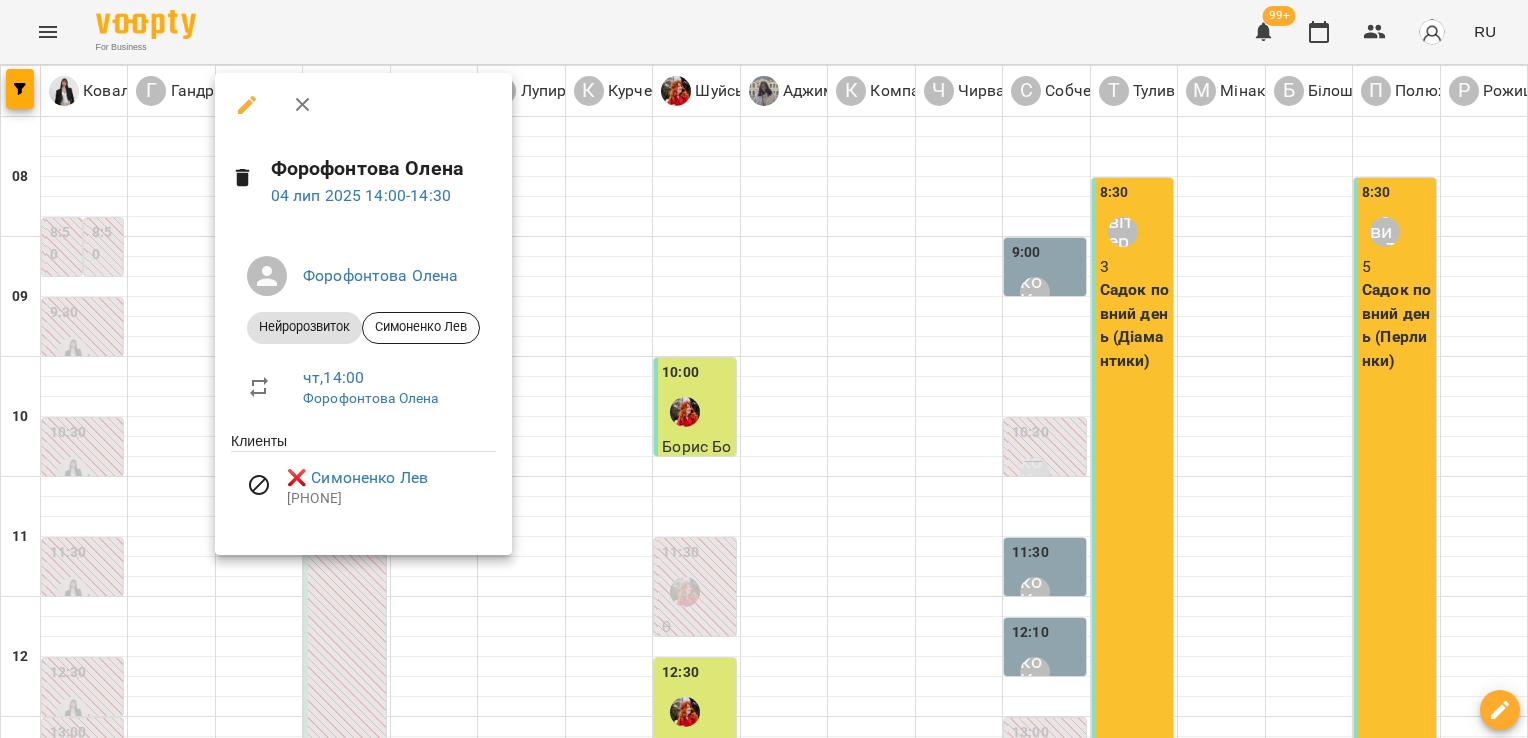 drag, startPoint x: 673, startPoint y: 459, endPoint x: 593, endPoint y: 457, distance: 80.024994 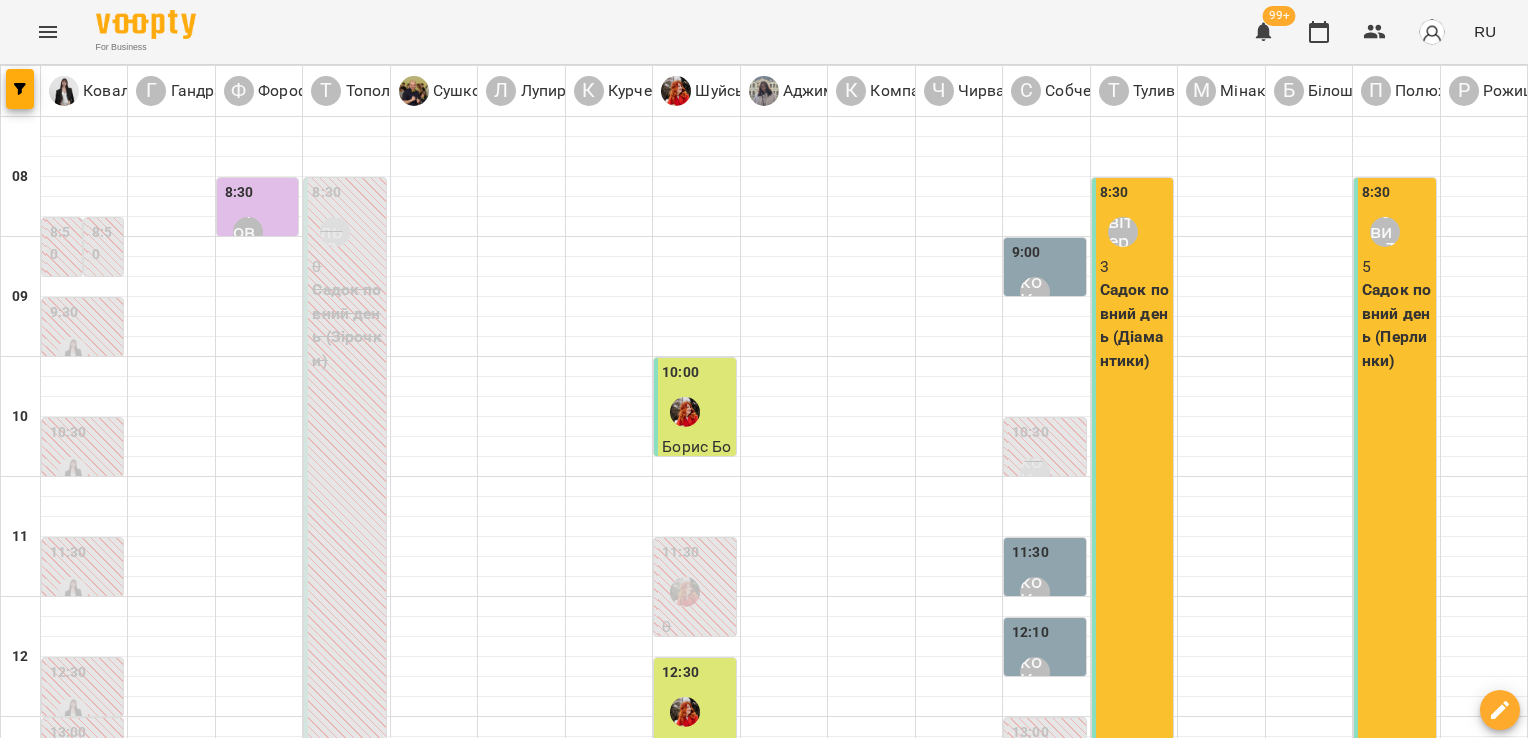 click on "Форофонтова Олена" at bounding box center (248, 952) 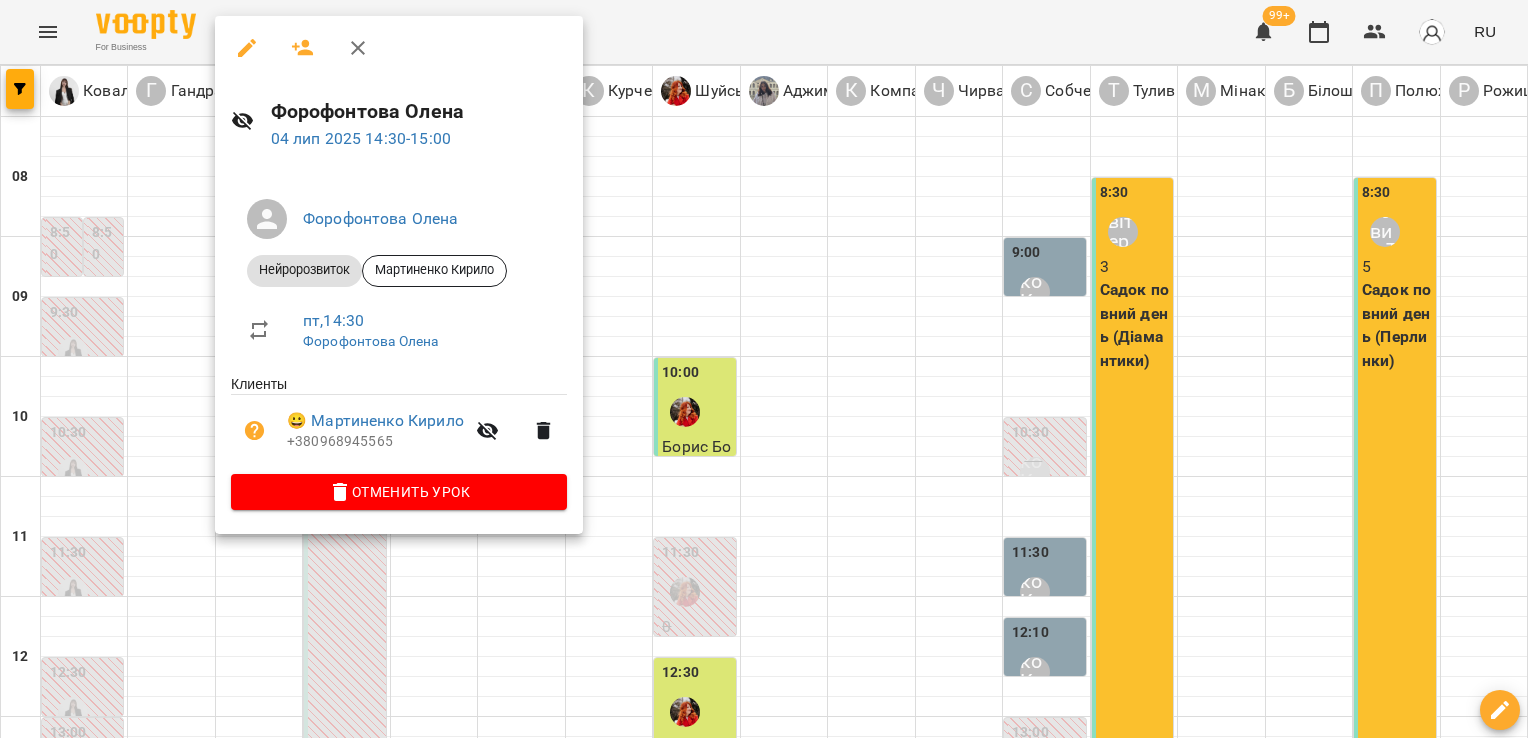 click at bounding box center (764, 369) 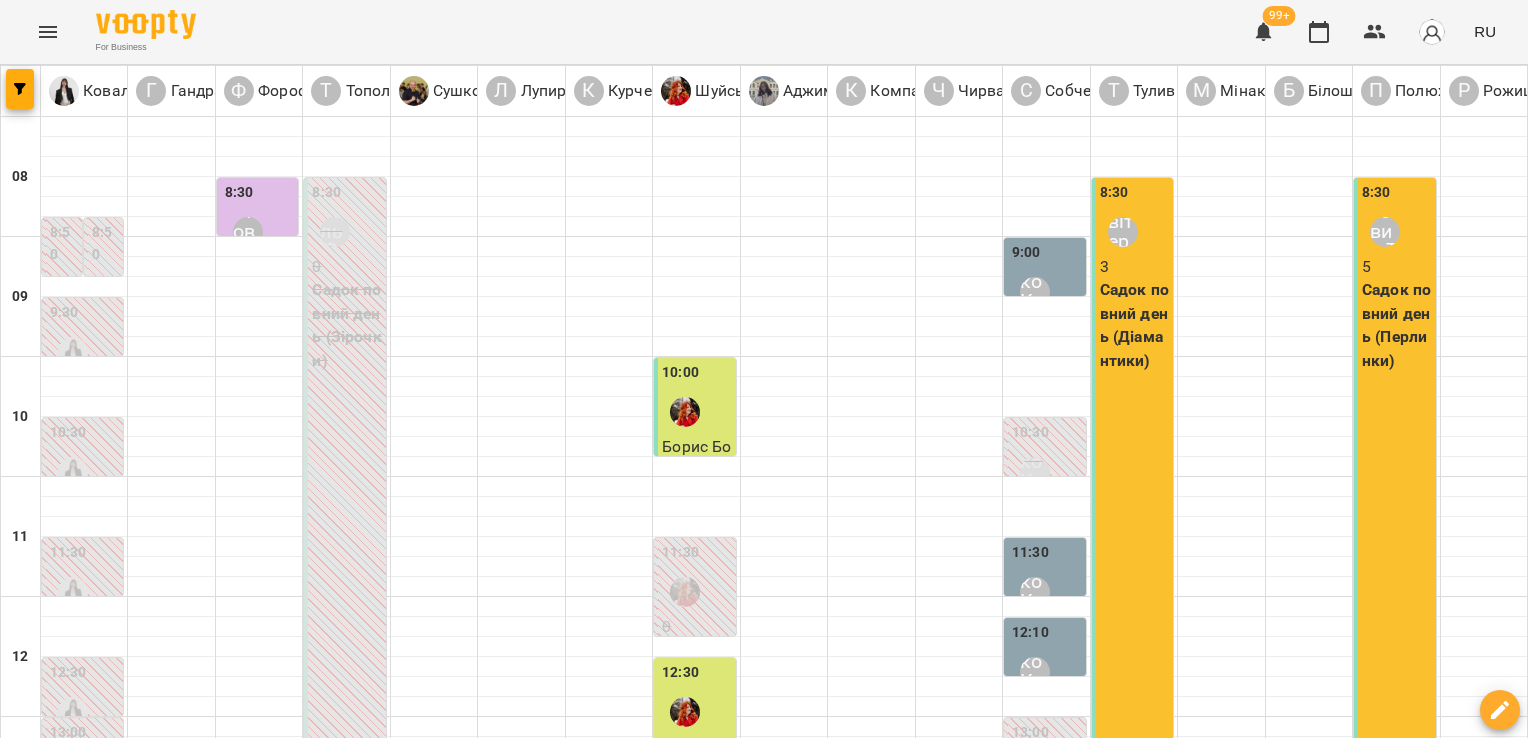 click on "Форофонтова Олена" at bounding box center (248, 1012) 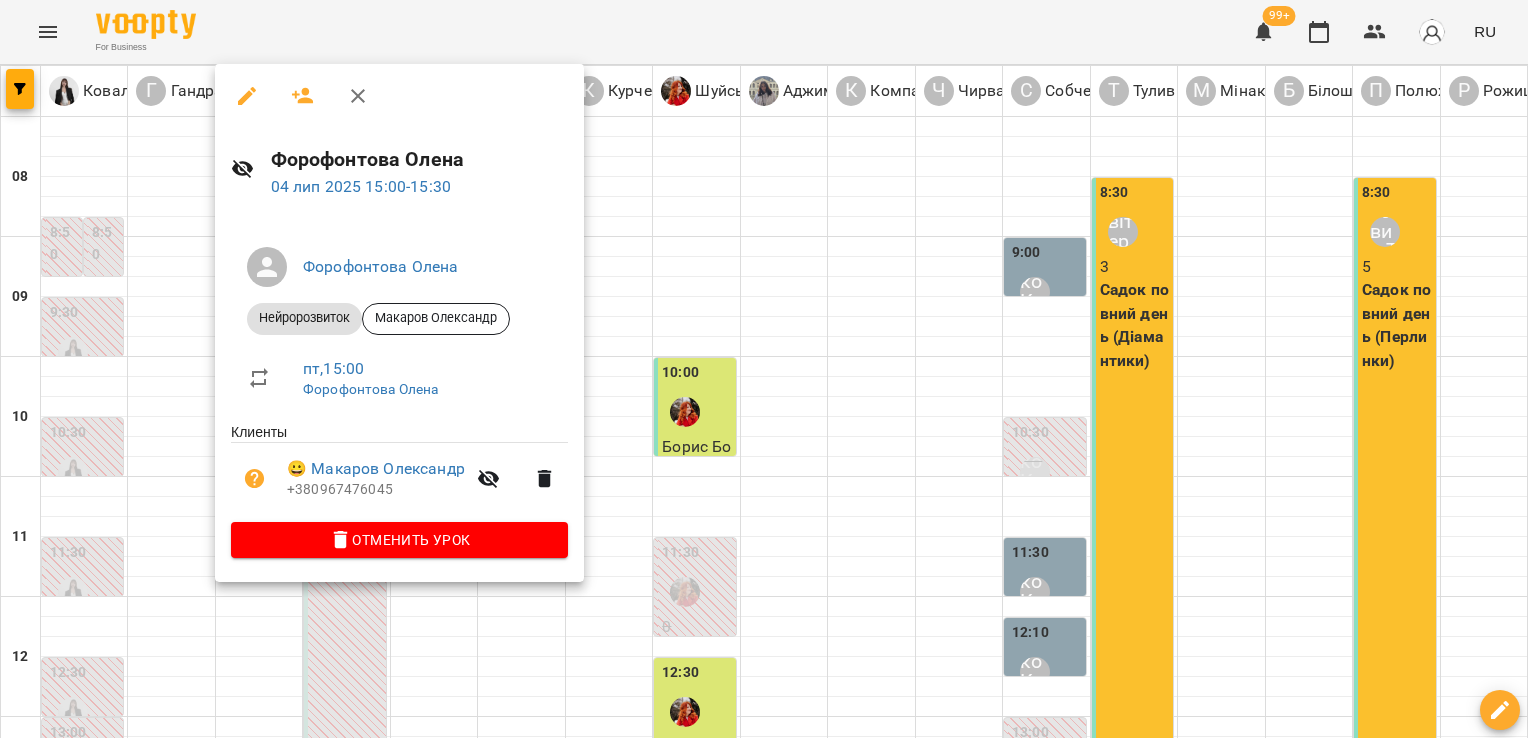 click at bounding box center (764, 369) 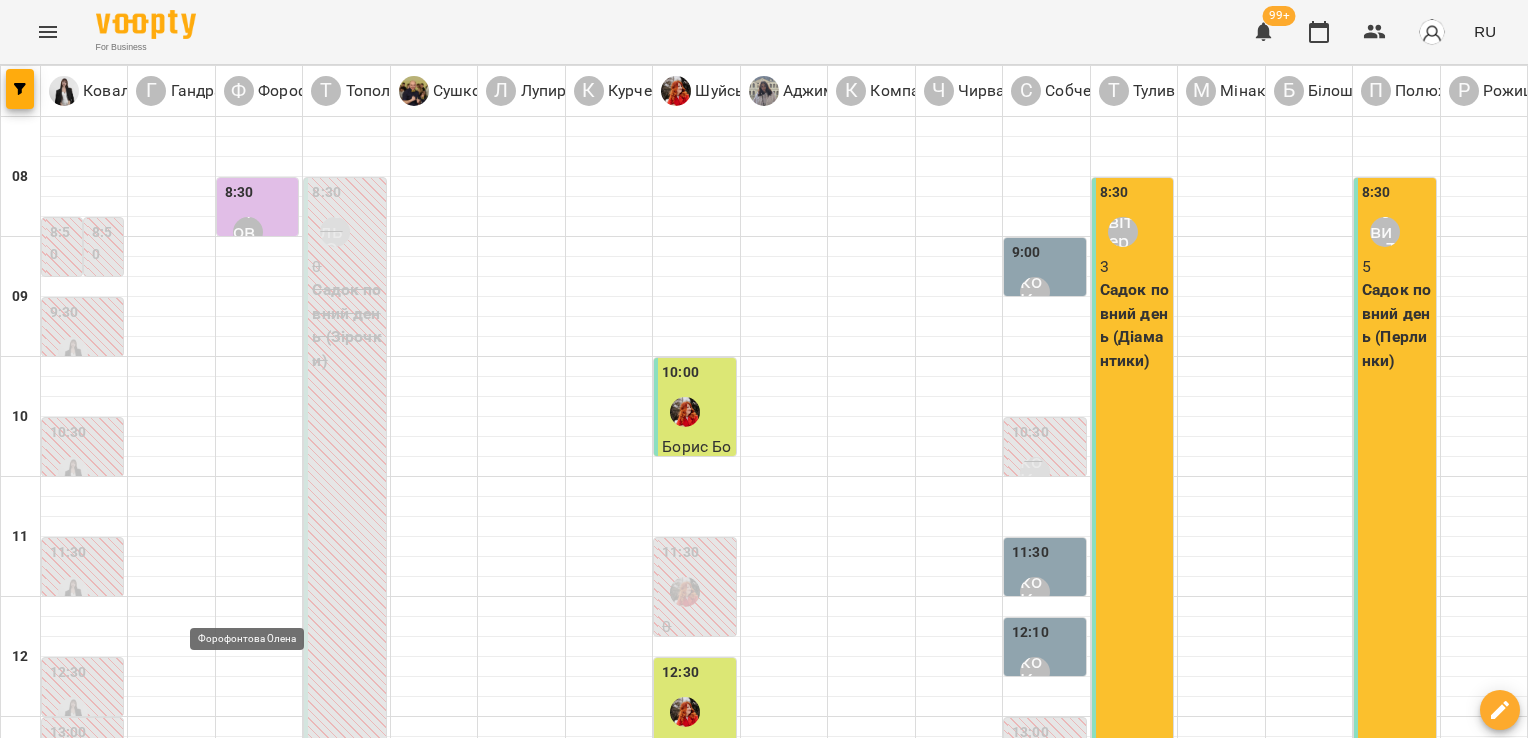 click on "Форофонтова Олена" at bounding box center (248, 1072) 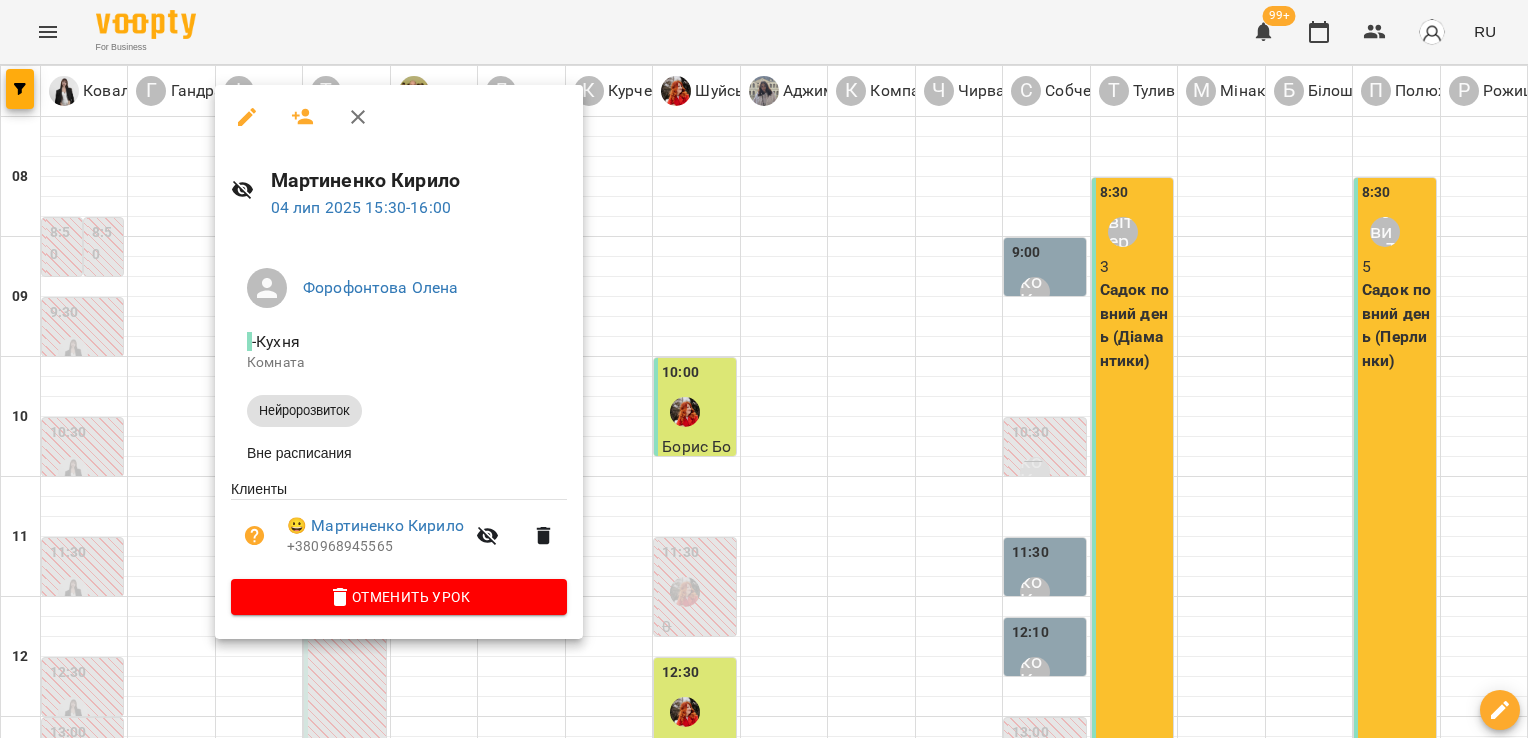 click at bounding box center [764, 369] 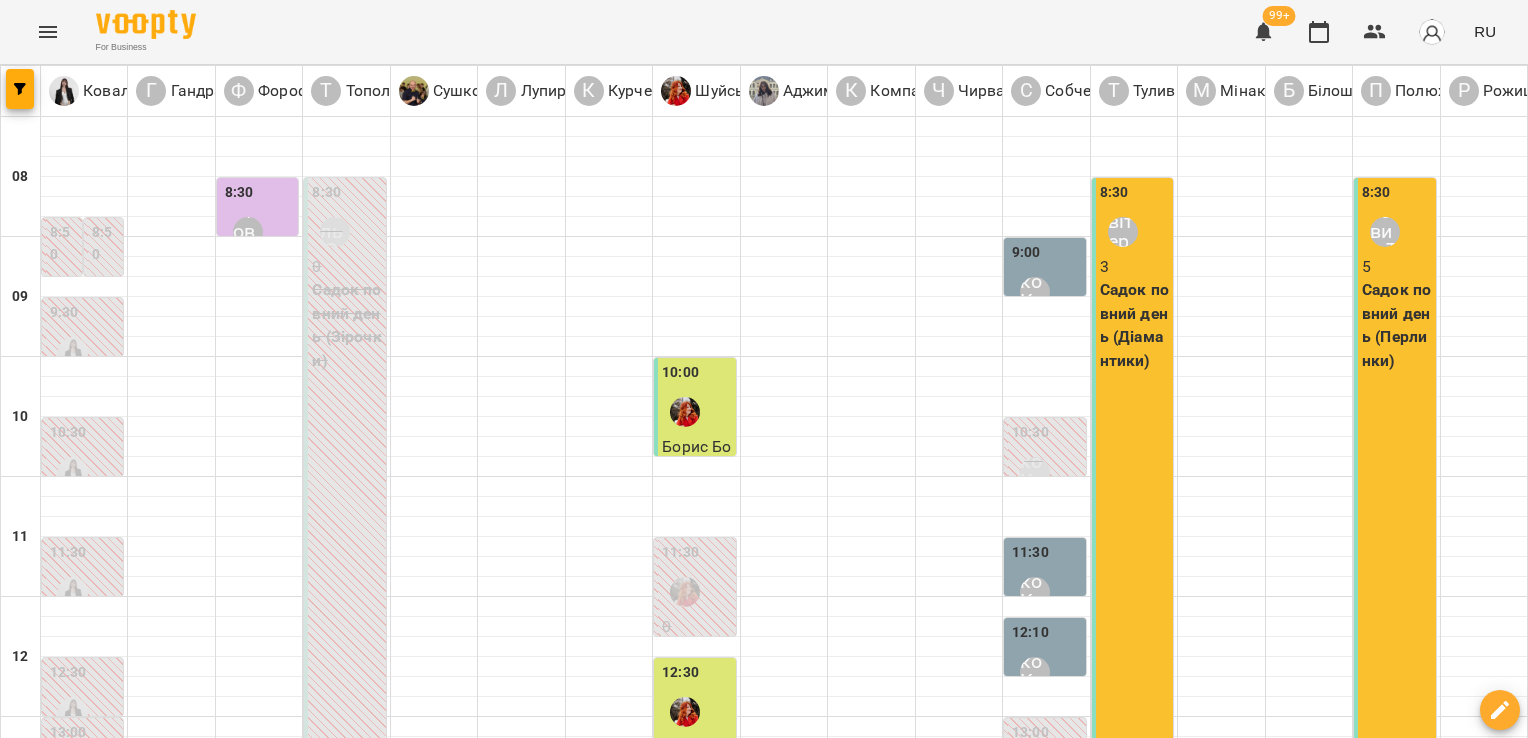 scroll, scrollTop: 944, scrollLeft: 0, axis: vertical 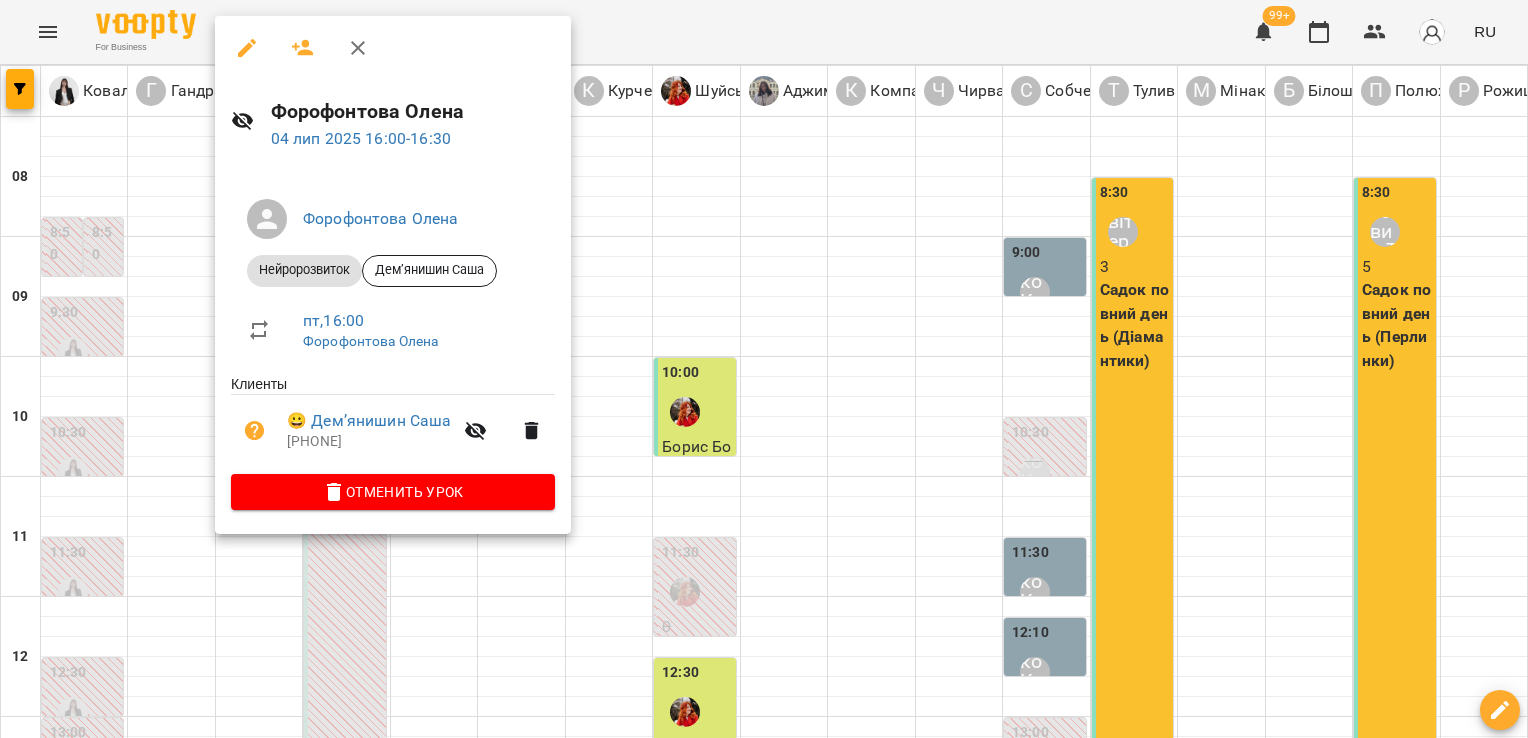 click at bounding box center [764, 369] 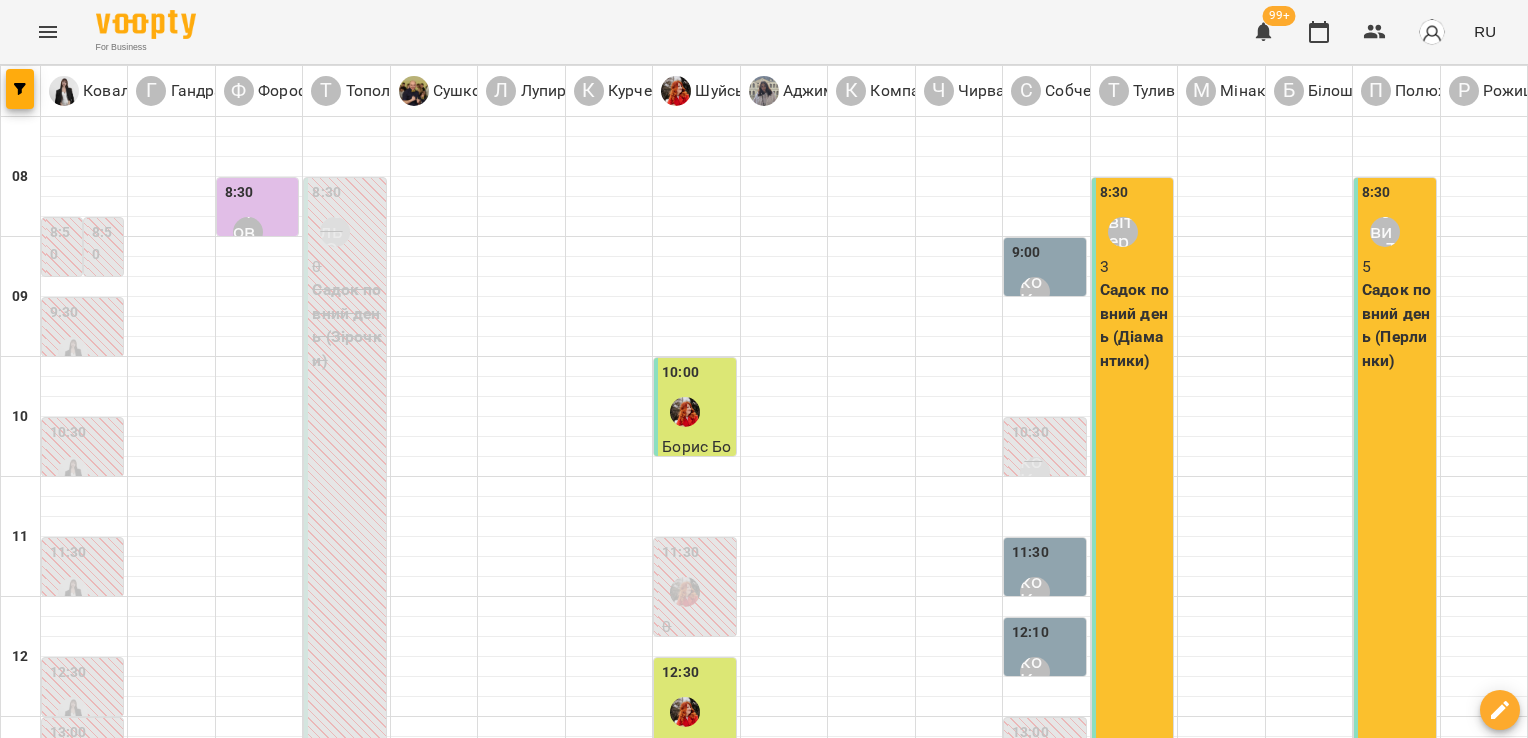 click on "18:00" at bounding box center (239, 1343) 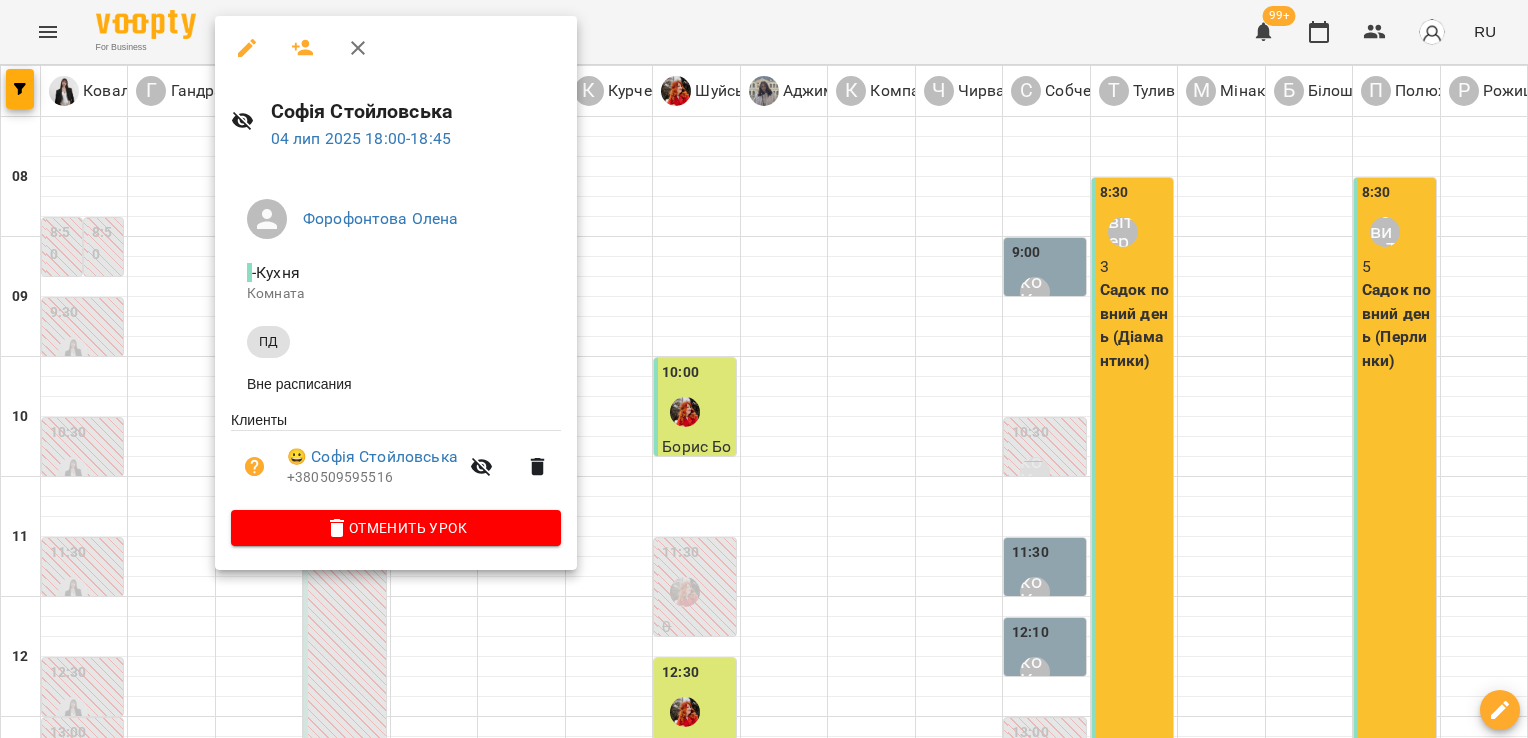 click at bounding box center [764, 369] 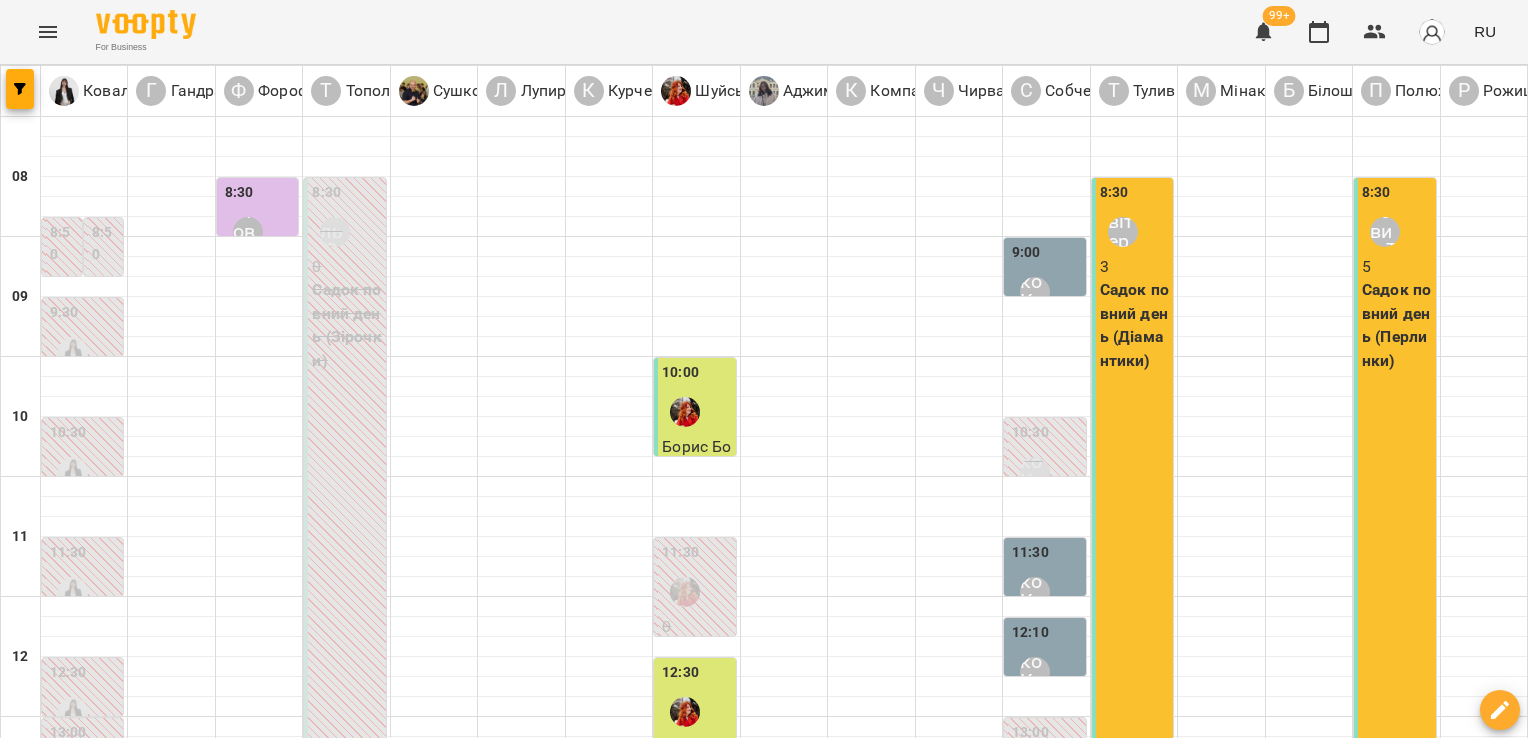click on "вт" at bounding box center [255, 1703] 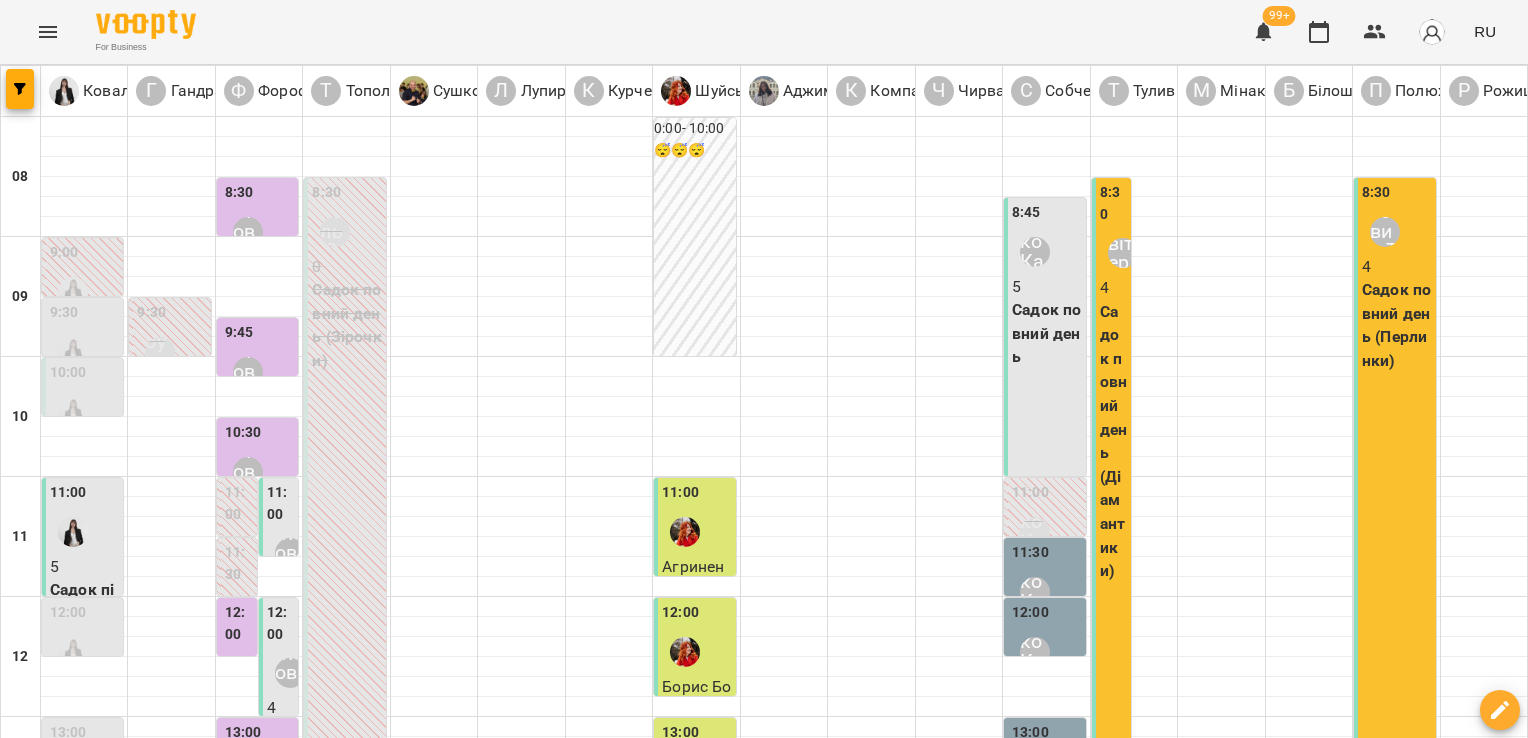scroll, scrollTop: 472, scrollLeft: 0, axis: vertical 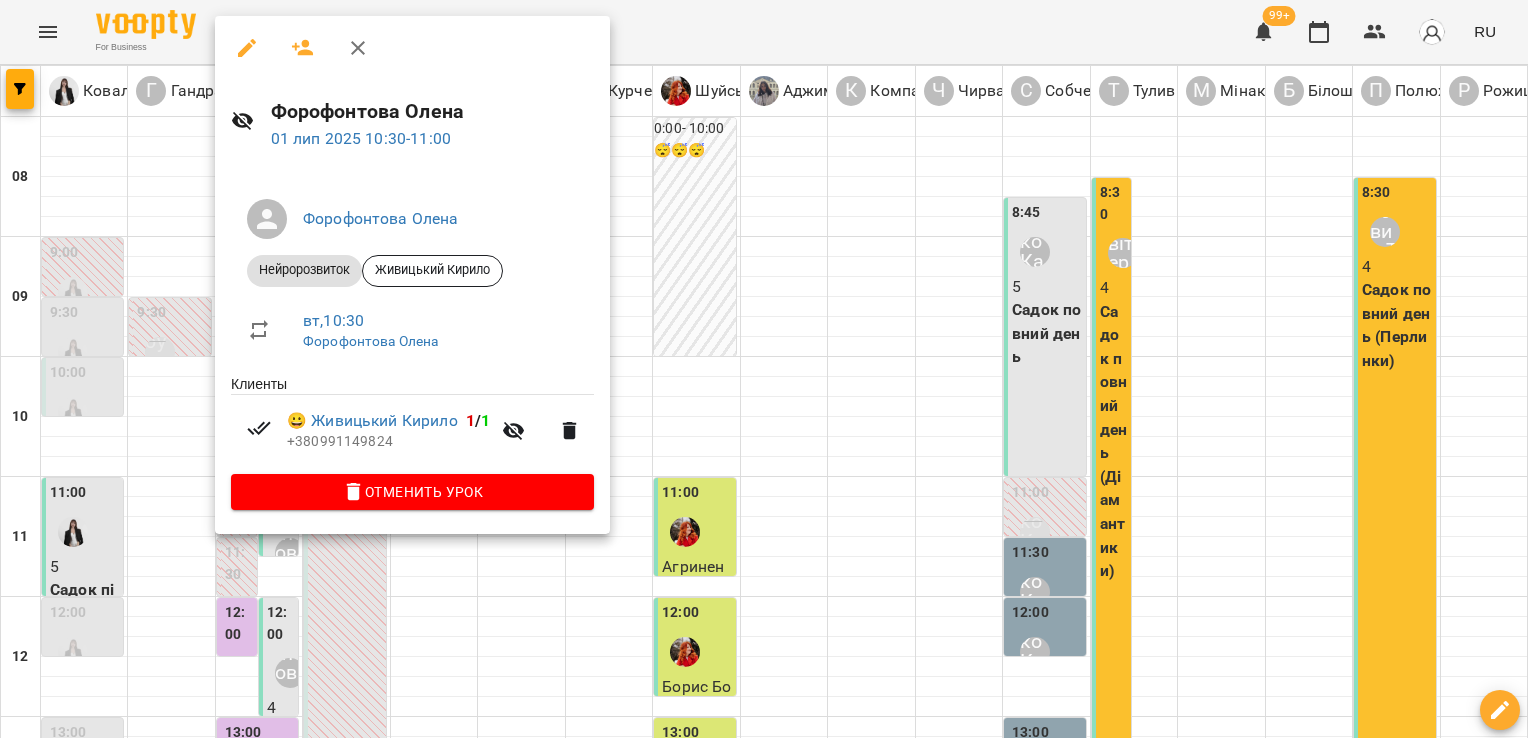 click at bounding box center (764, 369) 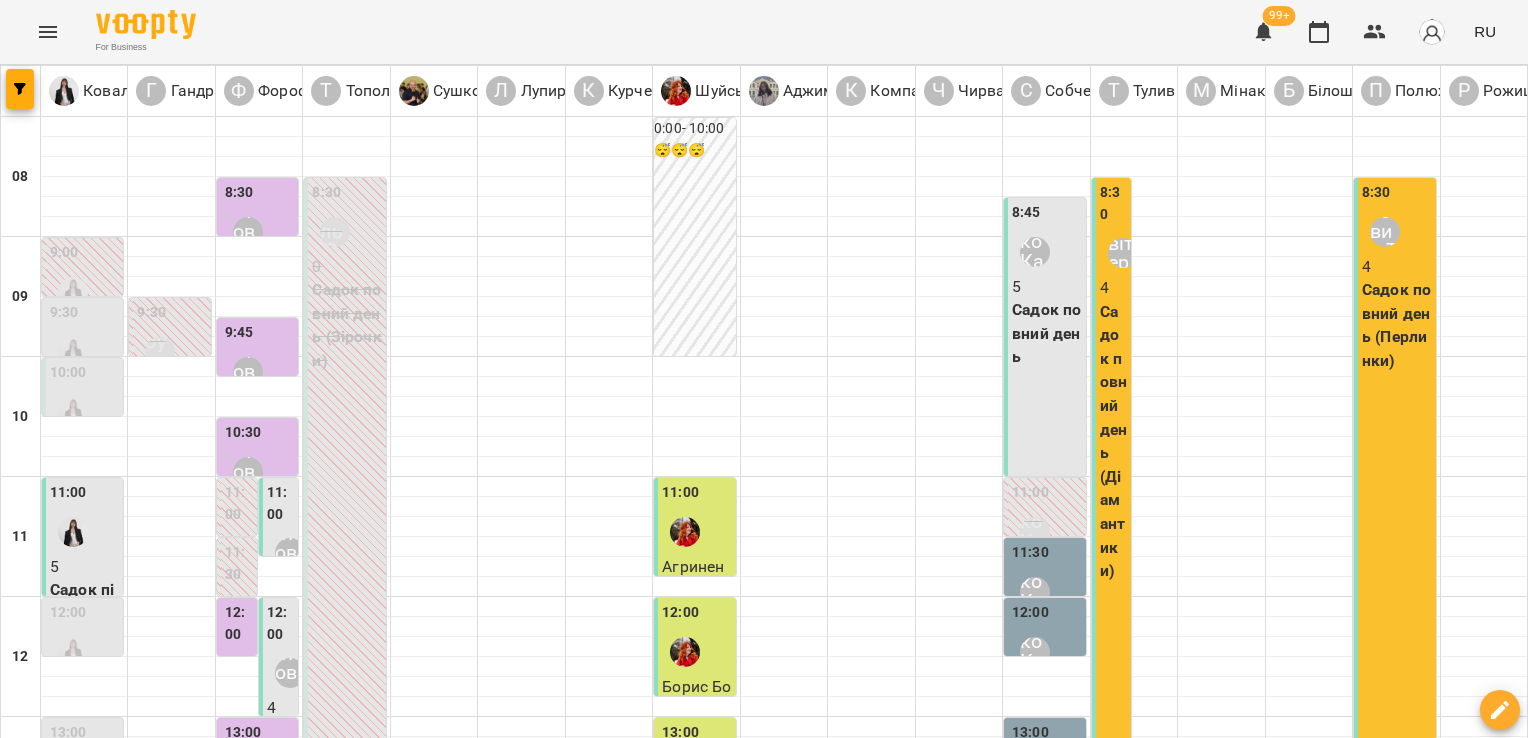 click on "11:00 [LAST] [FIRST] [LAST] [FIRST] ПД" at bounding box center [279, 600] 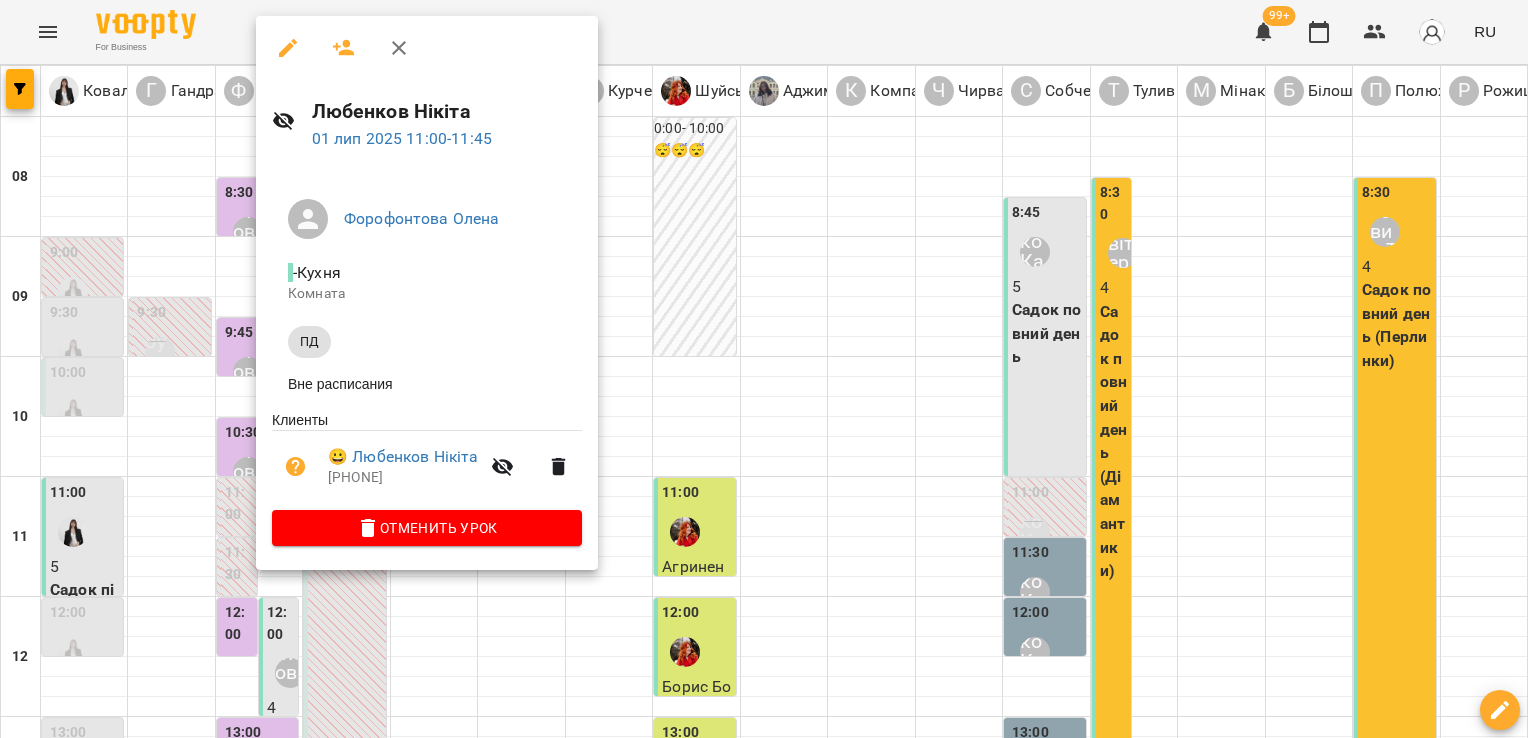 click at bounding box center (764, 369) 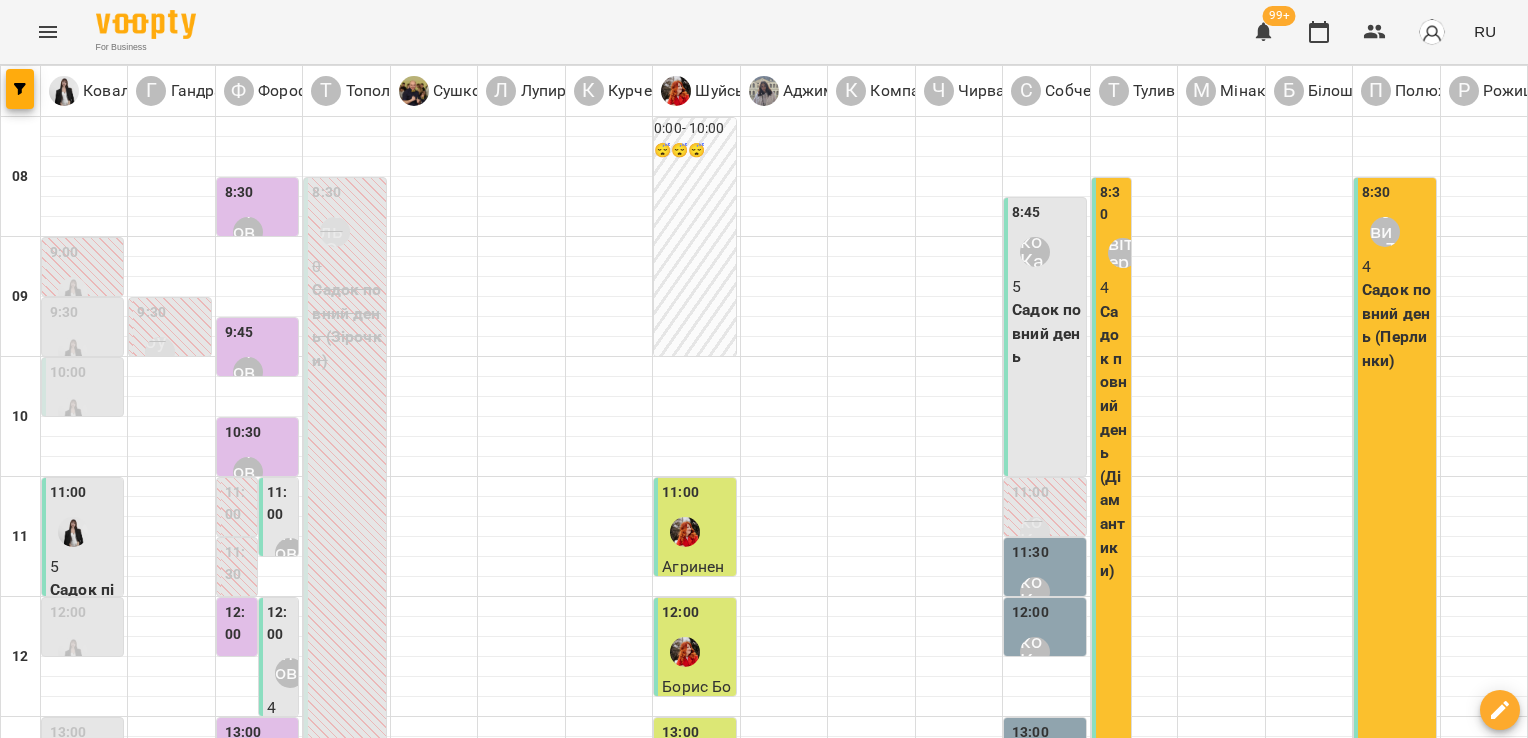 click on "12:00" at bounding box center (239, 623) 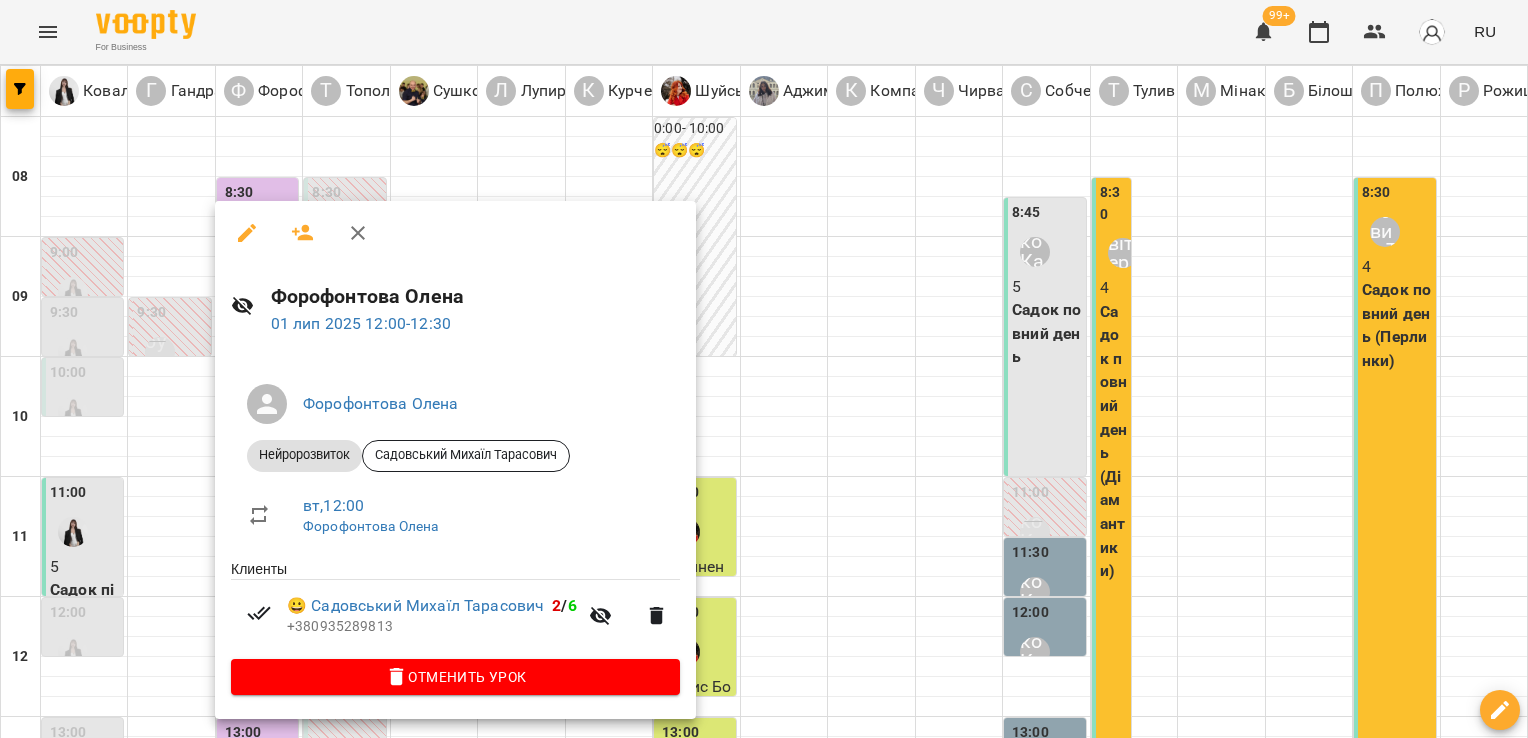 click at bounding box center [764, 369] 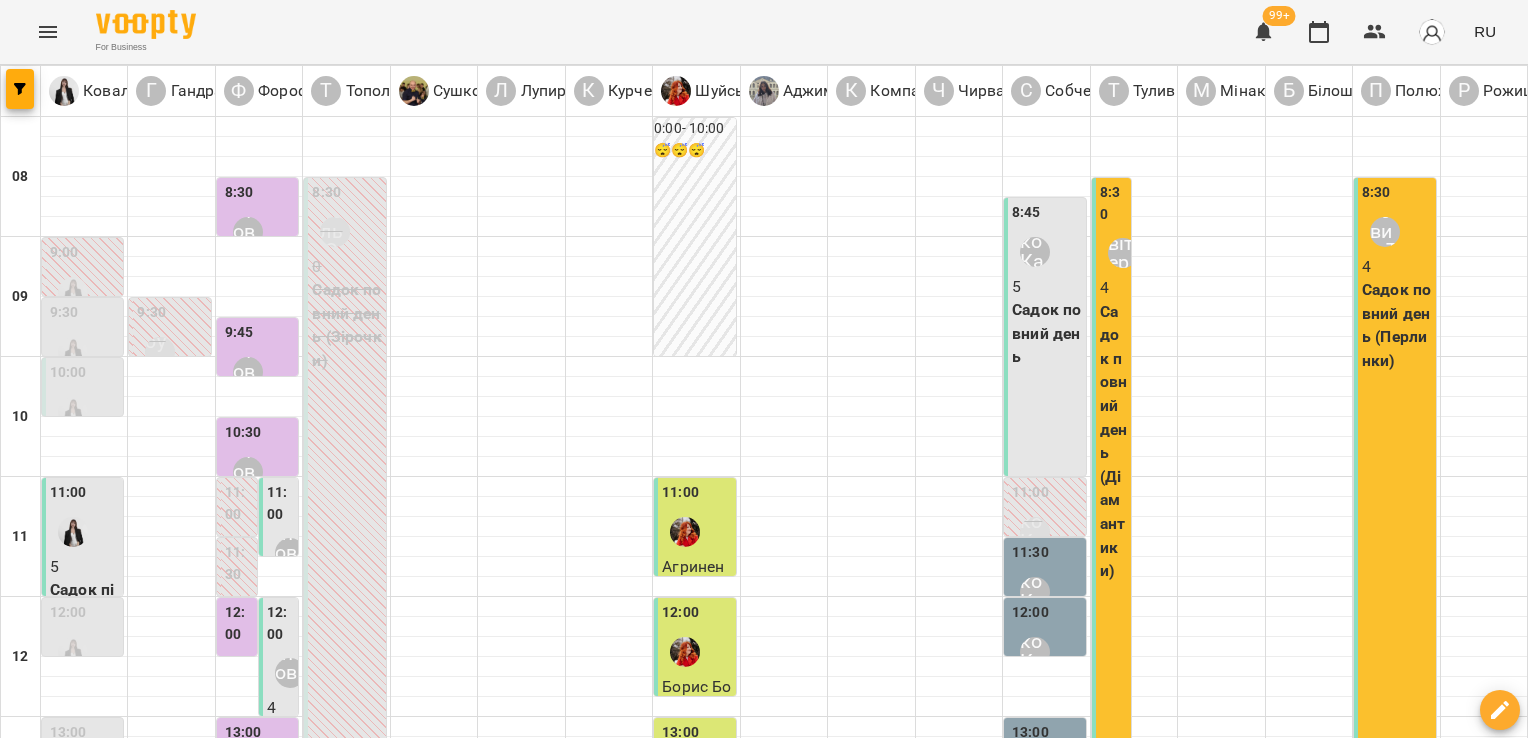 click on "12:00" at bounding box center (281, 623) 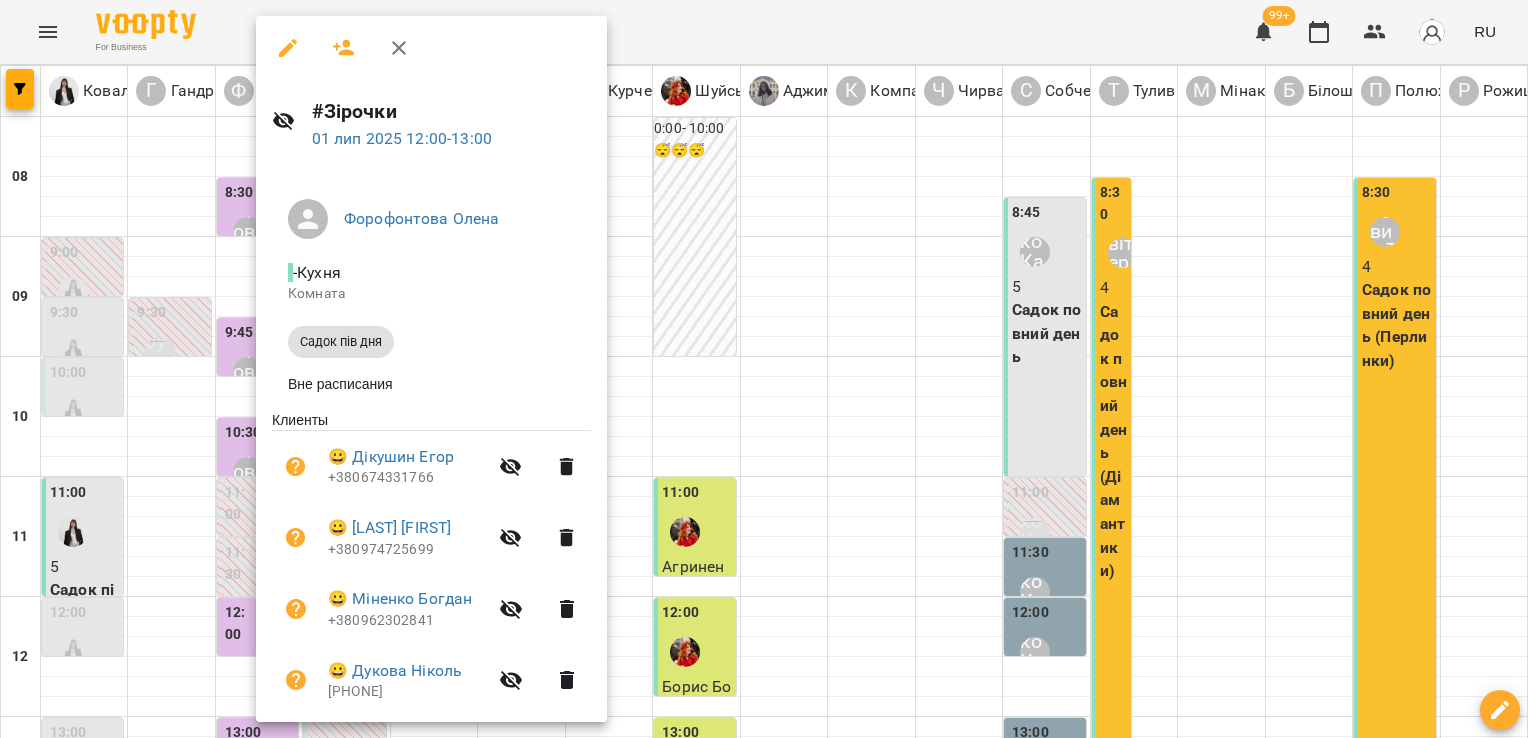 click at bounding box center (764, 369) 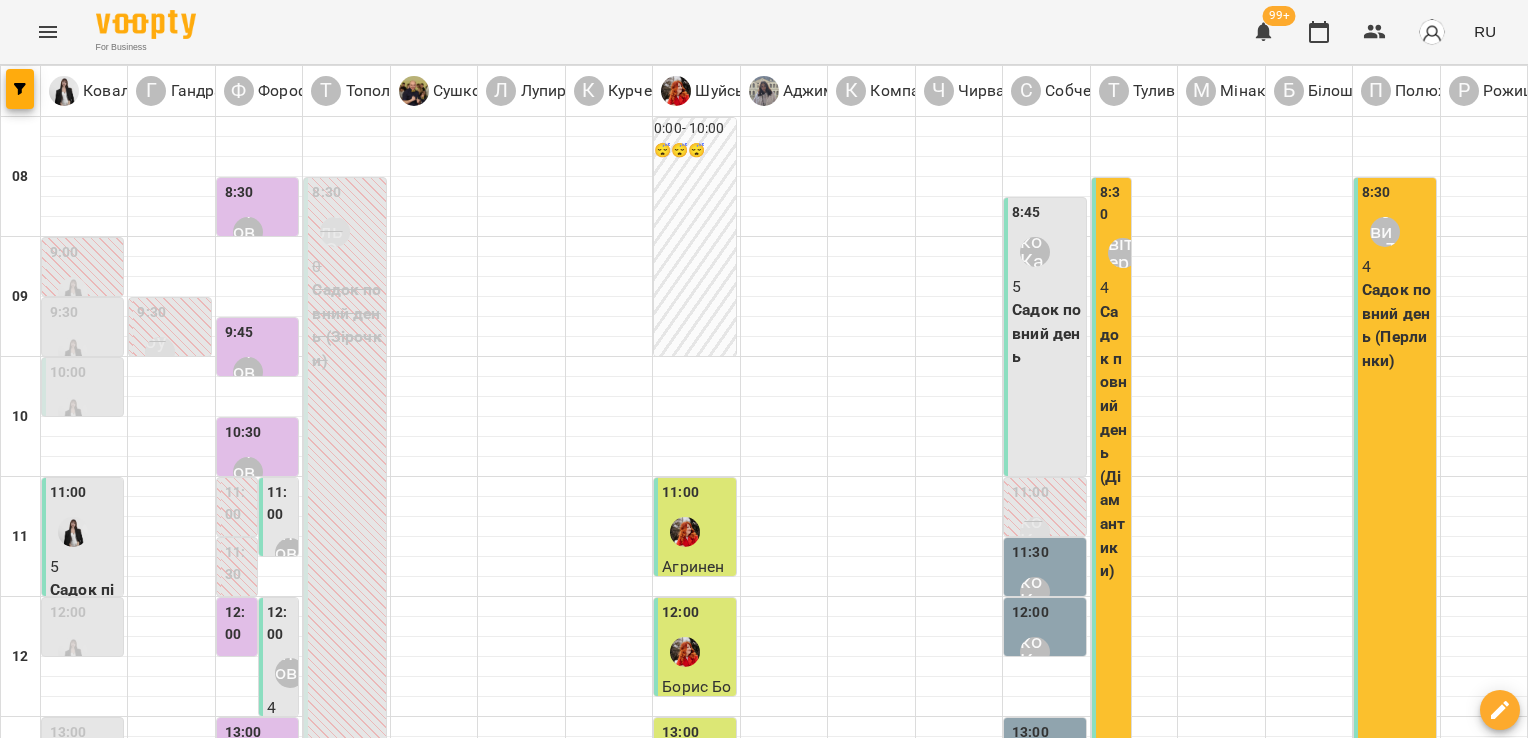 scroll, scrollTop: 552, scrollLeft: 0, axis: vertical 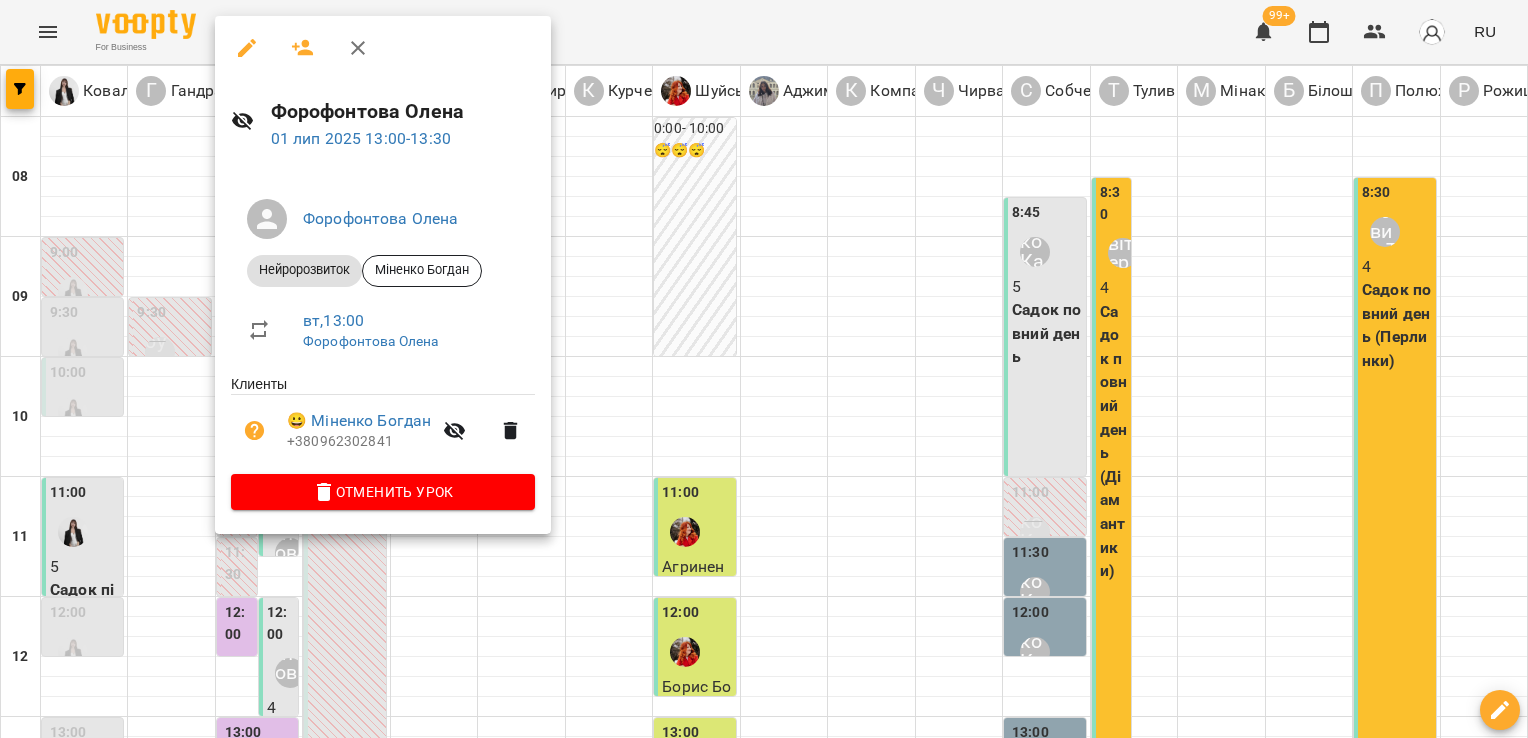 click at bounding box center (764, 369) 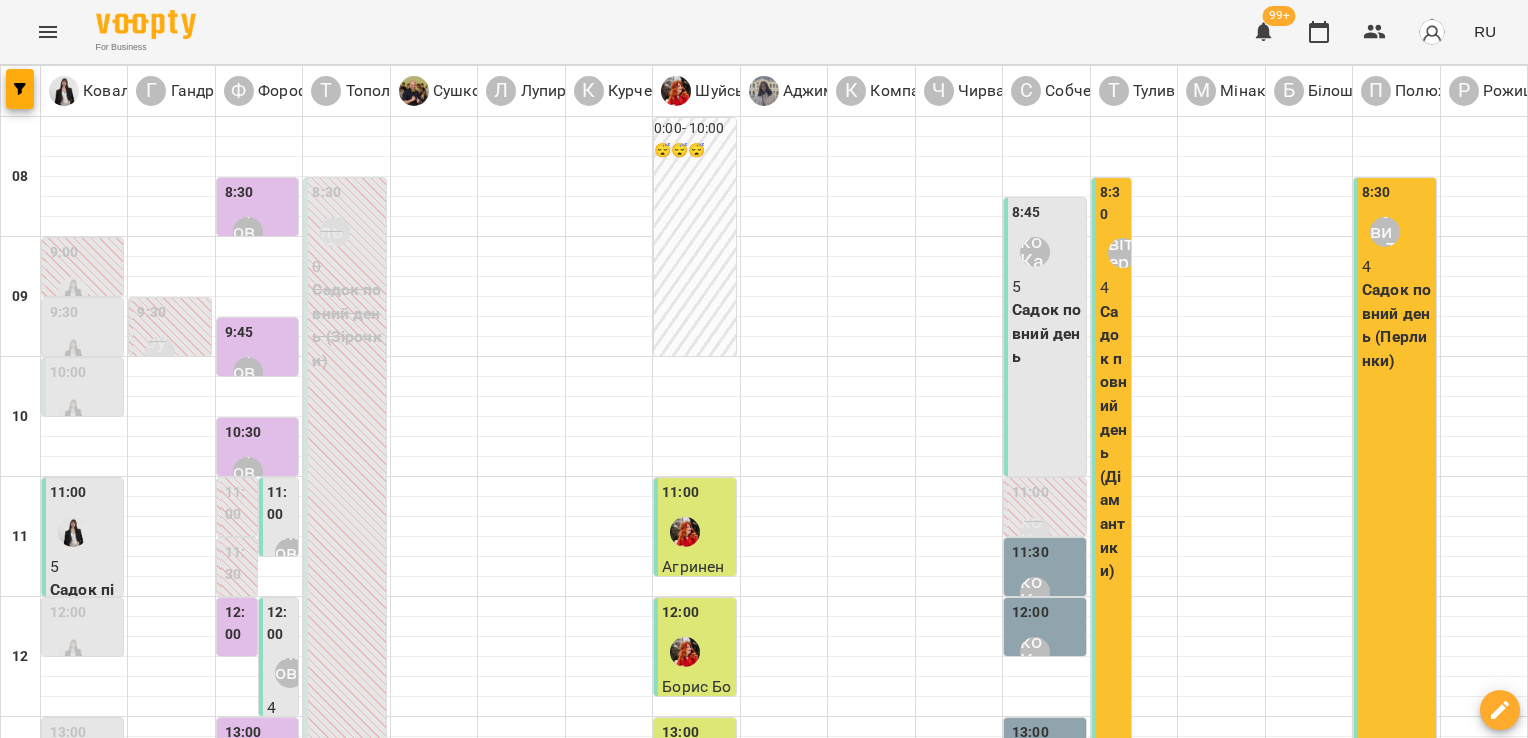 click on "Гандрабура Наталя" at bounding box center [160, 832] 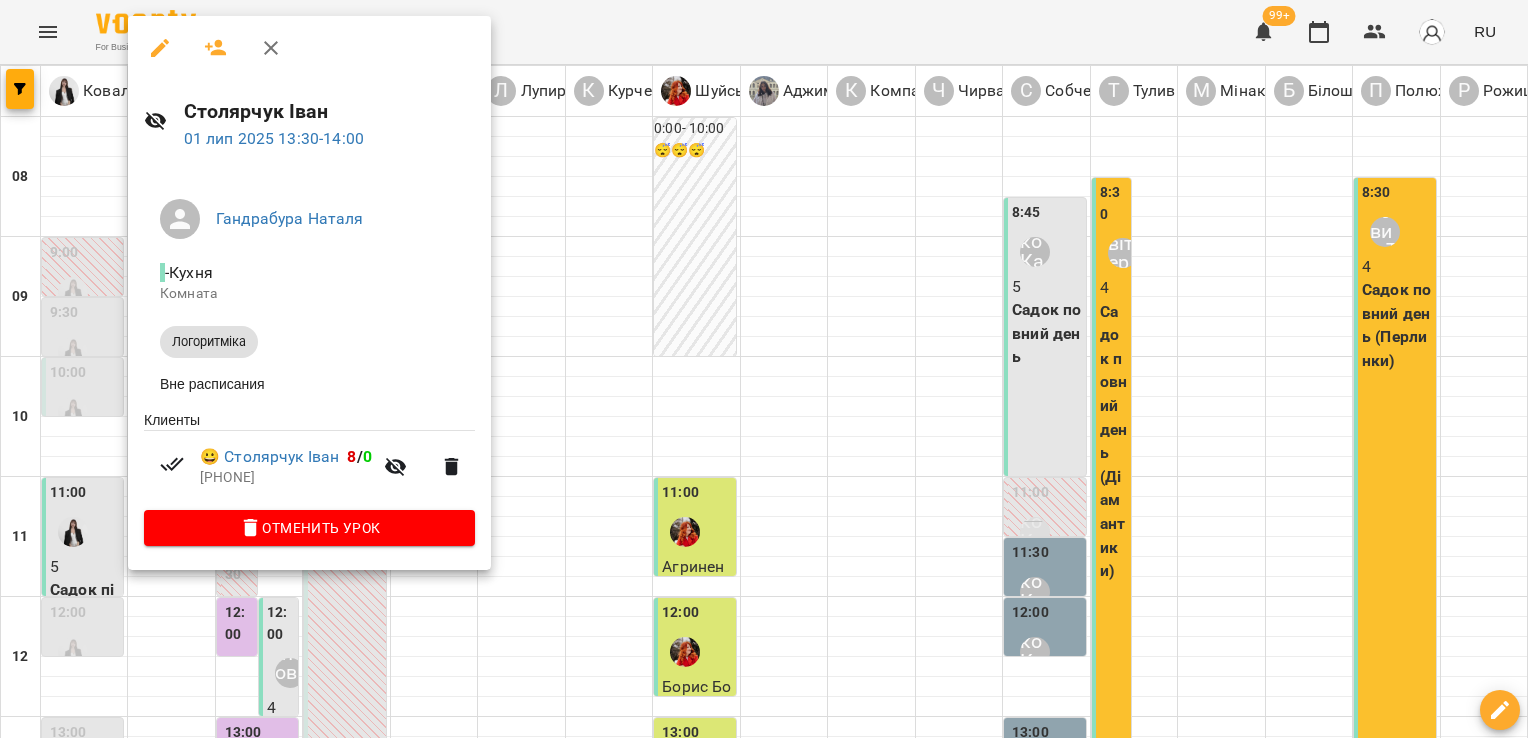 click at bounding box center (764, 369) 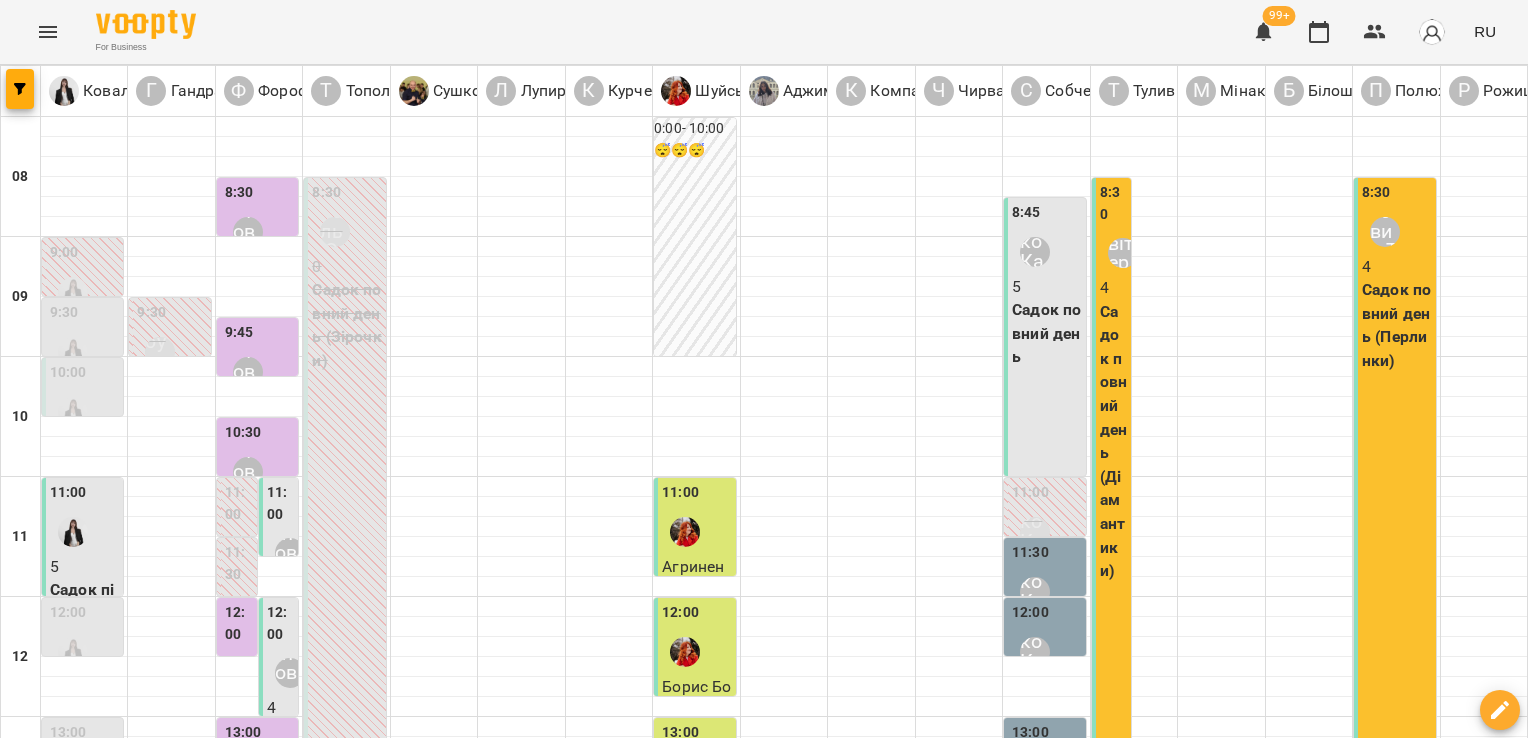 click on "13:00 [LAST] [FIRST]" at bounding box center (259, 758) 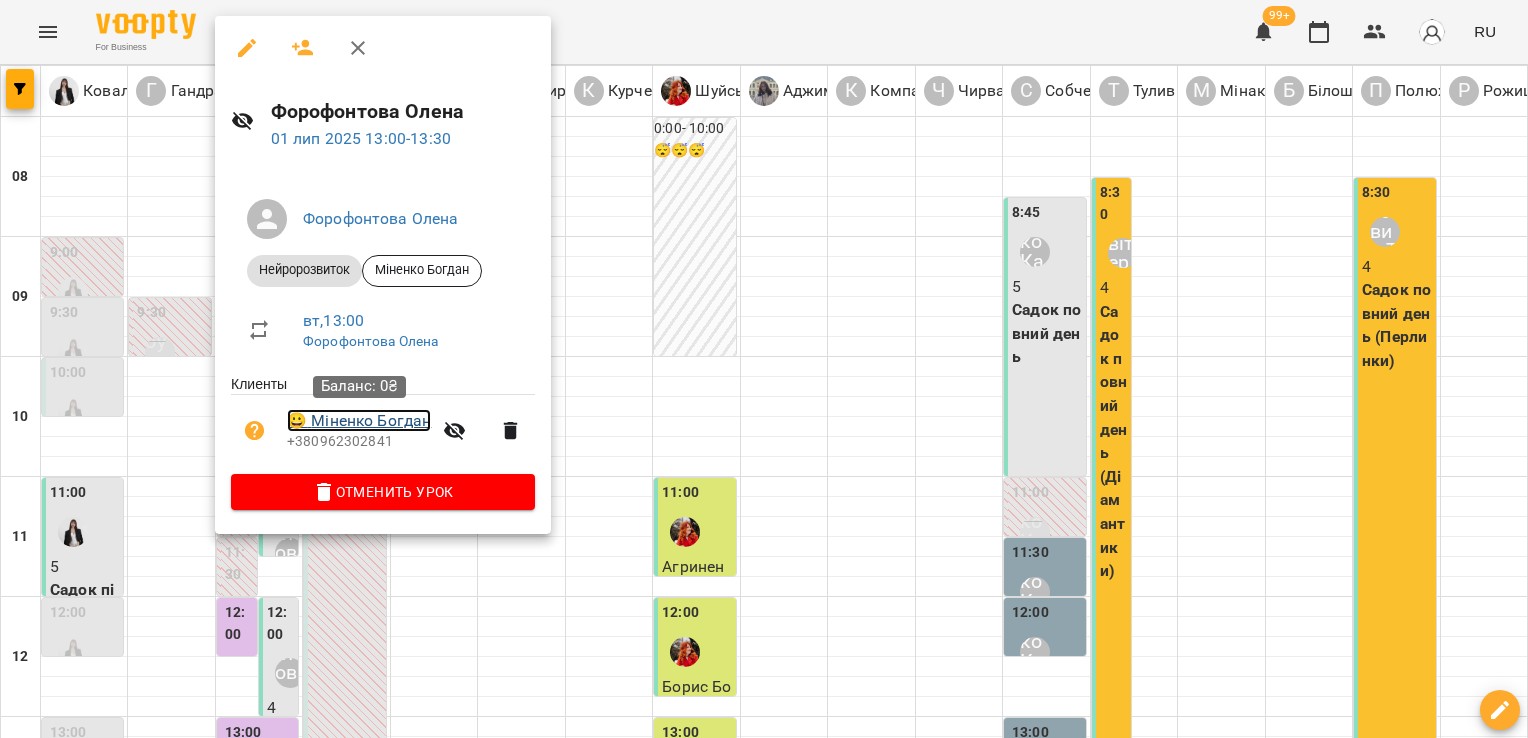 click on "😀   [LAST] [LAST]" at bounding box center (359, 421) 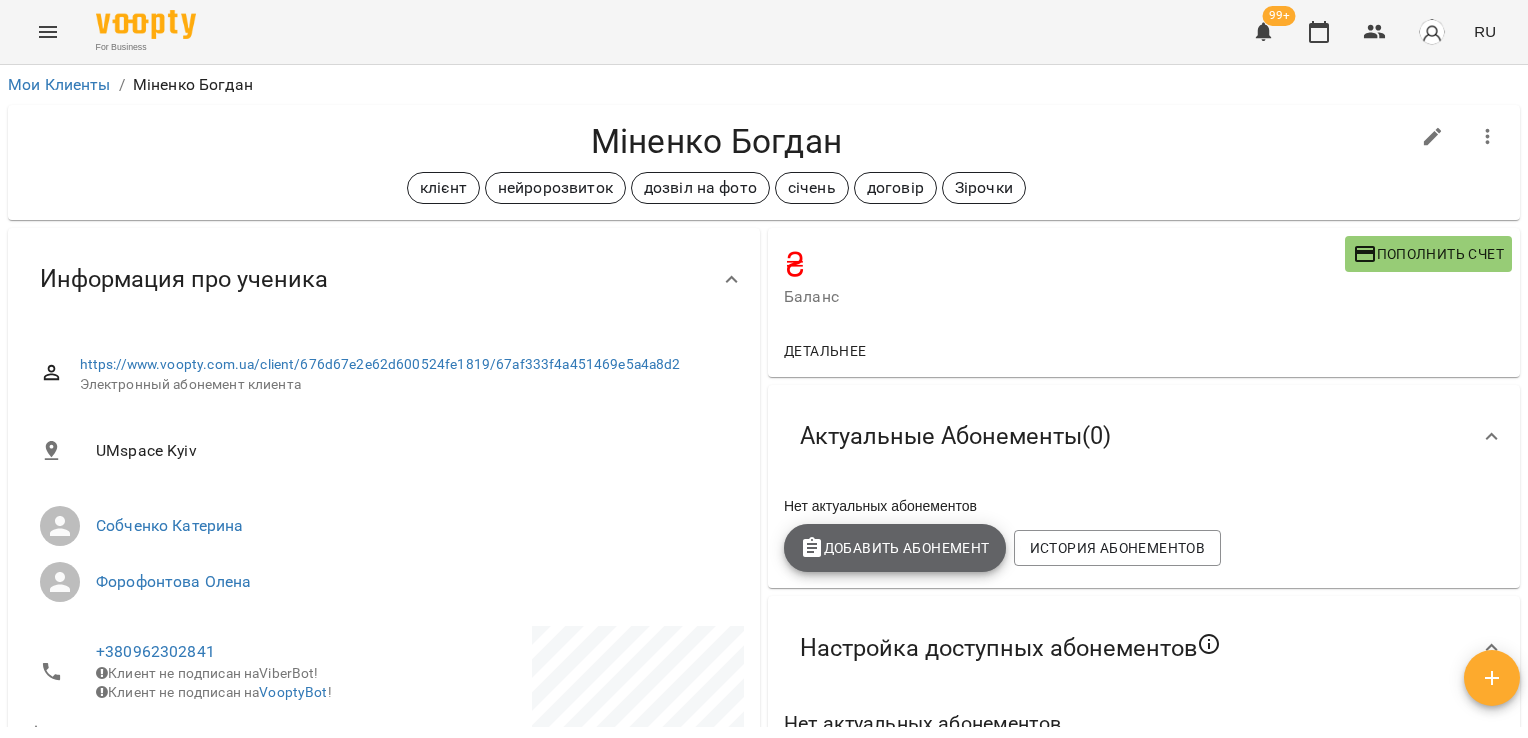 click on "Добавить Абонемент" at bounding box center (895, 548) 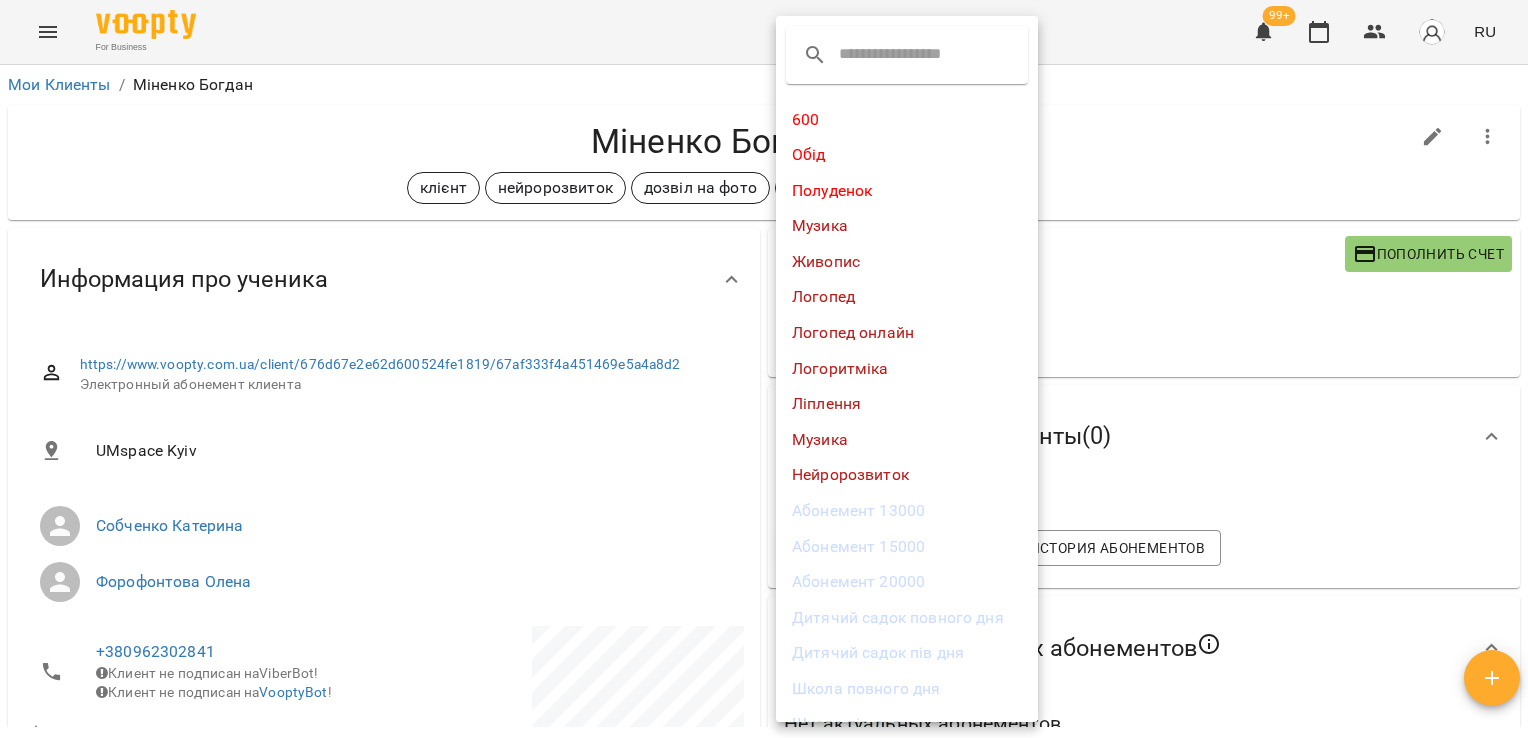 click on "Нейророзвиток" at bounding box center (907, 475) 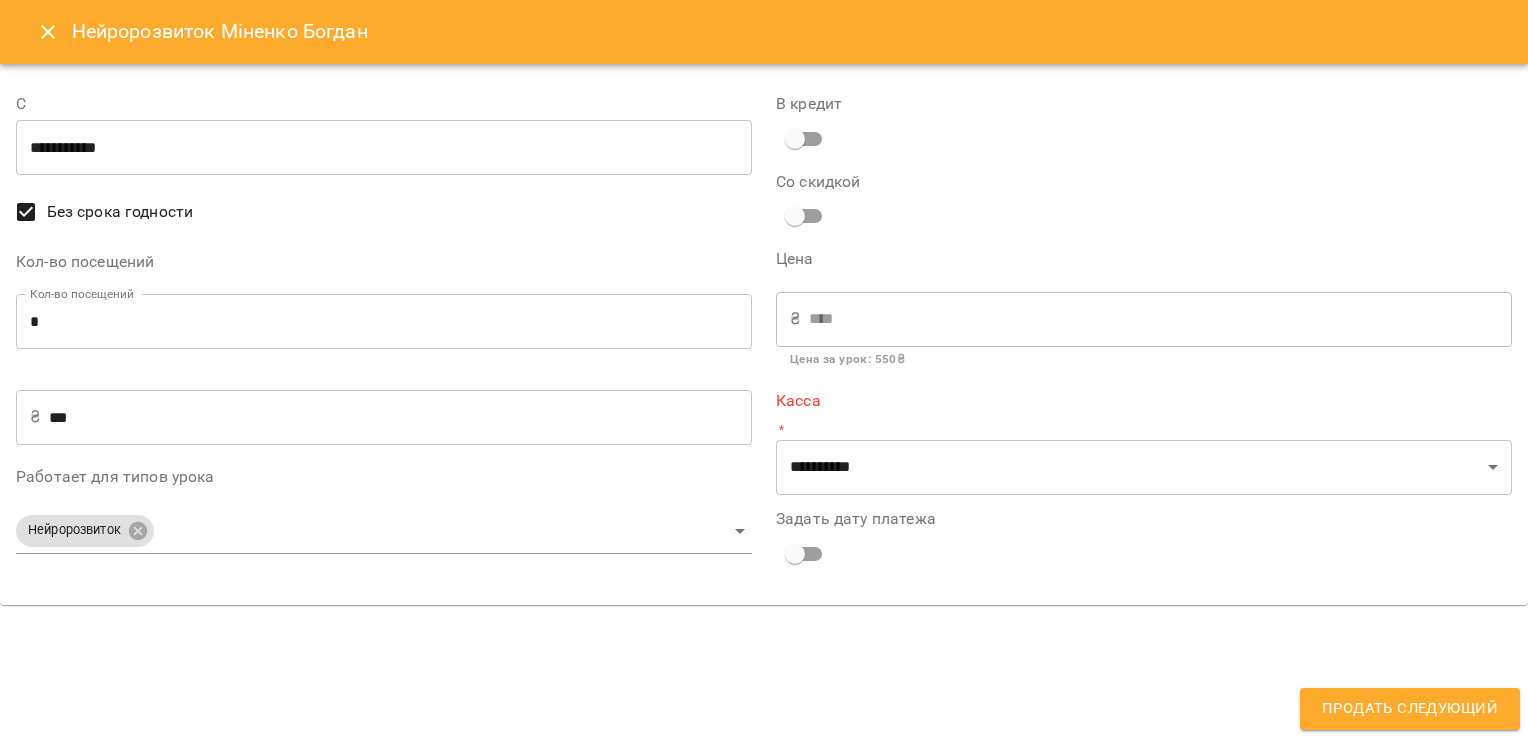 type on "**********" 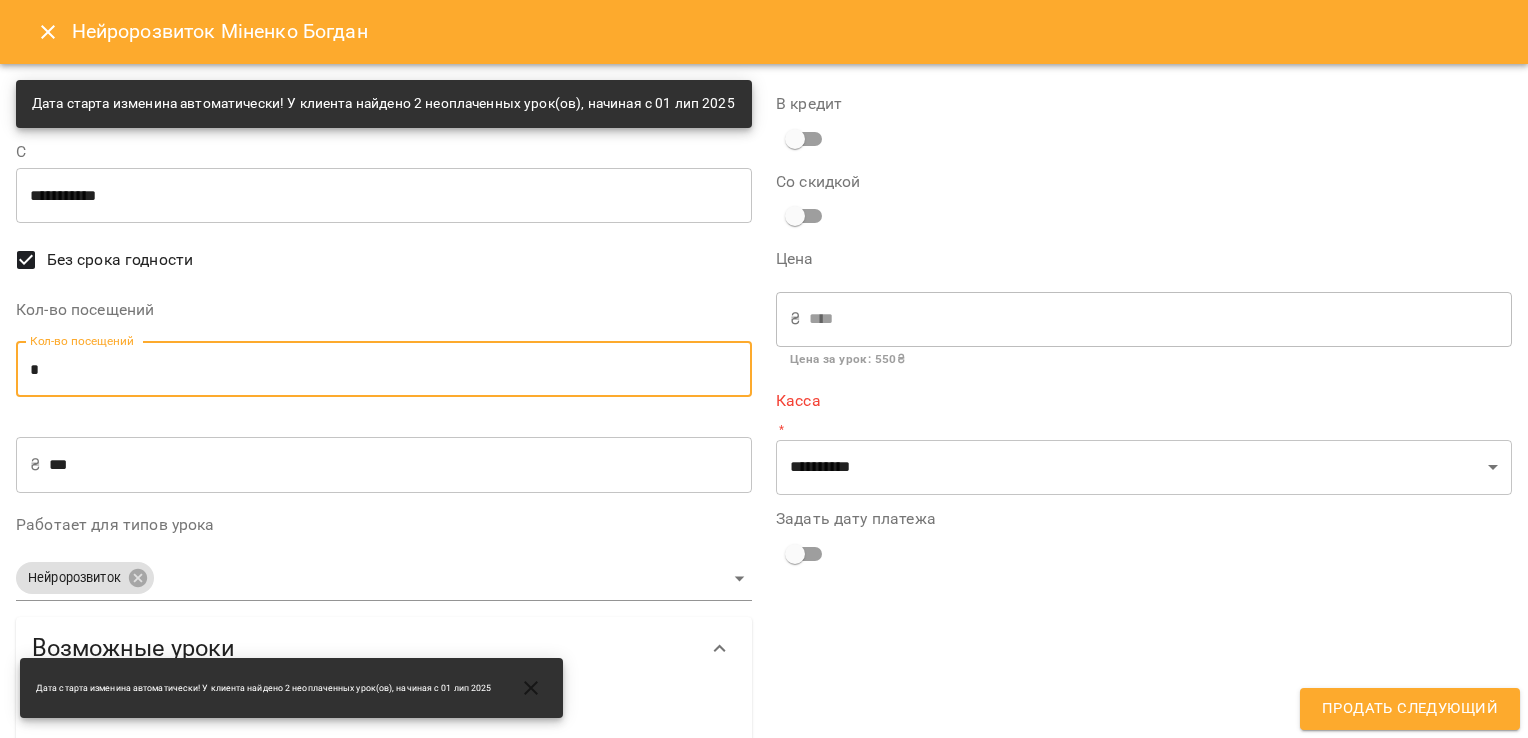 click on "*" at bounding box center (384, 369) 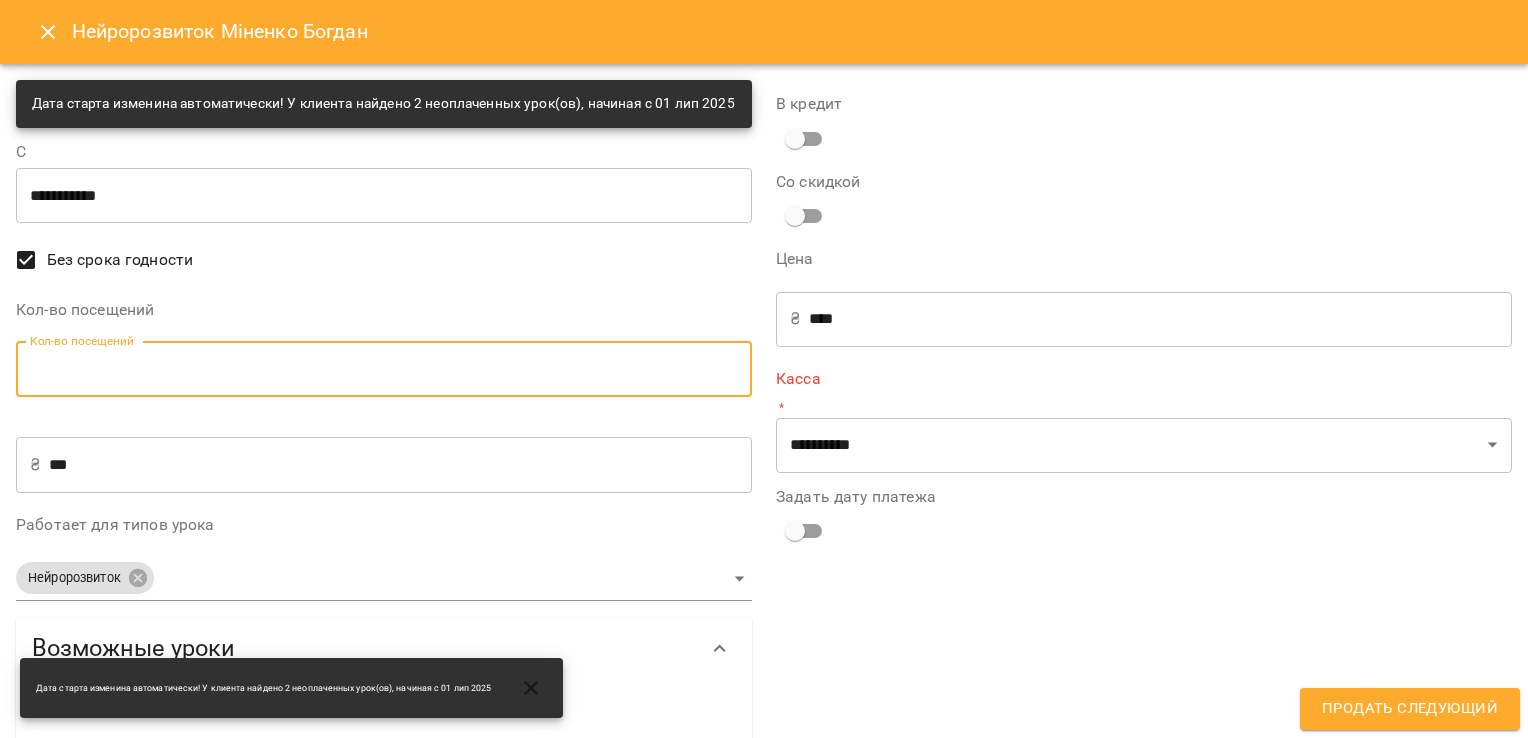 type on "*" 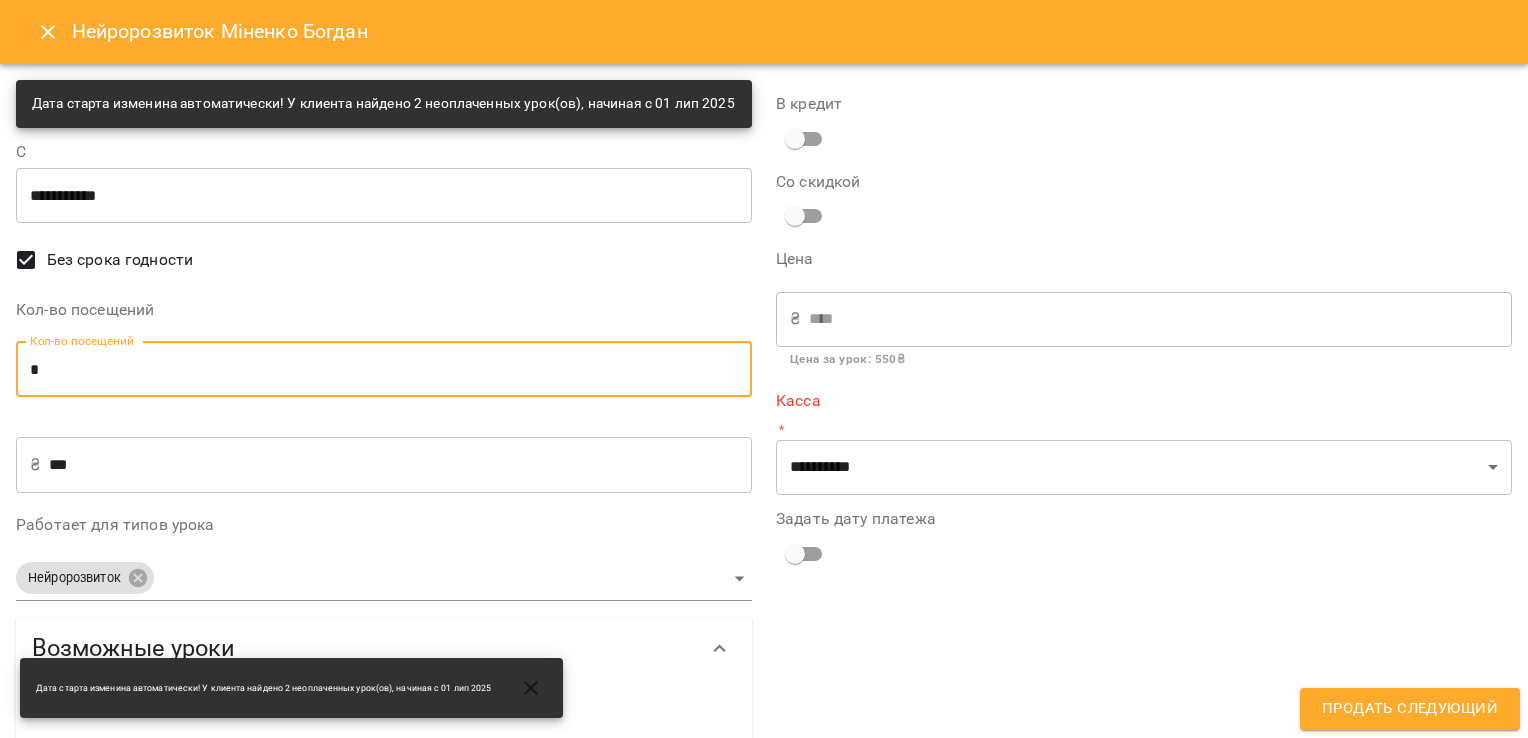 type on "*" 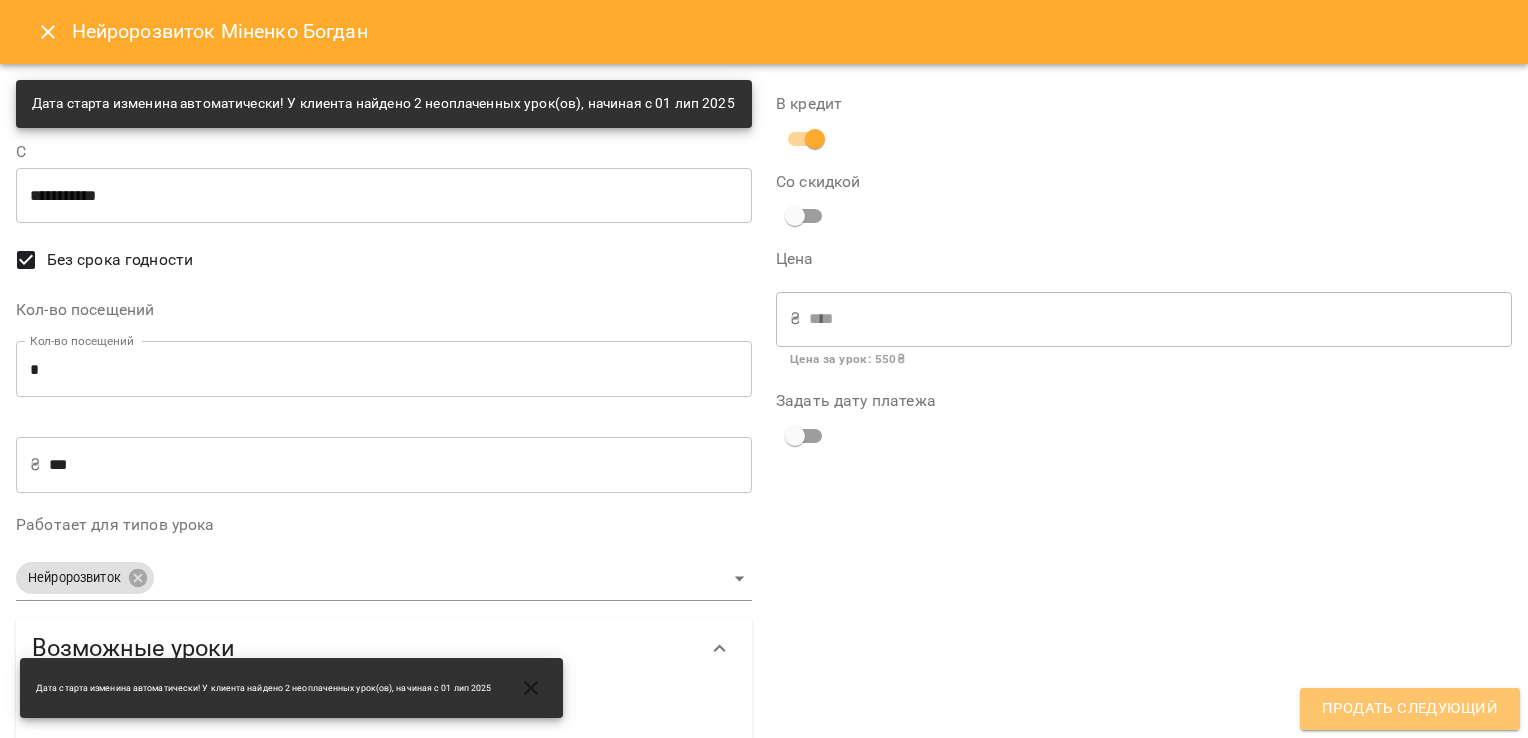 click on "Продать следующий" at bounding box center (1410, 709) 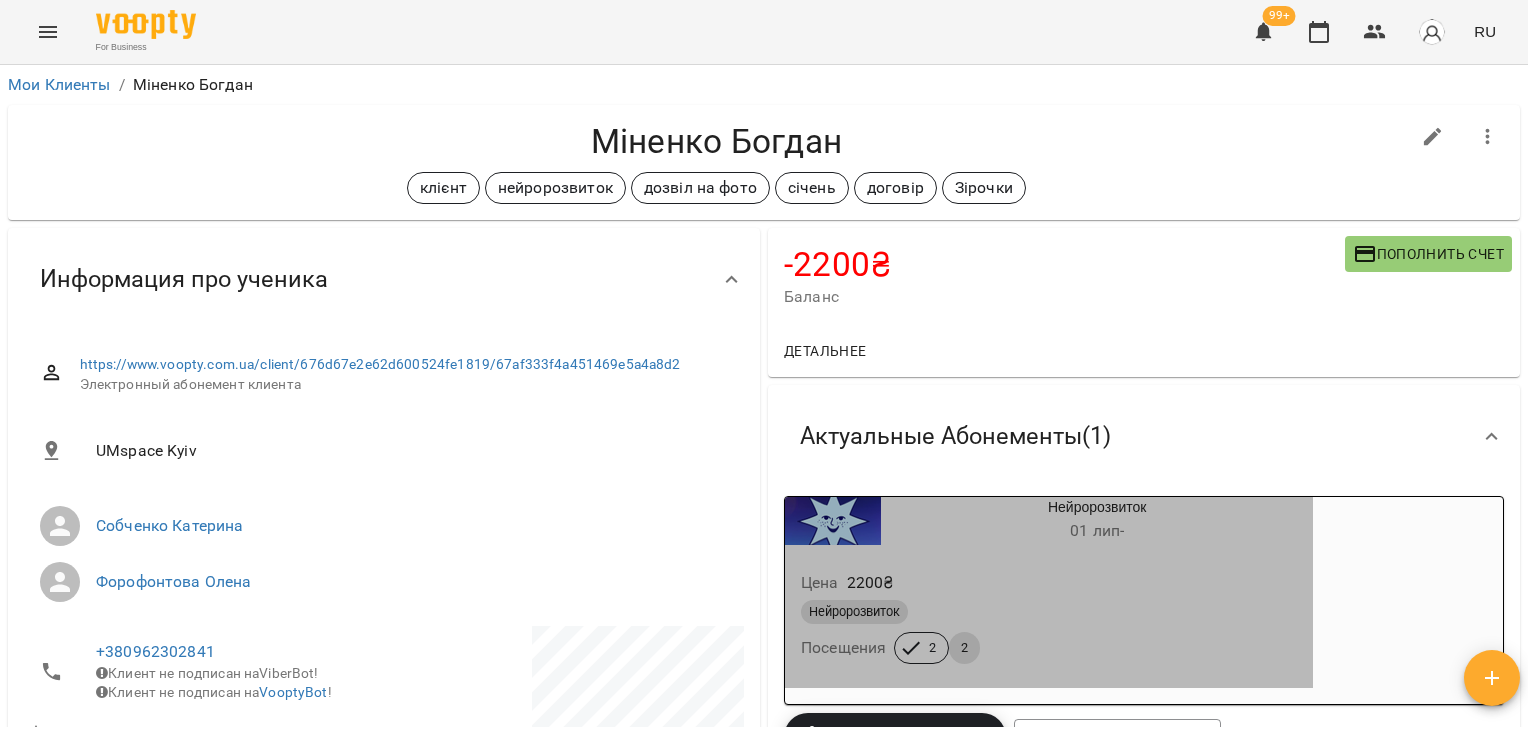click on "Цена 2200 ₴" at bounding box center (1049, 583) 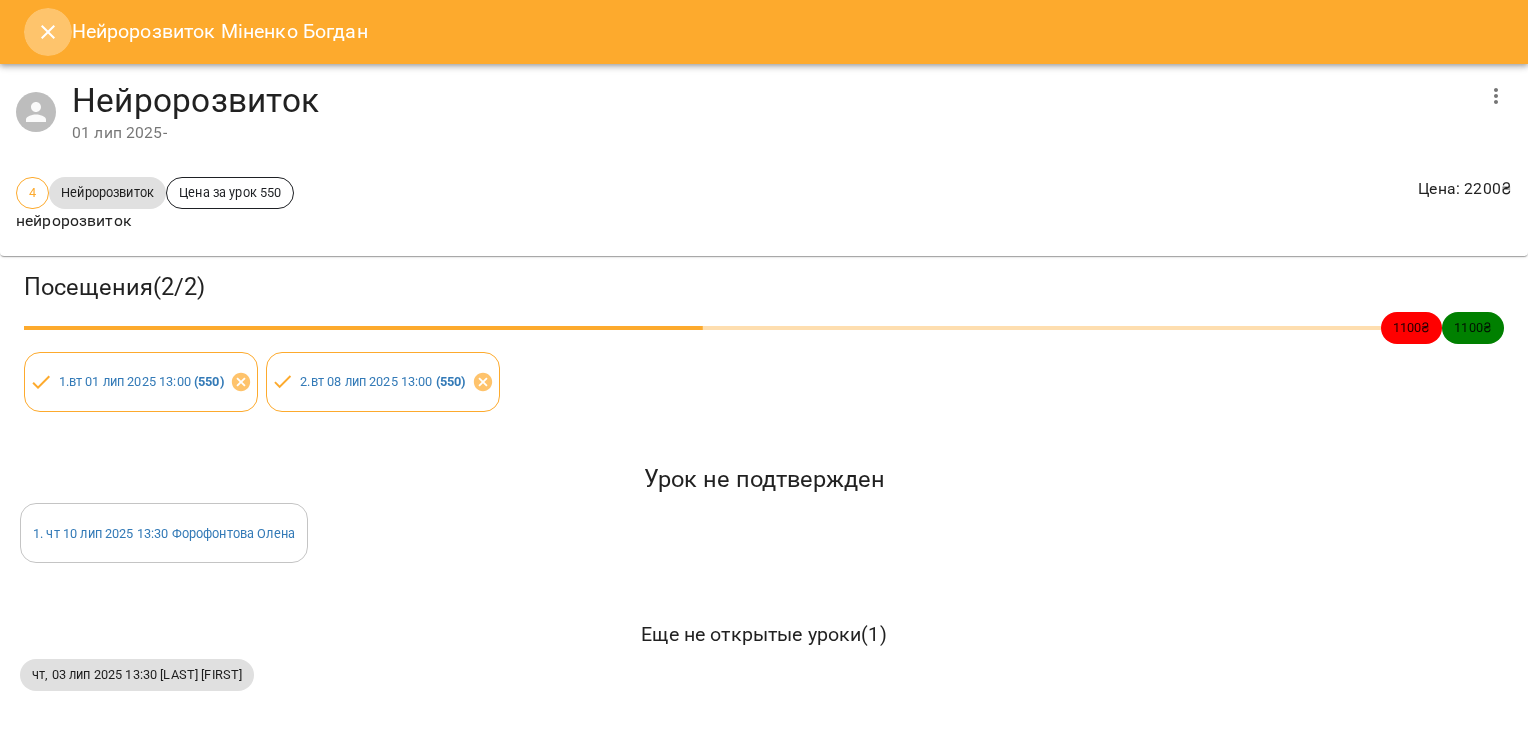 click 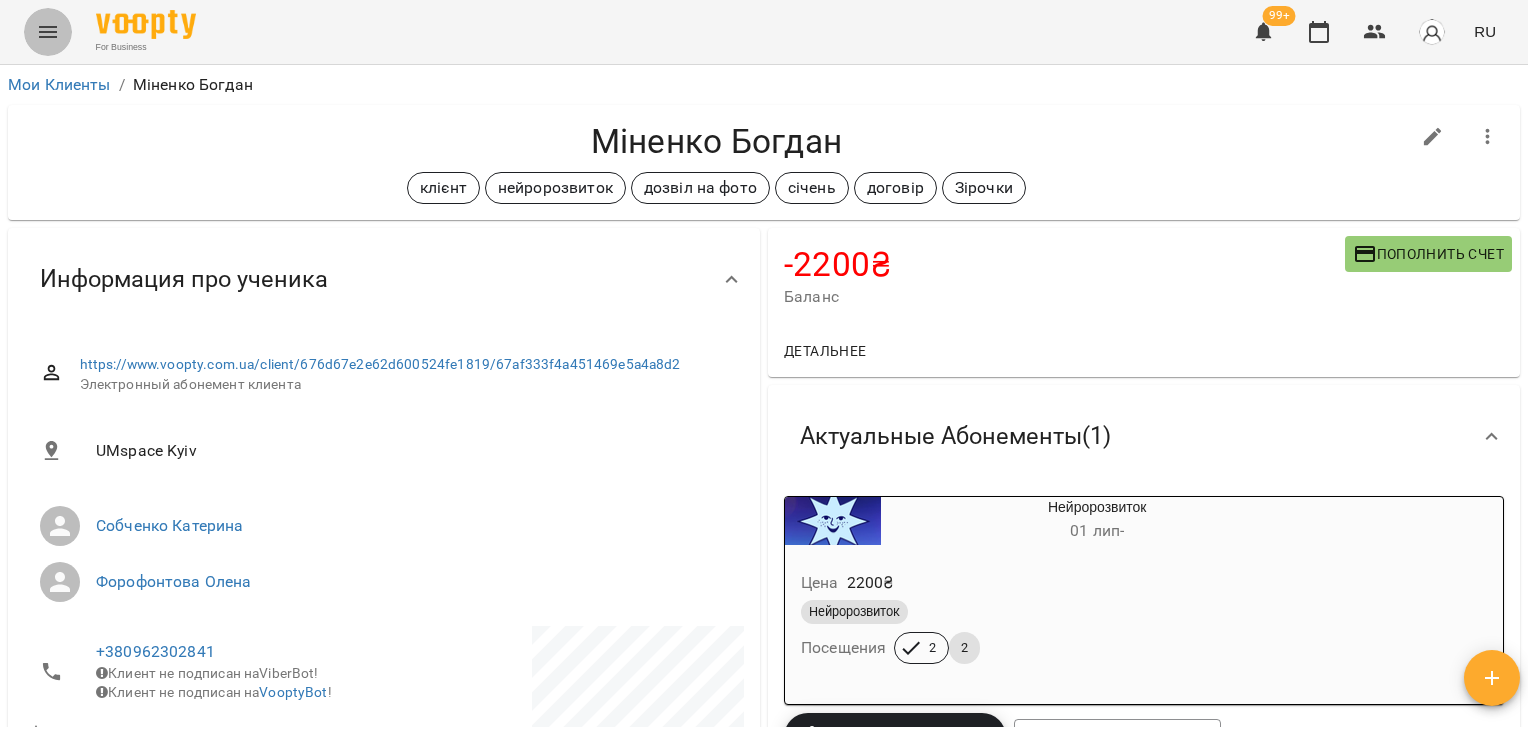 click at bounding box center [48, 32] 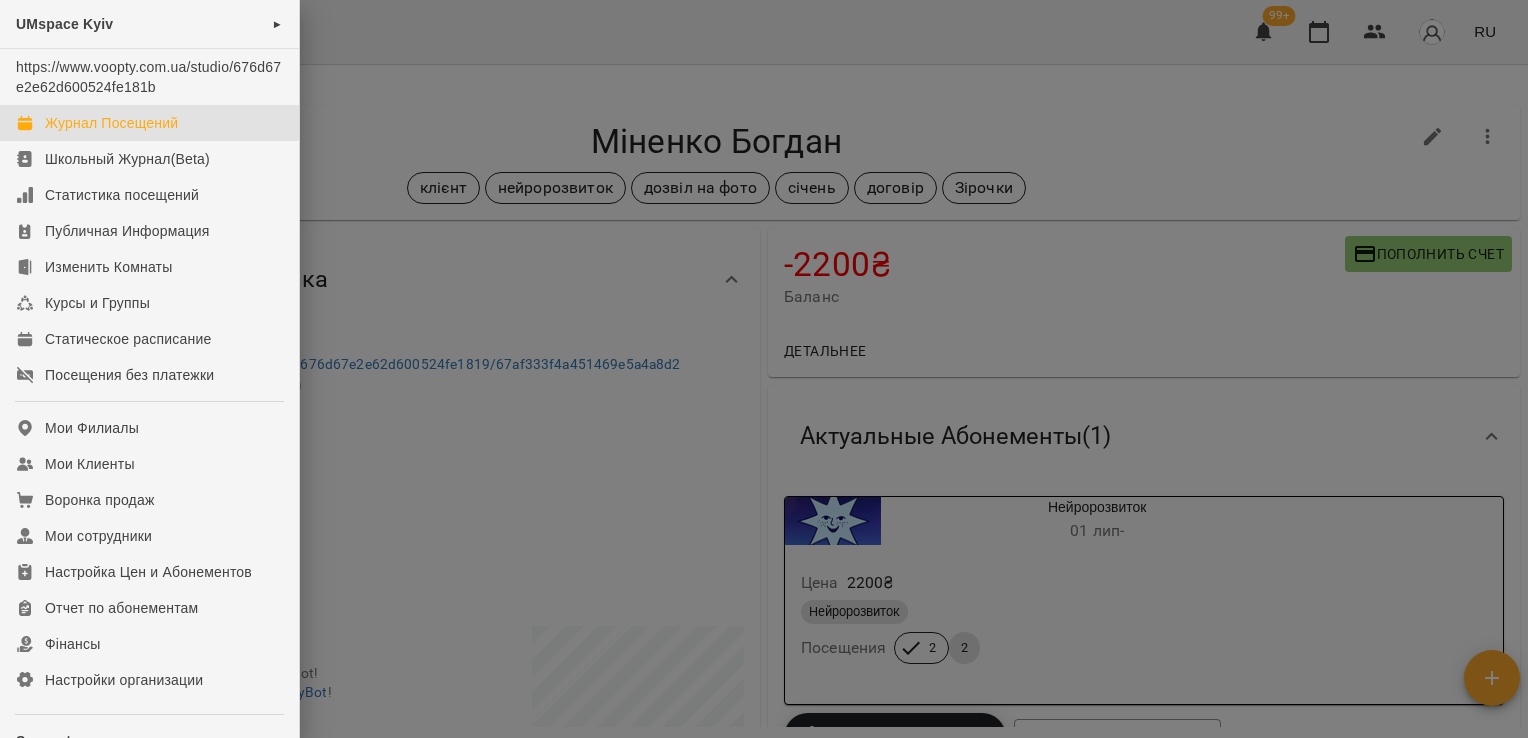 click on "Журнал Посещений" at bounding box center [111, 123] 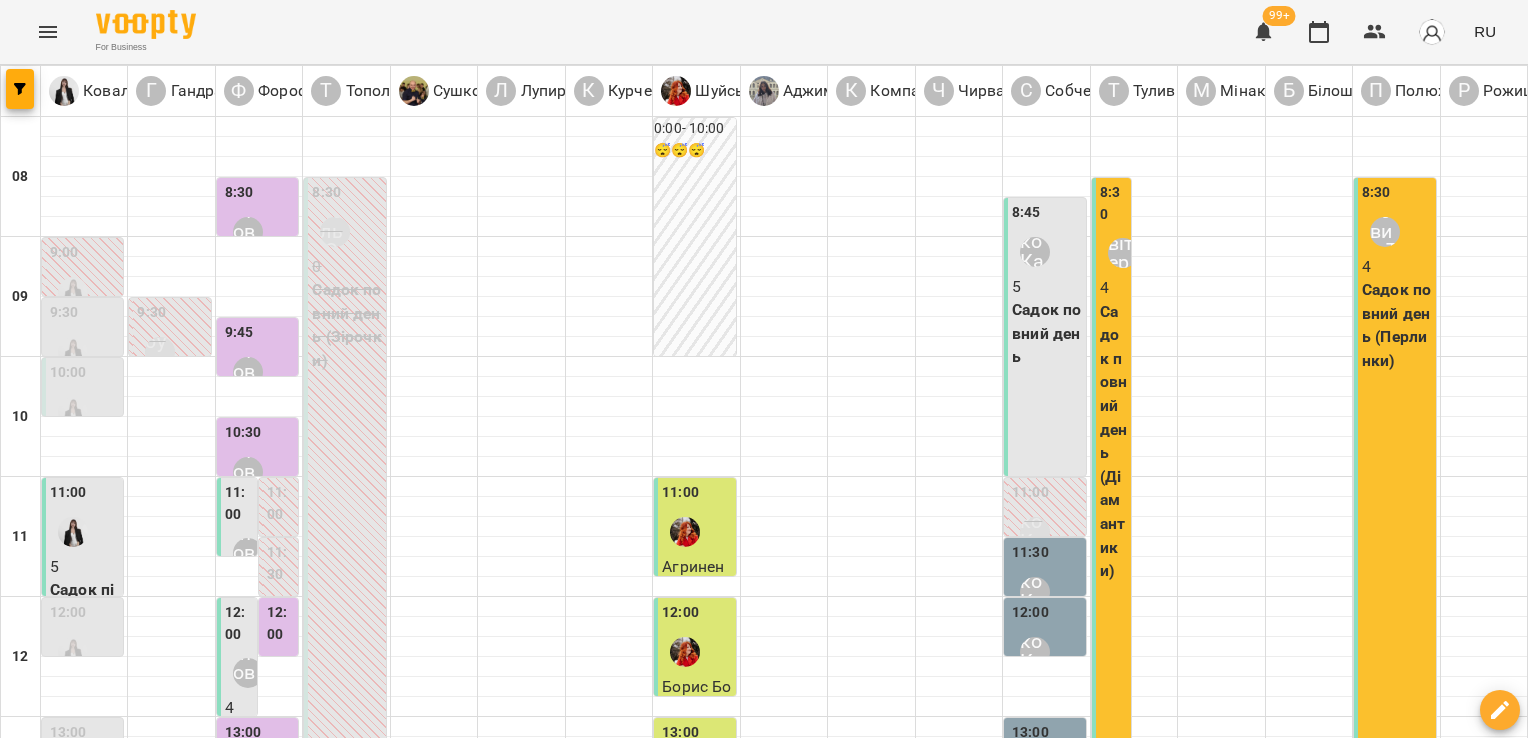 scroll, scrollTop: 472, scrollLeft: 0, axis: vertical 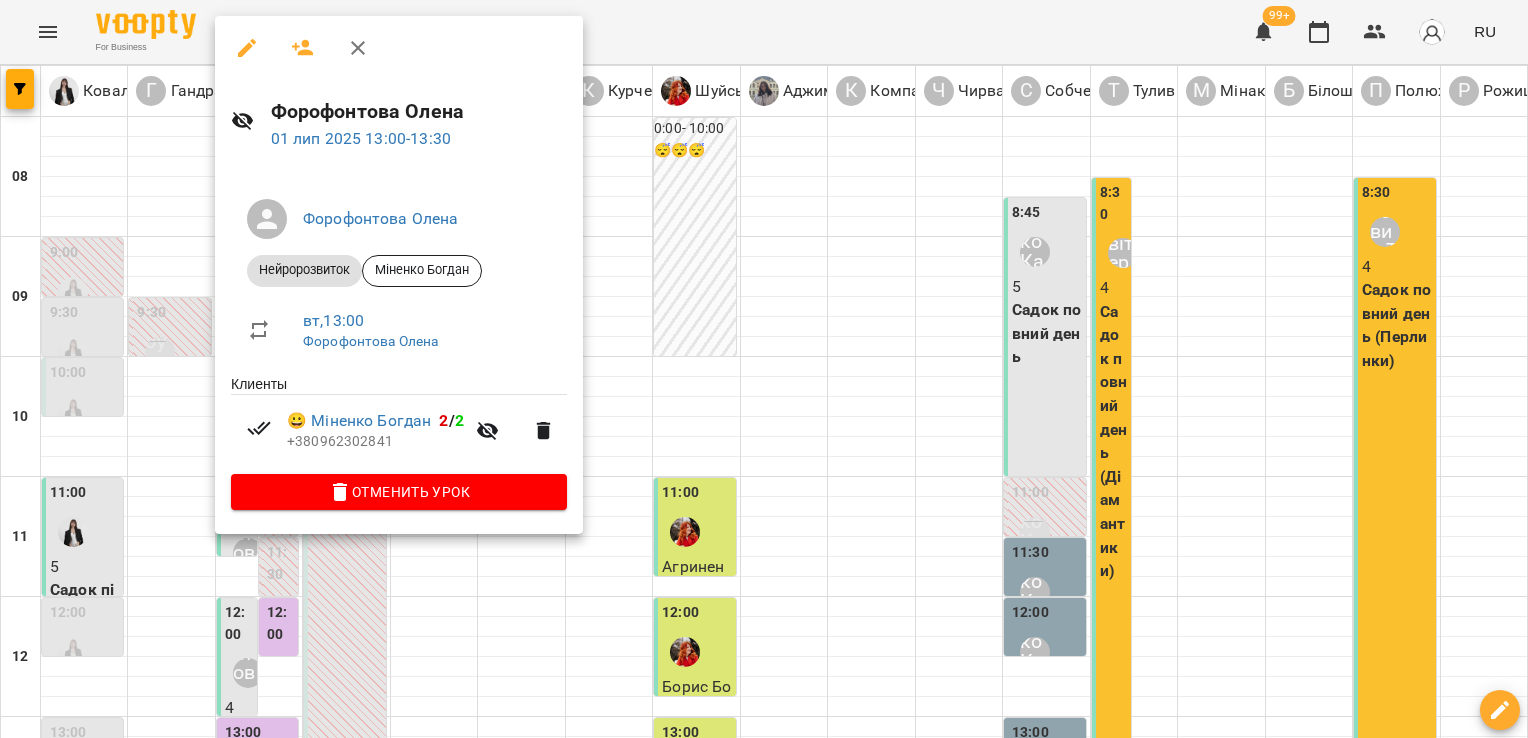 click at bounding box center (764, 369) 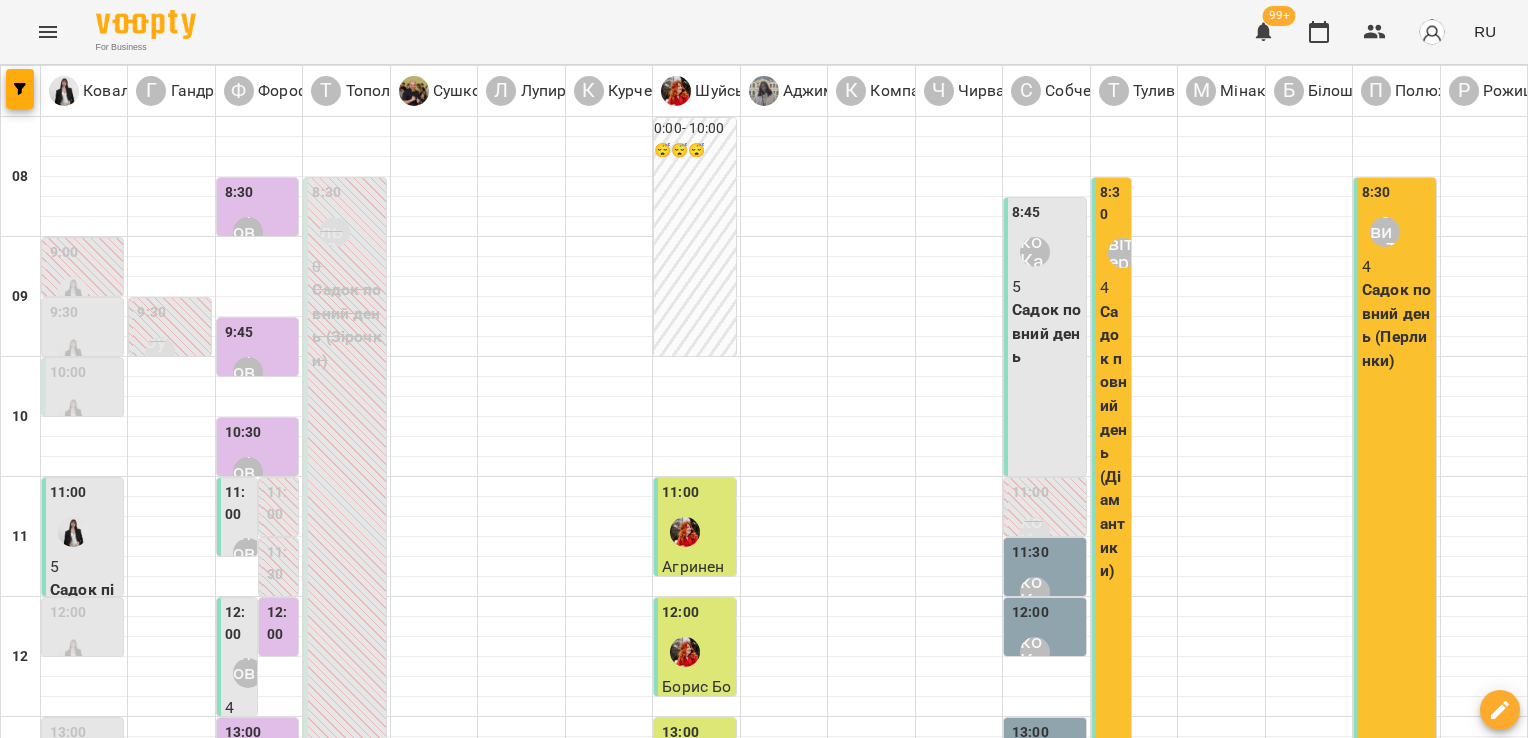 click on "13:30" at bounding box center [243, 793] 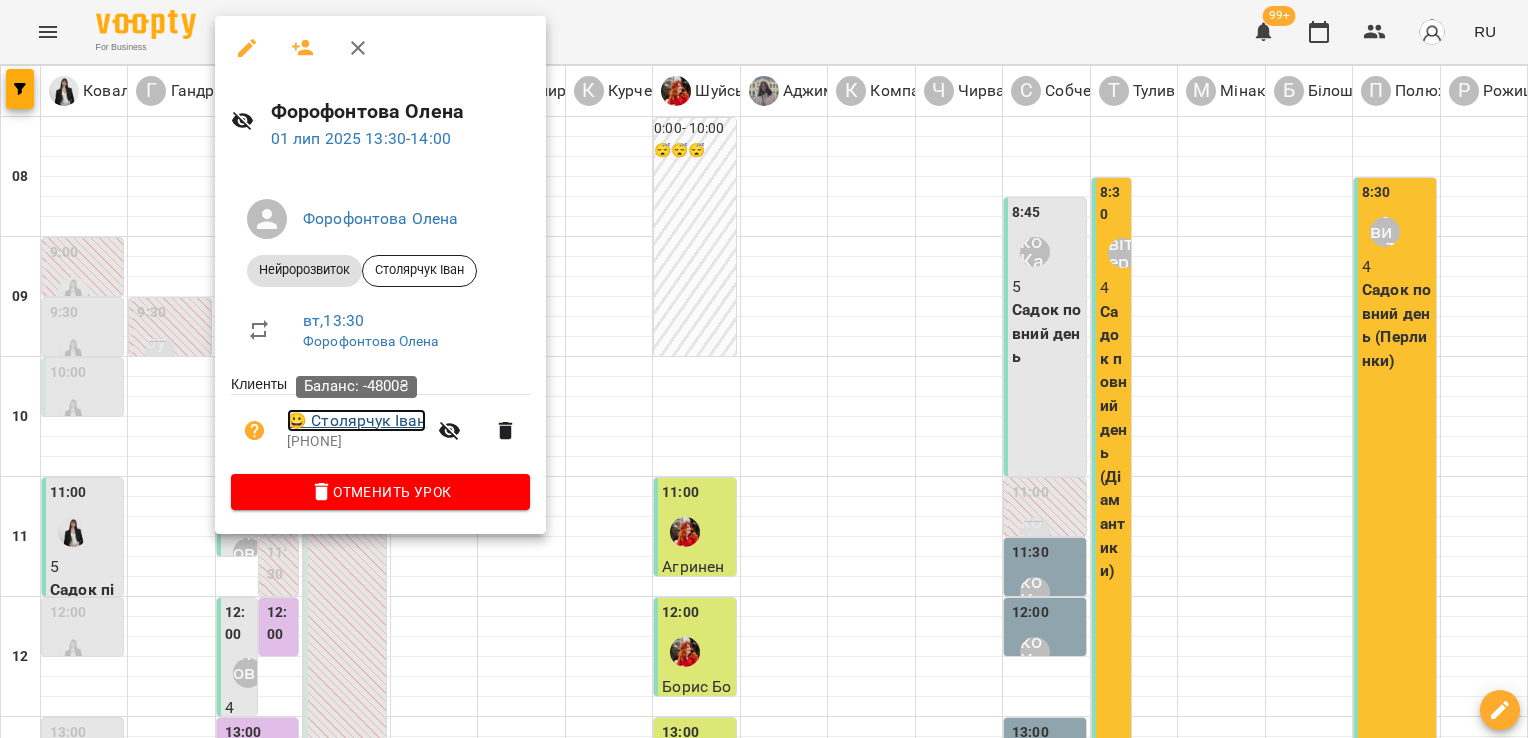 click on "😀   [LAST] [FIRST]" at bounding box center (356, 421) 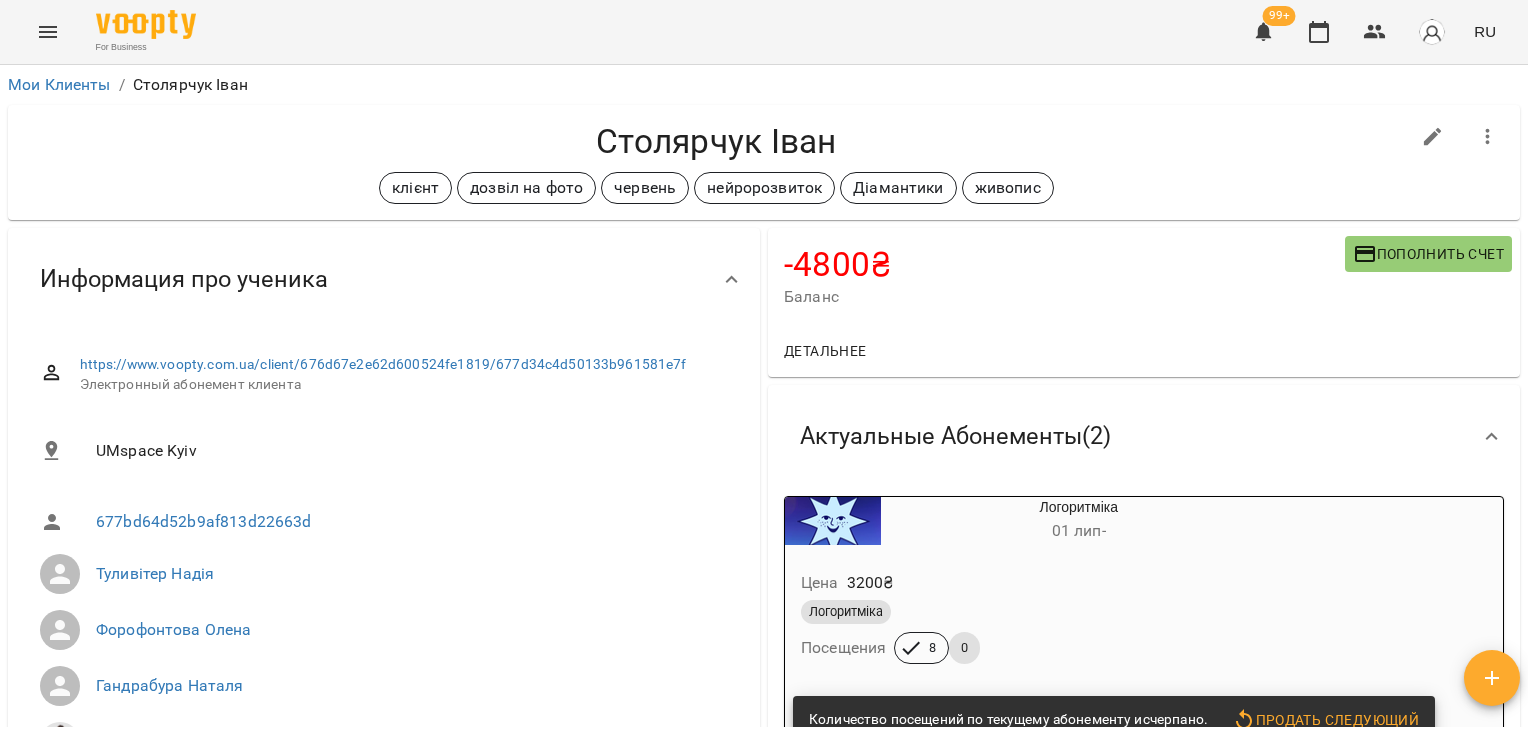 click on "For Business 99+ RU Мои Клиенты / [LAST] [FIRST] [LAST] [FIRST] клієнт дозвіл на фото червень нейророзвиток Діамантики живопис -4800 ₴ Баланс Пополнить счет Детальнее -4800   ₴ Абонементы -1600 ₴   Живопис -3200 ₴   Логоритміка Актуальные Абонементы ( 2 ) Логоритміка 01 лип  -   Цена 3200 ₴ Логоритміка Посещения 8 0 Количество посещений по текущему абонементу исчерпано. Продать следующий Живопис 01 лип  -   Цена 1600 ₴ Живопис Посещения 3 1 Добавить Абонемент История абонементов Настройка доступных абонементов Нет актуальных абонементов !  »" at bounding box center (764, 401) 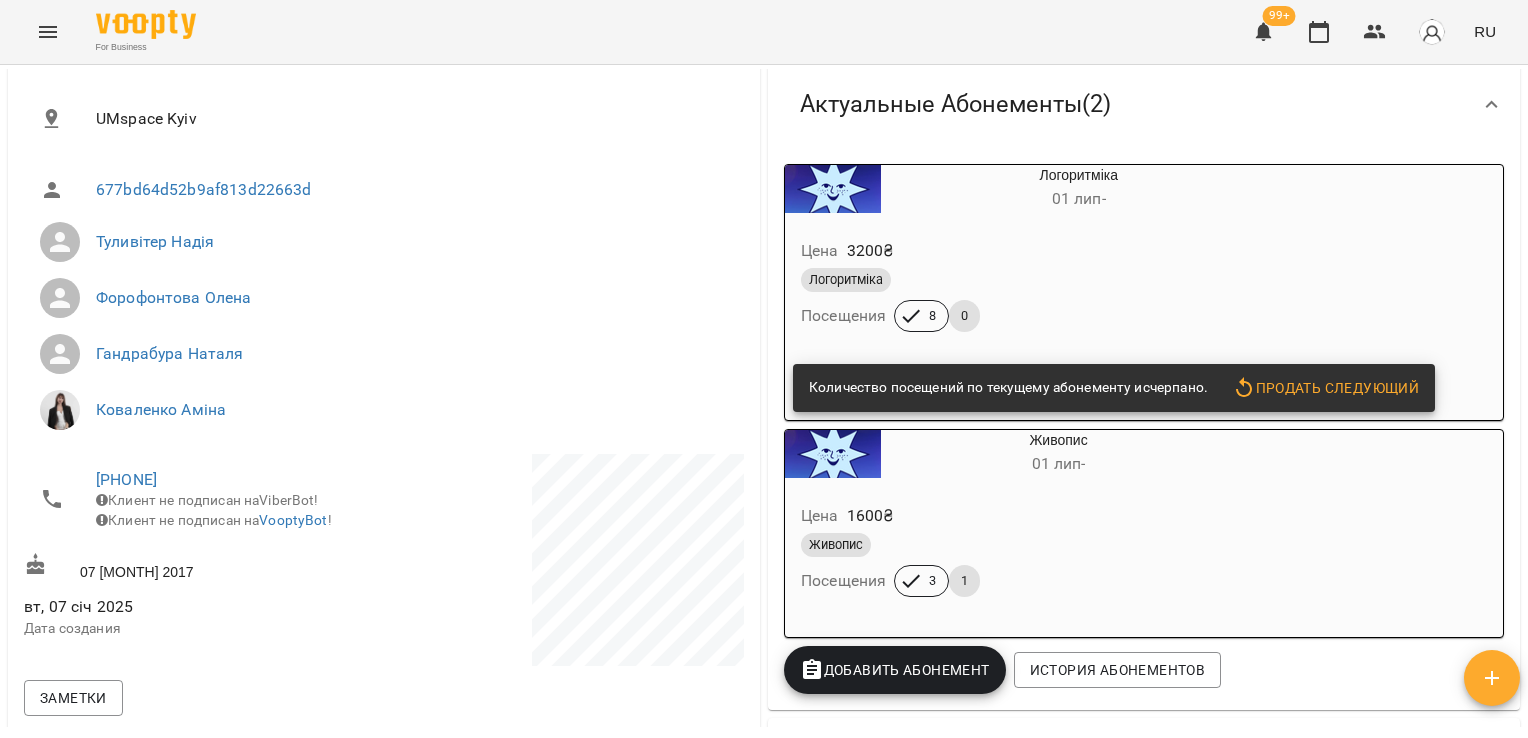 scroll, scrollTop: 316, scrollLeft: 0, axis: vertical 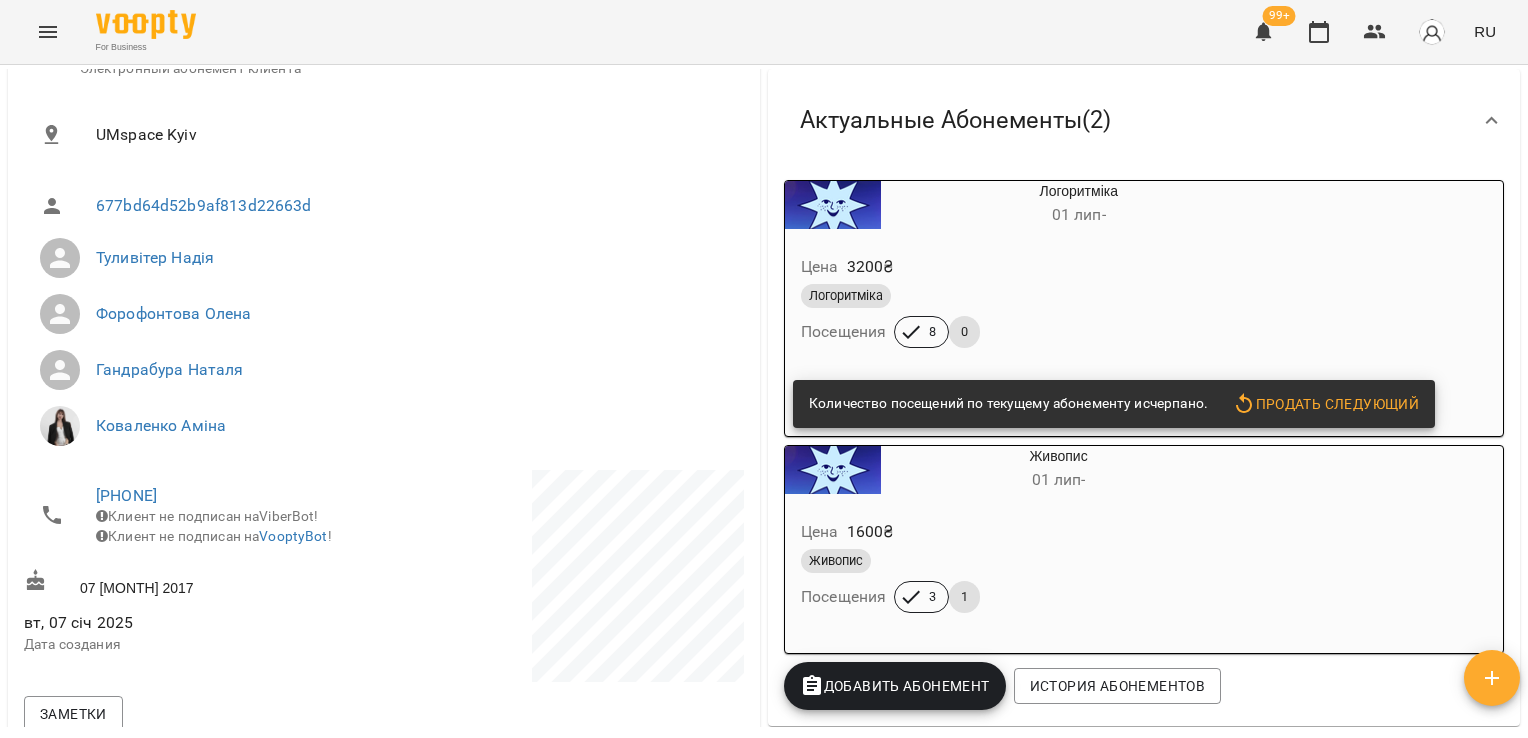 click on "Добавить Абонемент" at bounding box center (895, 686) 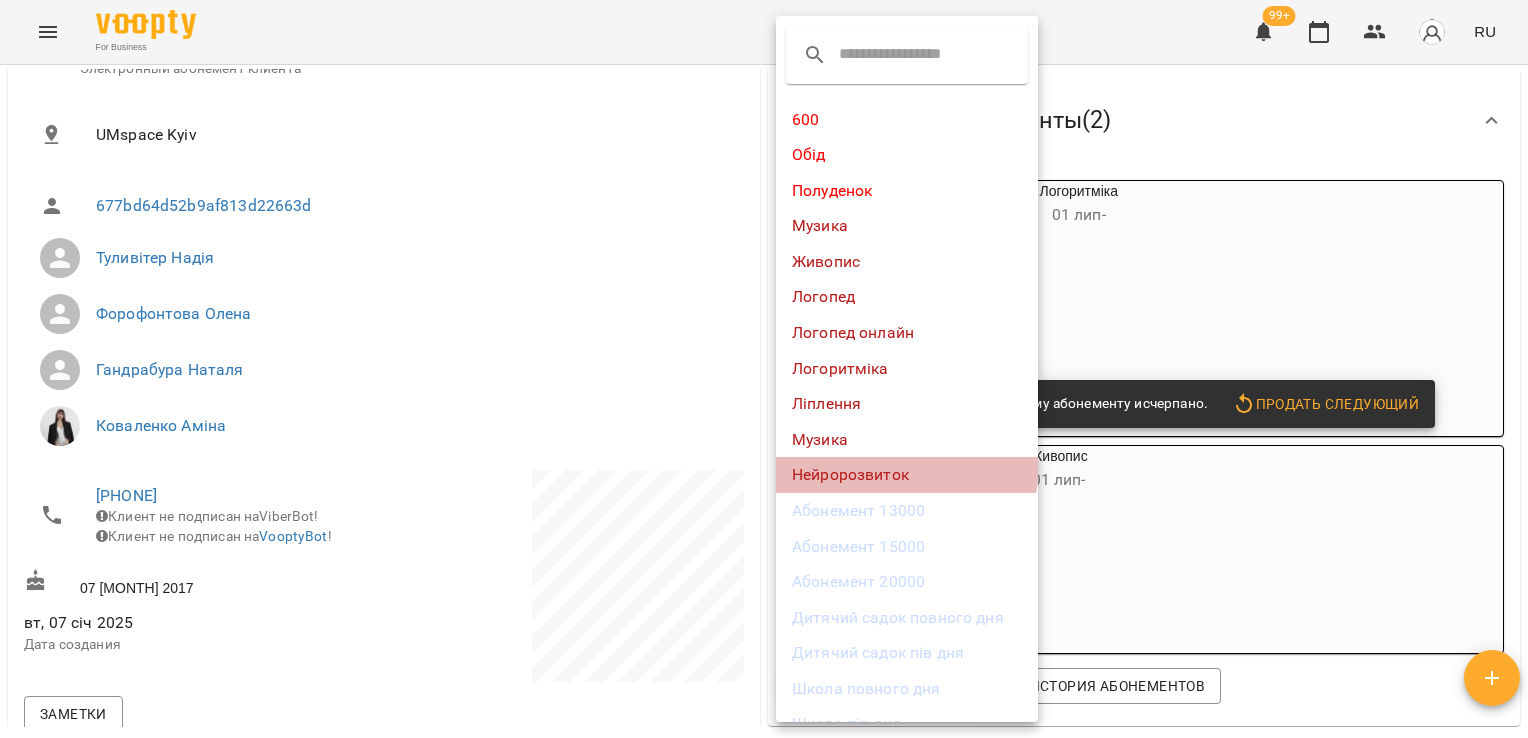 click on "Нейророзвиток" at bounding box center [907, 475] 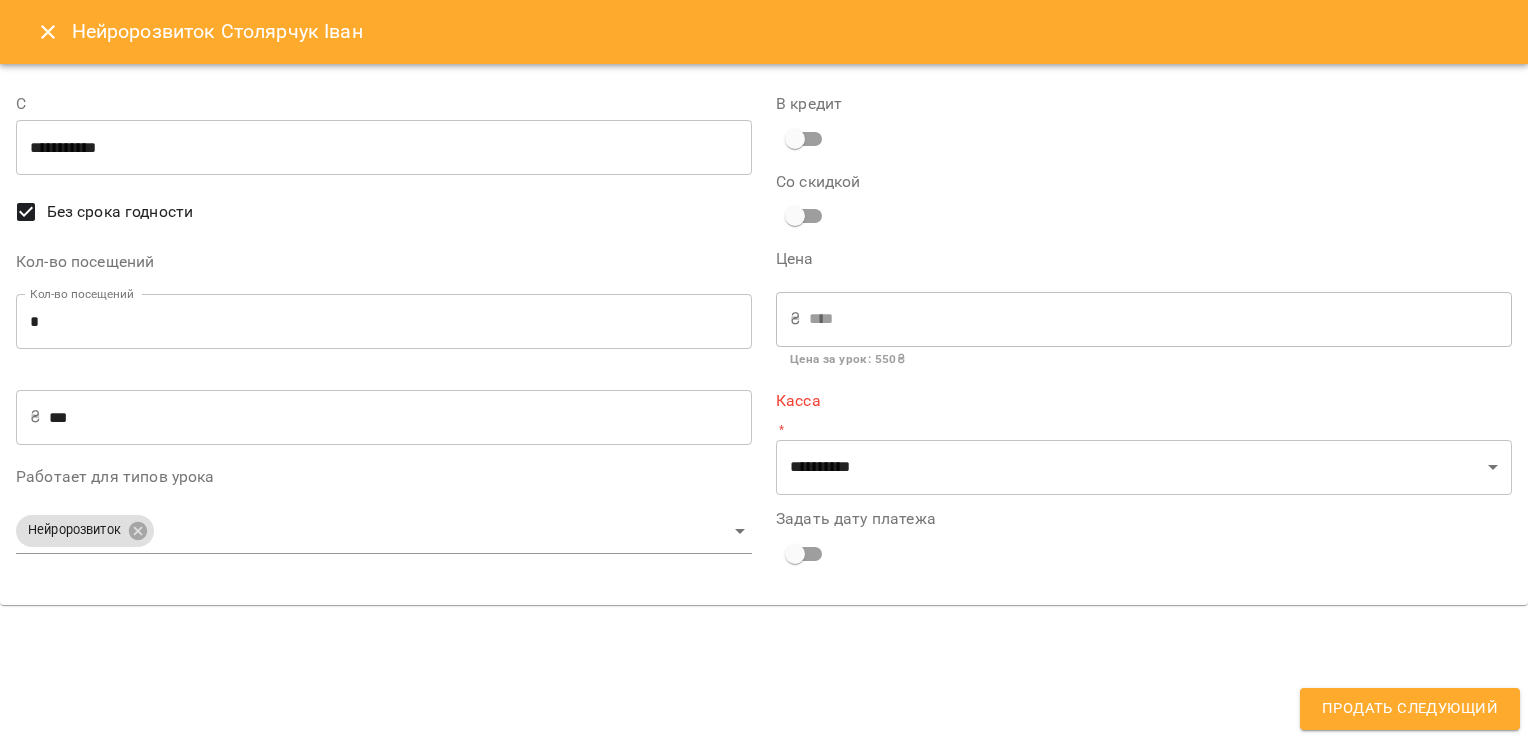type on "**********" 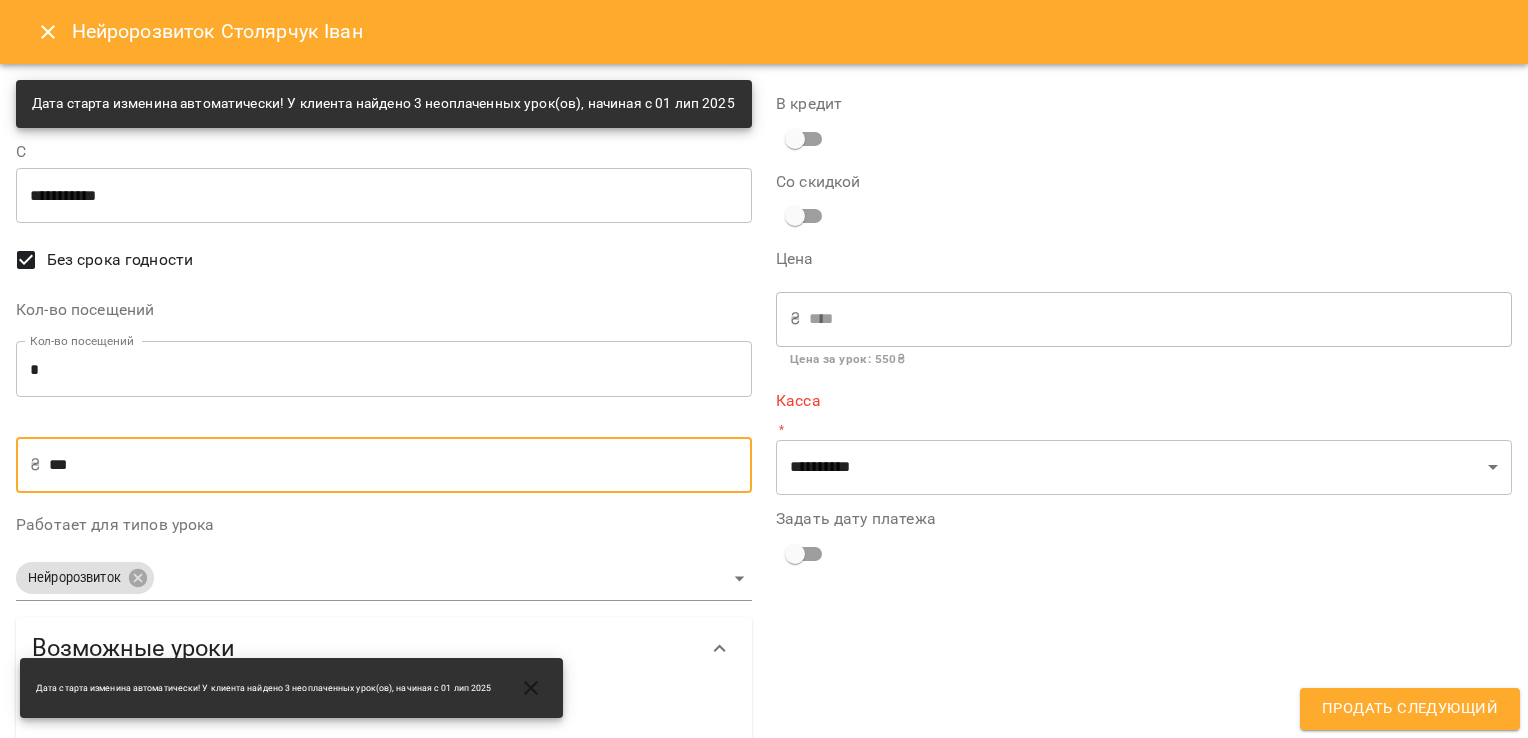 click on "***" at bounding box center [400, 465] 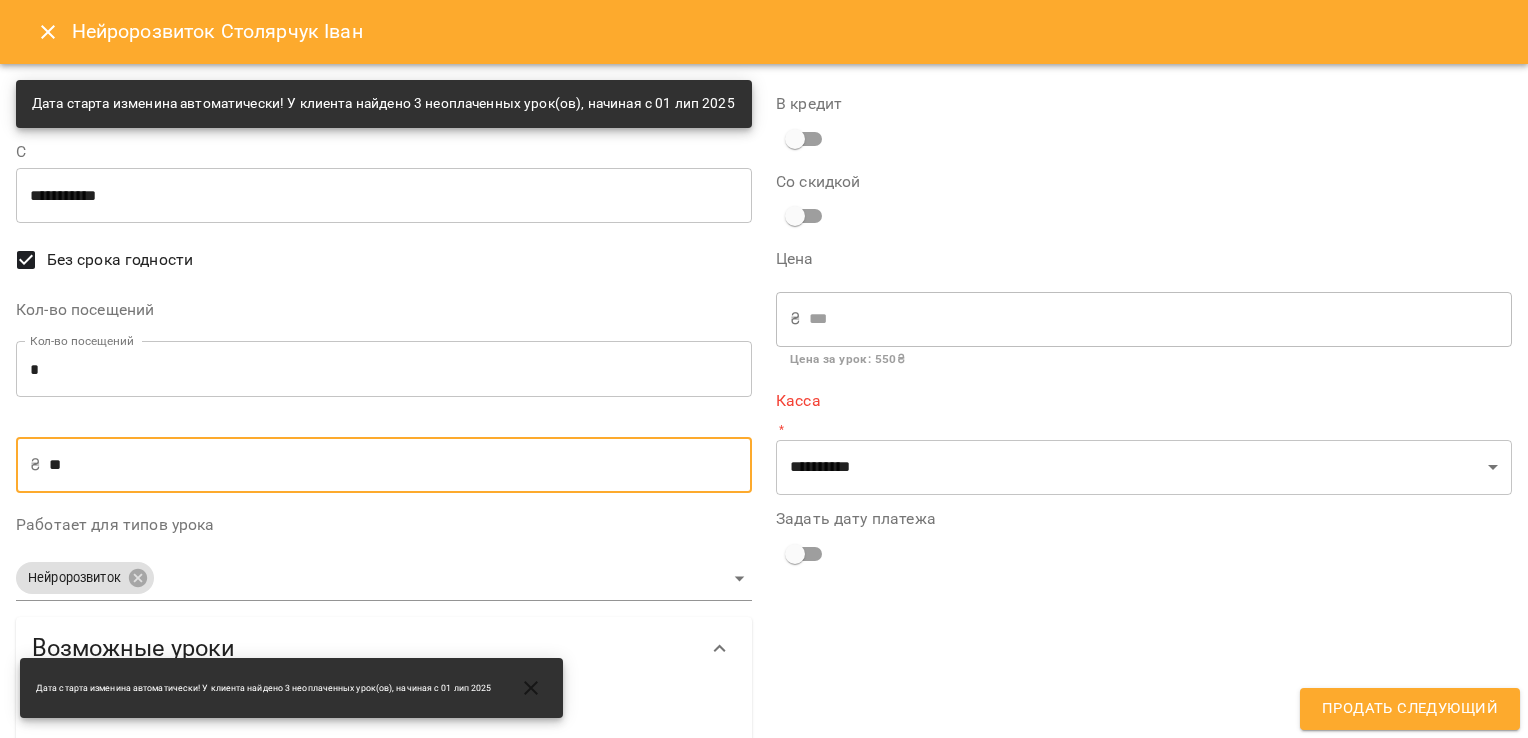 type on "*" 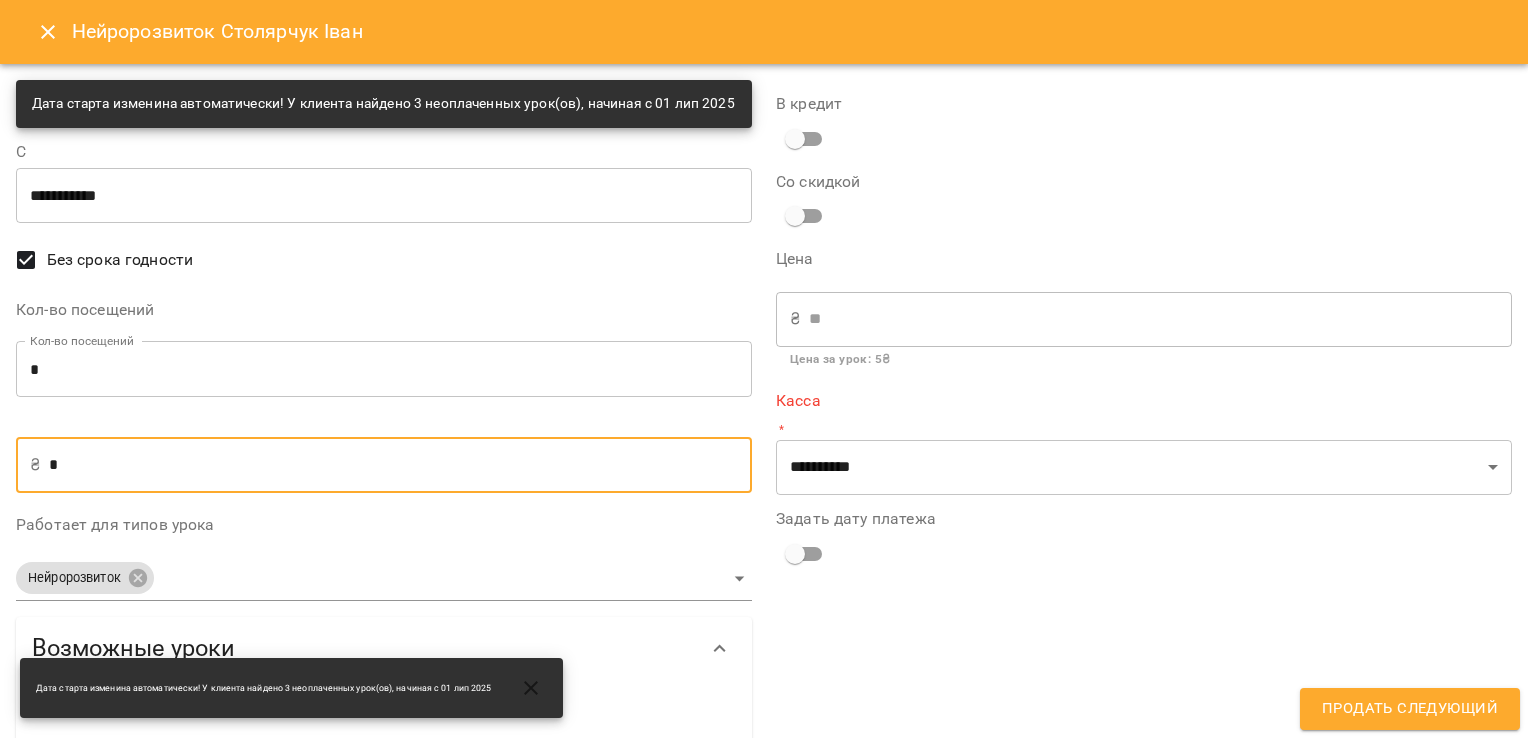 type on "**" 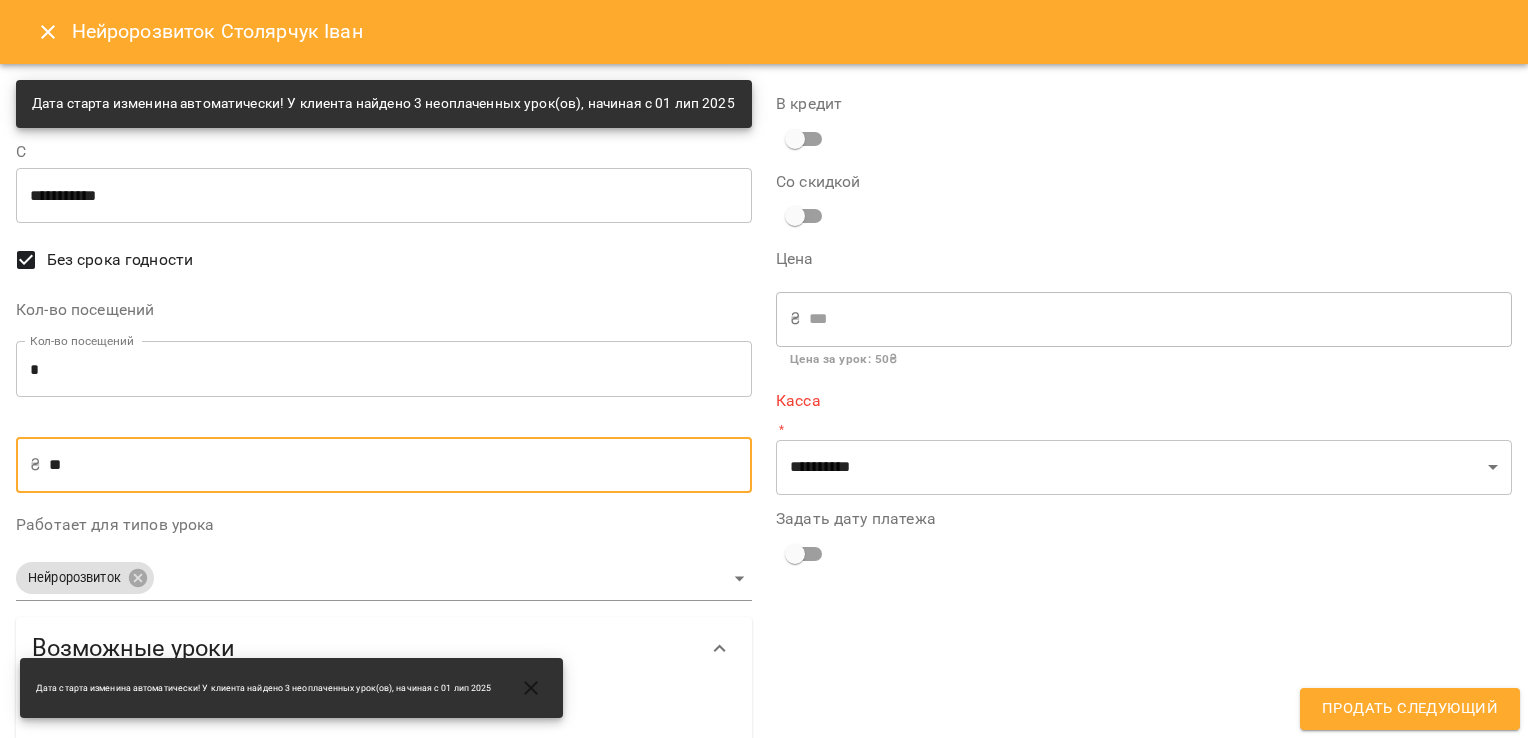 type on "***" 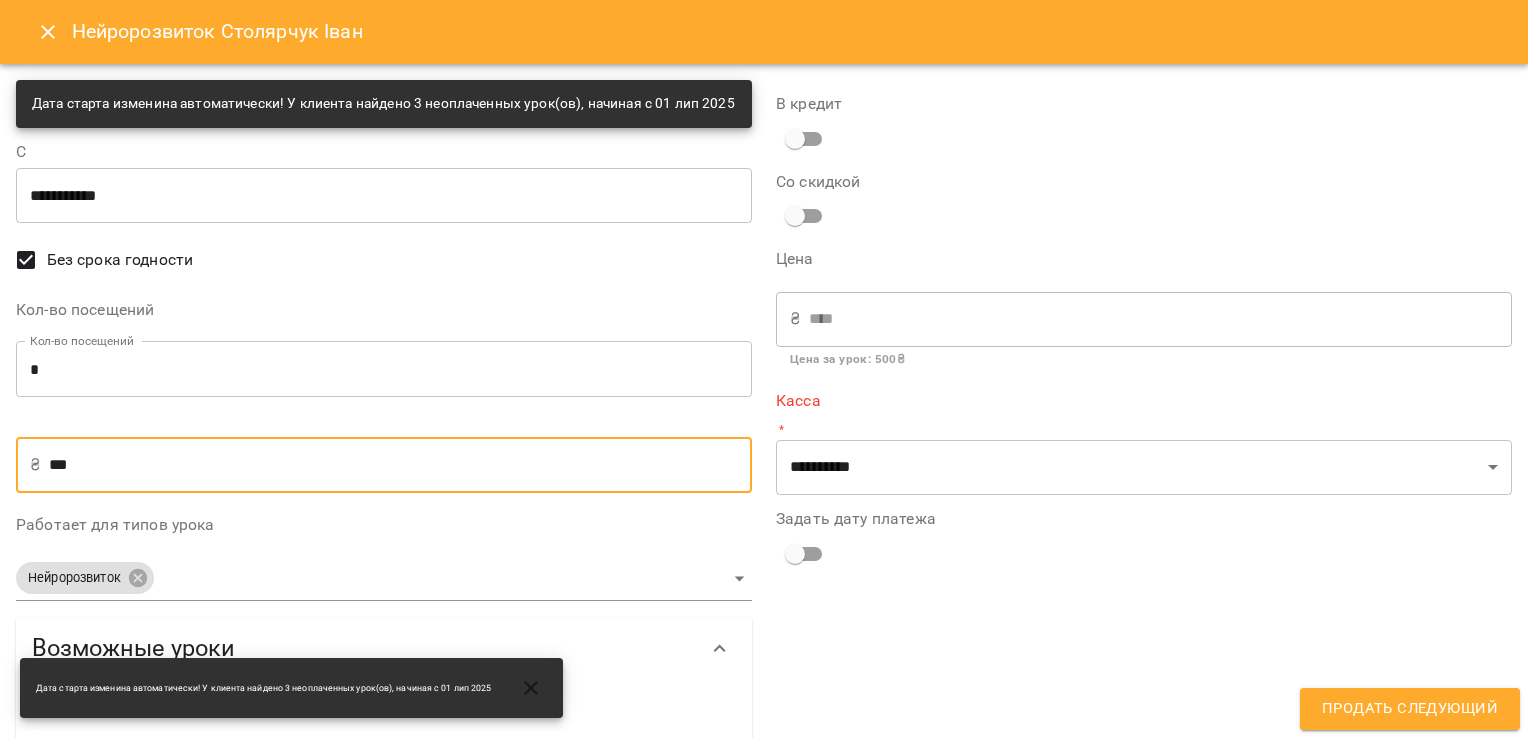 type on "***" 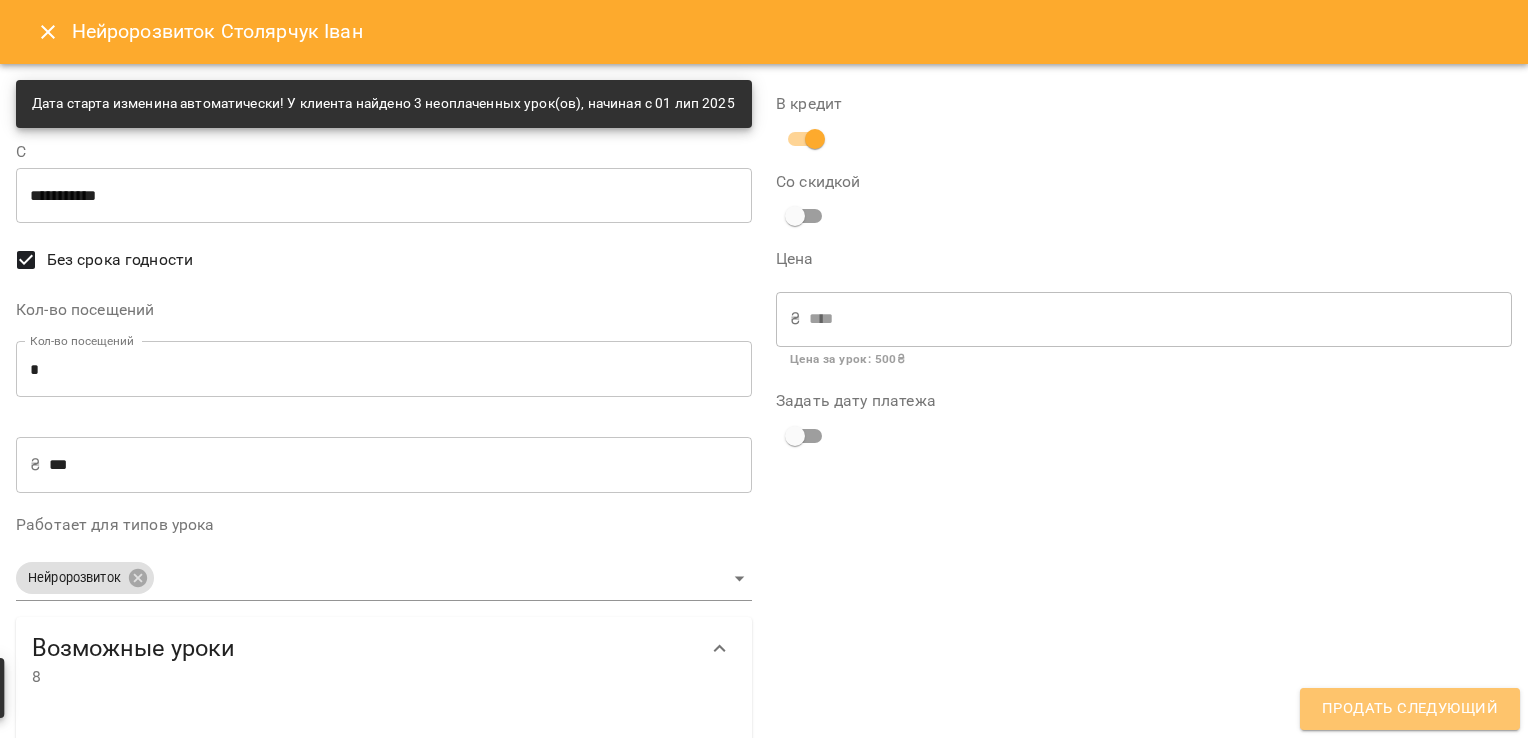 click on "Продать следующий" at bounding box center (1410, 709) 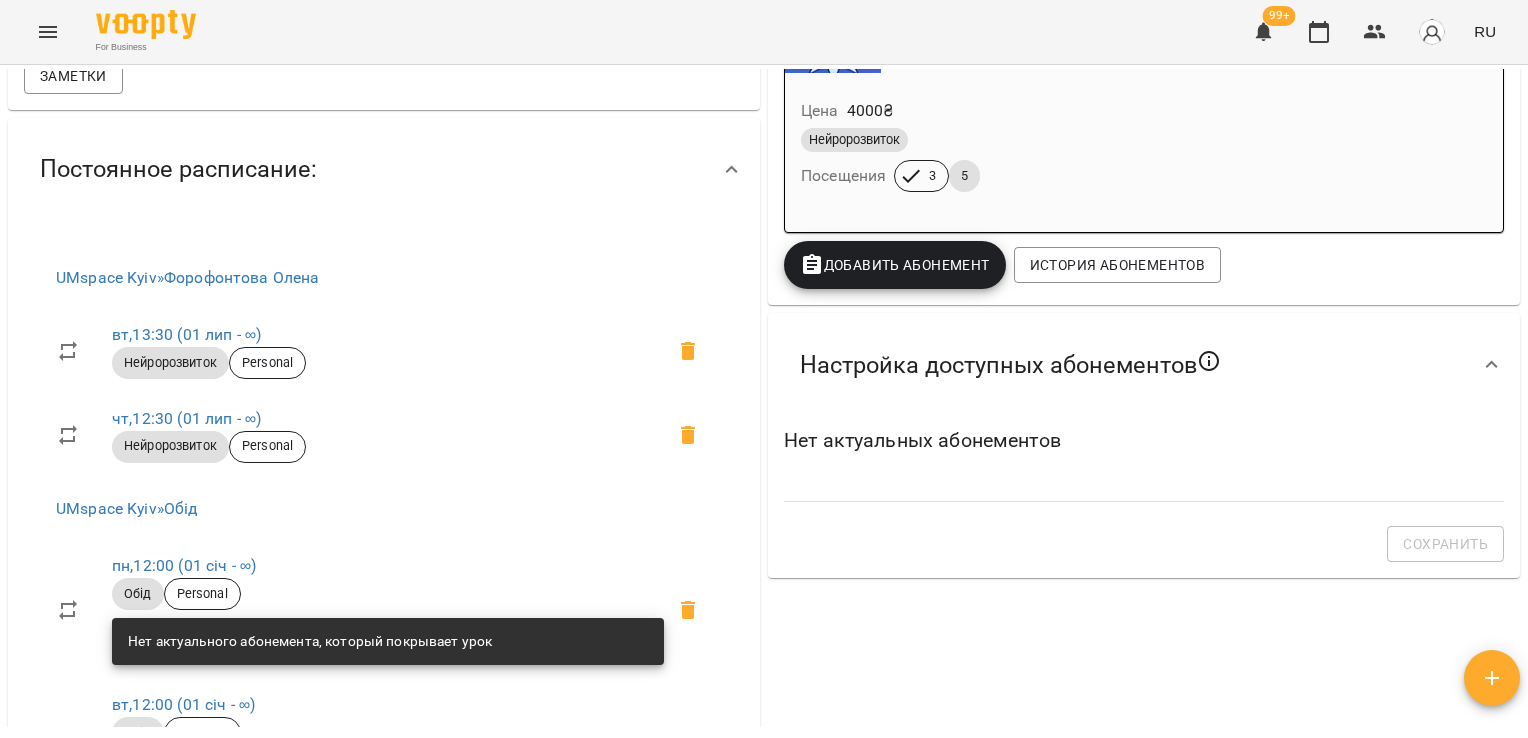 scroll, scrollTop: 873, scrollLeft: 0, axis: vertical 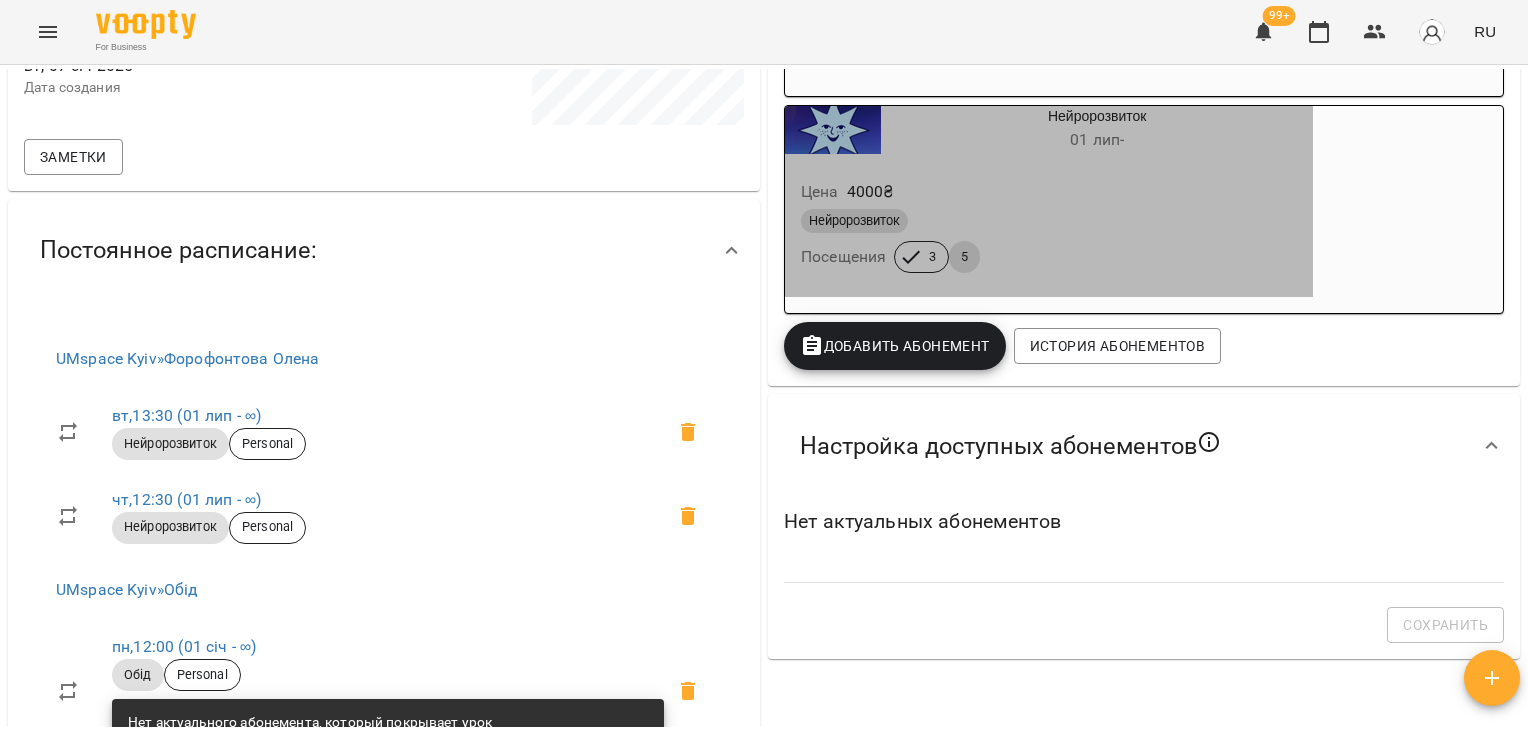 click on "Цена 4000 ₴" at bounding box center [1049, 192] 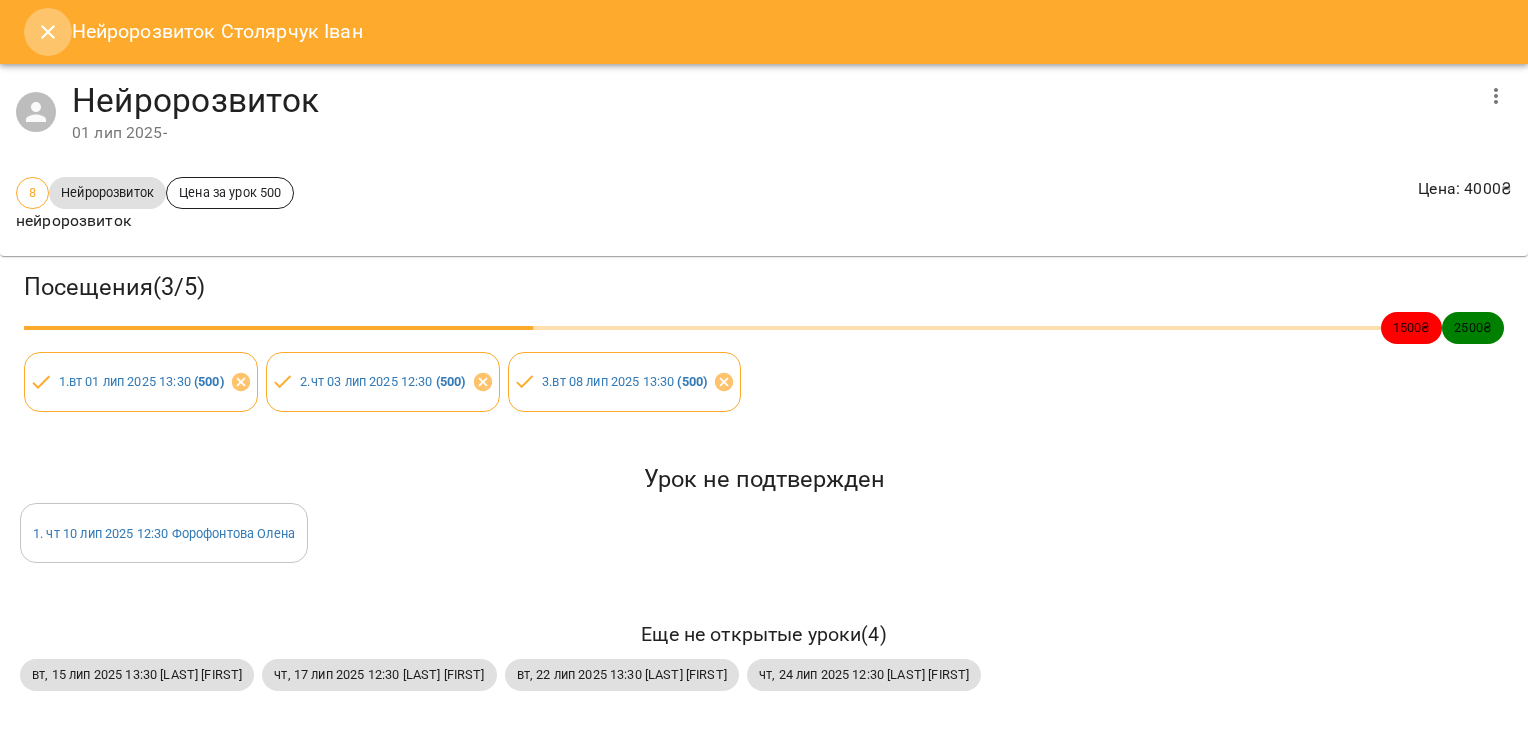 click 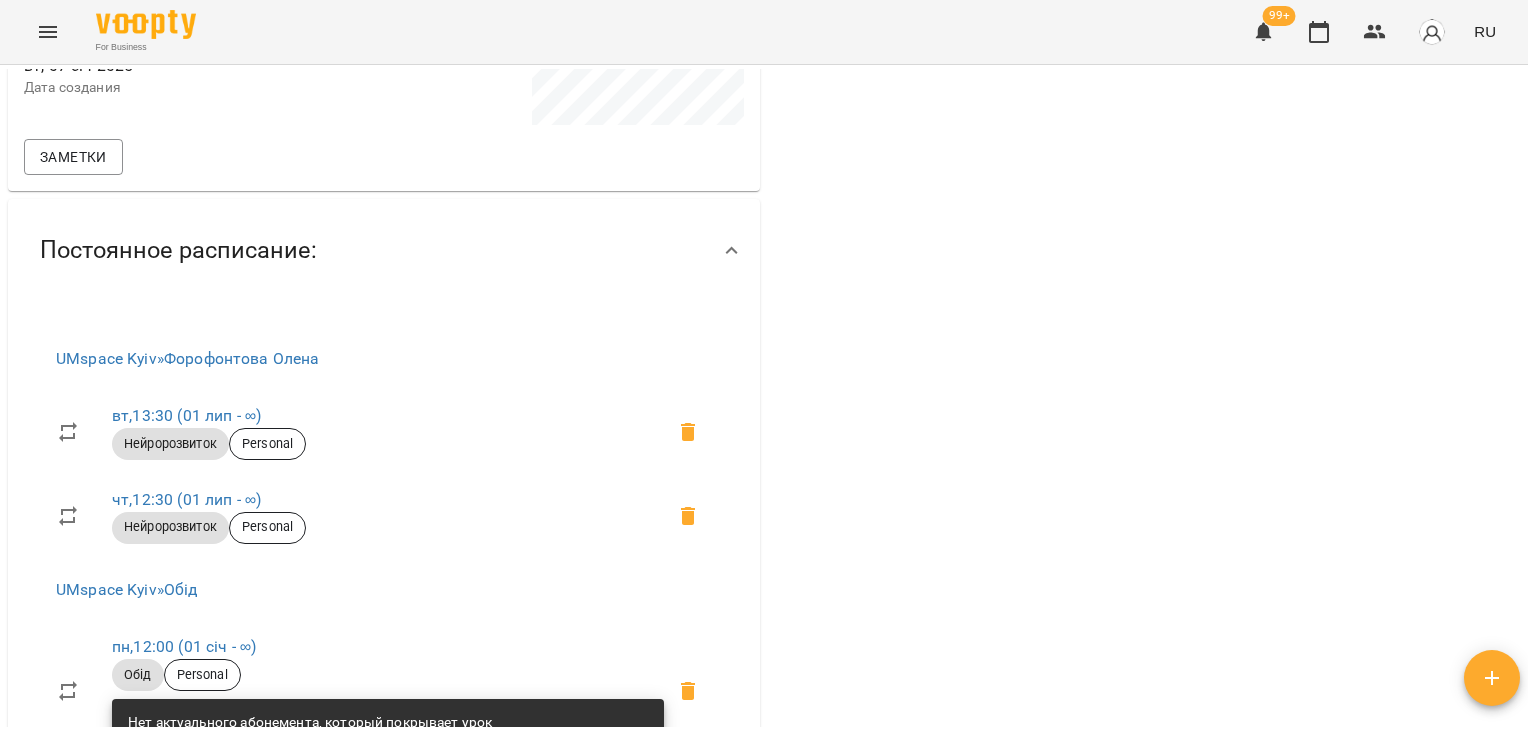 scroll, scrollTop: 0, scrollLeft: 0, axis: both 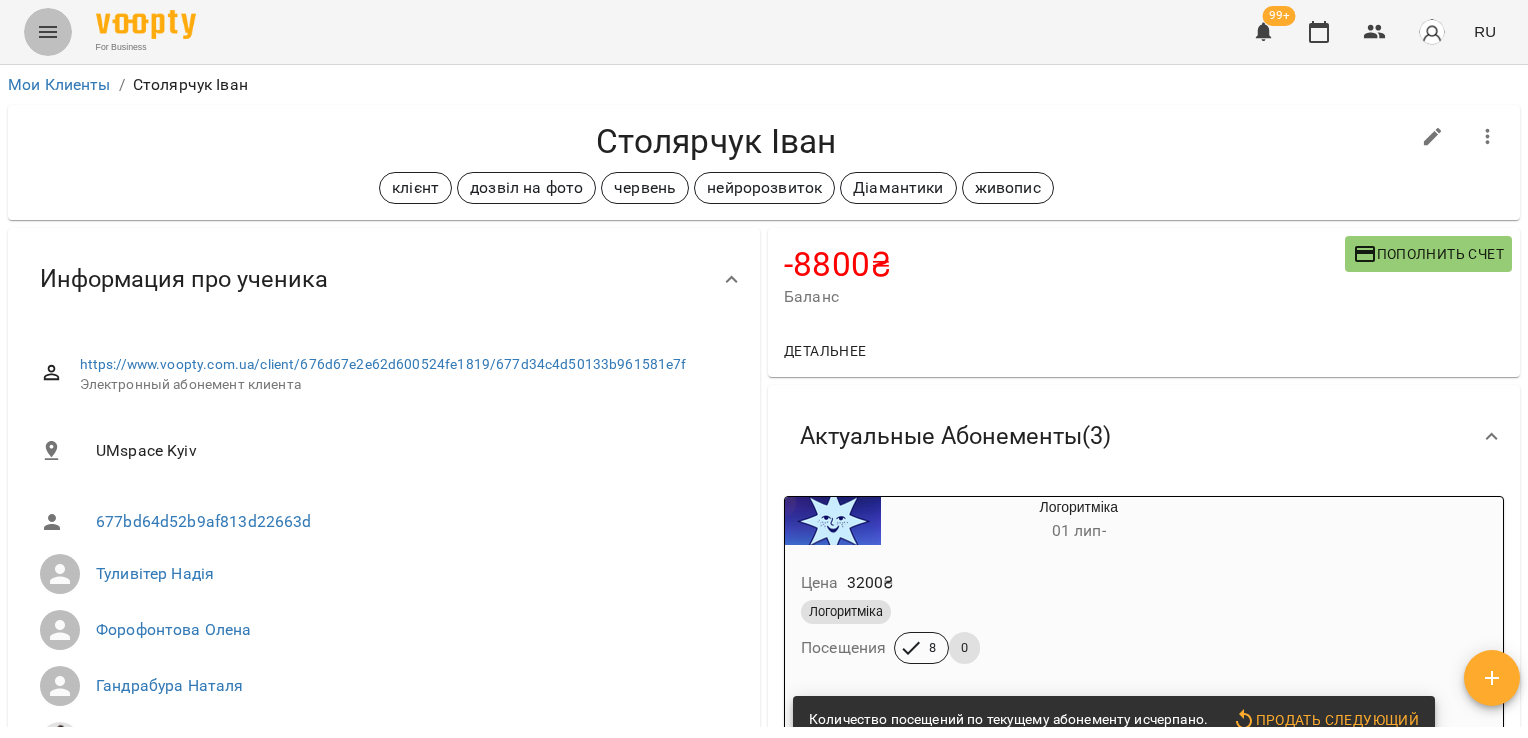 click at bounding box center (48, 32) 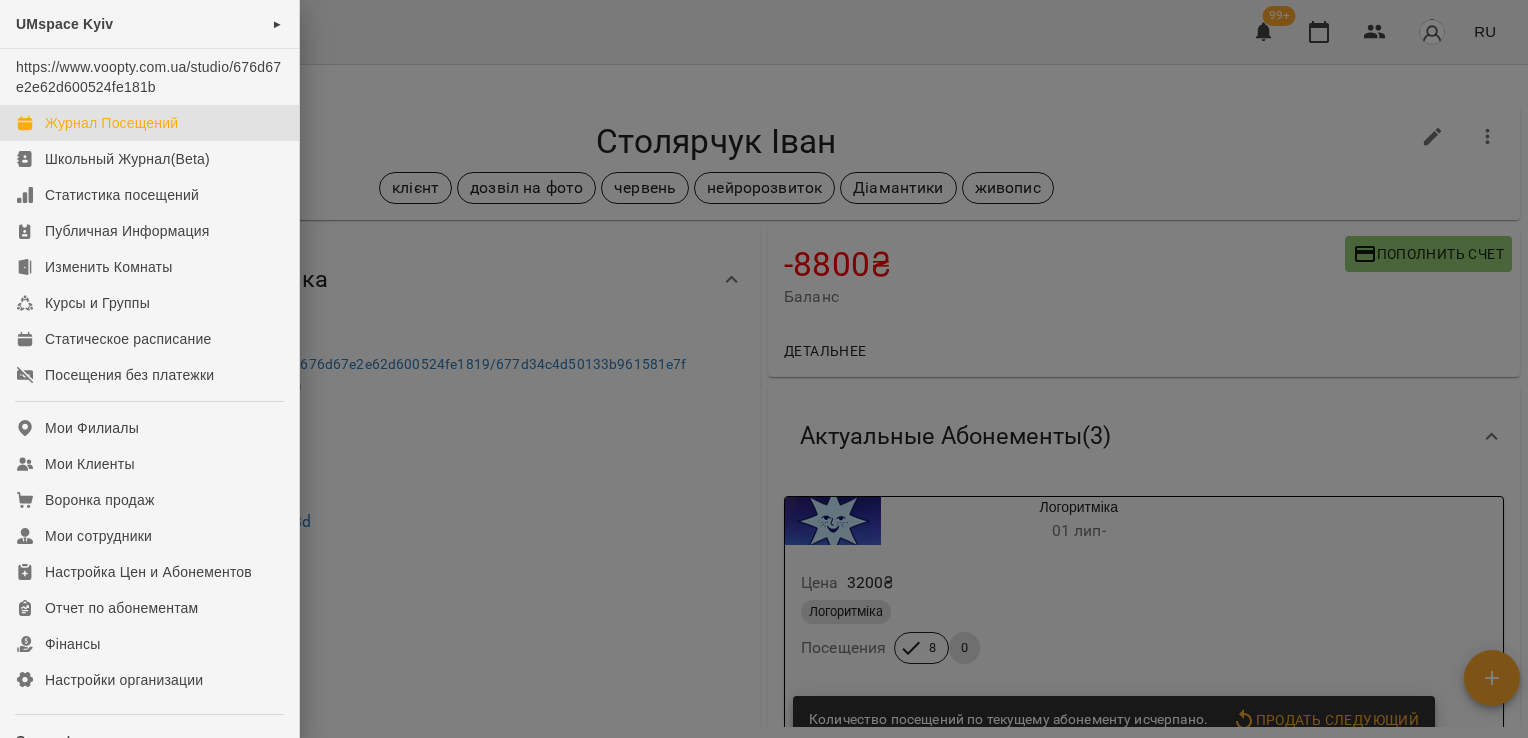 click on "Журнал Посещений" at bounding box center (111, 123) 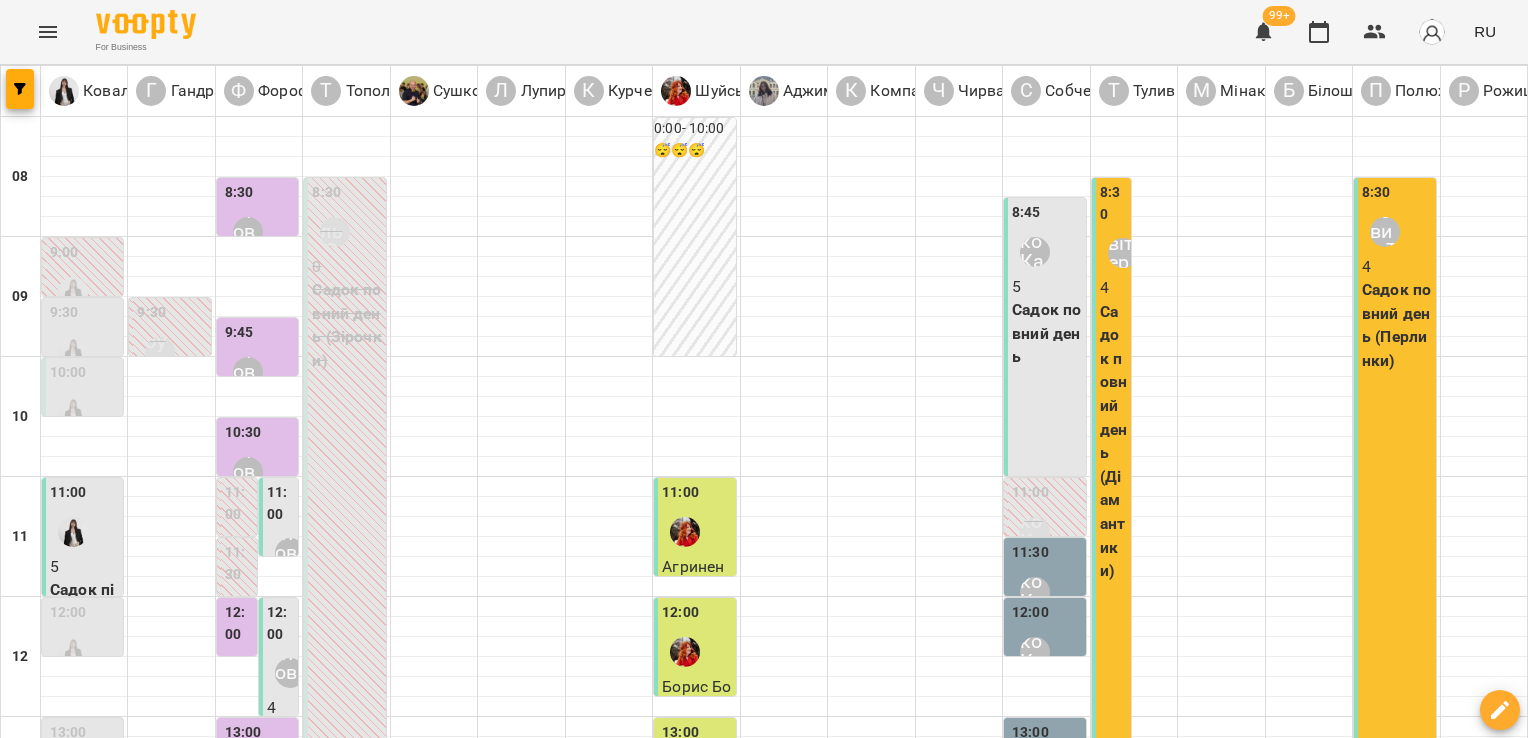 scroll, scrollTop: 472, scrollLeft: 0, axis: vertical 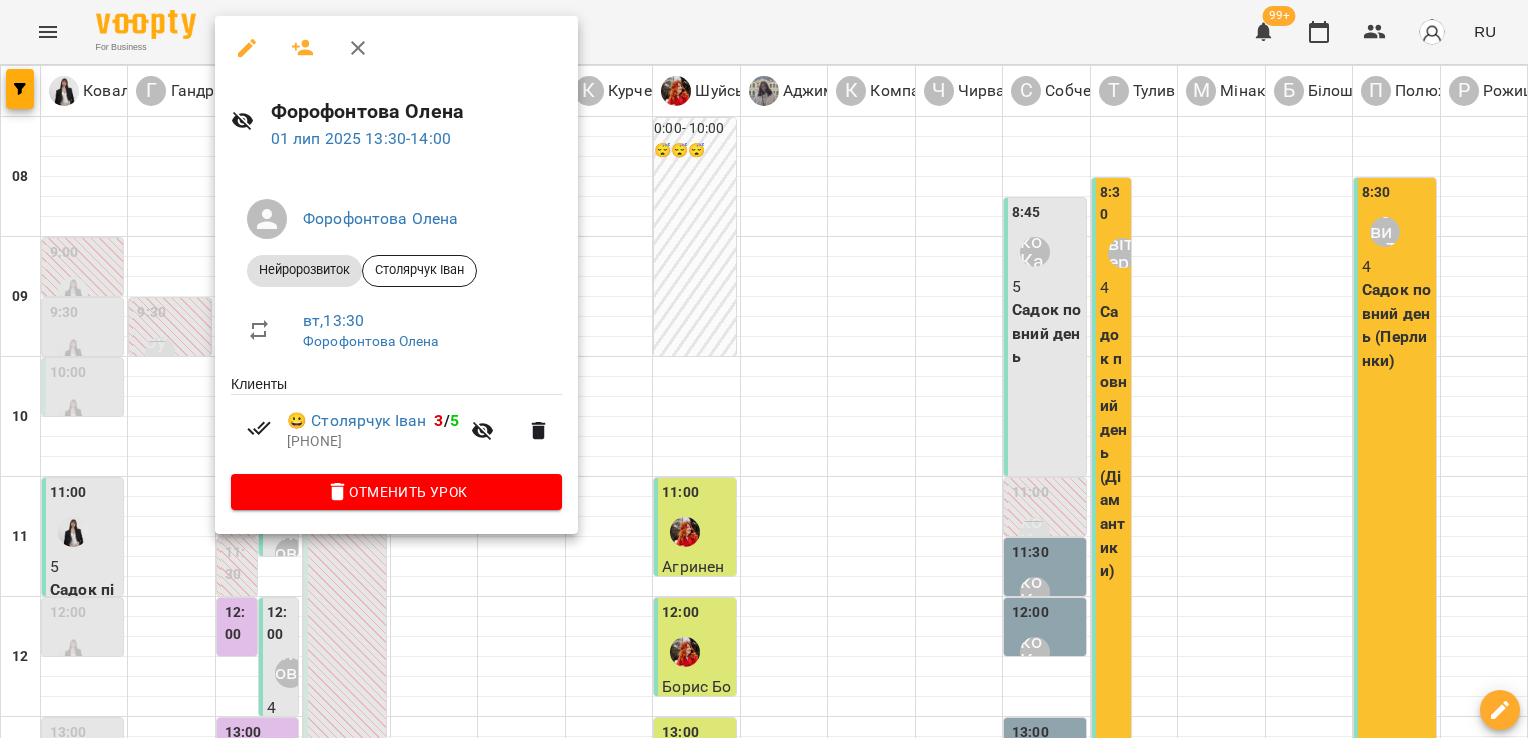 click at bounding box center (764, 369) 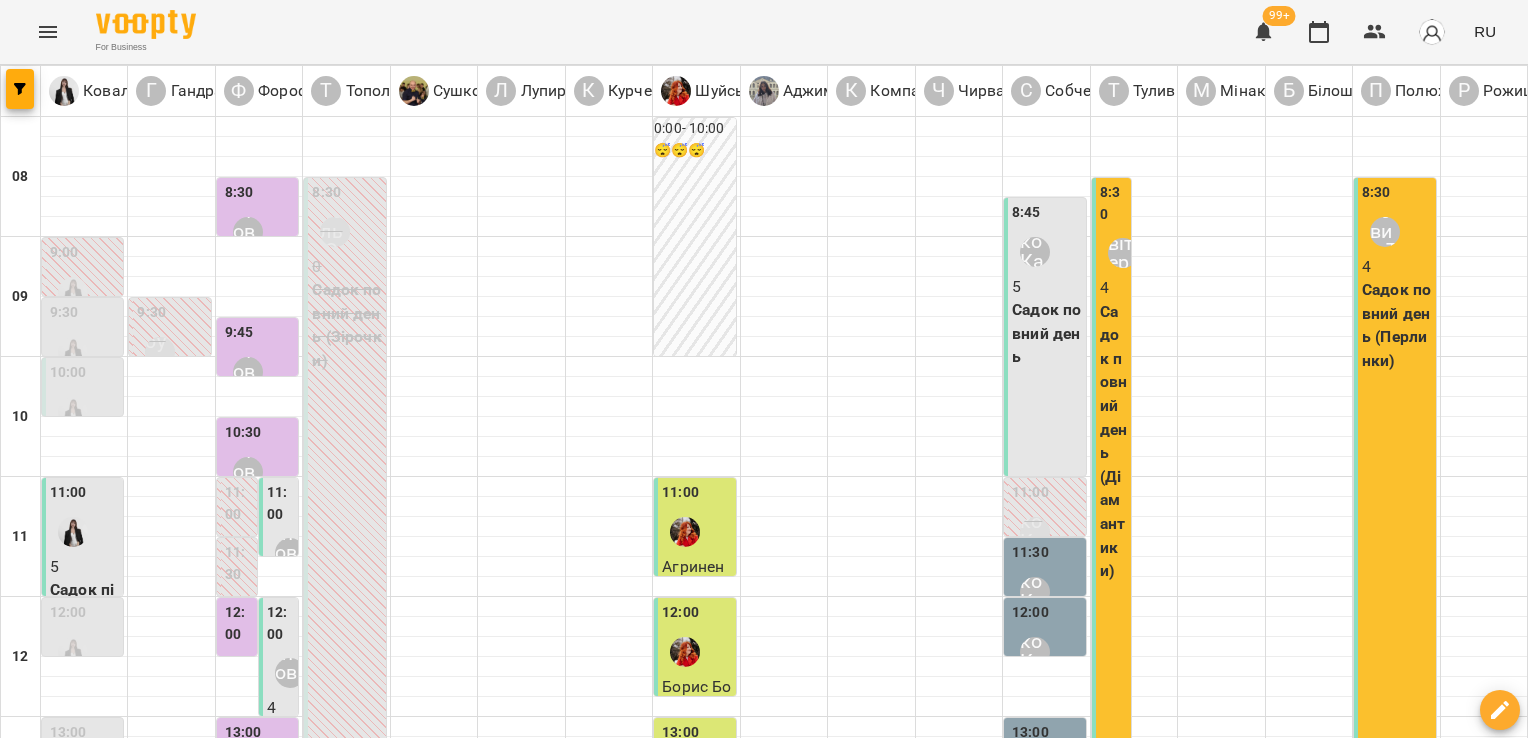 click on "14:00 [LAST] [FIRST]" at bounding box center [259, 878] 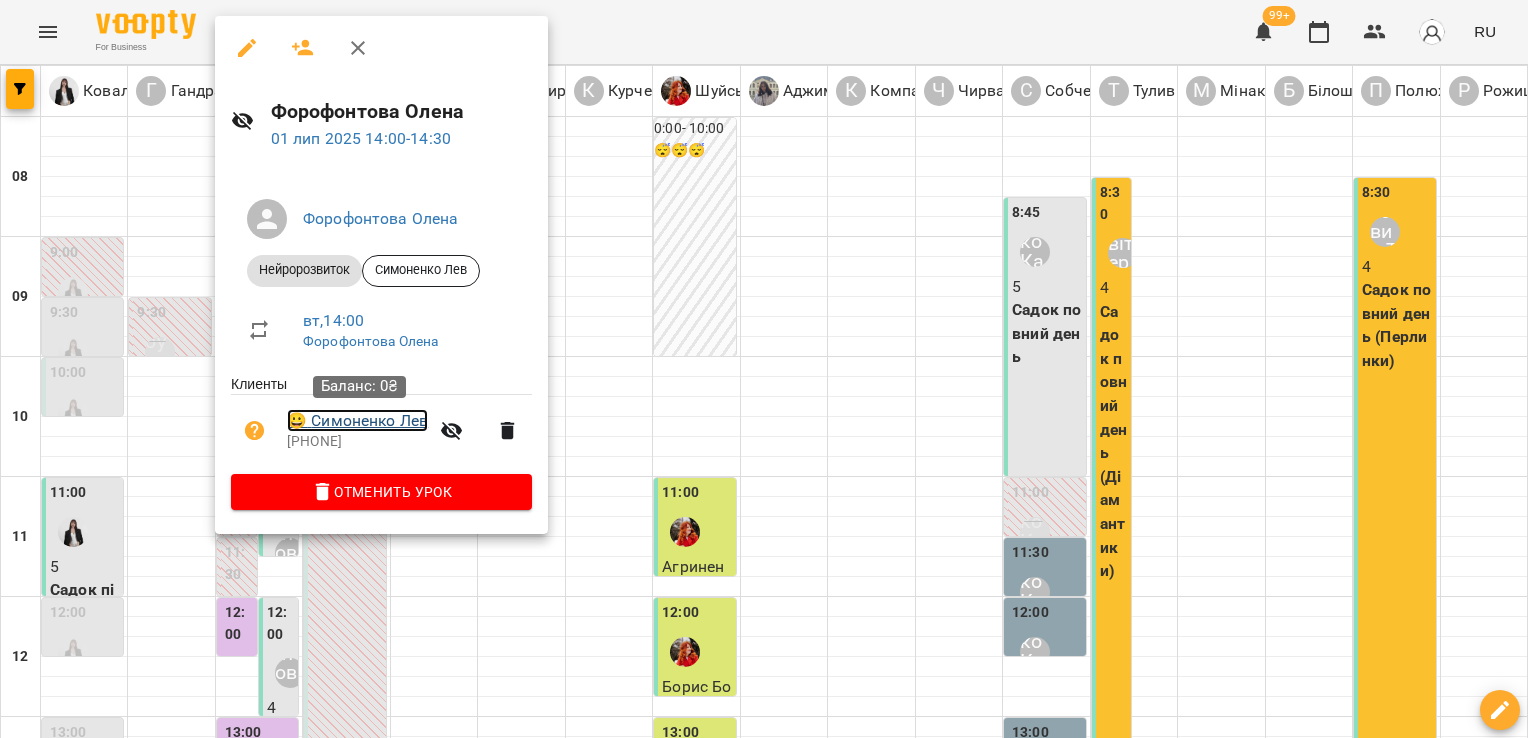 click on "😀   [LAST] [FIRST]" at bounding box center [357, 421] 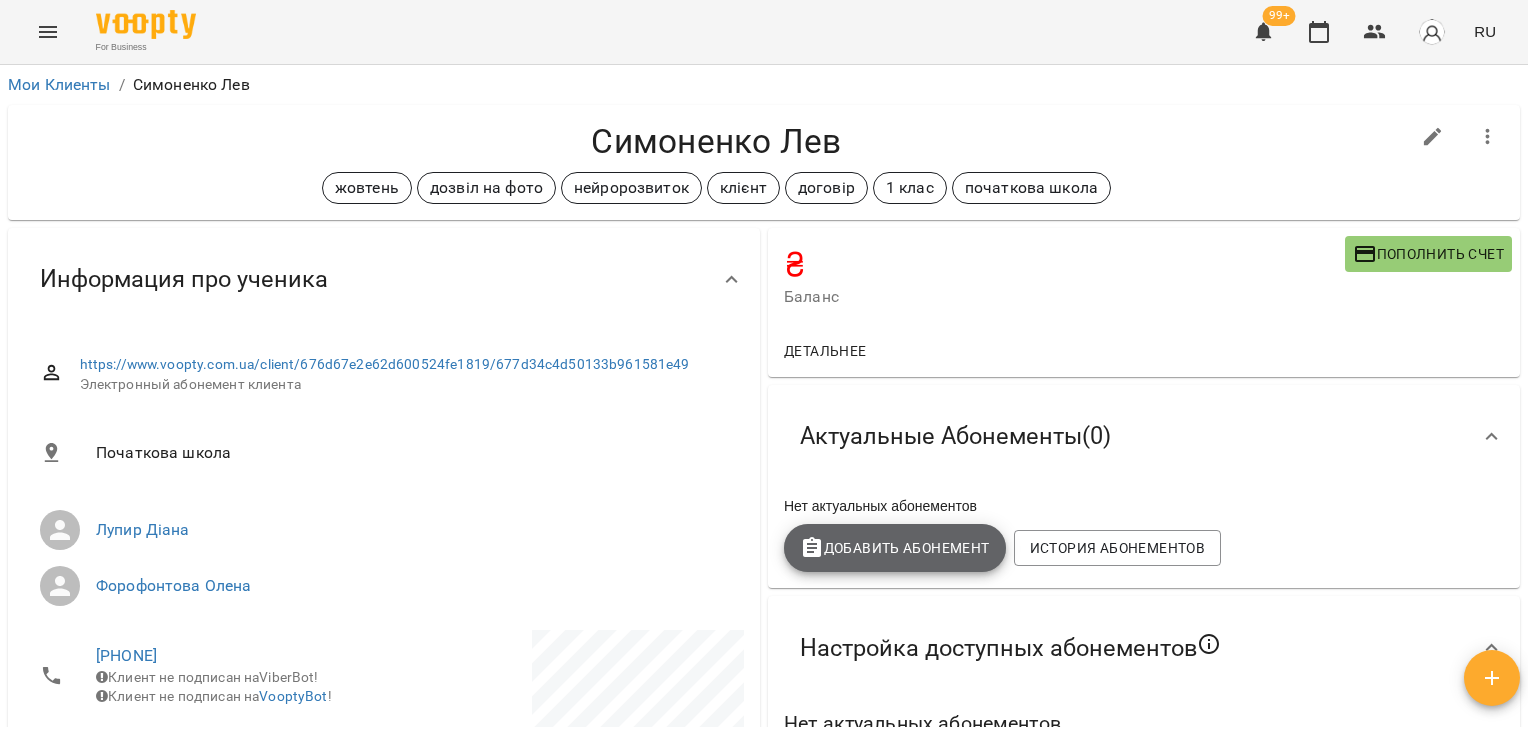 click on "Добавить Абонемент" at bounding box center (895, 548) 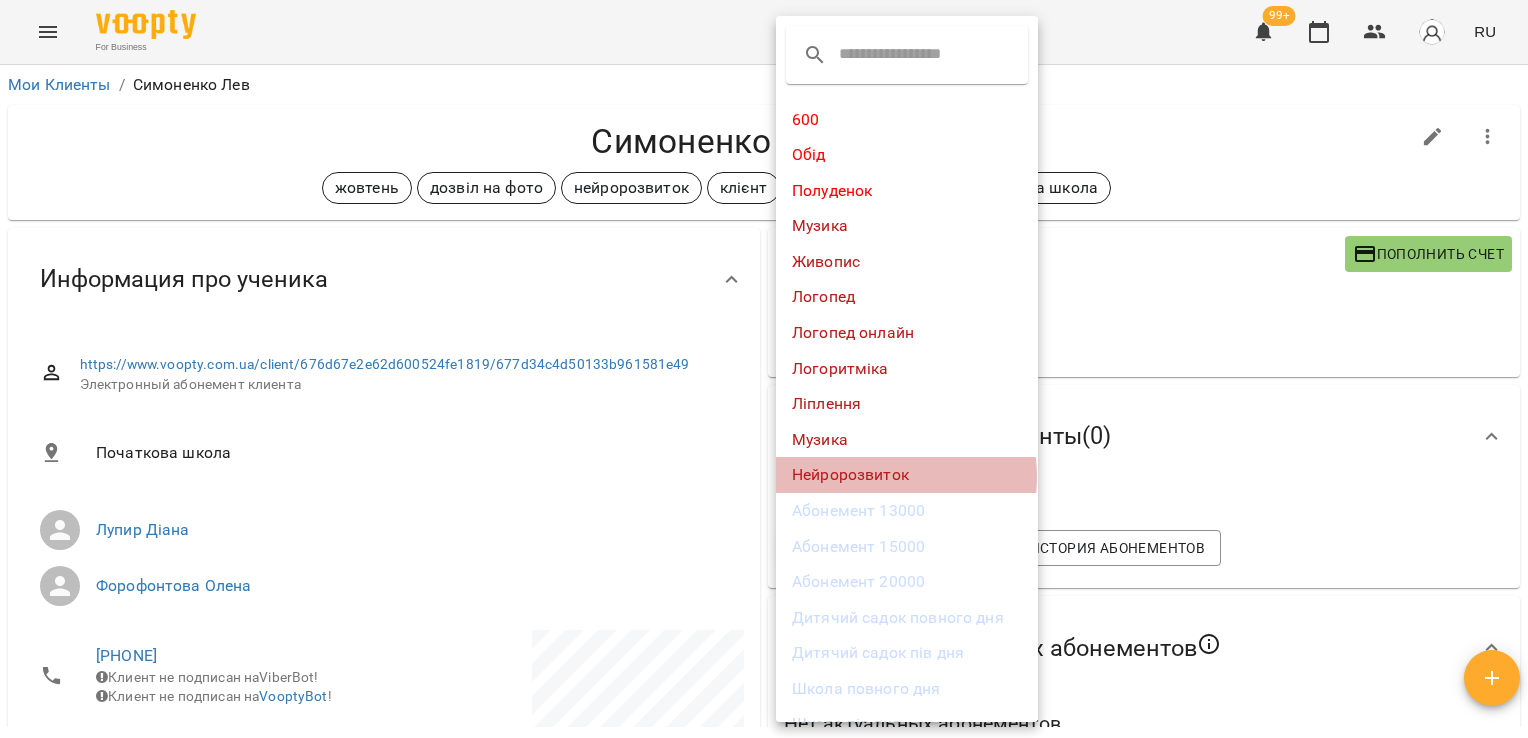 click on "Нейророзвиток" at bounding box center (907, 475) 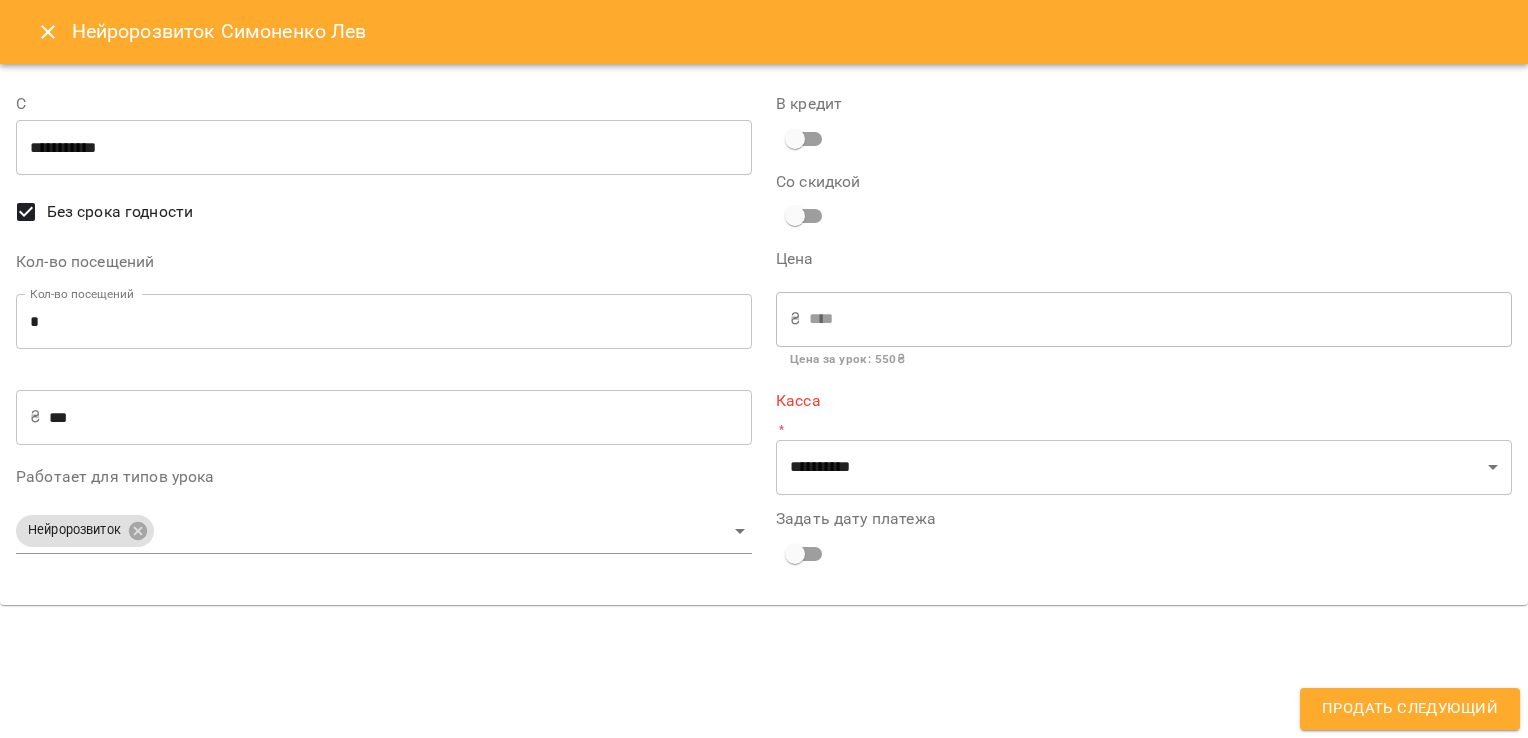 type on "**********" 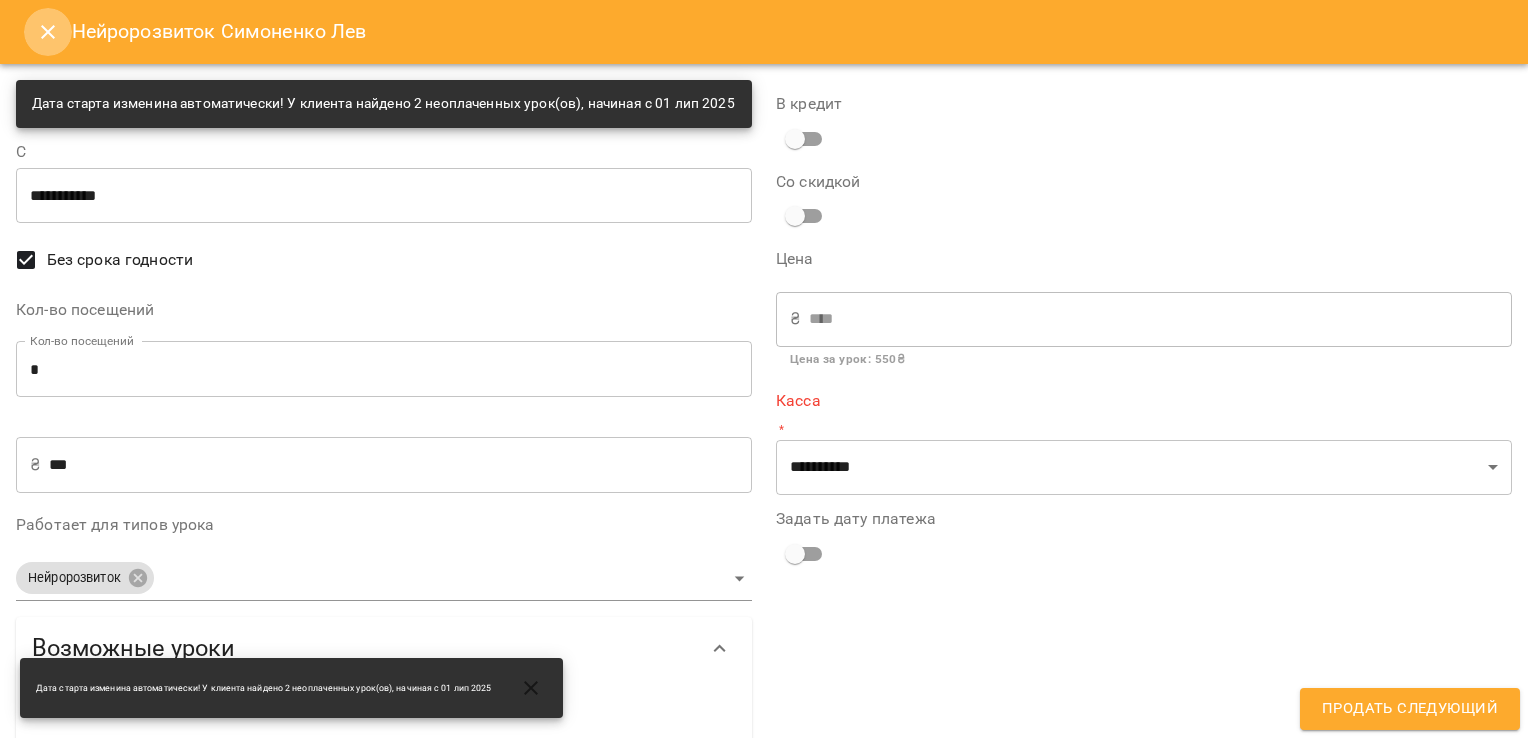 click 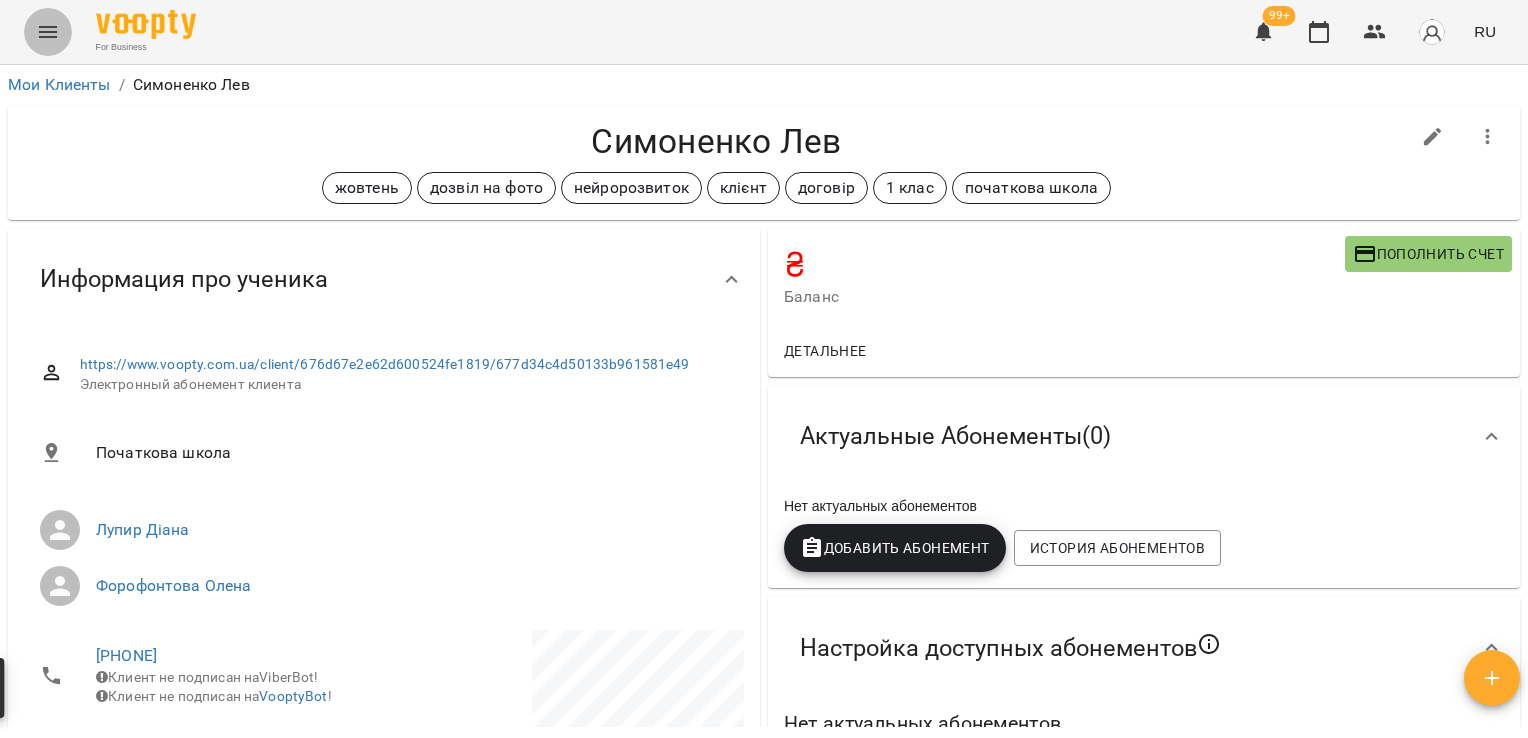 click 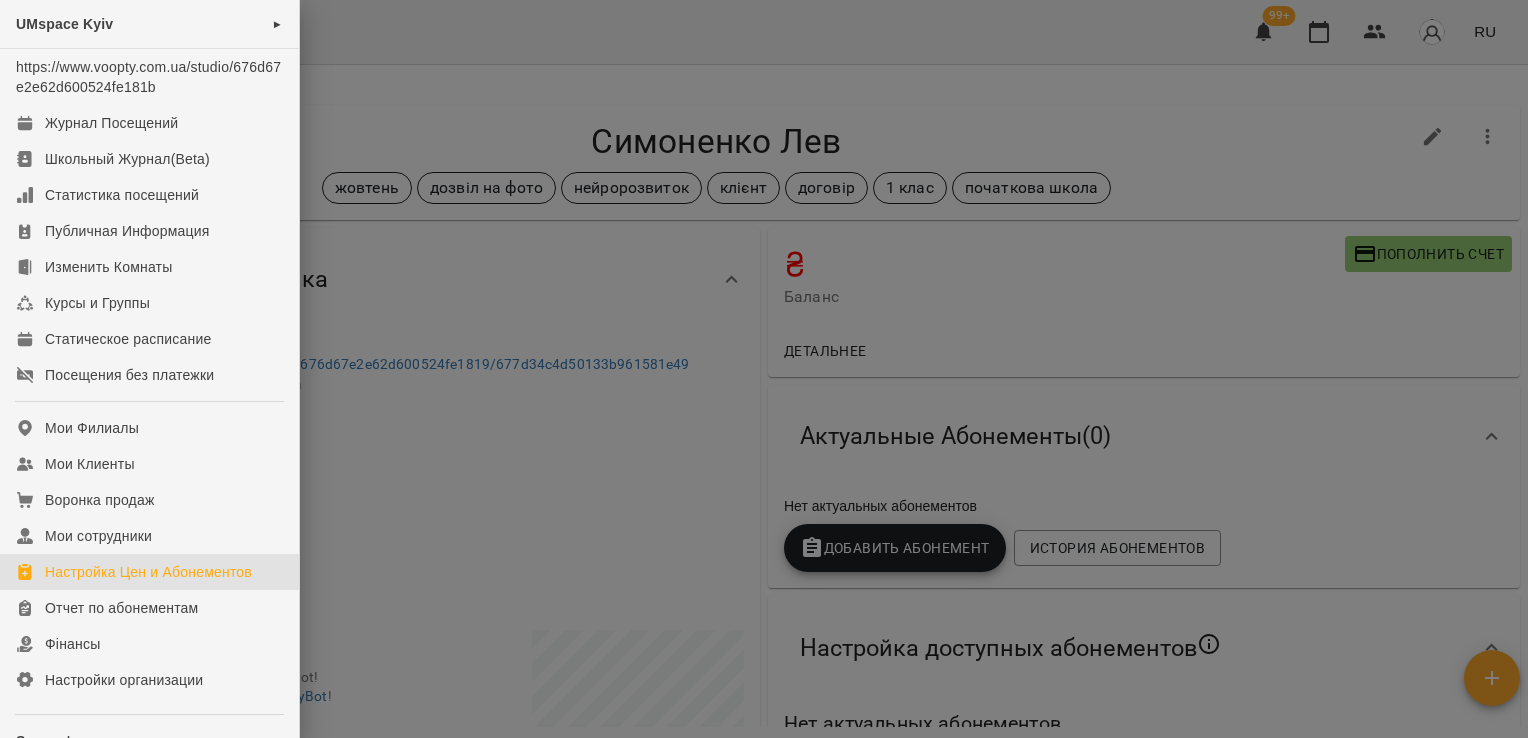 click on "Настройка Цен и Абонементов" at bounding box center [148, 572] 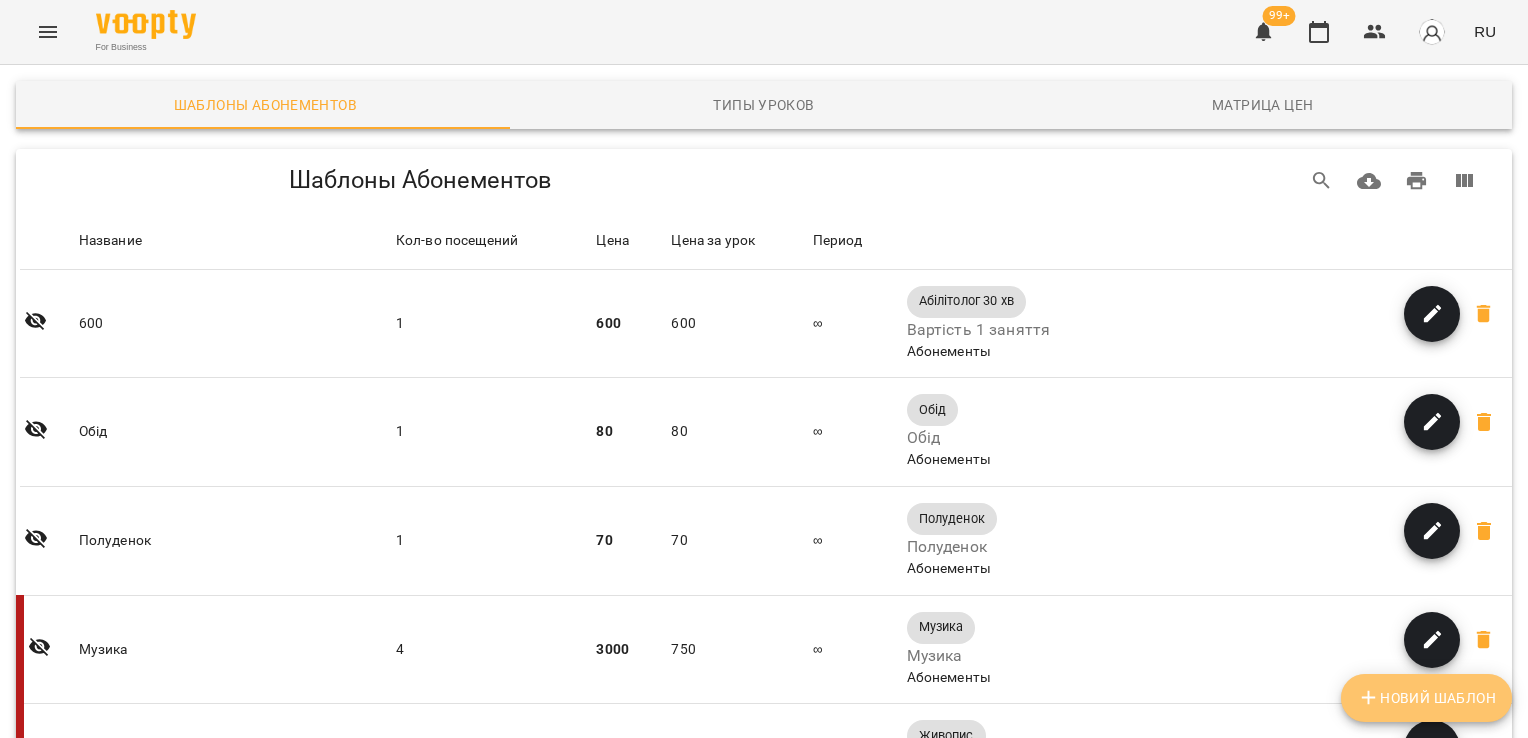 click on "Новий Шаблон" at bounding box center [1426, 698] 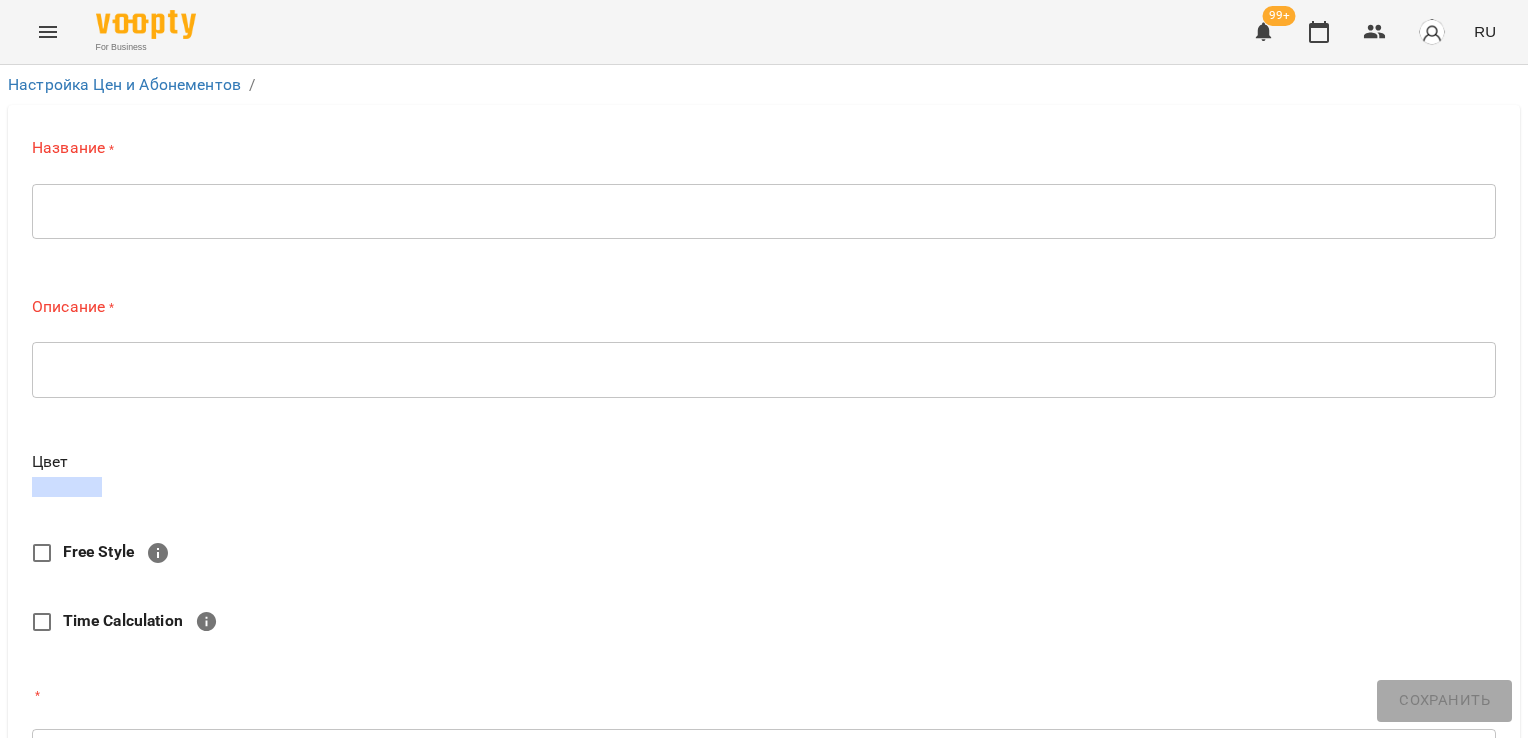 click at bounding box center [67, 487] 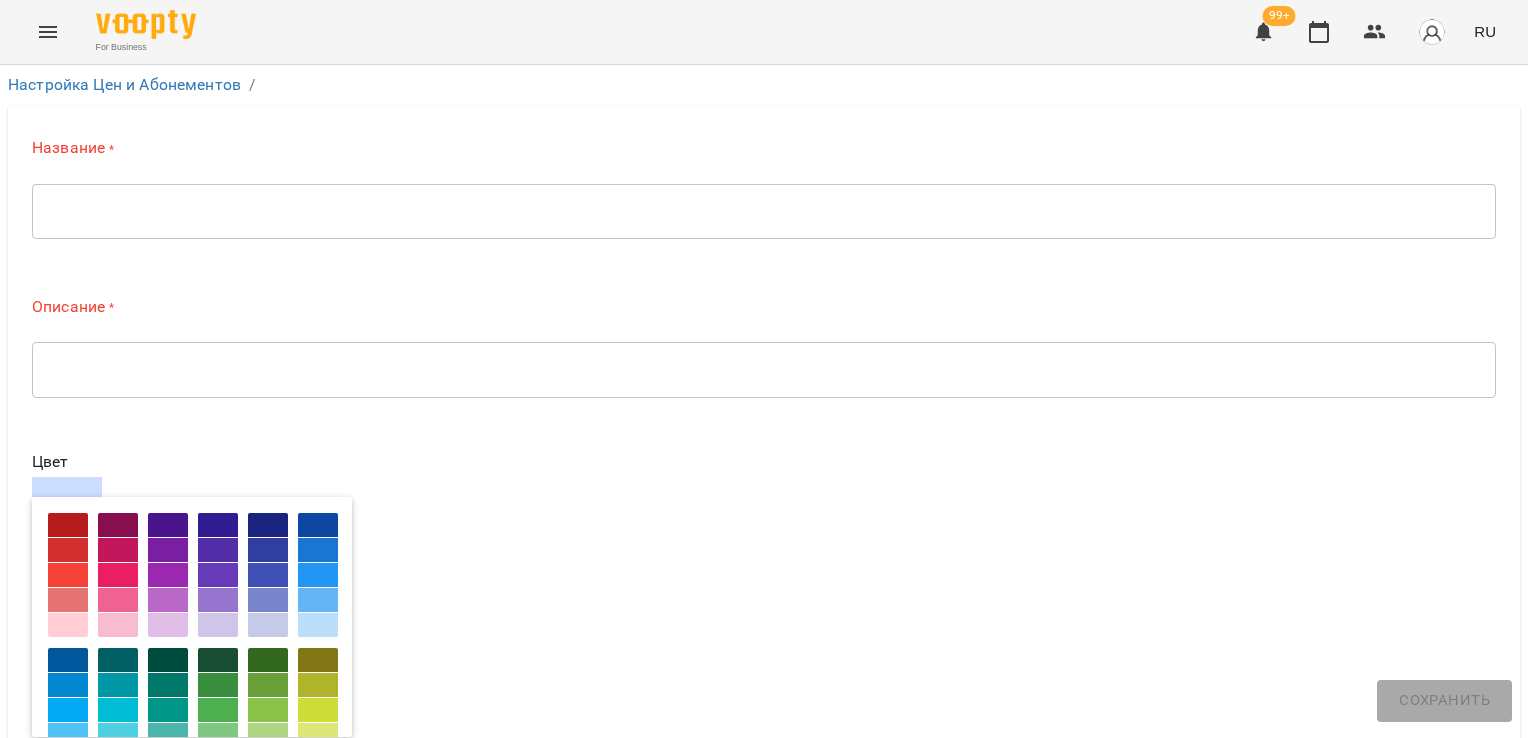 click at bounding box center (68, 525) 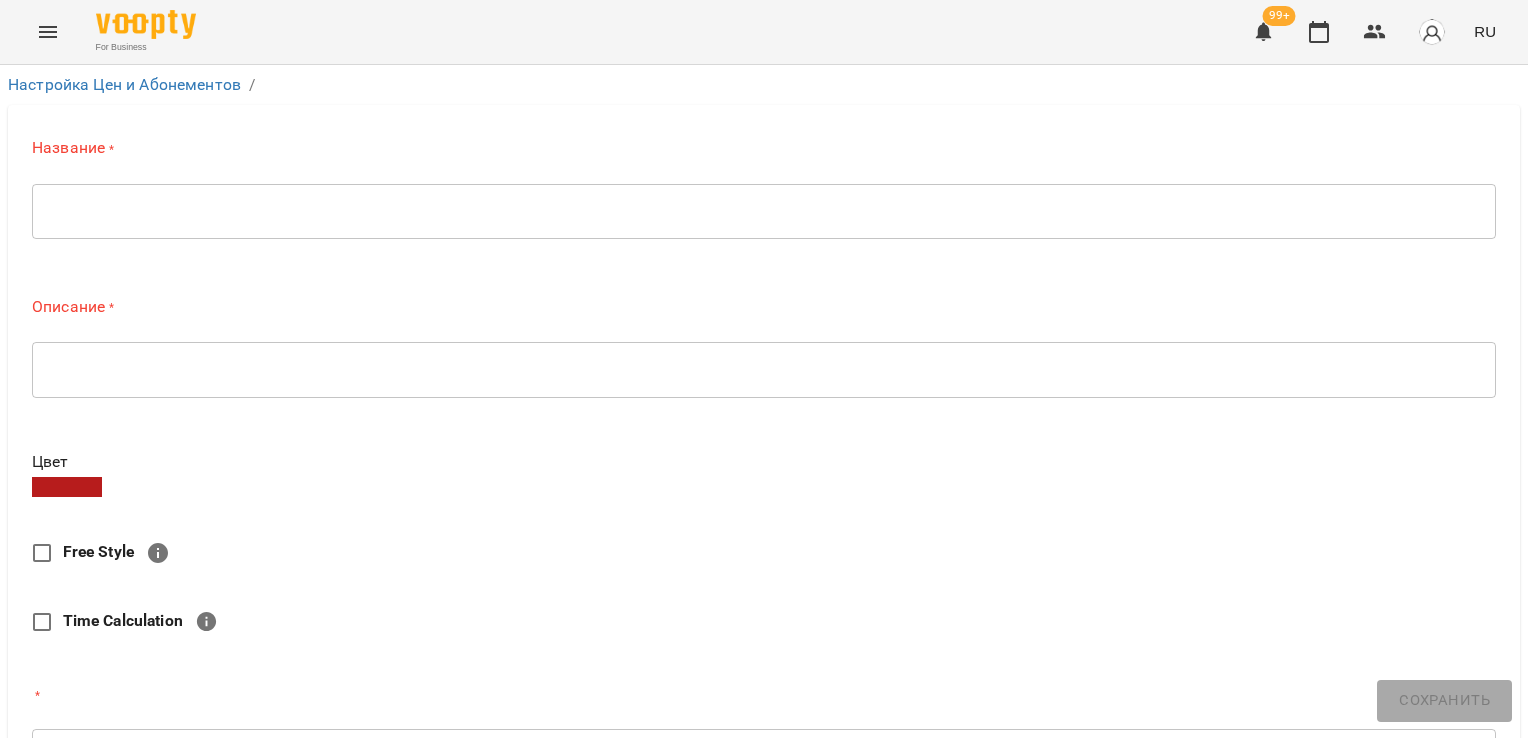 click at bounding box center (764, 211) 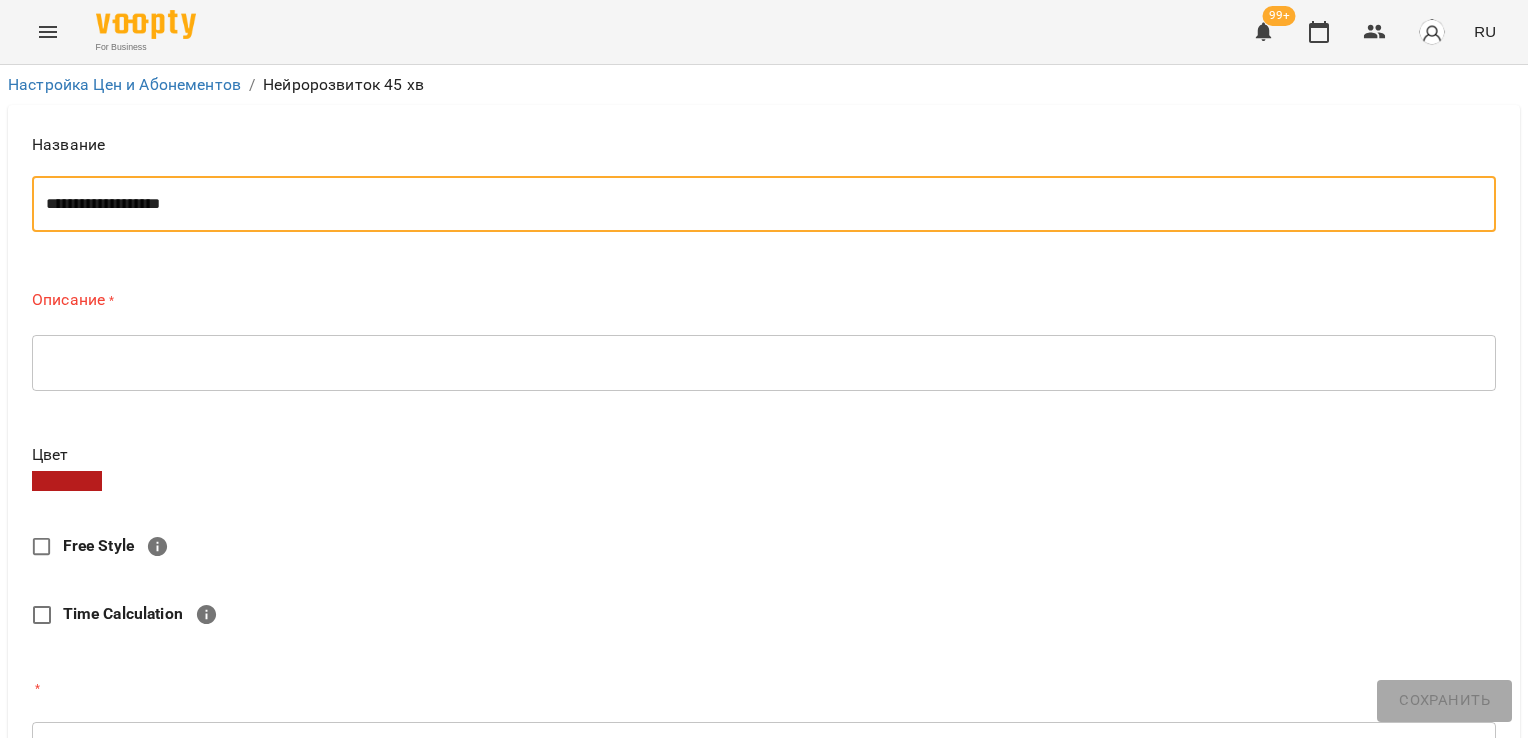 type on "**********" 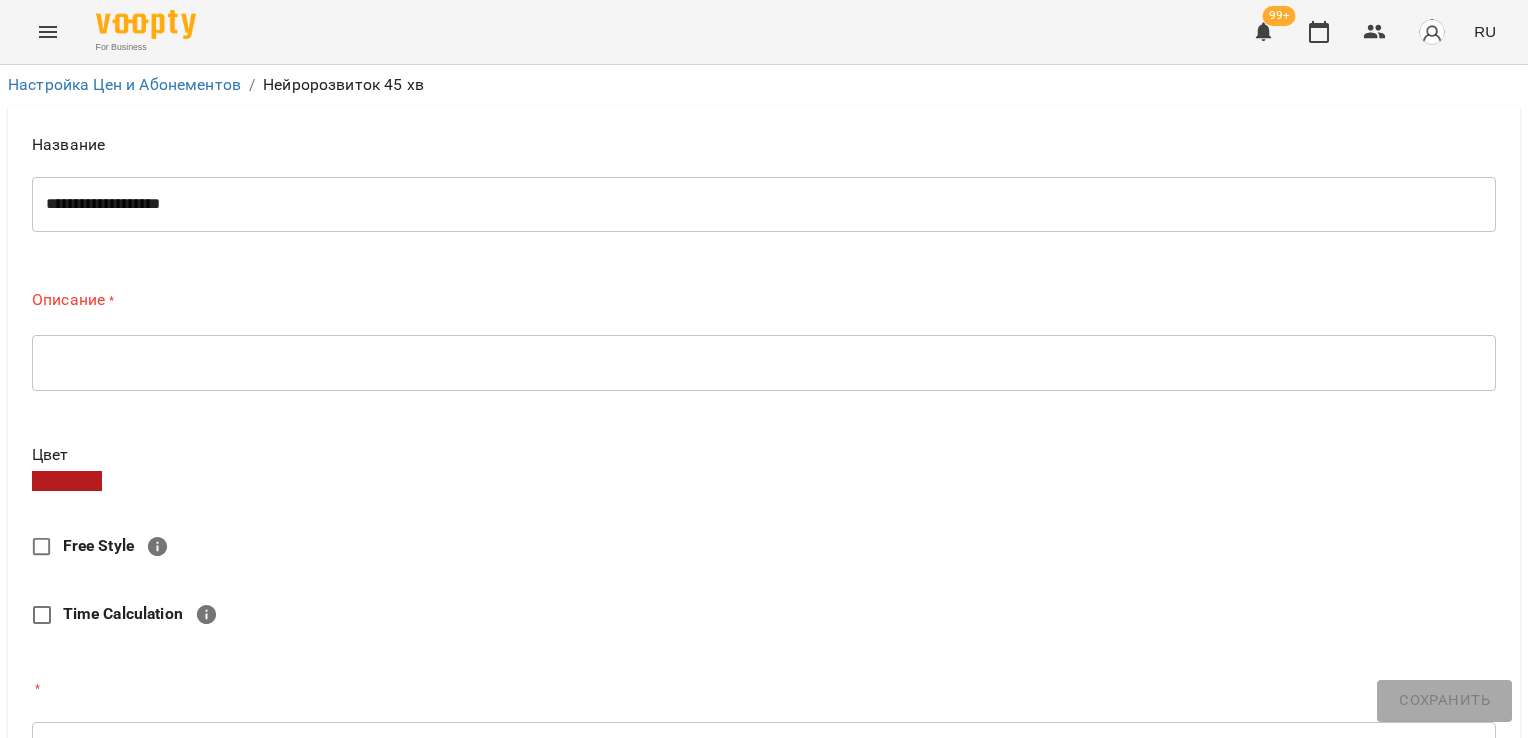 click on "Free Style" at bounding box center [98, 545] 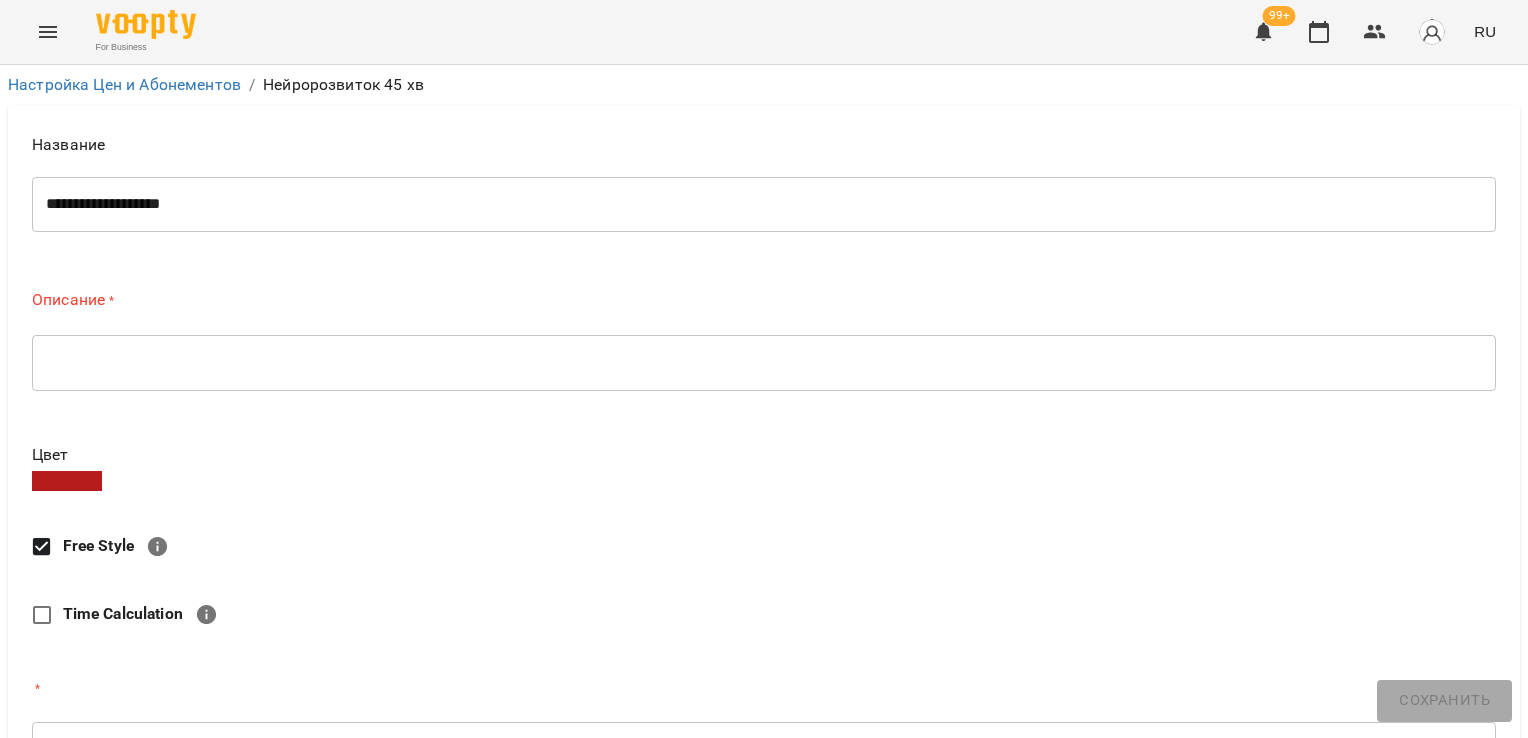 scroll, scrollTop: 588, scrollLeft: 0, axis: vertical 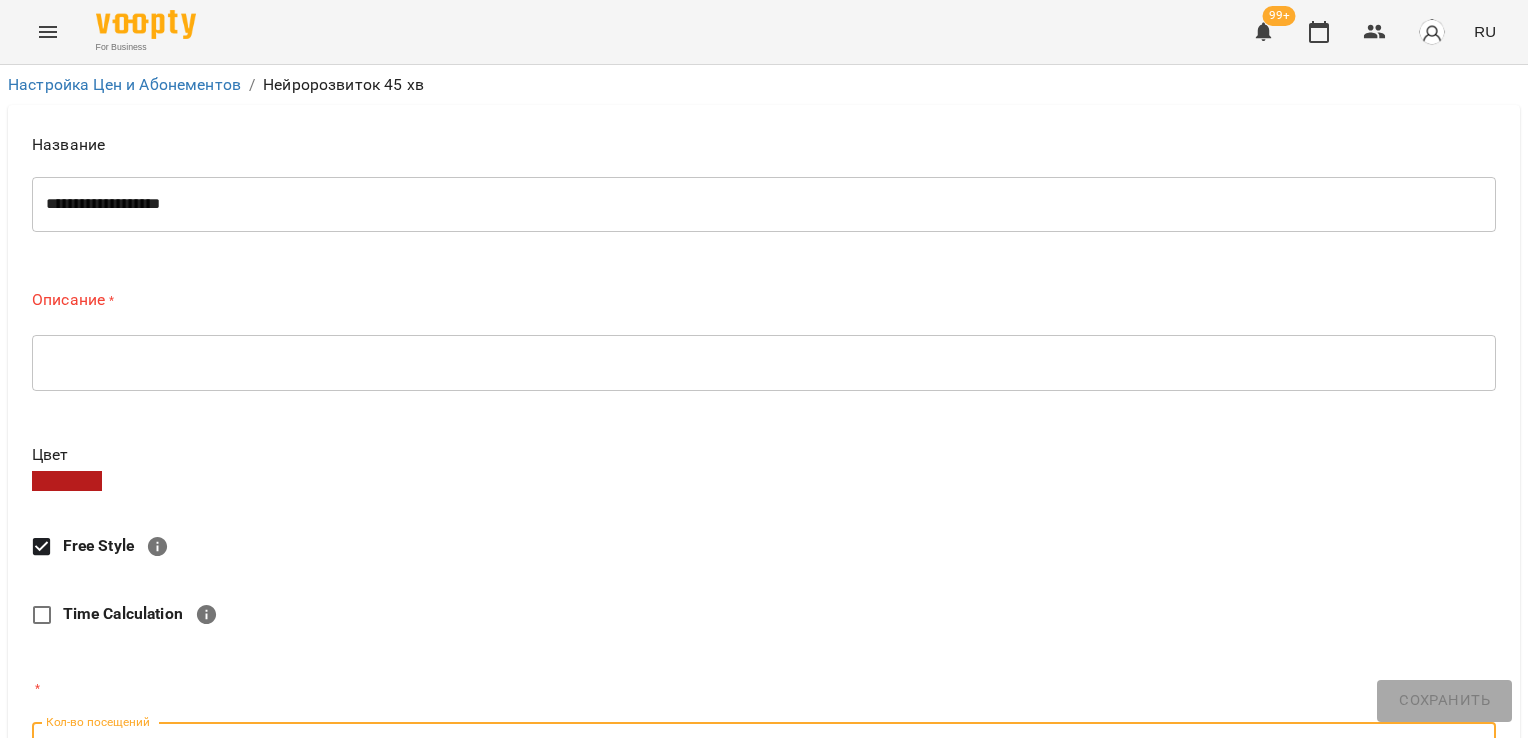 click on "Кол-во посещений" at bounding box center [764, 750] 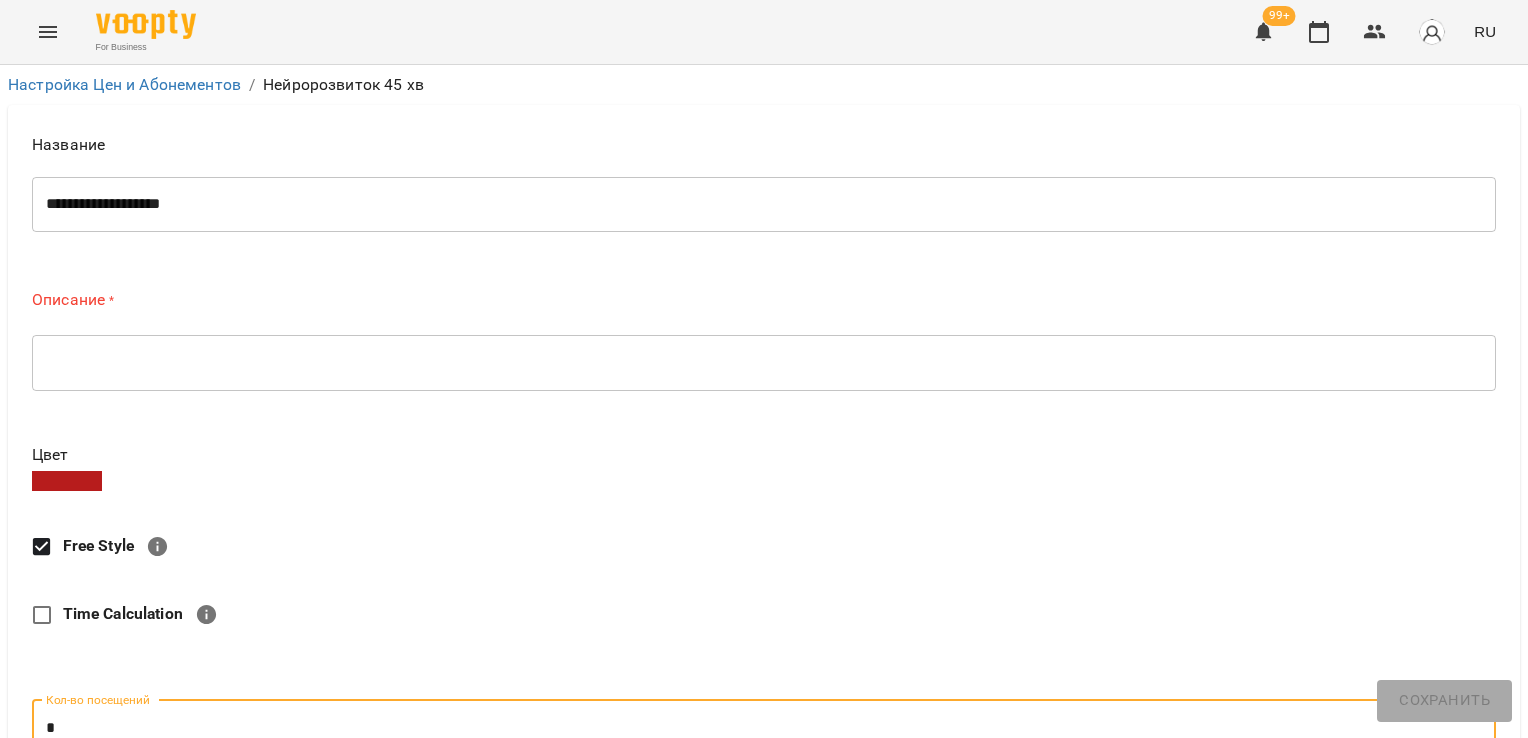 type on "*" 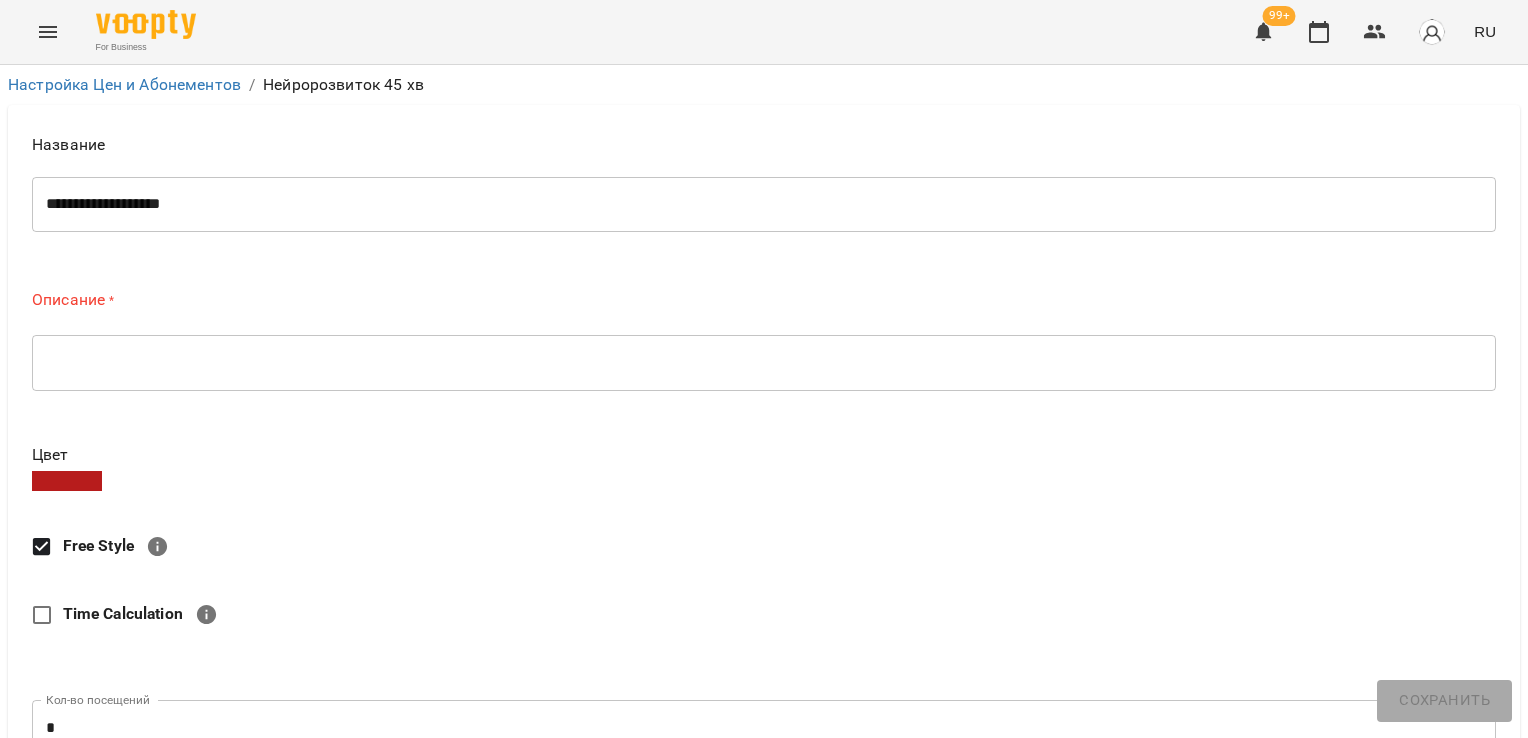 click on "Цена" at bounding box center [780, 954] 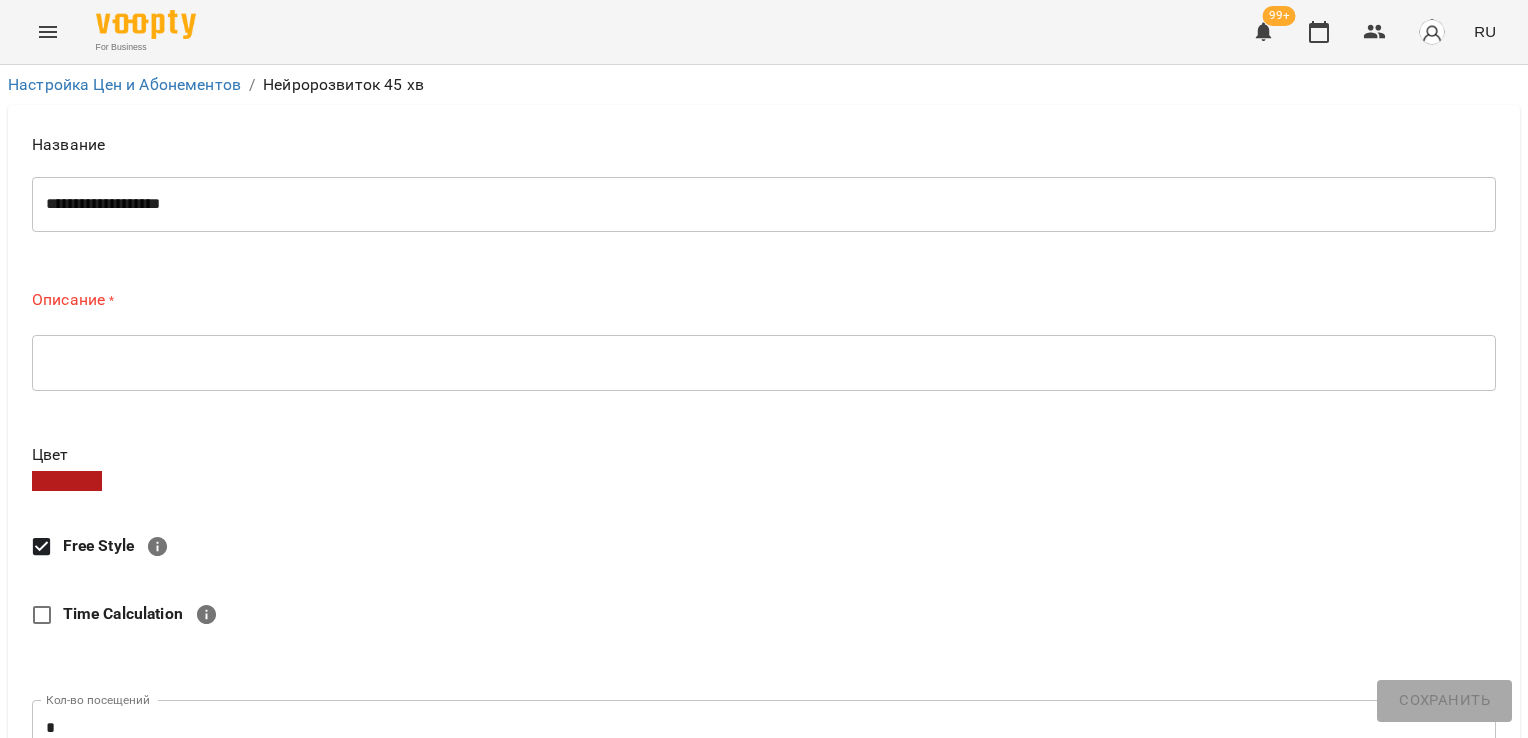 click on "Цена" at bounding box center [780, 954] 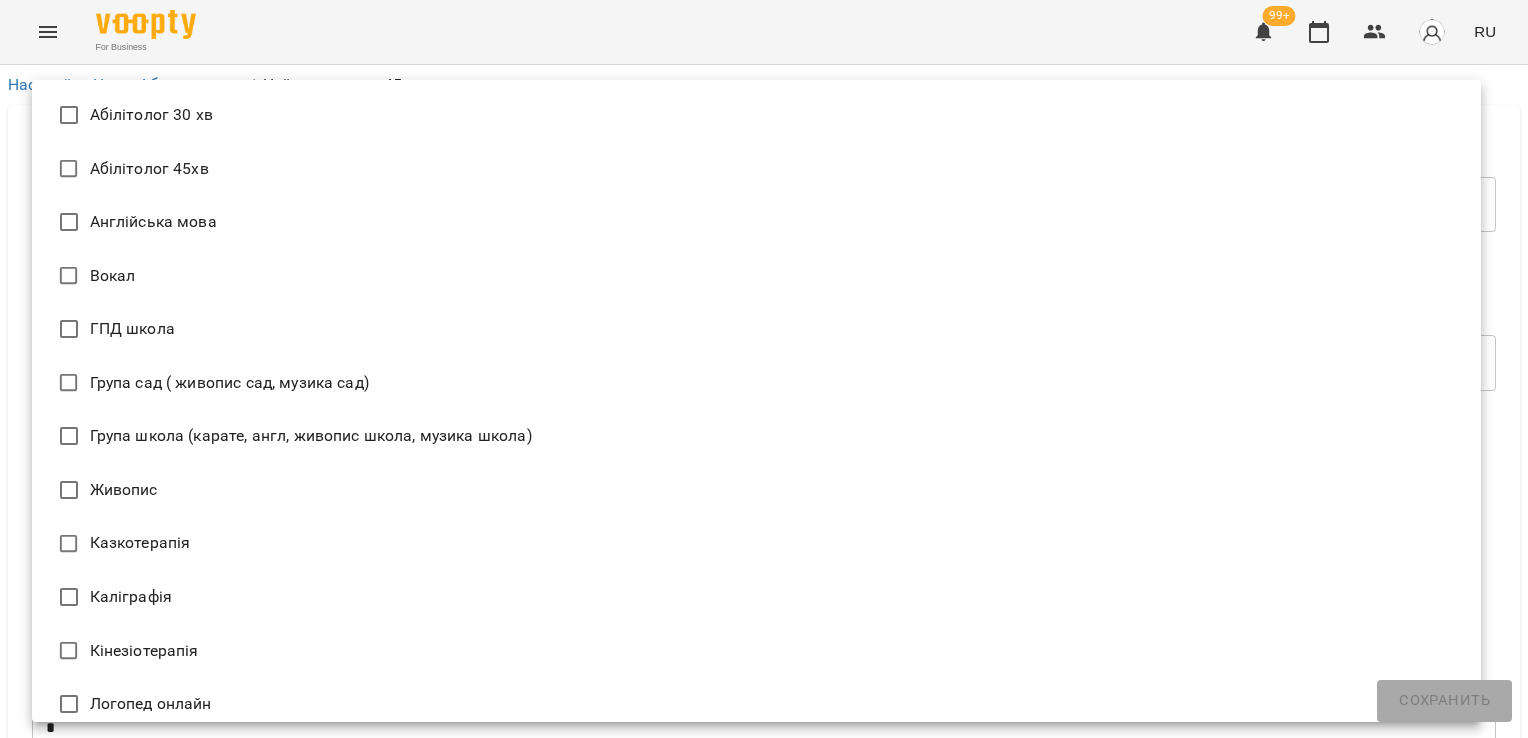 click on "**********" at bounding box center [764, 815] 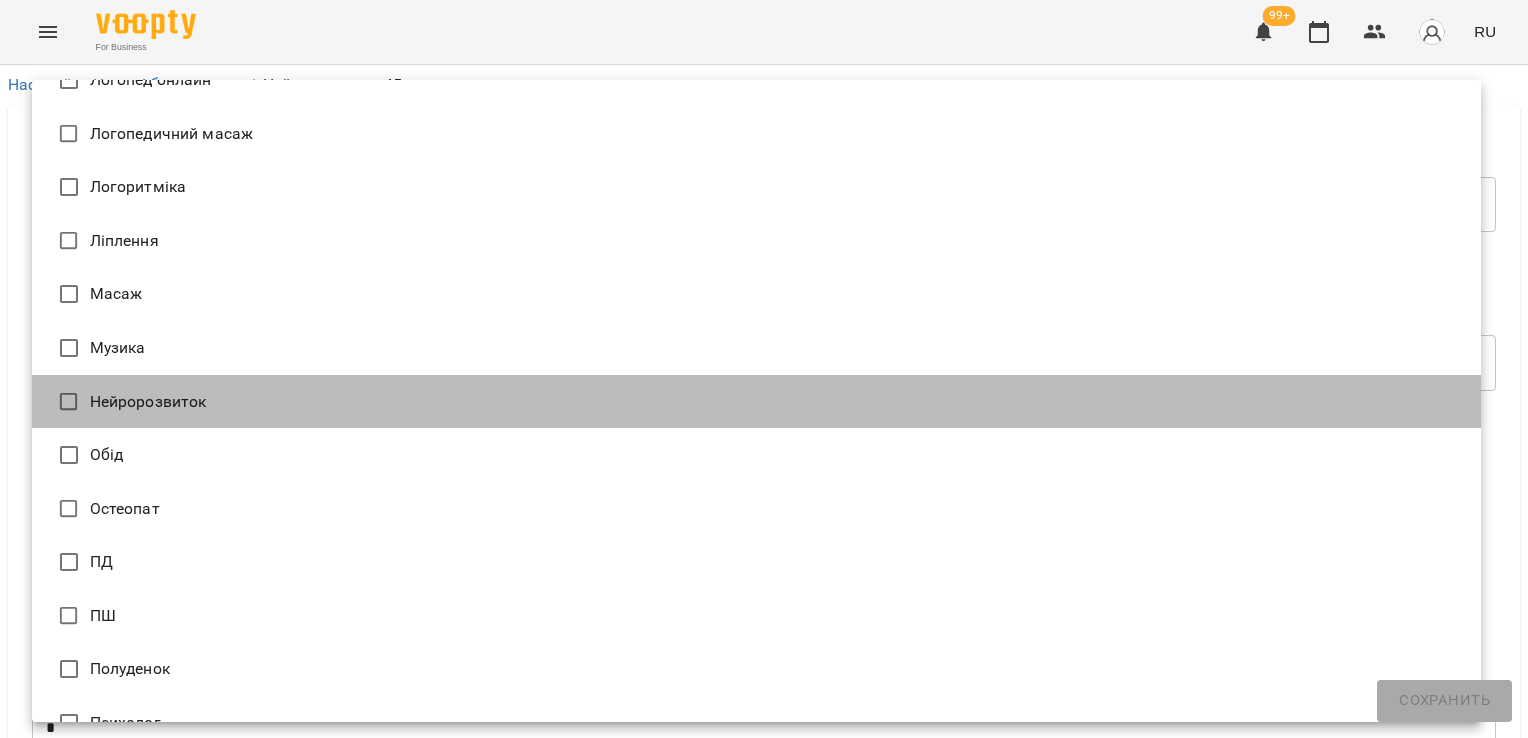 click on "Нейророзвиток" at bounding box center [756, 402] 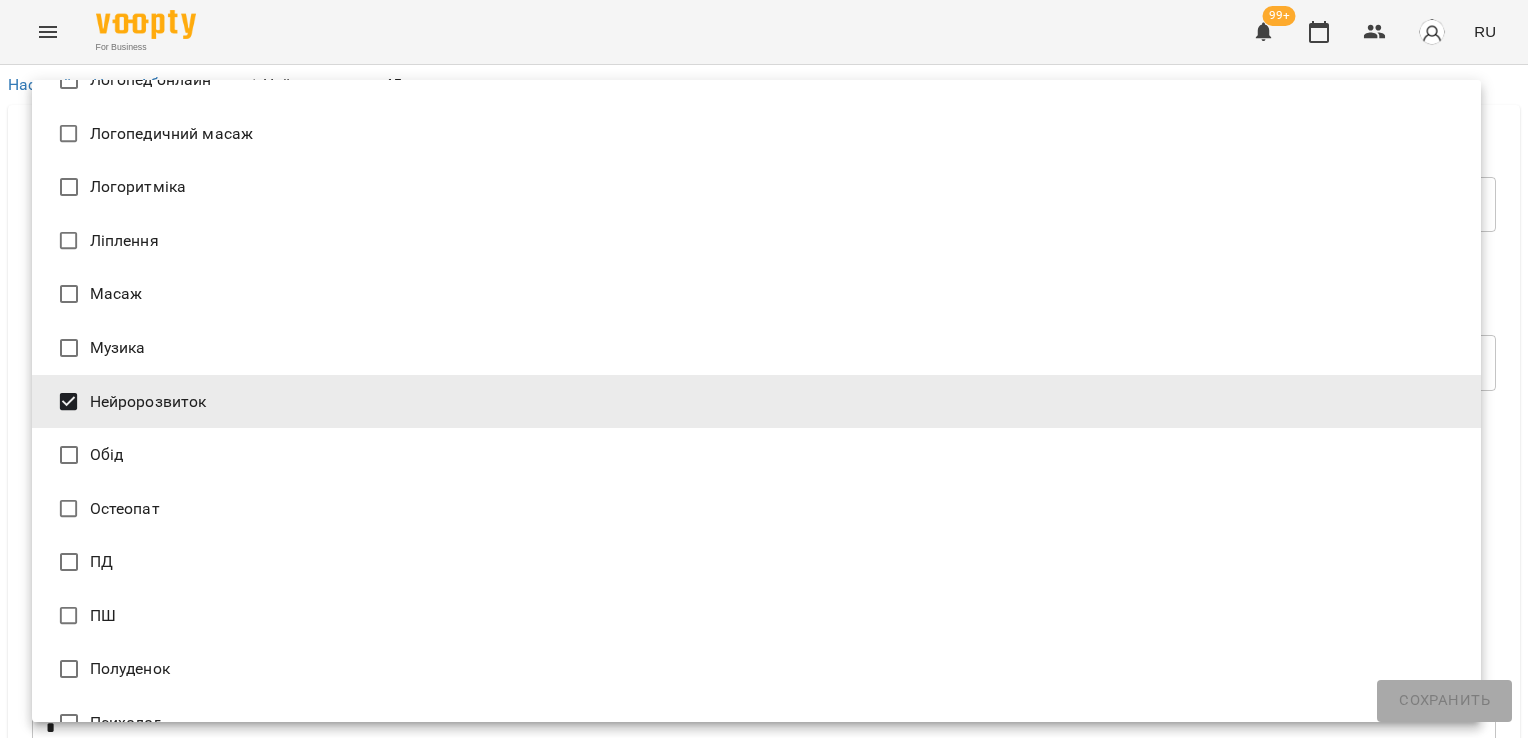 click at bounding box center (764, 369) 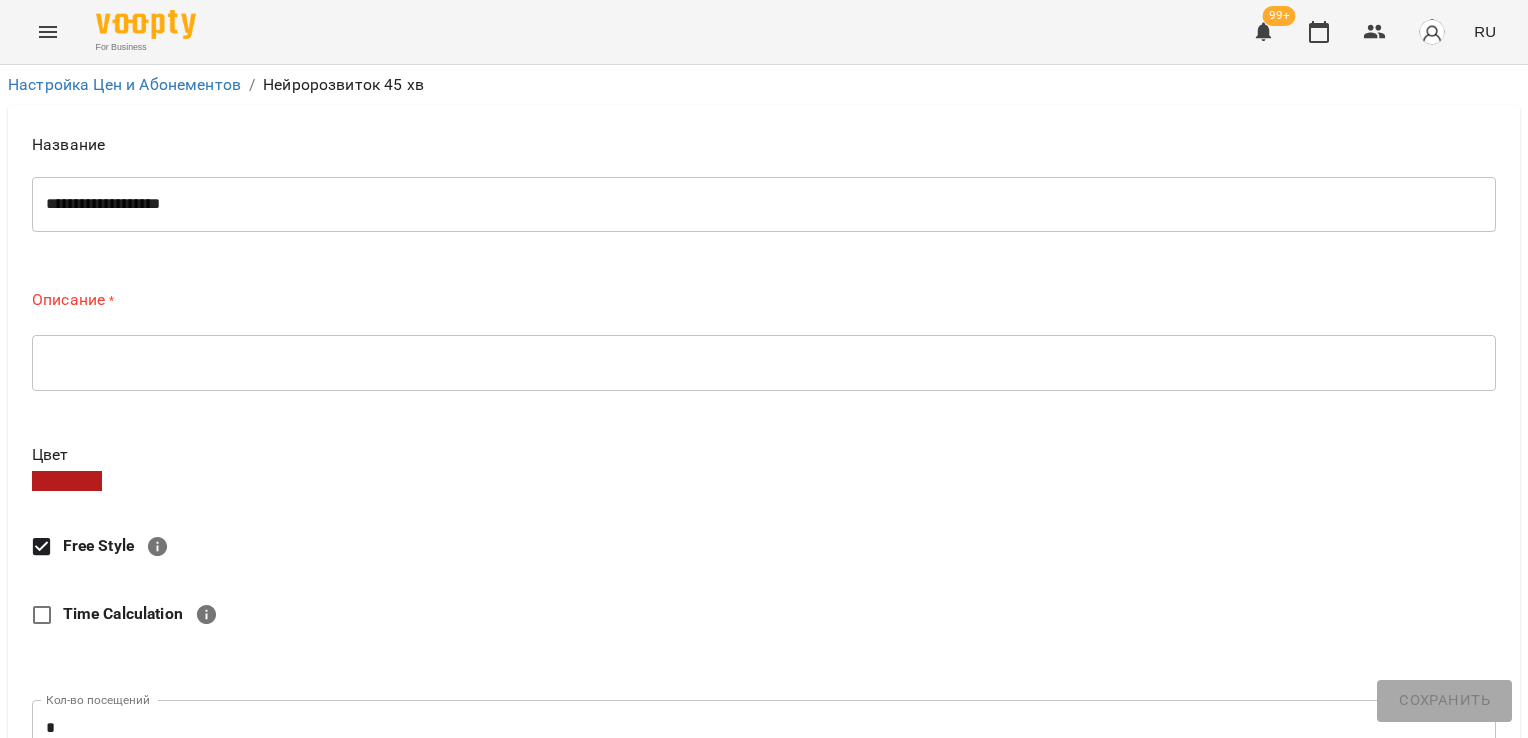scroll, scrollTop: 0, scrollLeft: 0, axis: both 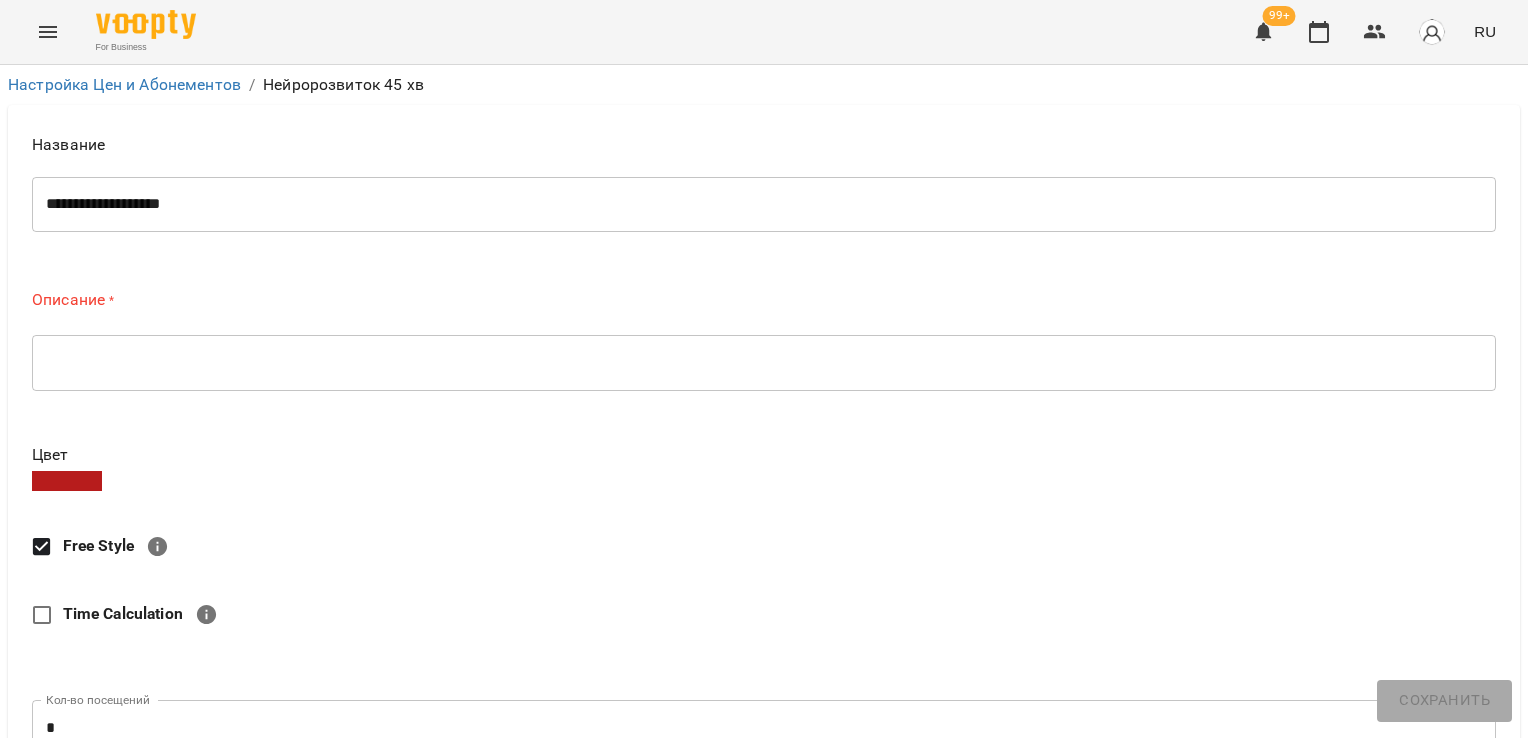 click on "**********" at bounding box center (764, 204) 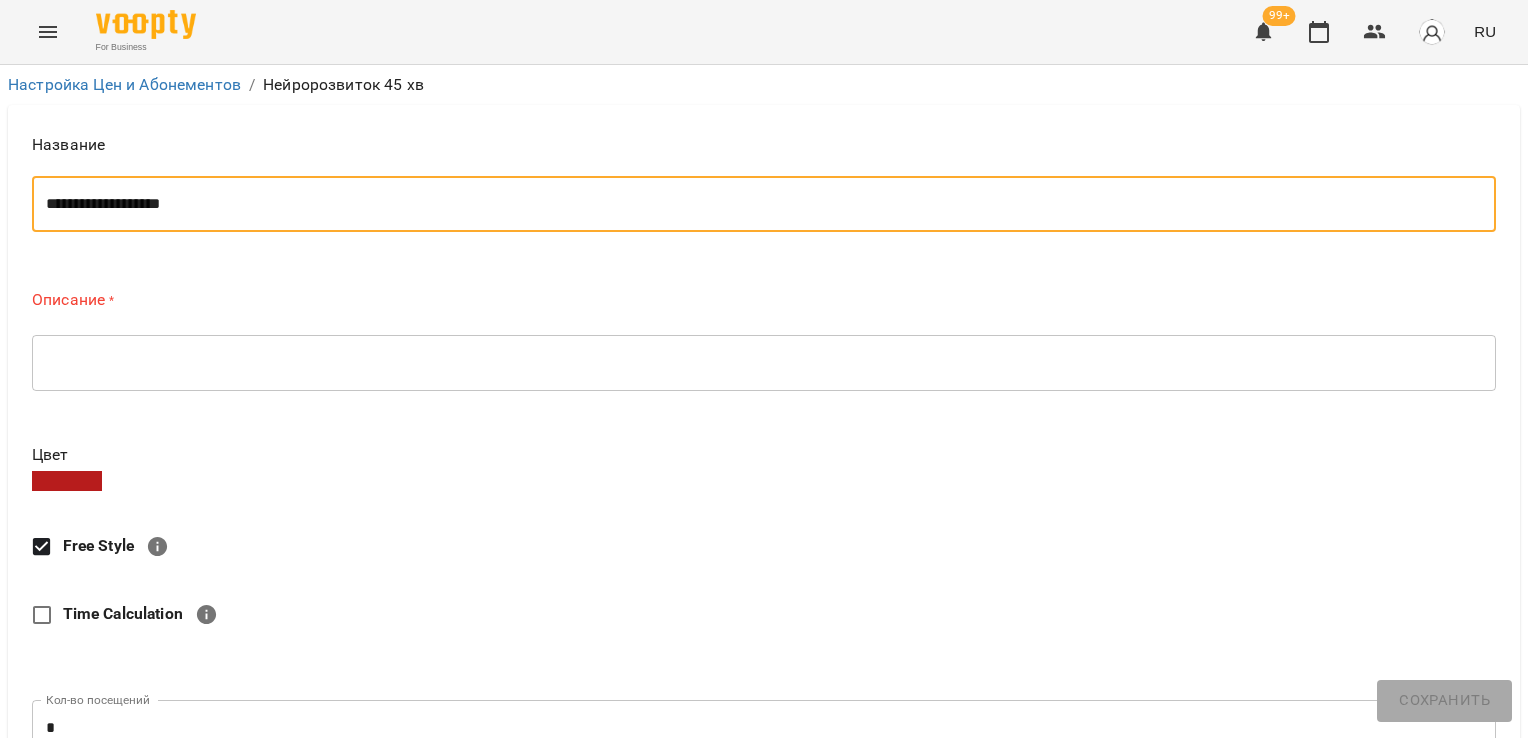 click on "**********" at bounding box center [756, 204] 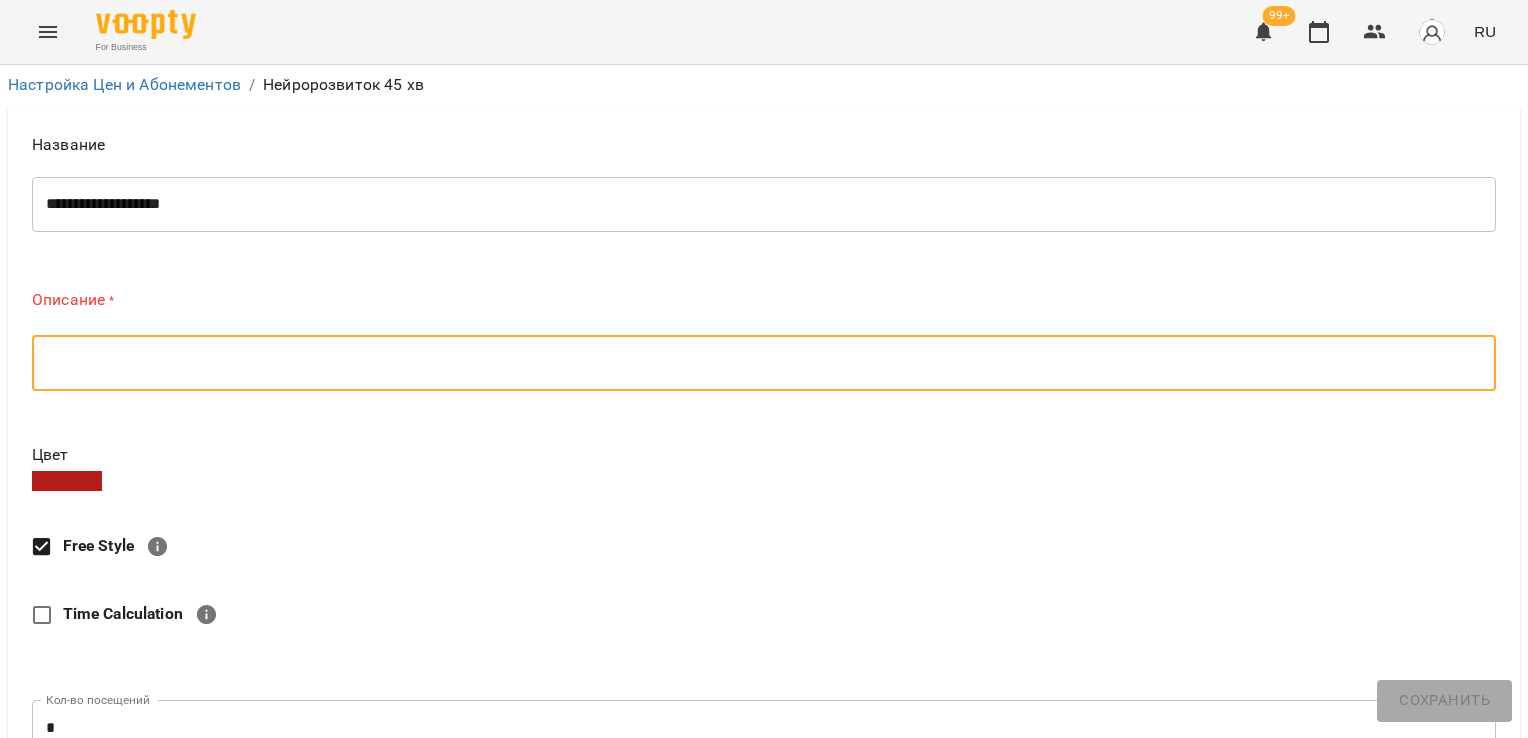 click at bounding box center [764, 362] 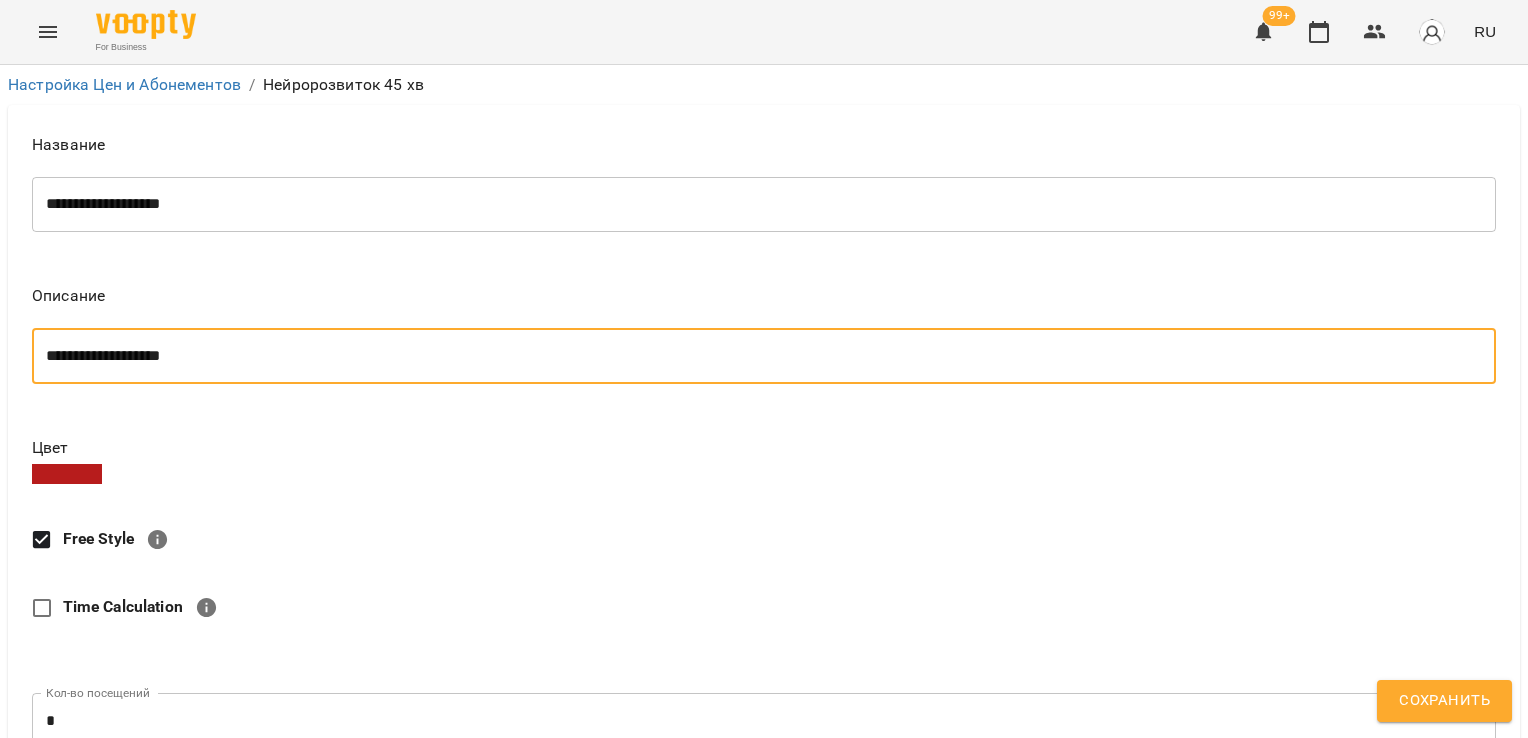 type on "**********" 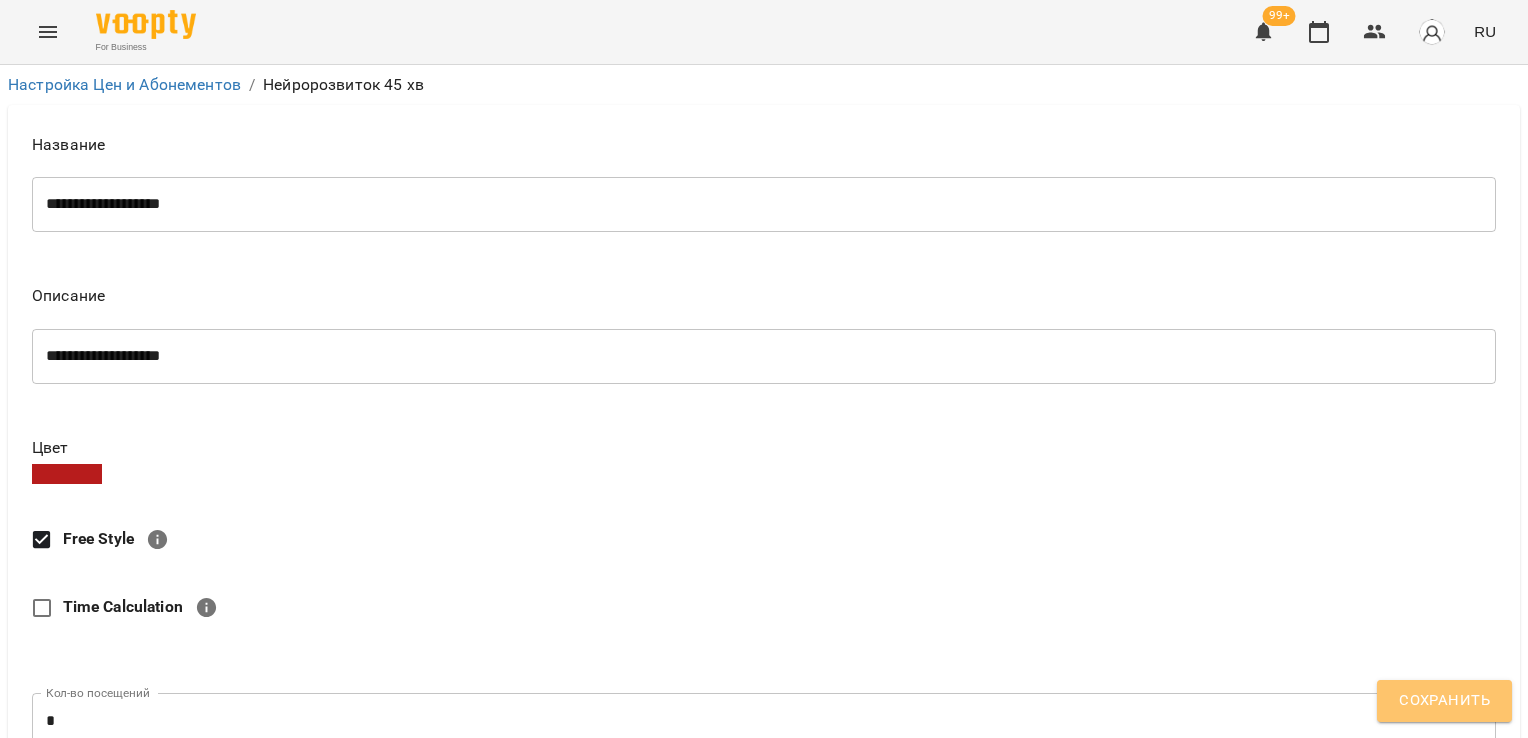 click on "Сохранить" at bounding box center (1444, 701) 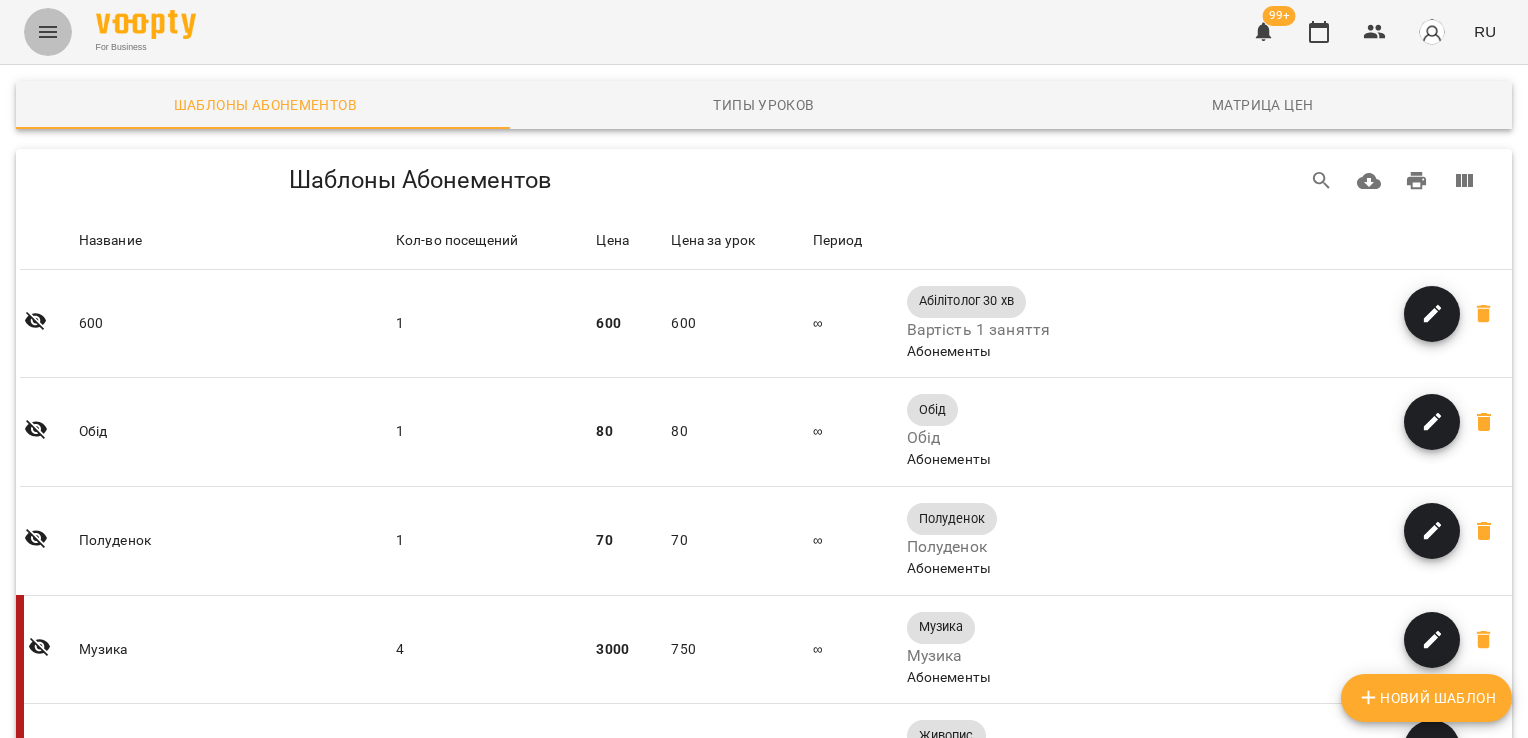 click 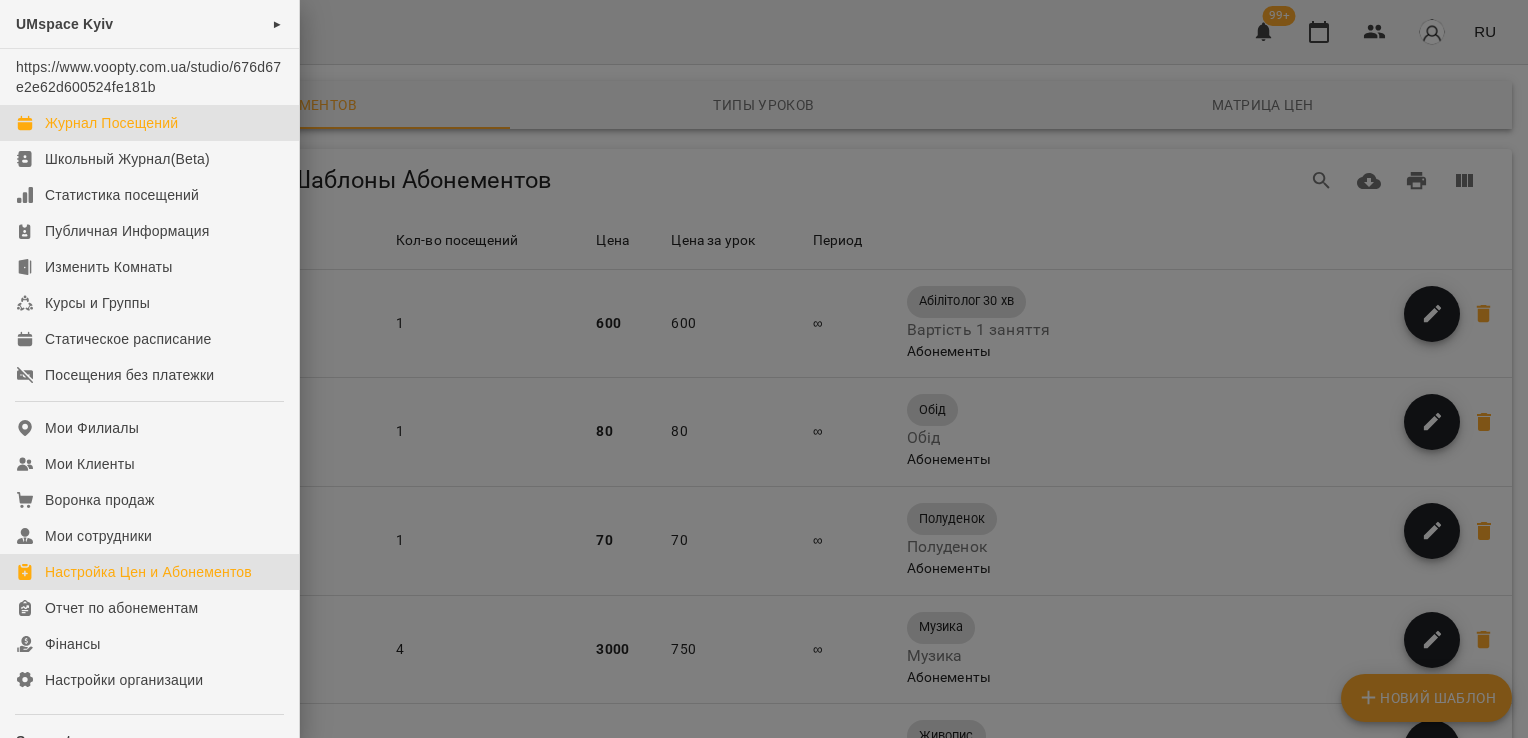 click on "Журнал Посещений" at bounding box center (111, 123) 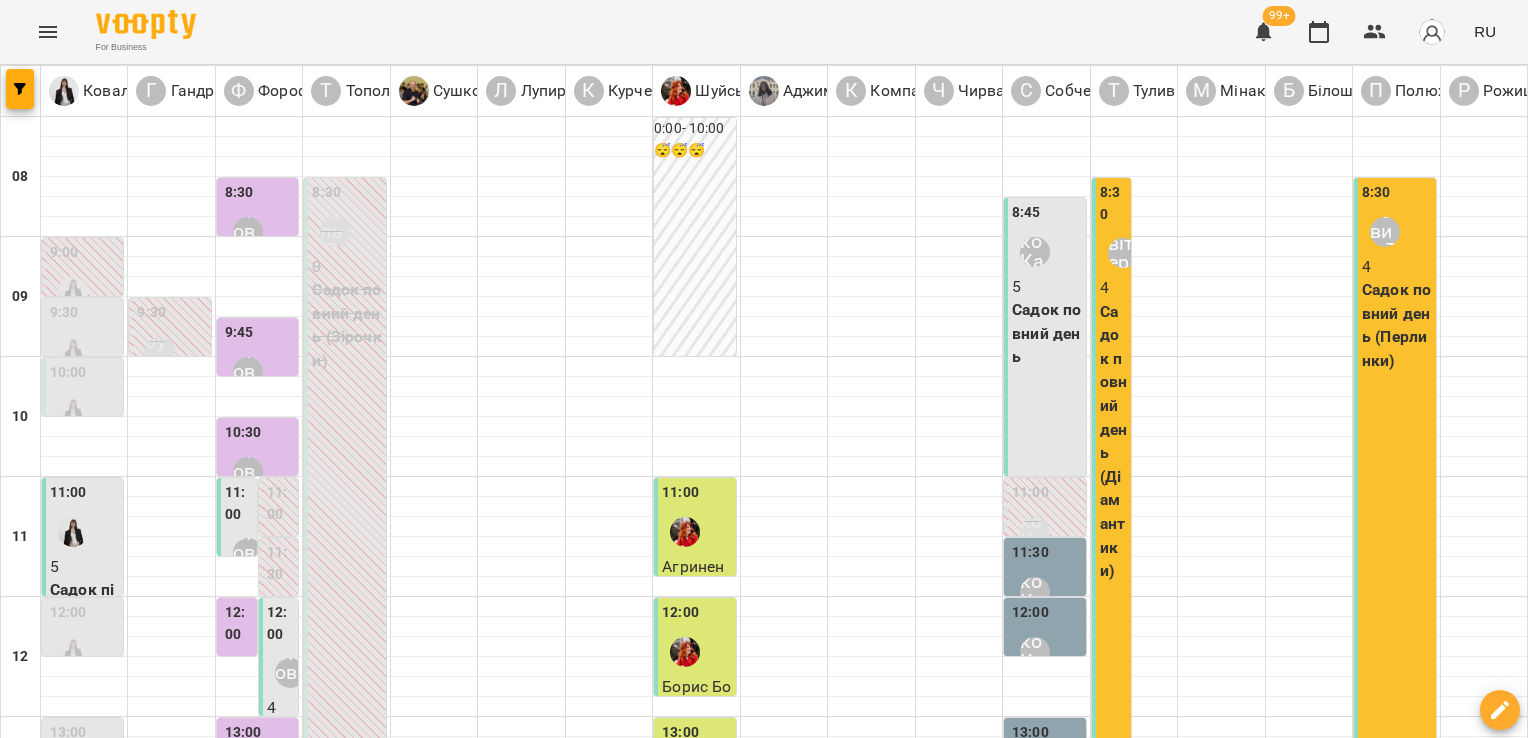 scroll, scrollTop: 472, scrollLeft: 0, axis: vertical 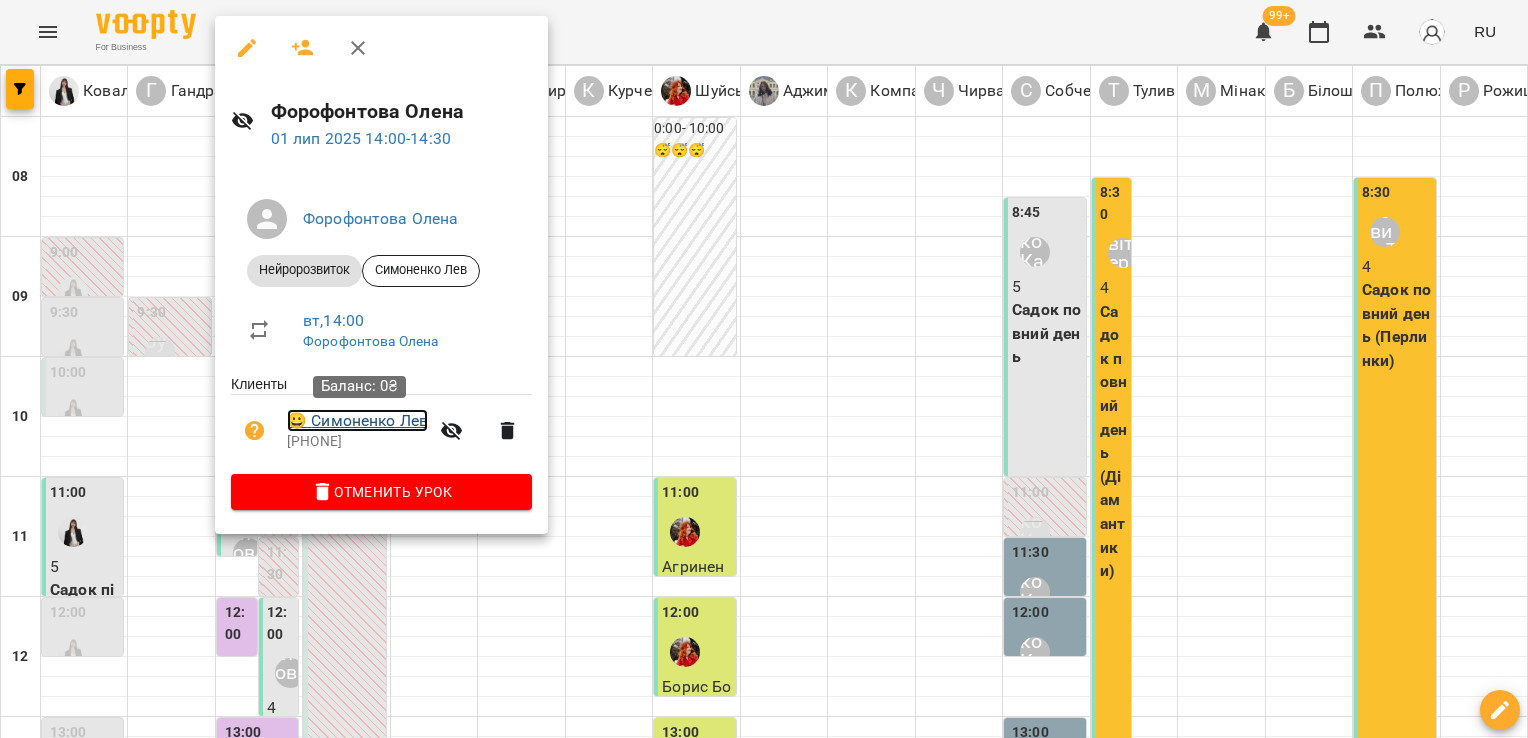 click on "😀   [LAST] [FIRST]" at bounding box center [357, 421] 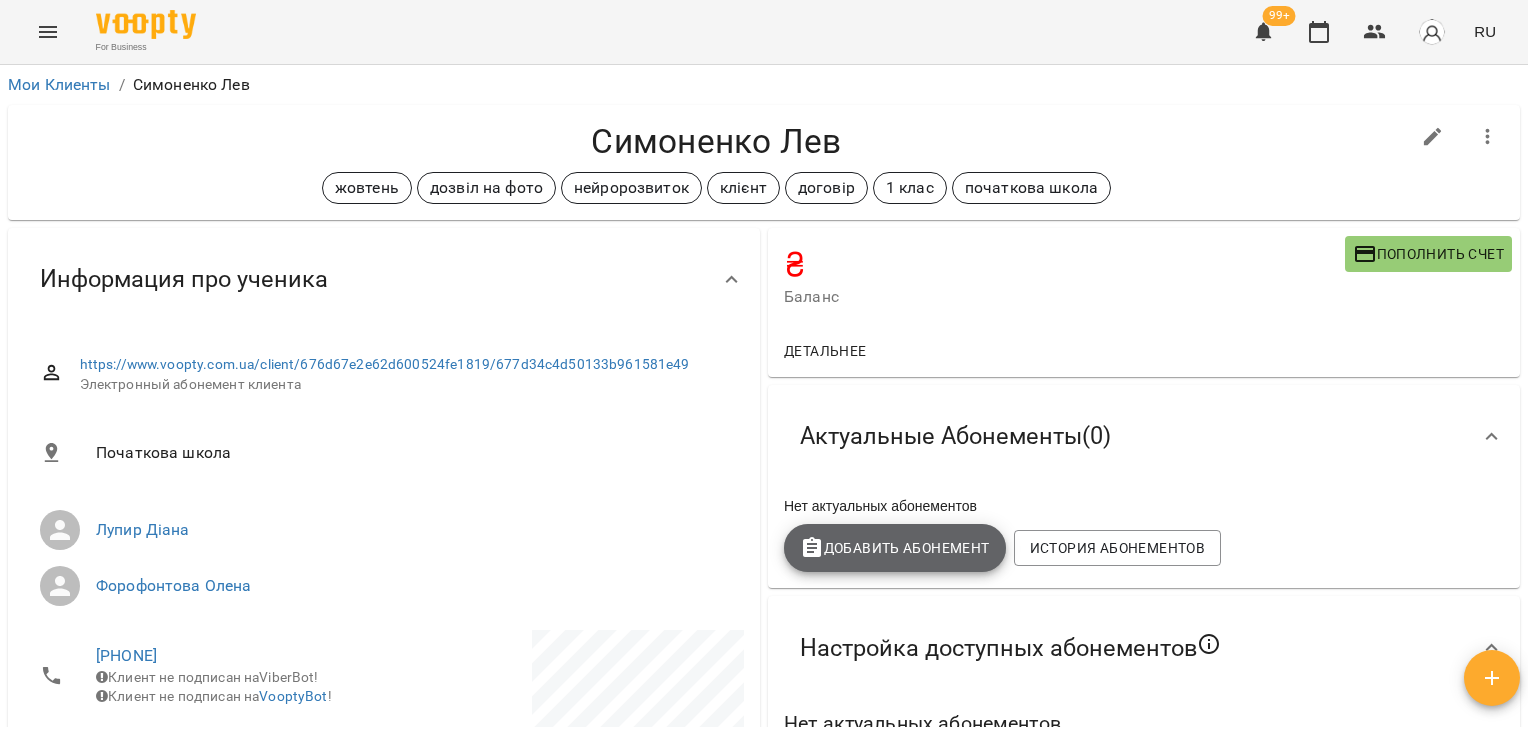 click on "Добавить Абонемент" at bounding box center (895, 548) 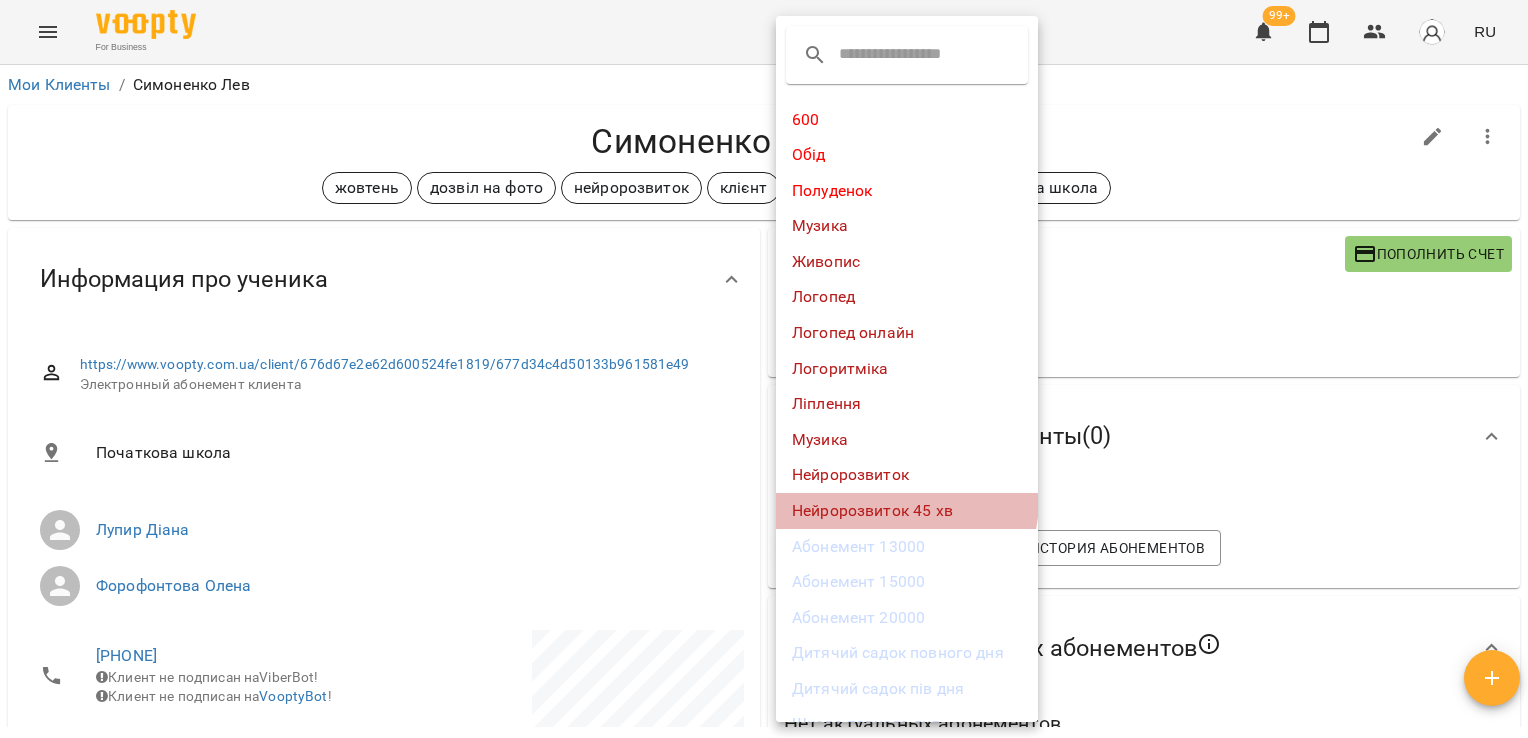 click on "Нейророзвиток 45 хв" at bounding box center (907, 511) 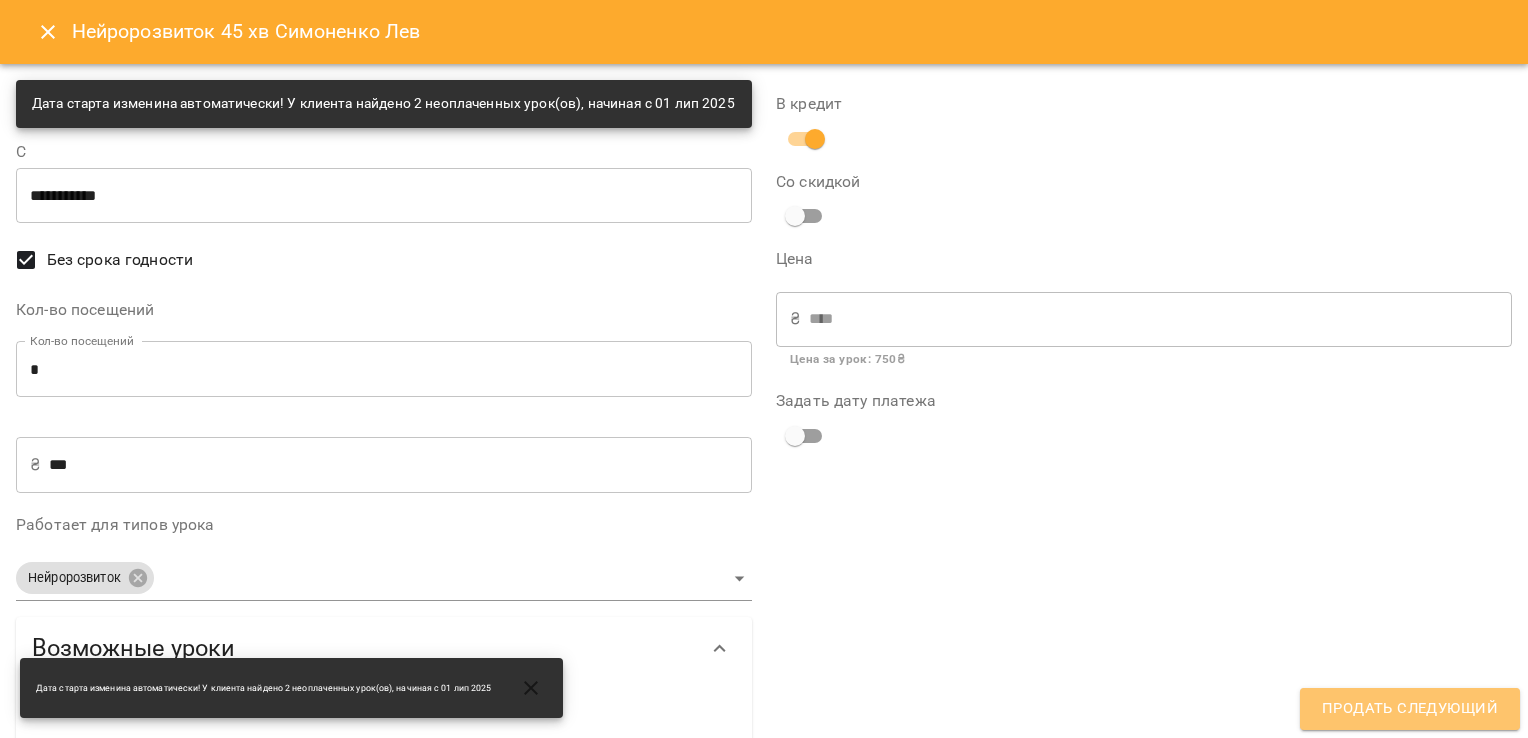 click on "Продать следующий" at bounding box center [1410, 709] 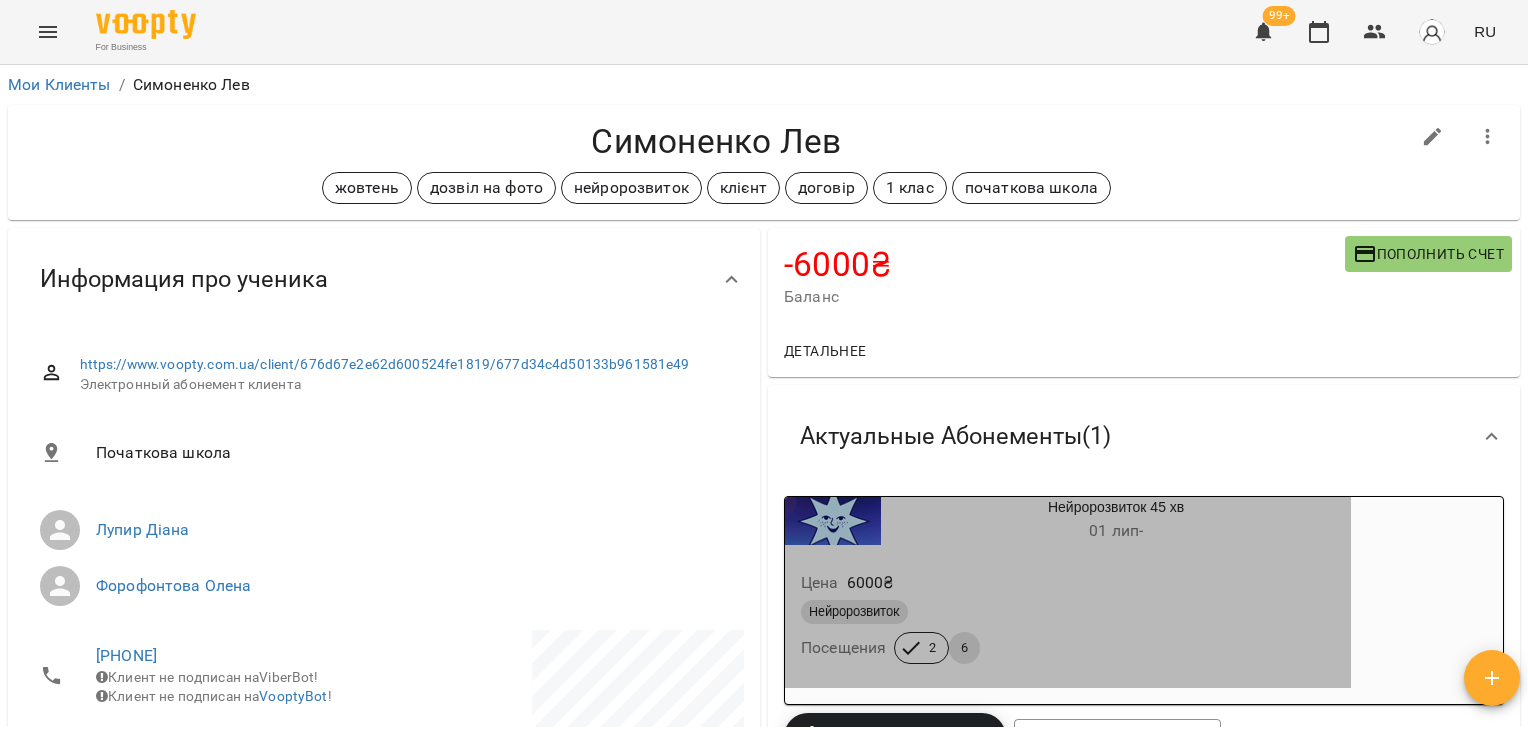 click on "Нейророзвиток" at bounding box center (1068, 612) 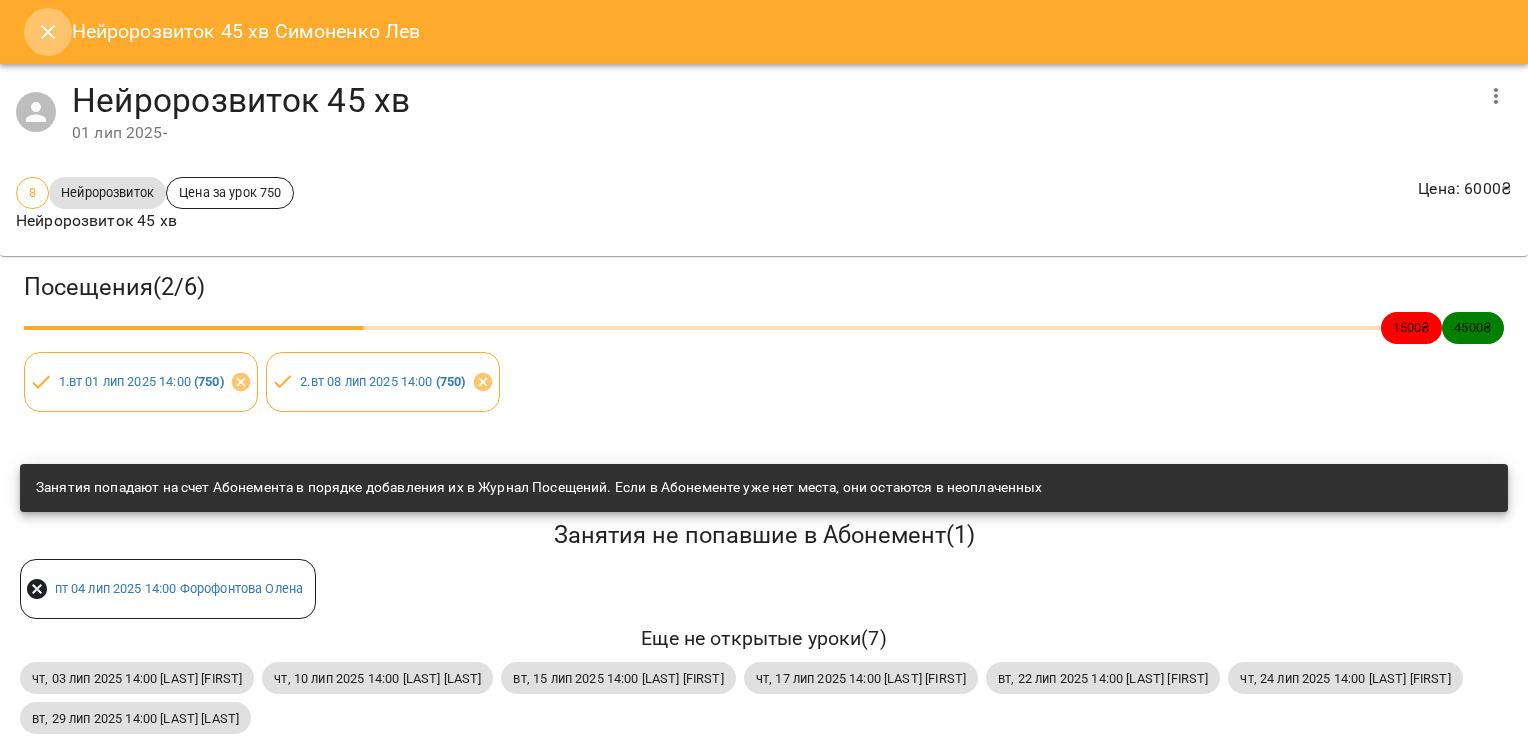 click 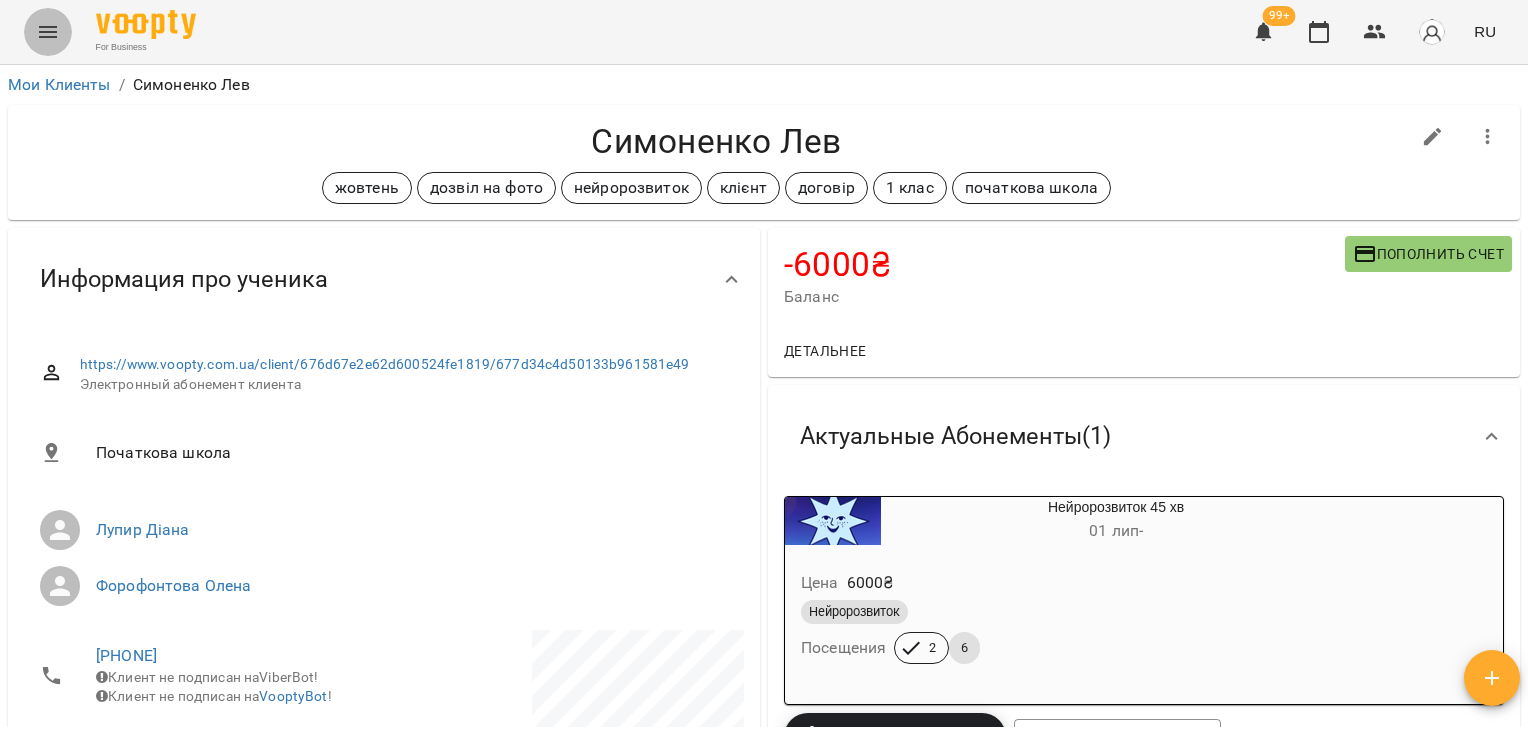 click at bounding box center [48, 32] 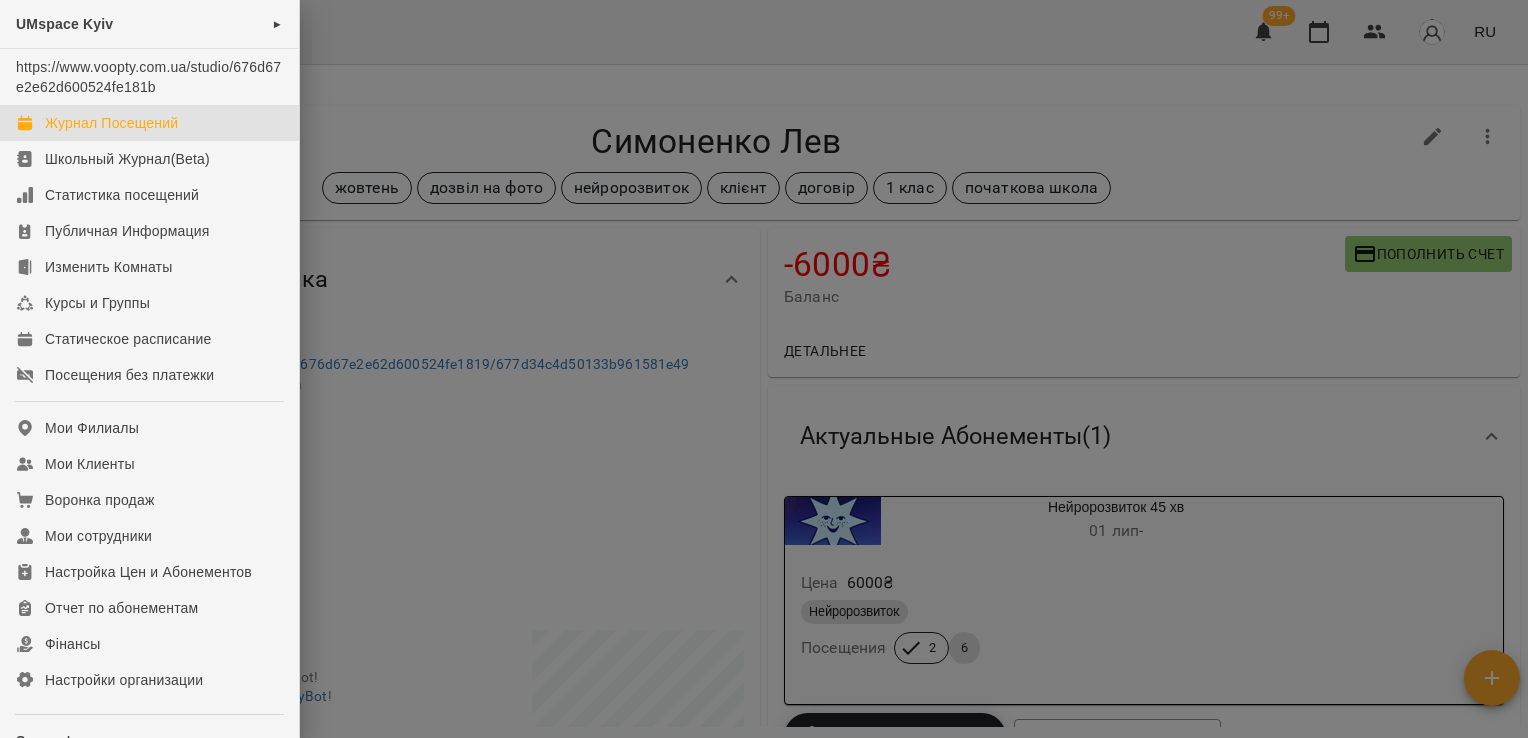 click on "Журнал Посещений" at bounding box center (111, 123) 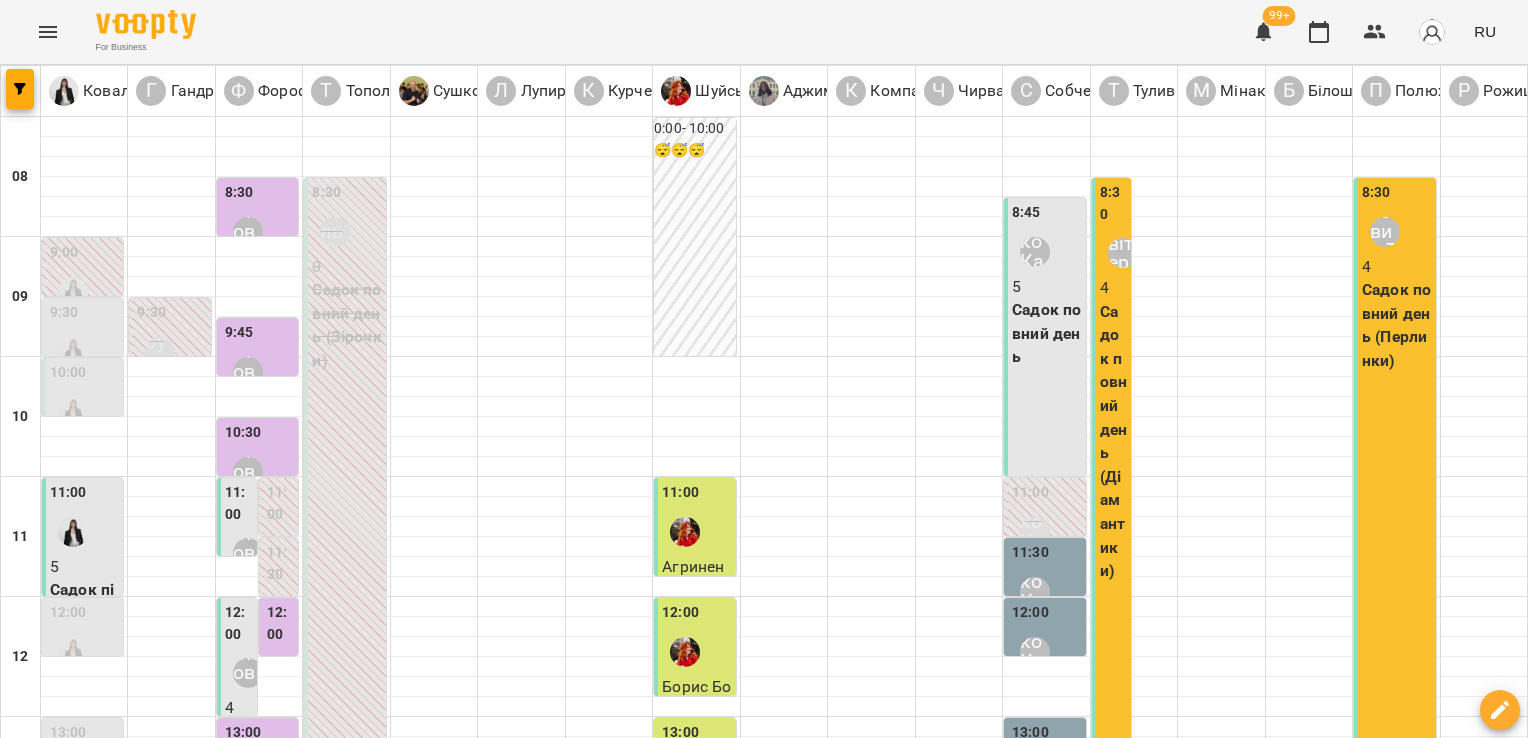 scroll, scrollTop: 472, scrollLeft: 0, axis: vertical 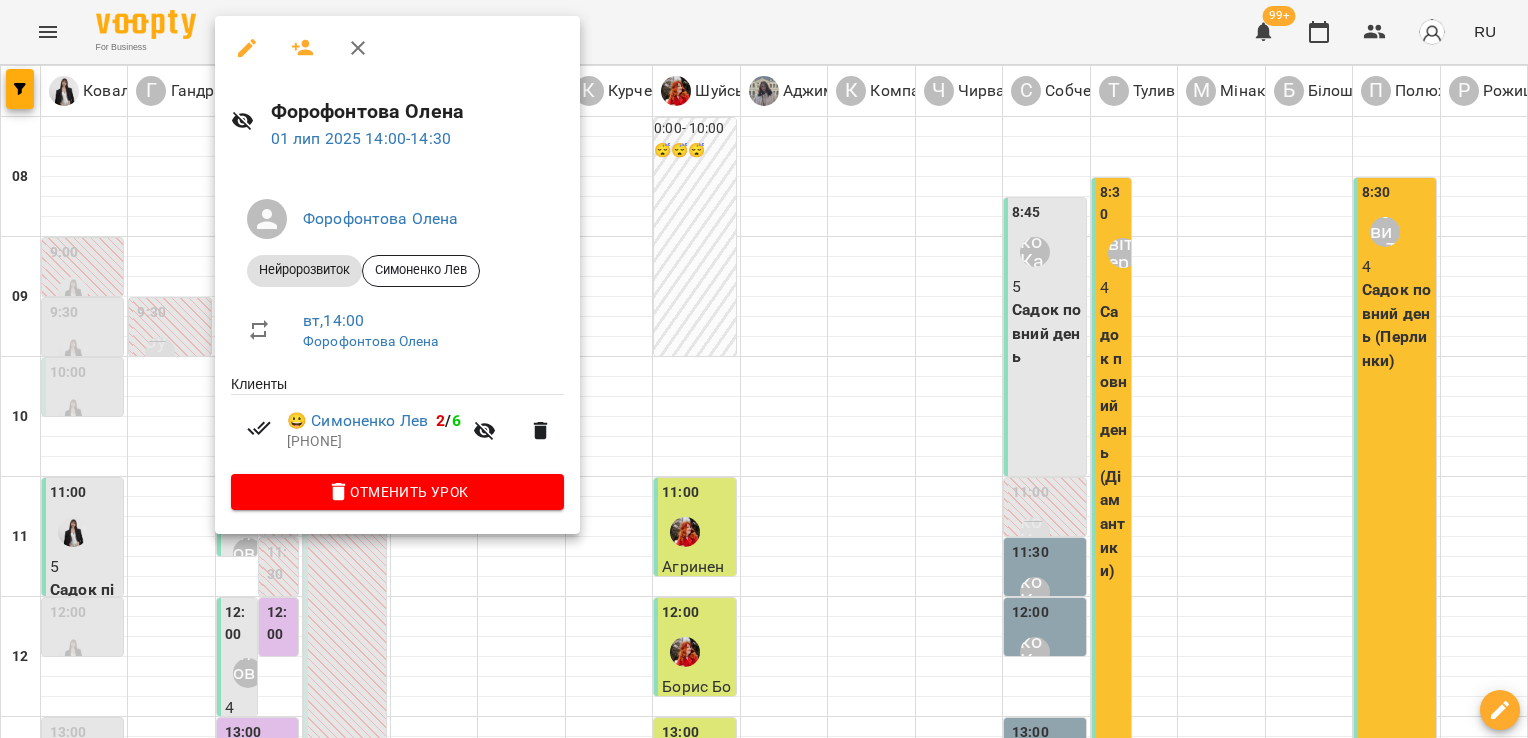 click at bounding box center [764, 369] 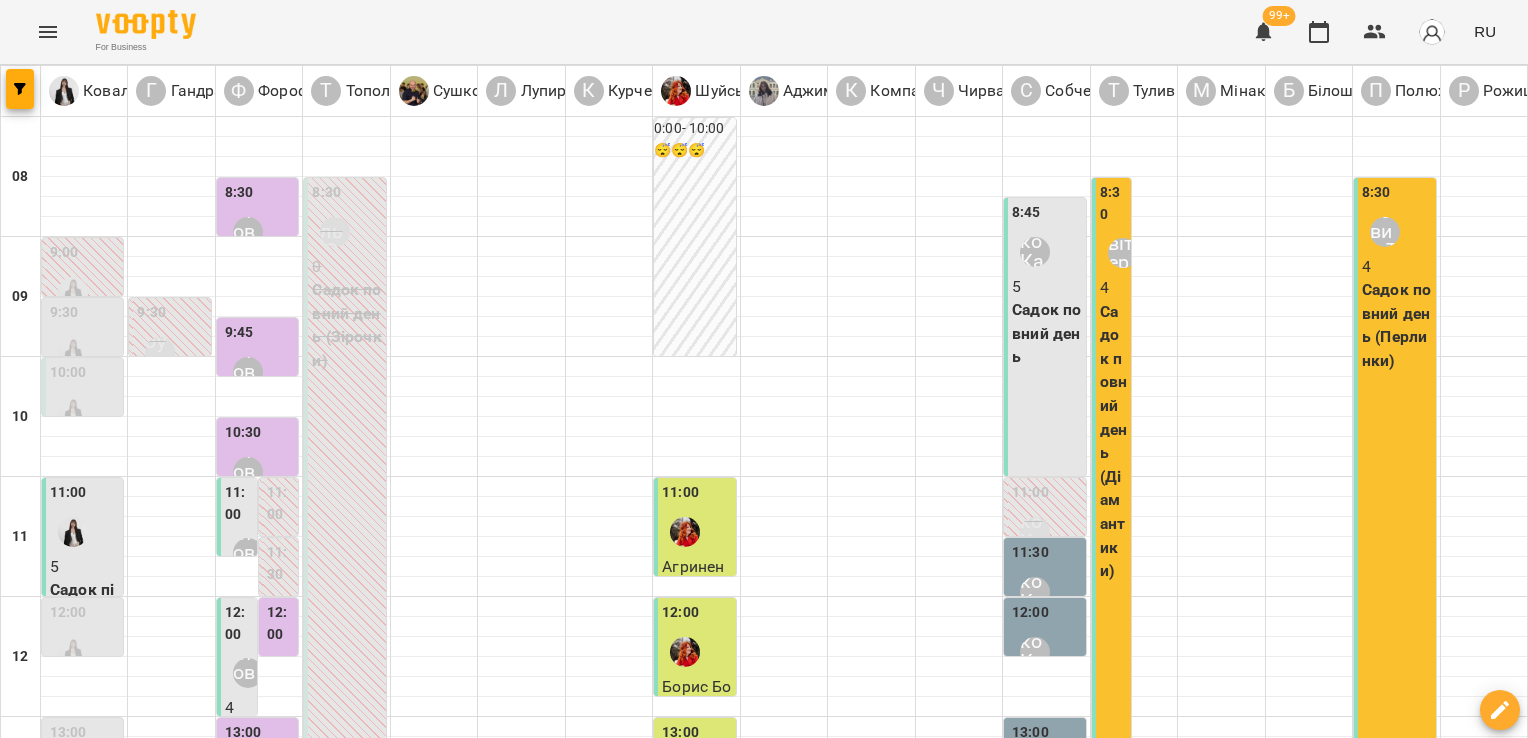 click at bounding box center [784, 887] 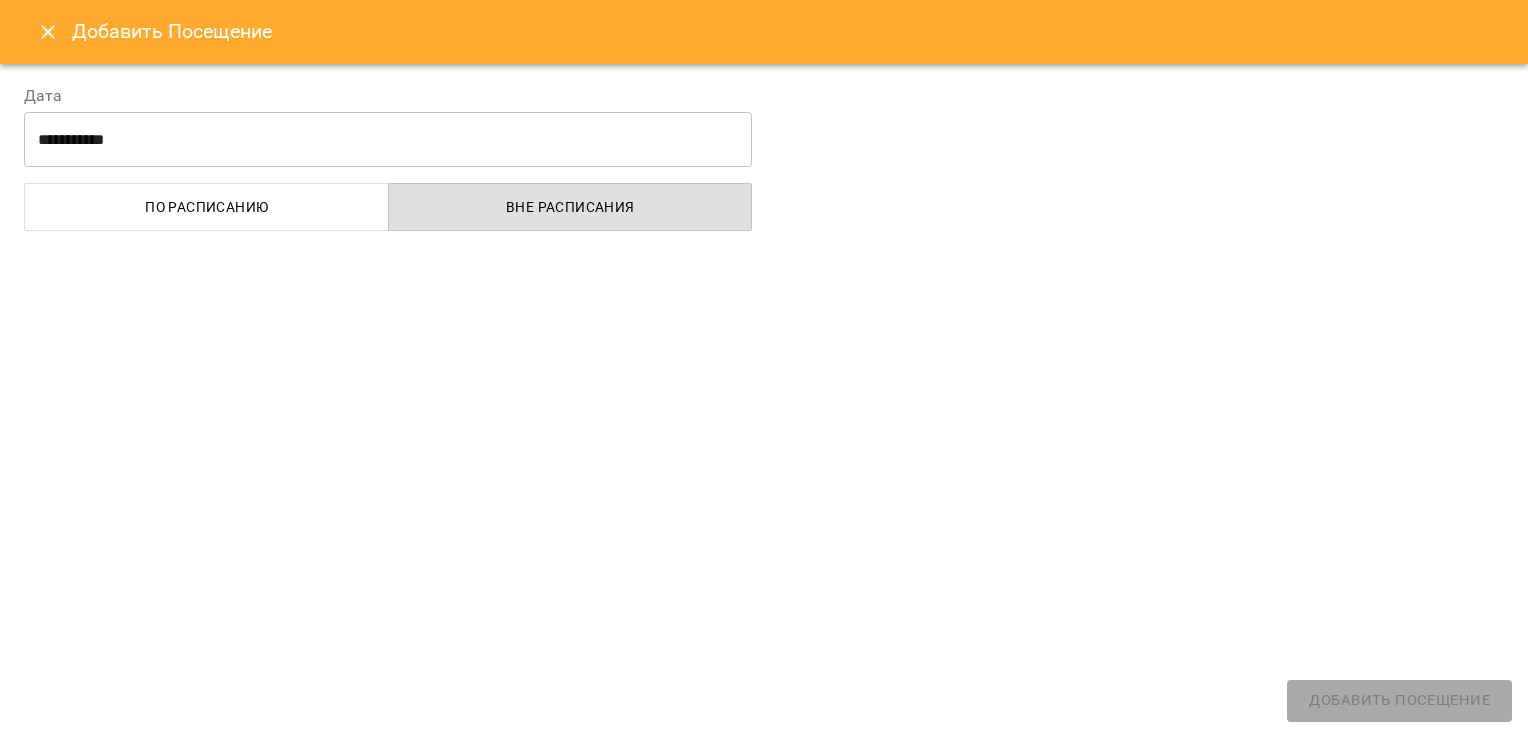 select 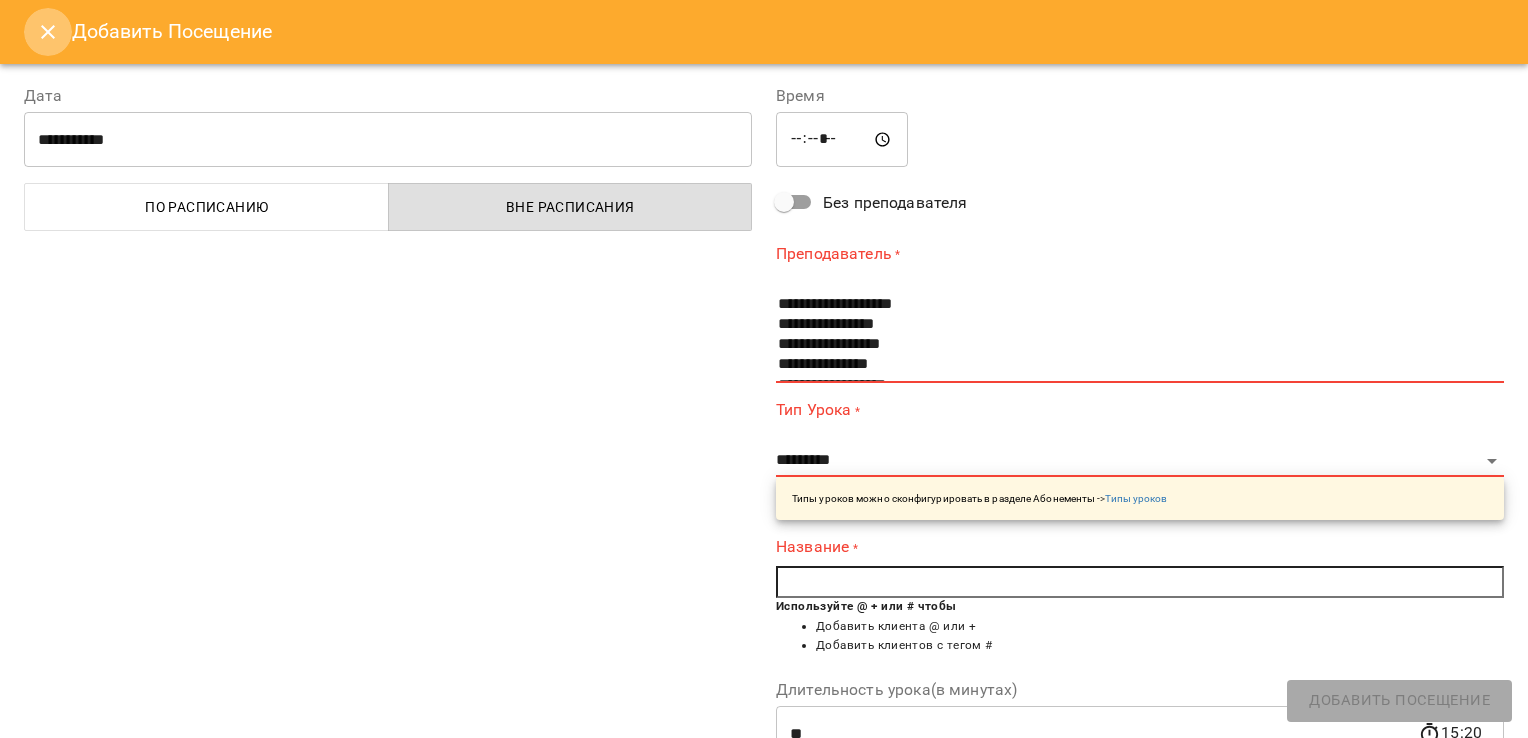 click 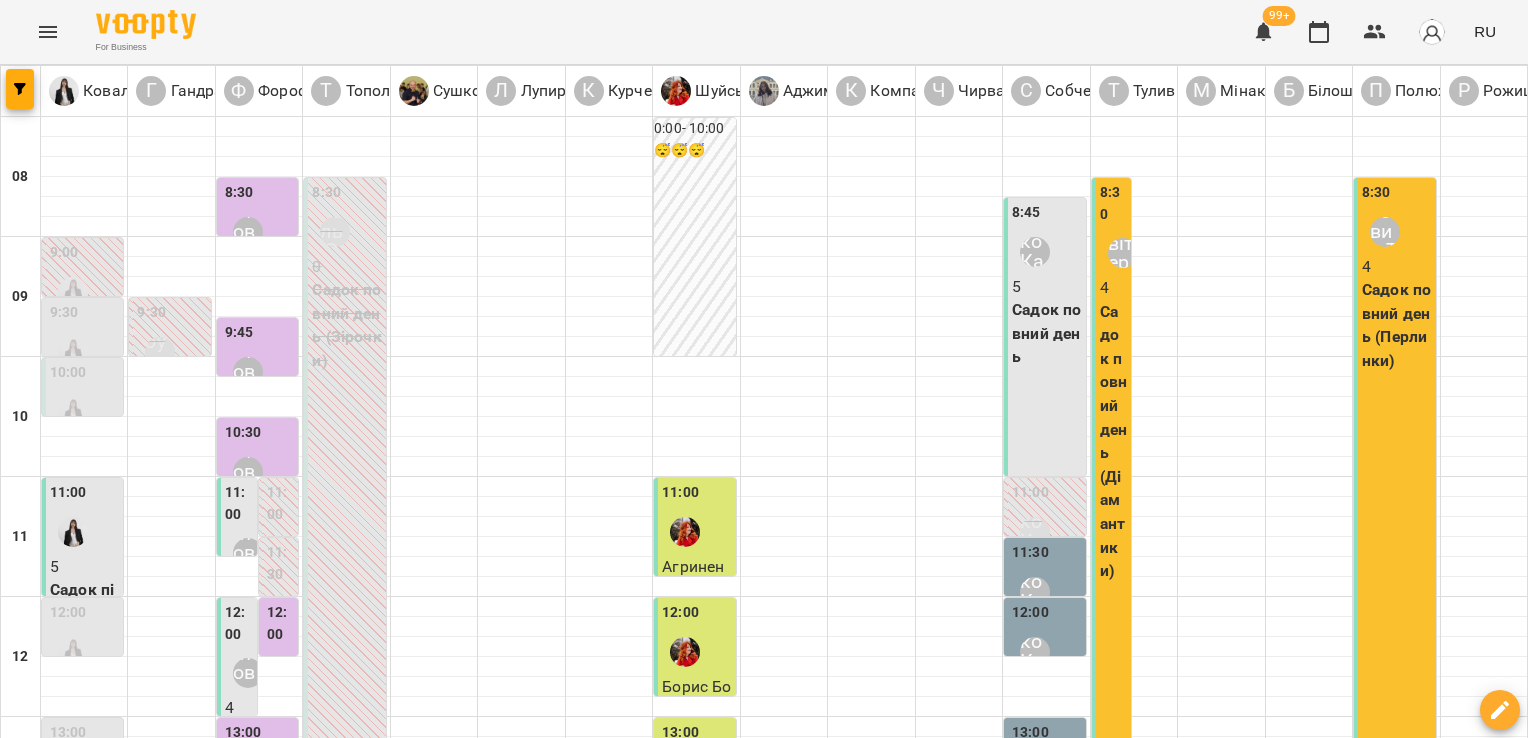 scroll, scrollTop: 938, scrollLeft: 0, axis: vertical 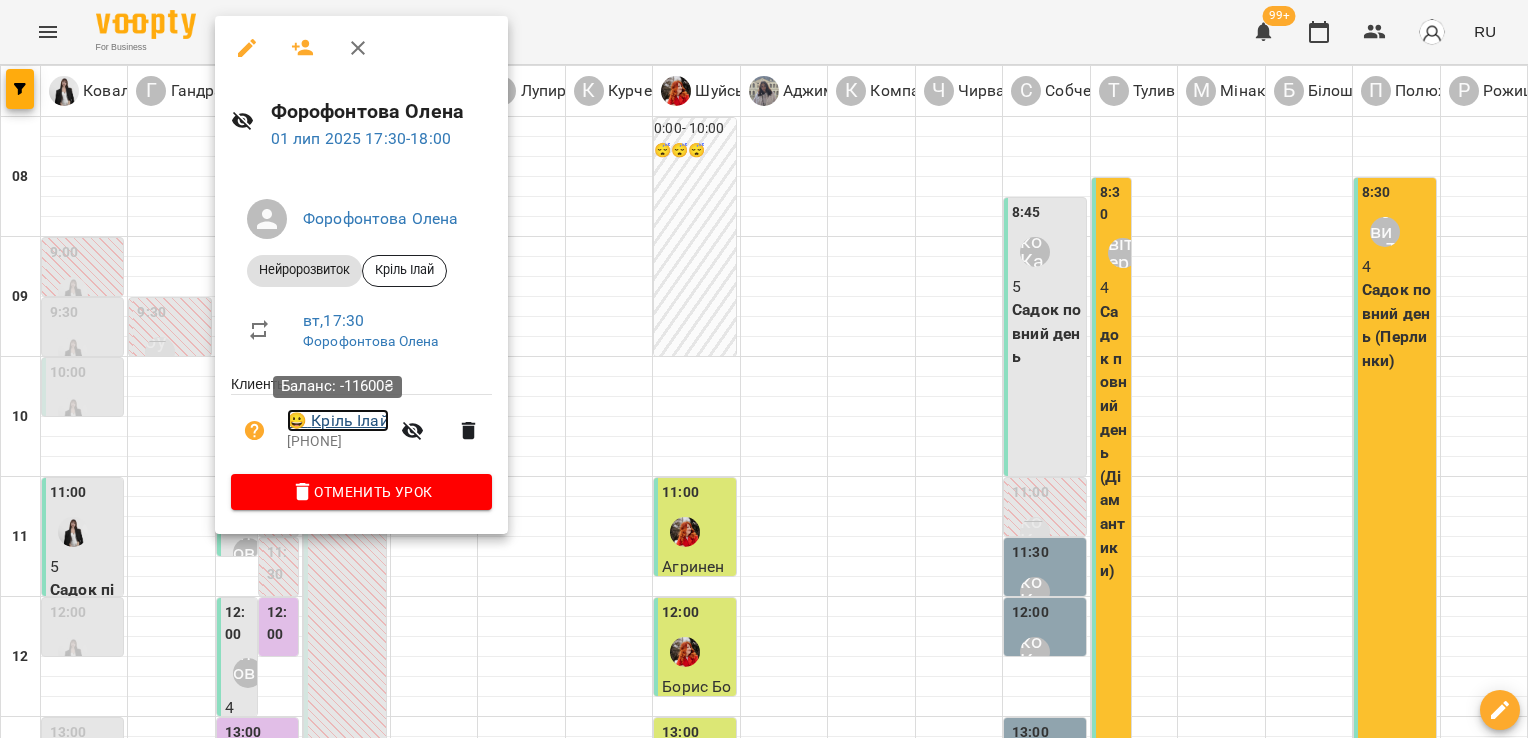 click on "😀   [LAST] [FIRST]" at bounding box center (338, 421) 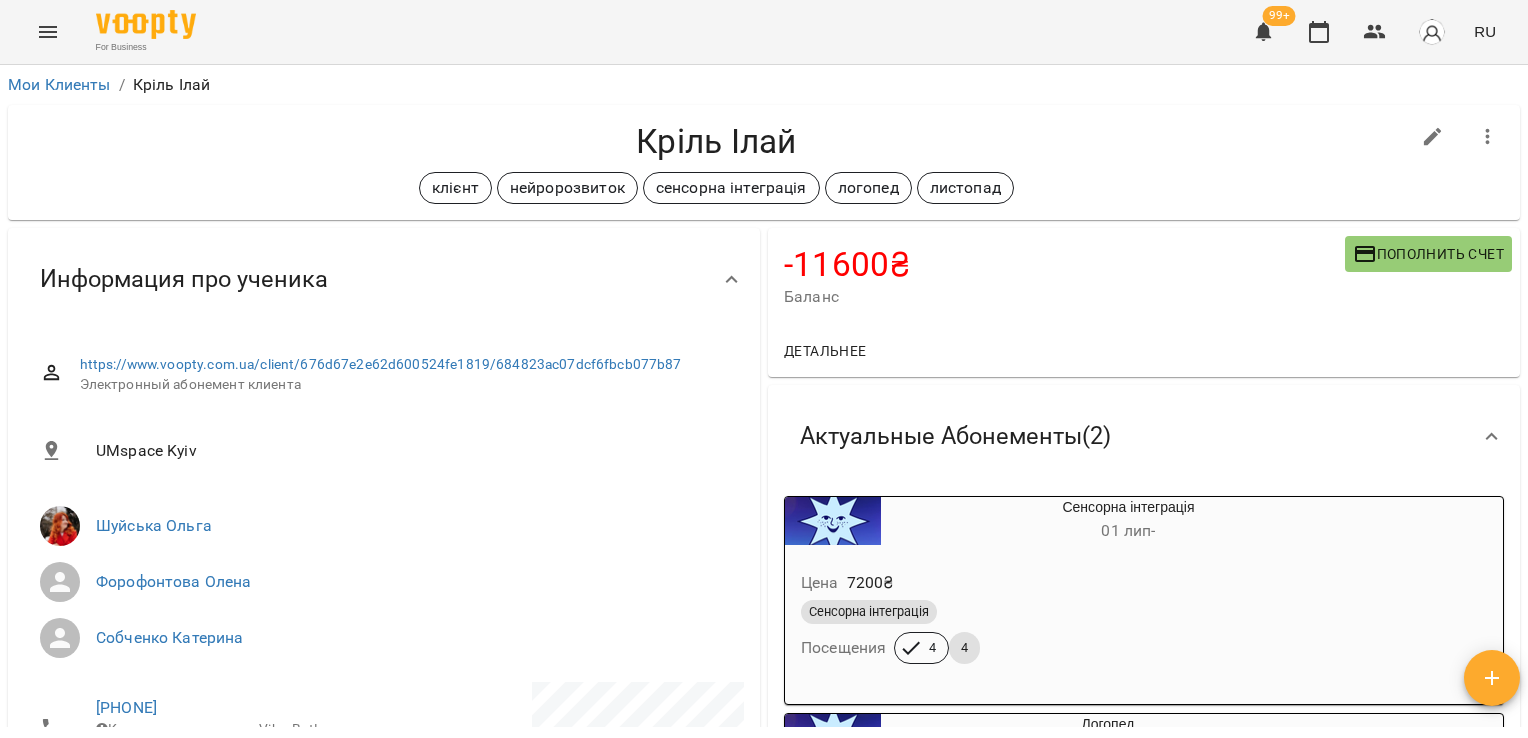 click on "For Business 99+ RU Мои Клиенты / [LAST] [FIRST] [LAST] [FIRST] клієнт нейророзвиток сенсорна інтеграція логопед листопад -11600 ₴ Баланс Пополнить счет Детальнее -11600   ₴ Абонементы -7200 ₴   Сенсорна інтеграція  -4400 ₴   Логопед Актуальные Абонементы ( 2 ) Сенсорна інтеграція  01 лип  -   Цена 7200 ₴ Сенсорна інтеграція Посещения 4 4 Логопед 01 лип  -   Цена 4400 ₴ Абілітолог 30 хв логопед Посещения 3 5 Добавить Абонемент История абонементов Настройка доступных абонементов Нет актуальных абонементов Сохранить Информация про ученика UMspace Kyiv +[PHONE] !" at bounding box center [764, 401] 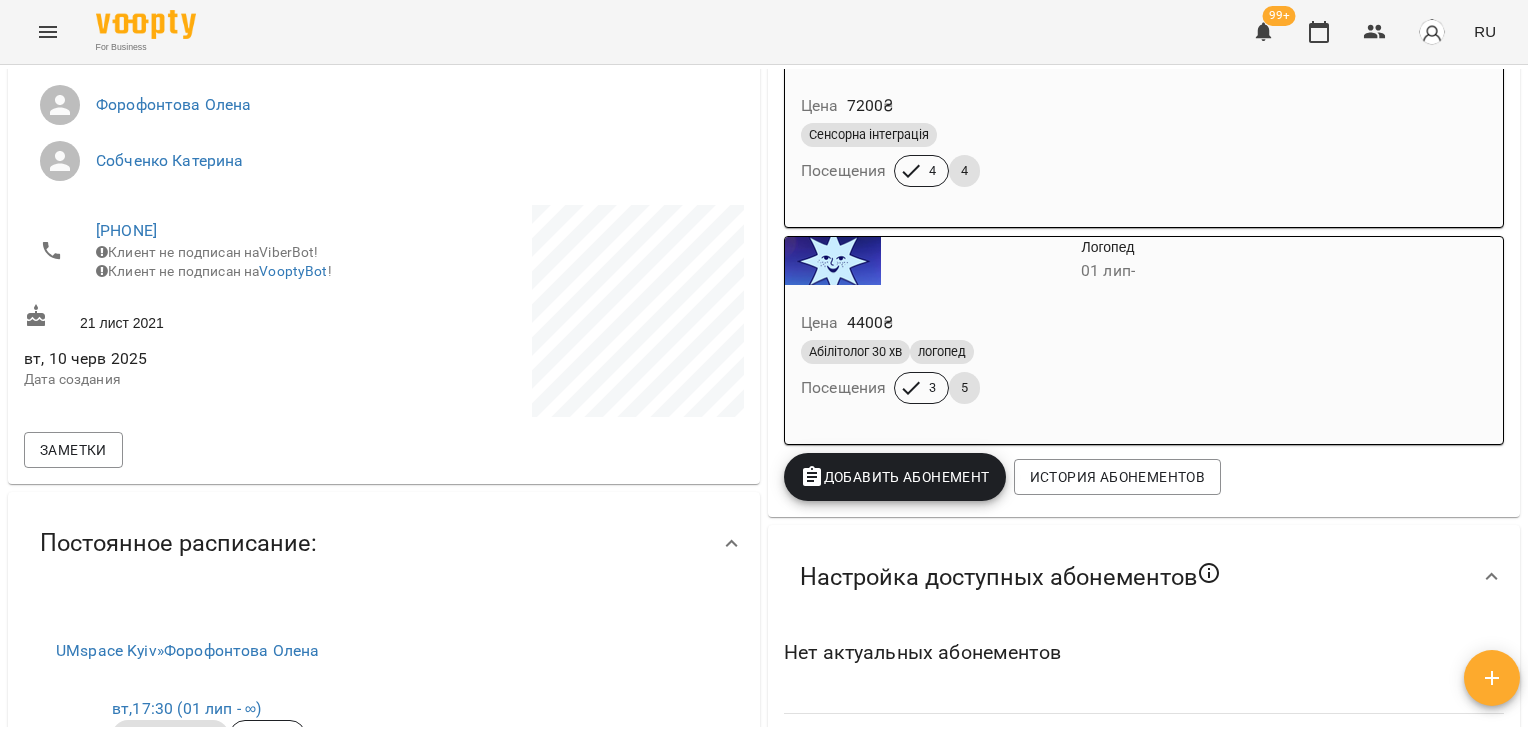 scroll, scrollTop: 484, scrollLeft: 0, axis: vertical 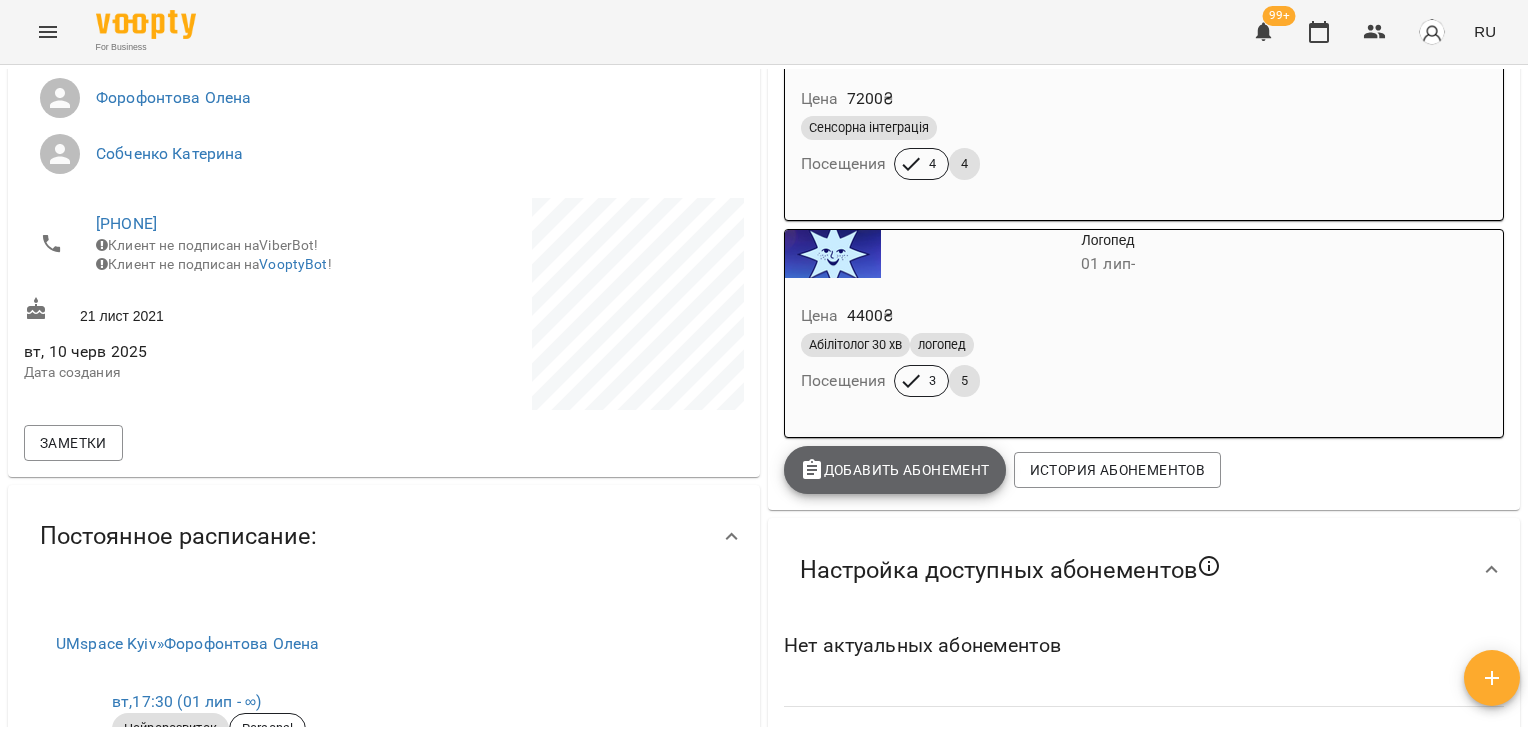 click on "Добавить Абонемент" at bounding box center (895, 470) 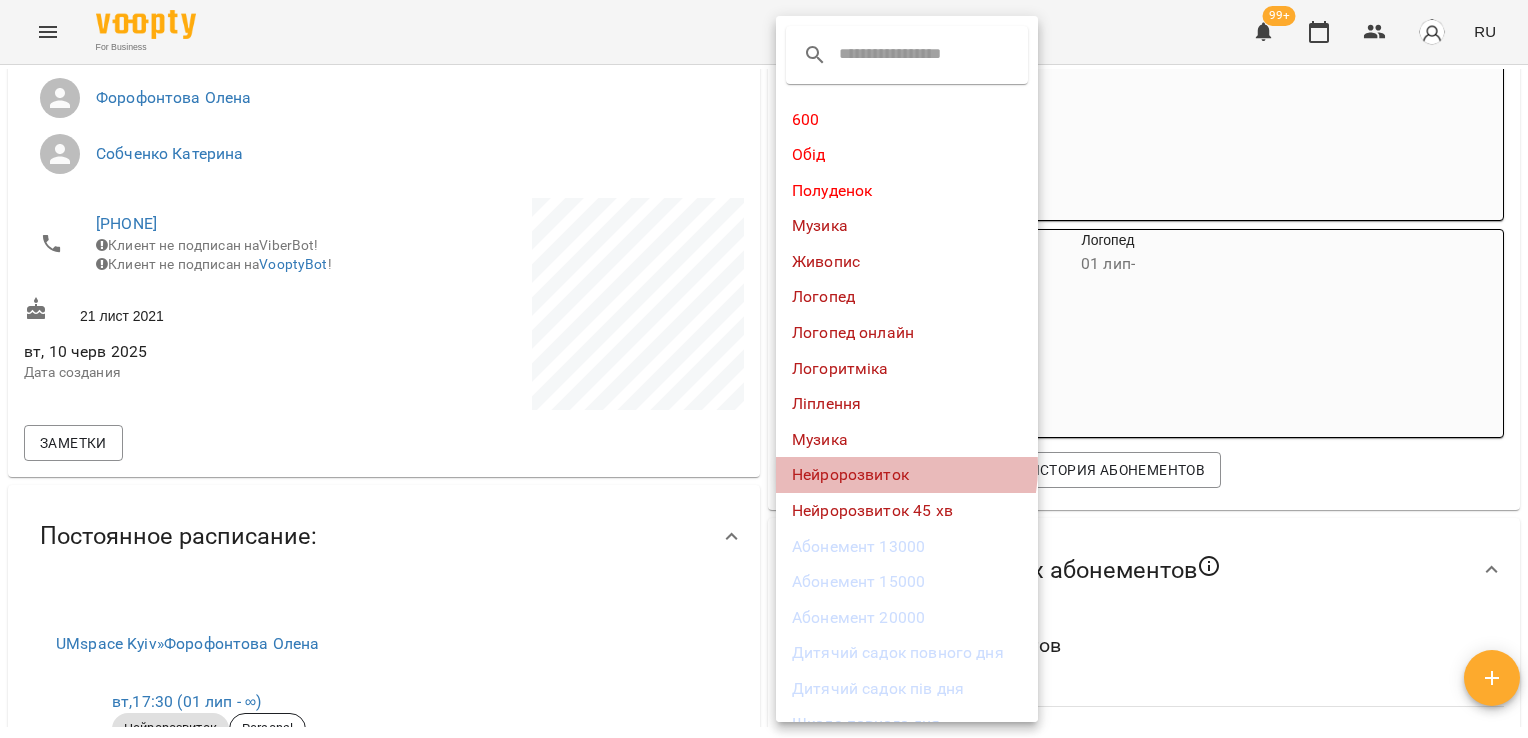 click on "Нейророзвиток" at bounding box center [907, 475] 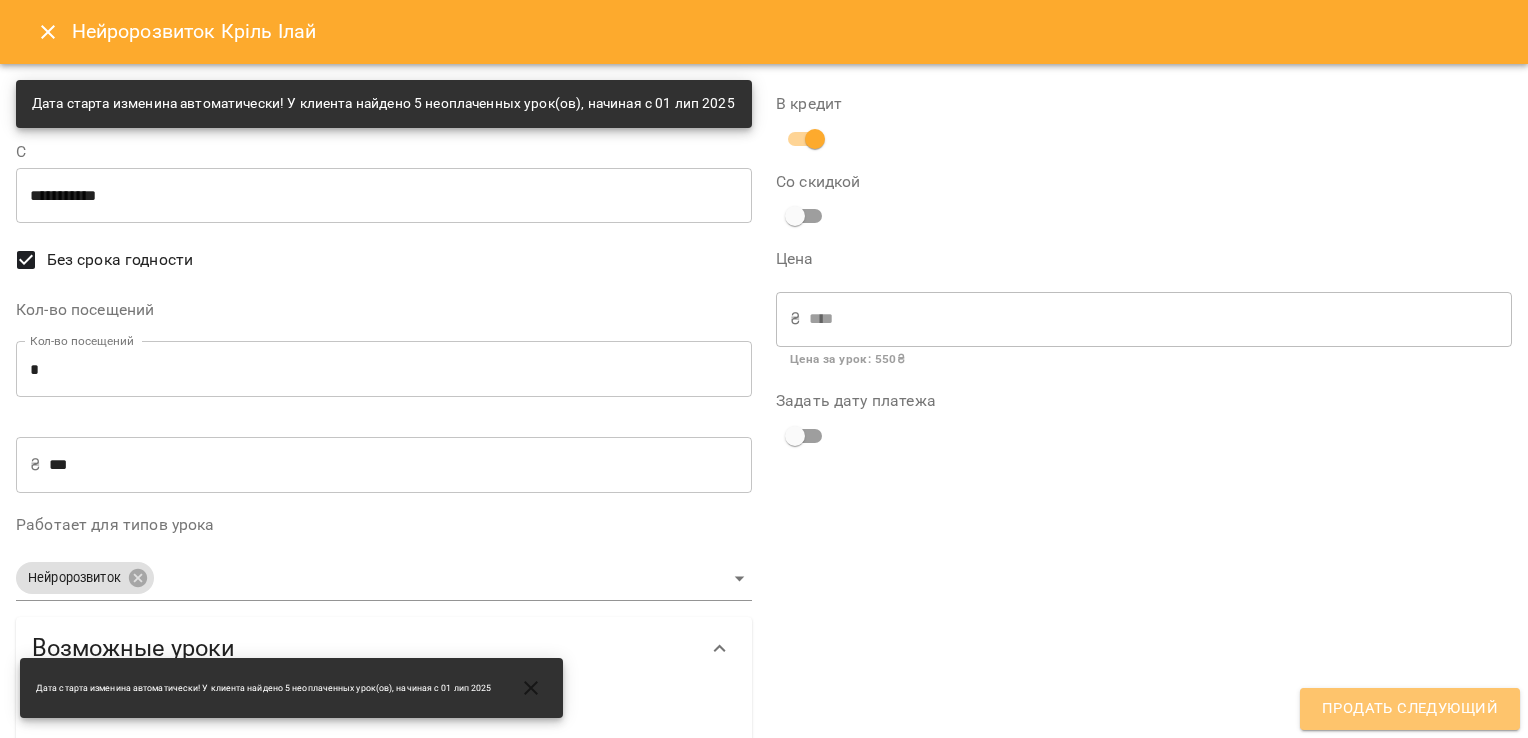 click on "Продать следующий" at bounding box center (1410, 709) 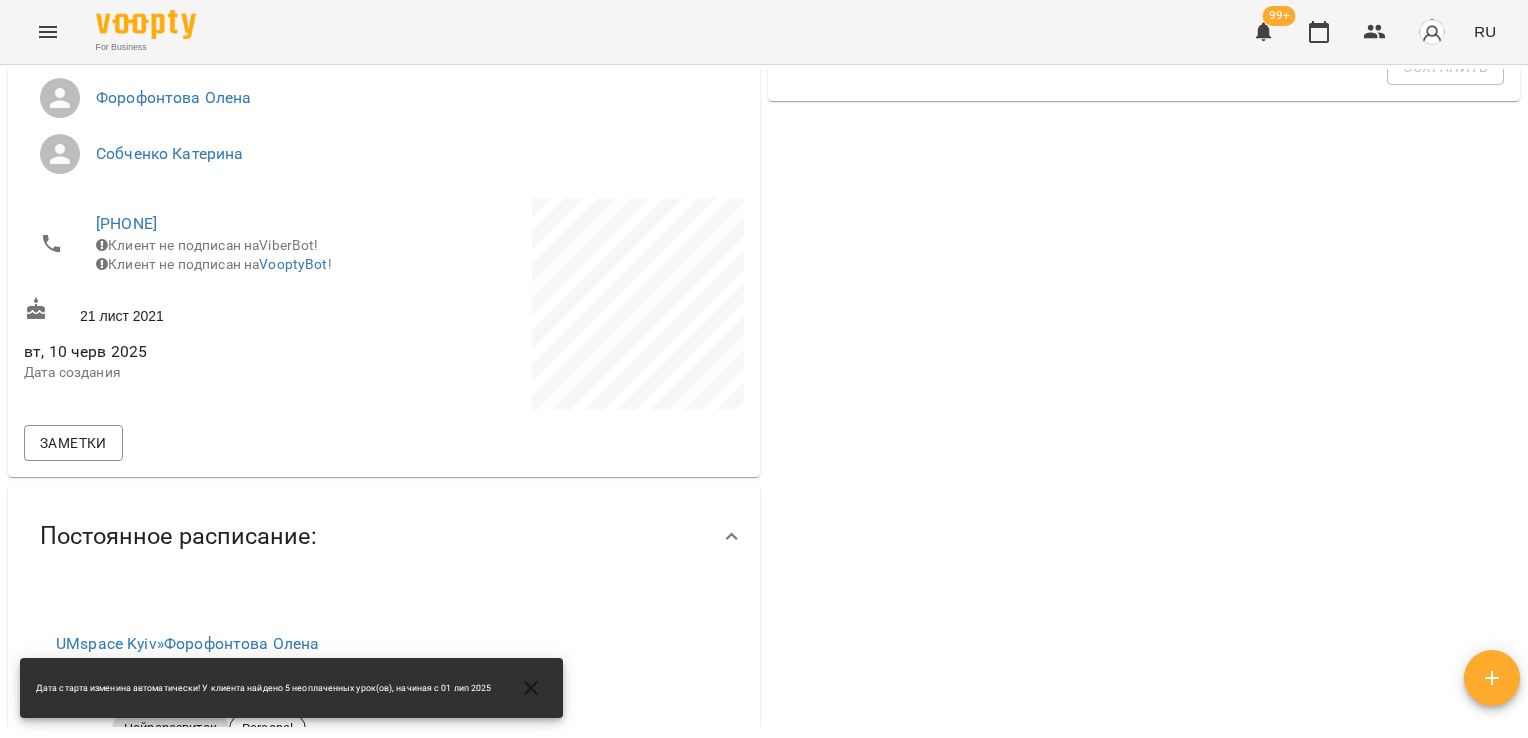 scroll, scrollTop: 0, scrollLeft: 0, axis: both 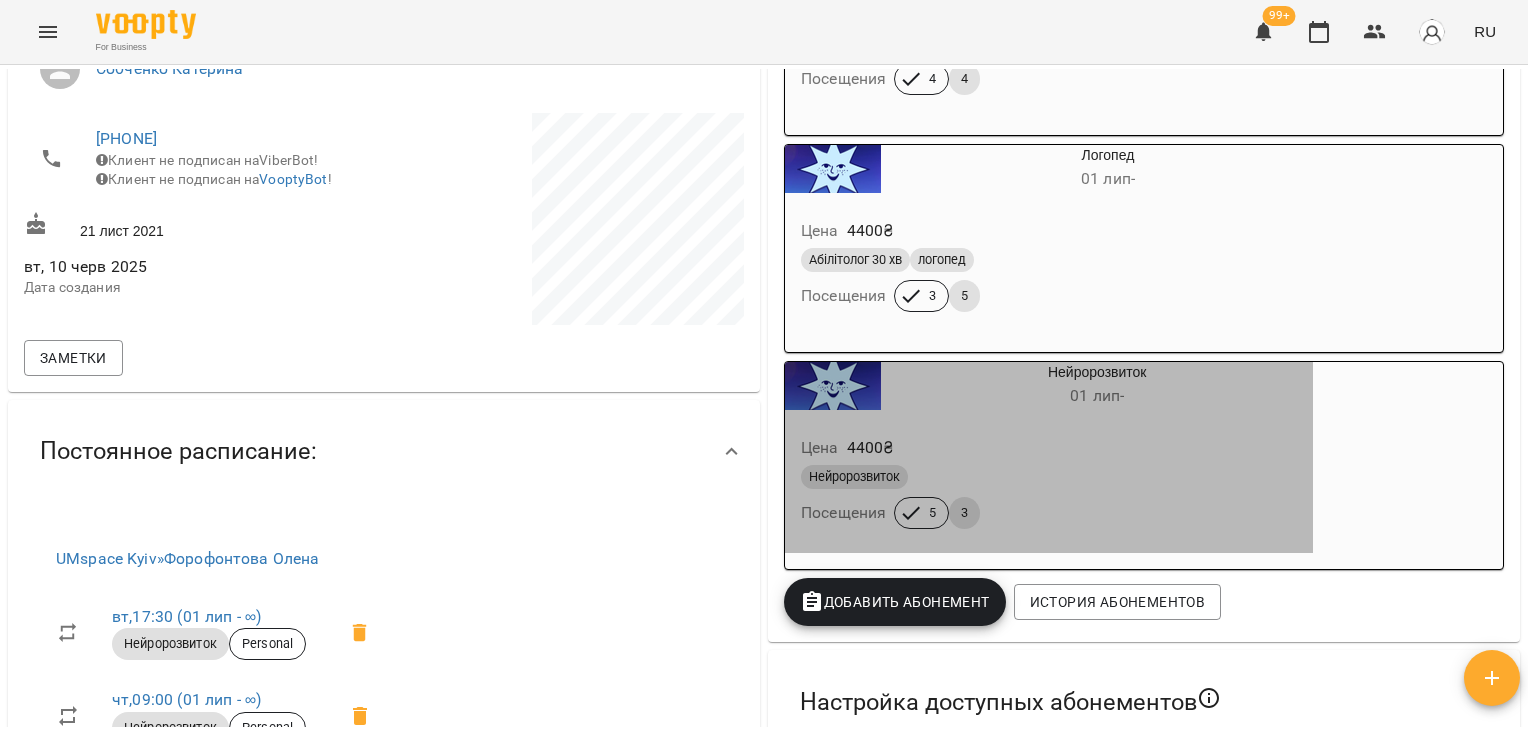 click on "Нейророзвиток 01 лип  -" at bounding box center (1049, 386) 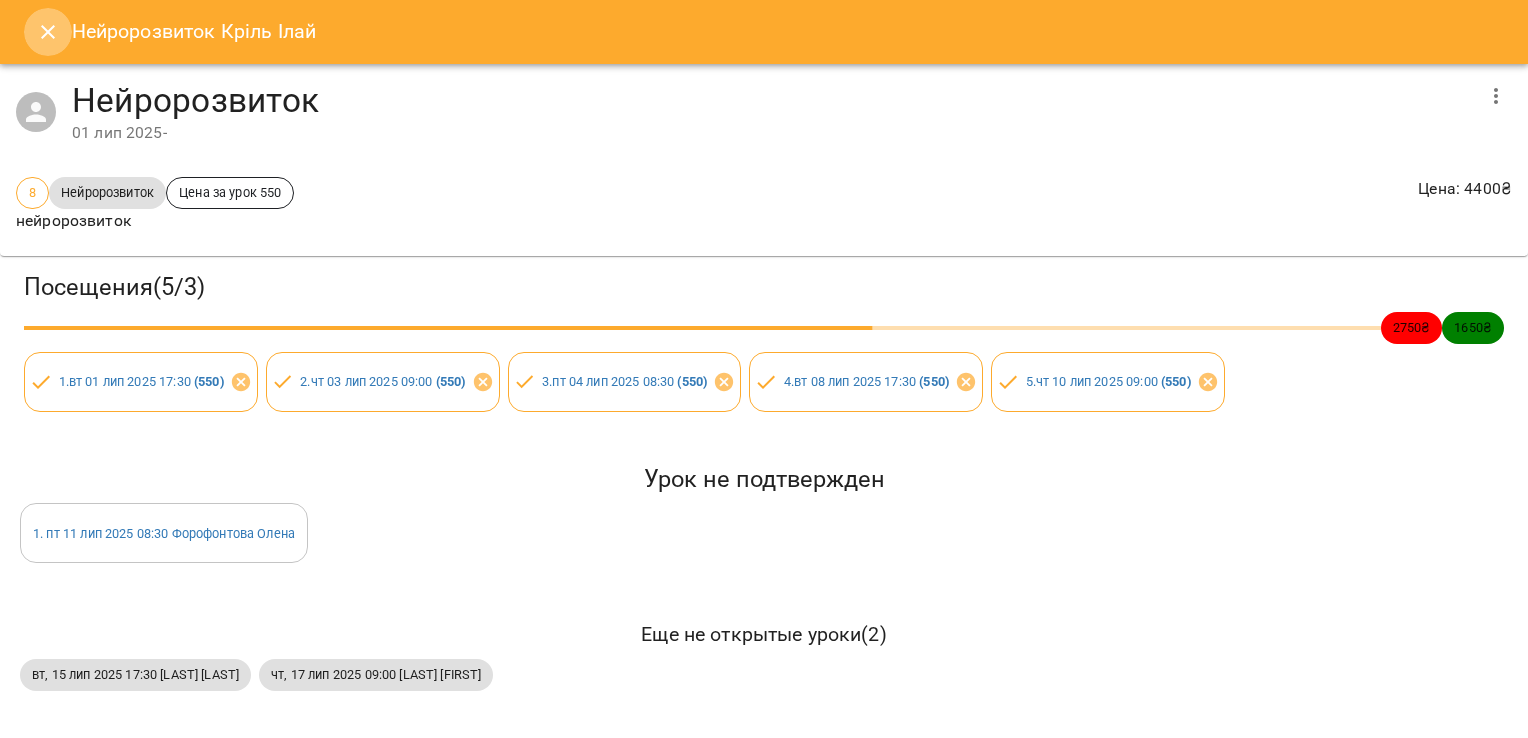 click 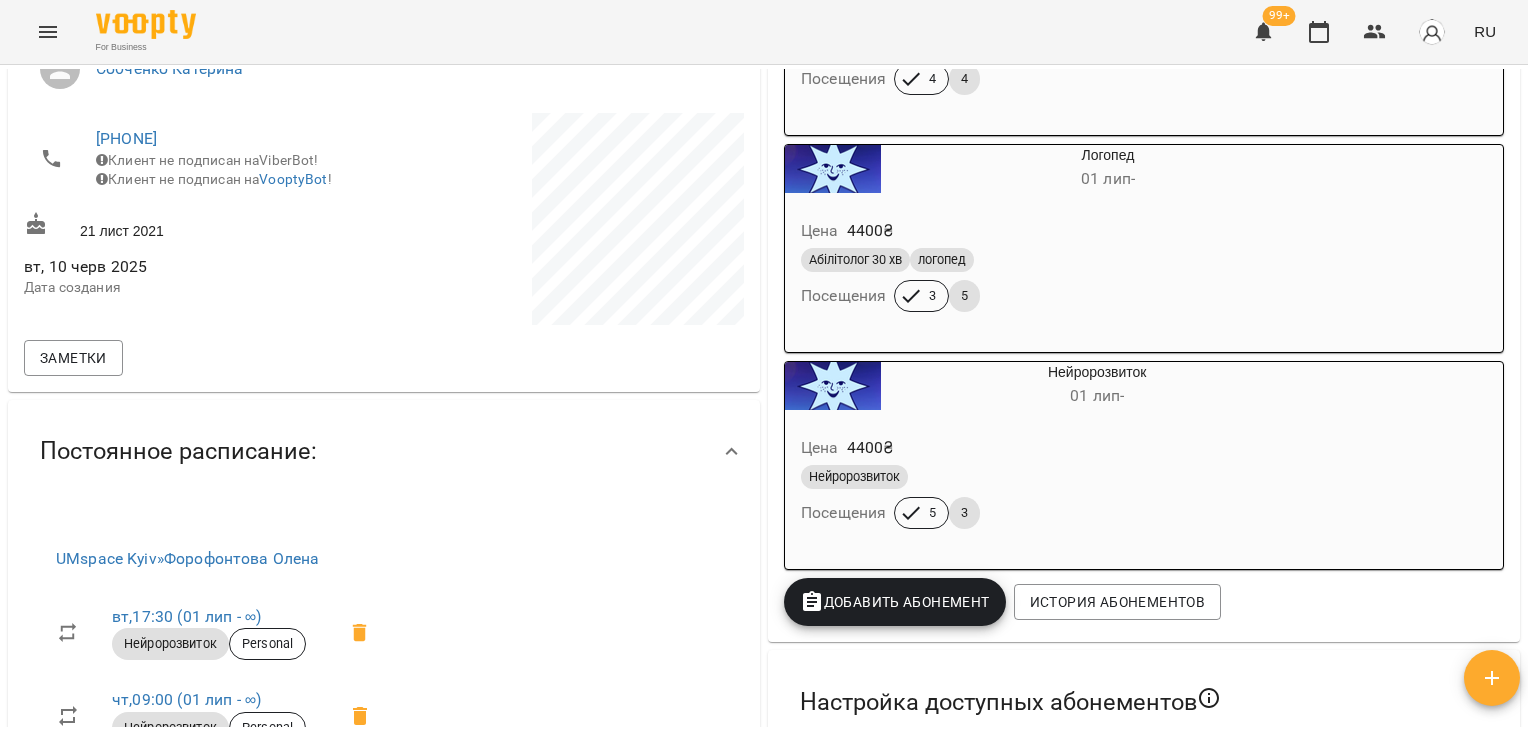scroll, scrollTop: 0, scrollLeft: 0, axis: both 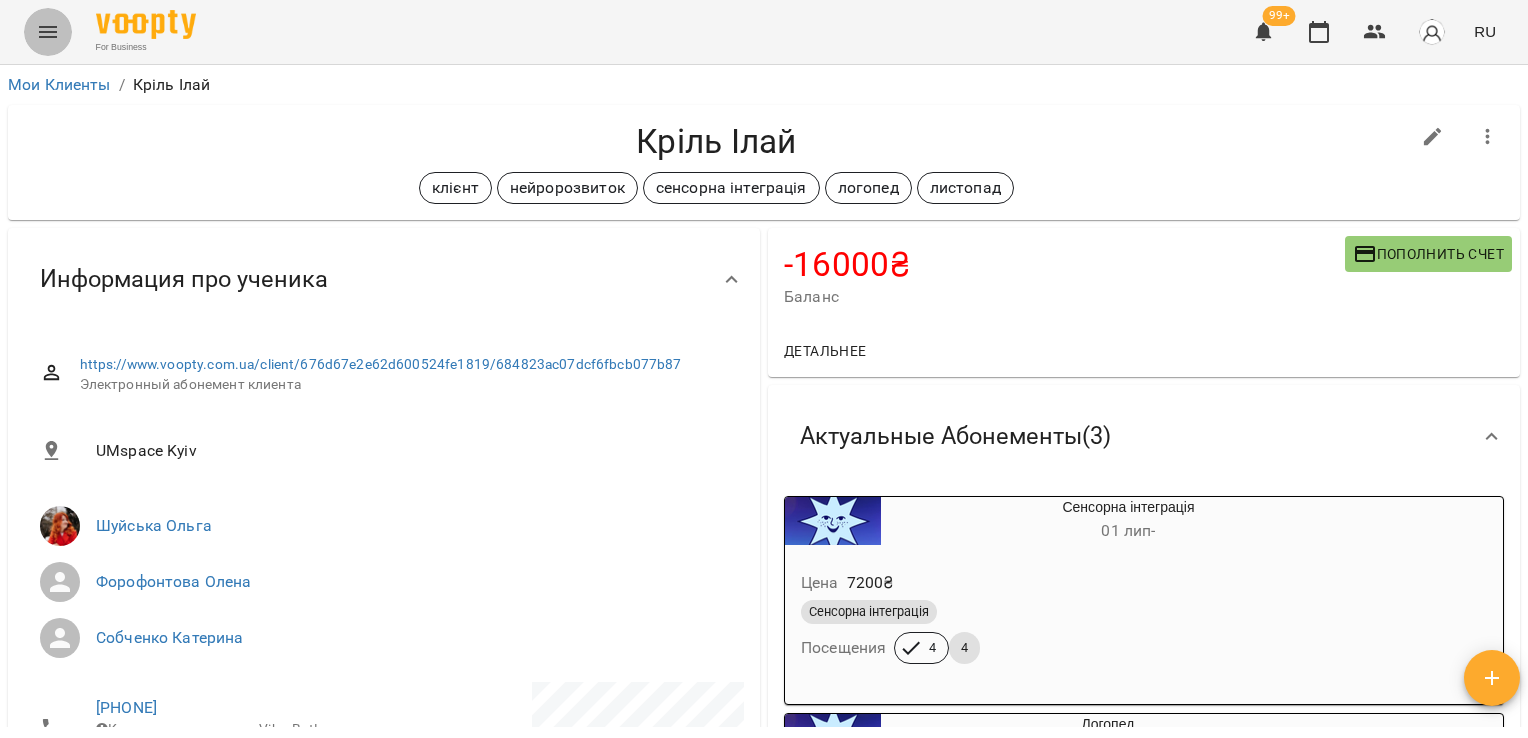 click at bounding box center [48, 32] 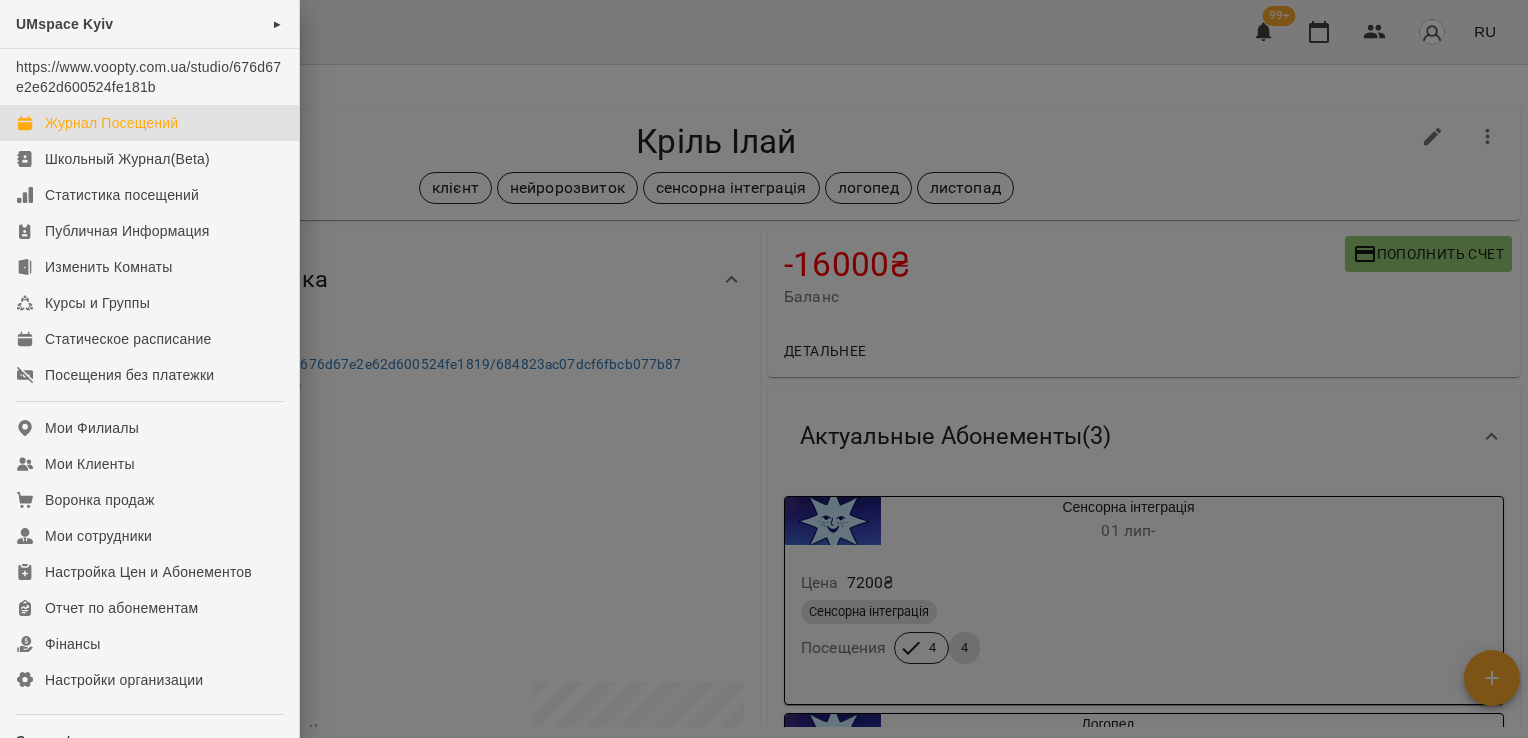 click on "Журнал Посещений" at bounding box center [149, 123] 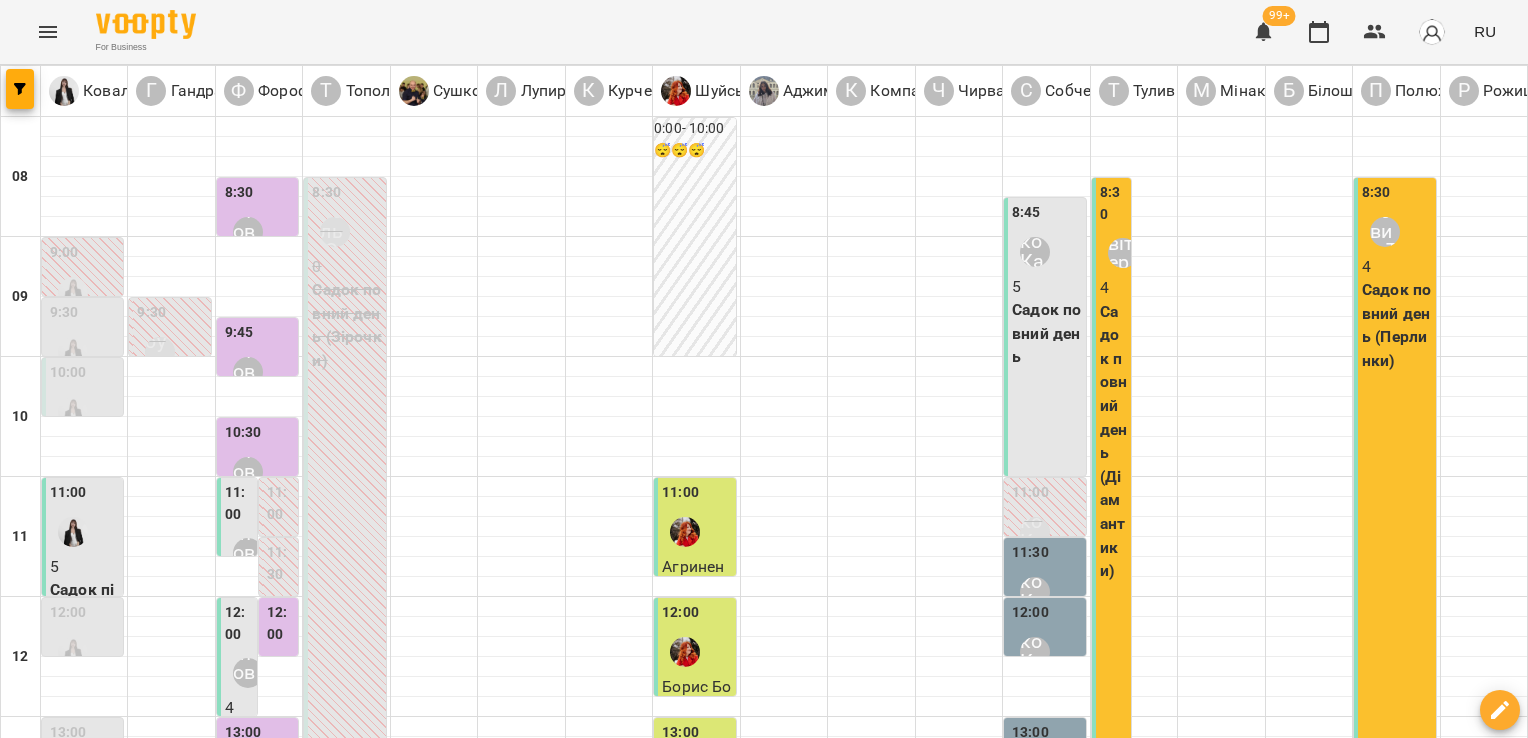 scroll, scrollTop: 1017, scrollLeft: 0, axis: vertical 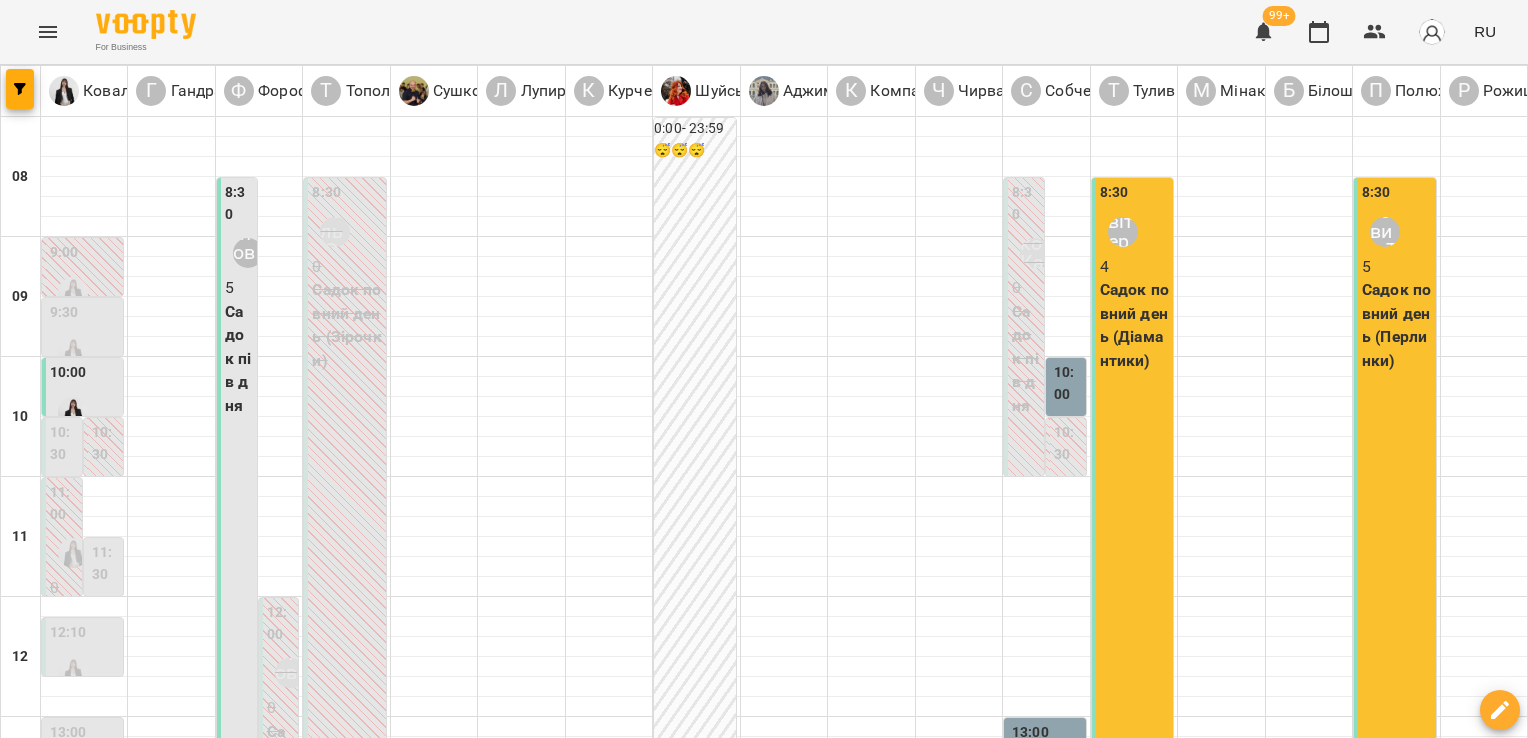 click on "14:30 [LAST] [FIRST]" at bounding box center [259, 938] 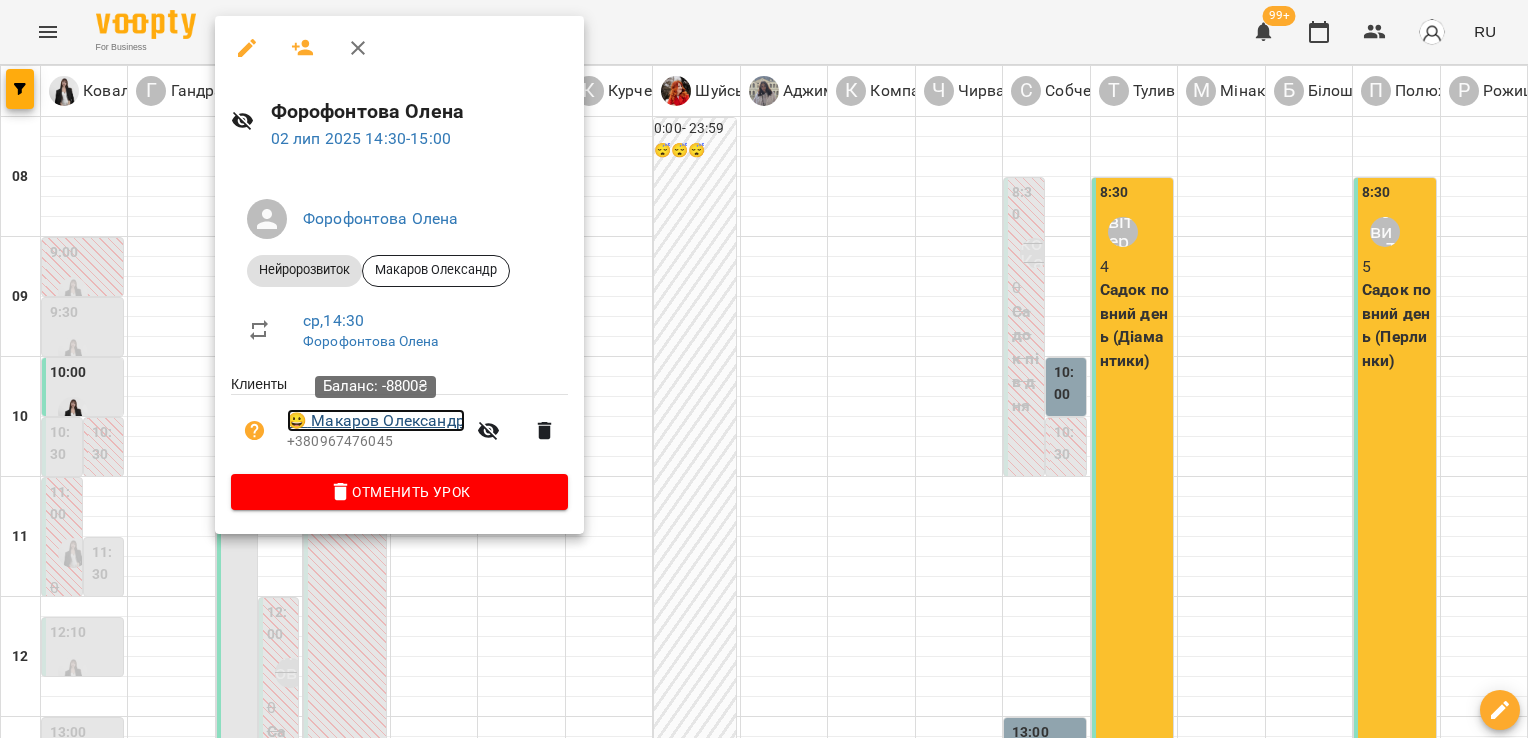 click on "😀   [LAST] [FIRST]" at bounding box center [376, 421] 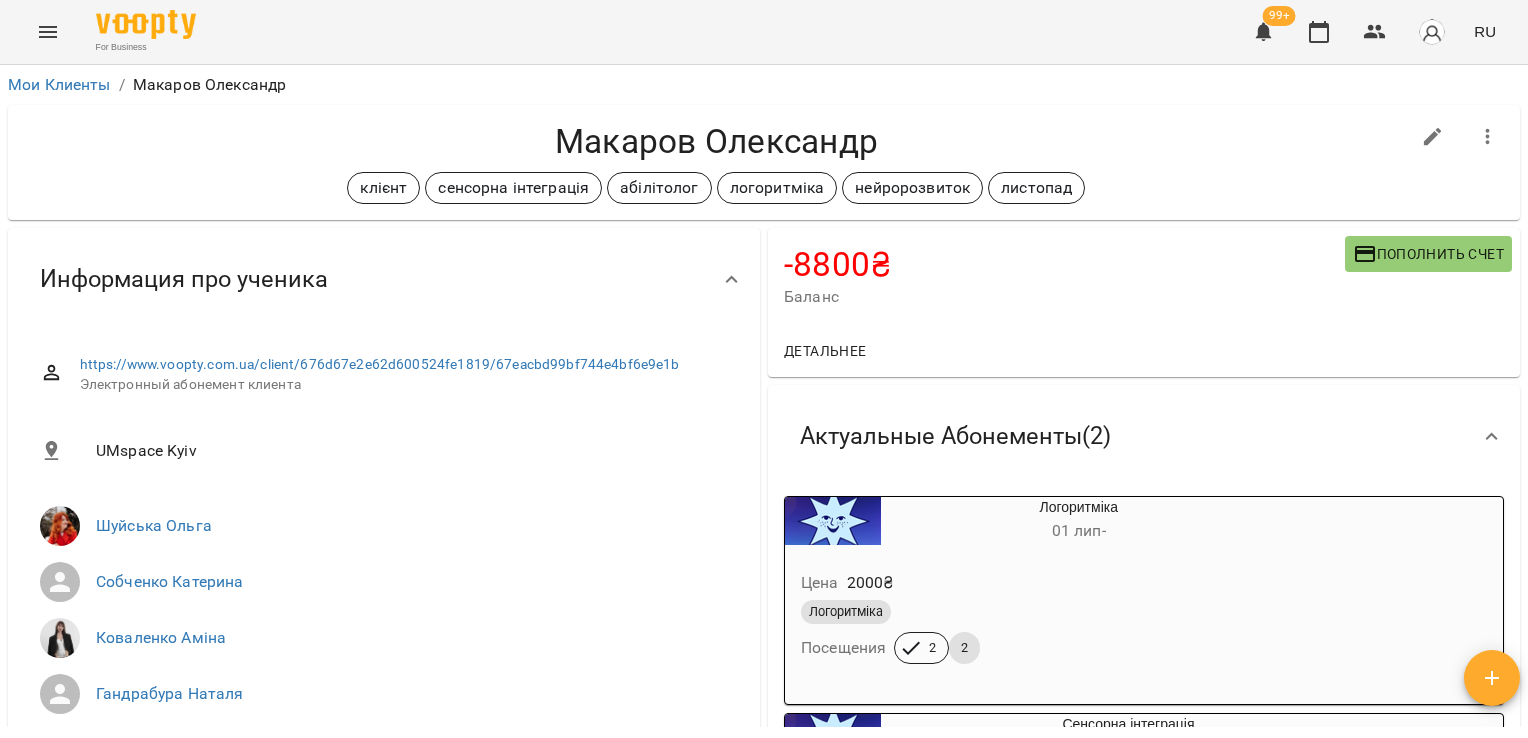 click on "For Business 99+ RU Мои Клиенты / [LAST] [FIRST] [LAST] [FIRST] клієнт сенсорна інтеграція абілітолог логоритміка нейророзвиток листопад -8800 ₴ Баланс Пополнить счет Детальнее -8800   ₴ Абонементы -2000 ₴   Логоритміка -6800 ₴   Сенсорна інтеграція  Актуальные Абонементы ( 2 ) Логоритміка 01 лип  -   Цена 2000 ₴ Логоритміка Посещения 2 2 Сенсорна інтеграція  03 лип  -   Цена 6800 ₴ Сенсорна інтеграція Посещения 3 5 Добавить Абонемент История абонементов Настройка доступных абонементов Нет актуальных абонементов Сохранить UMspace Kyiv !  »" at bounding box center [764, 401] 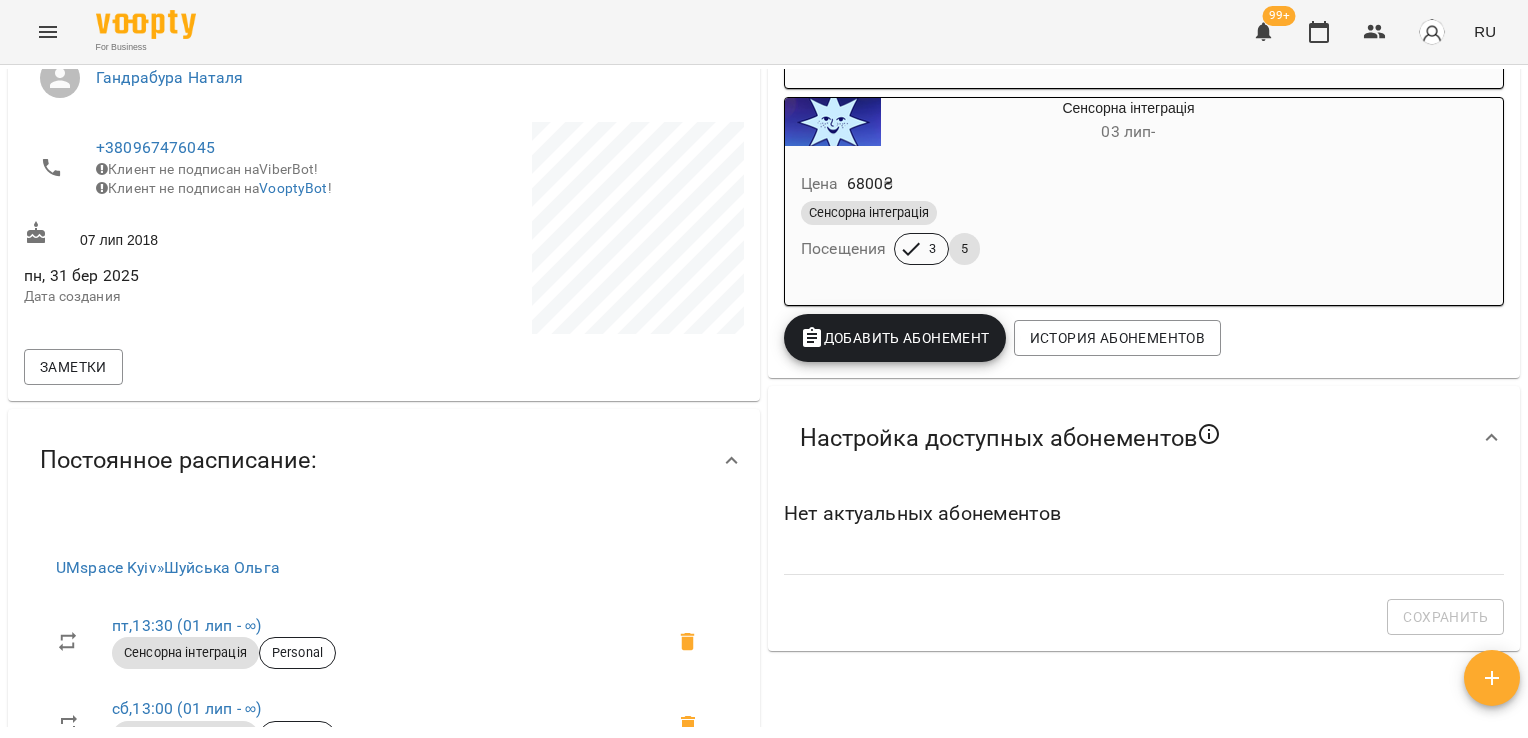 scroll, scrollTop: 610, scrollLeft: 0, axis: vertical 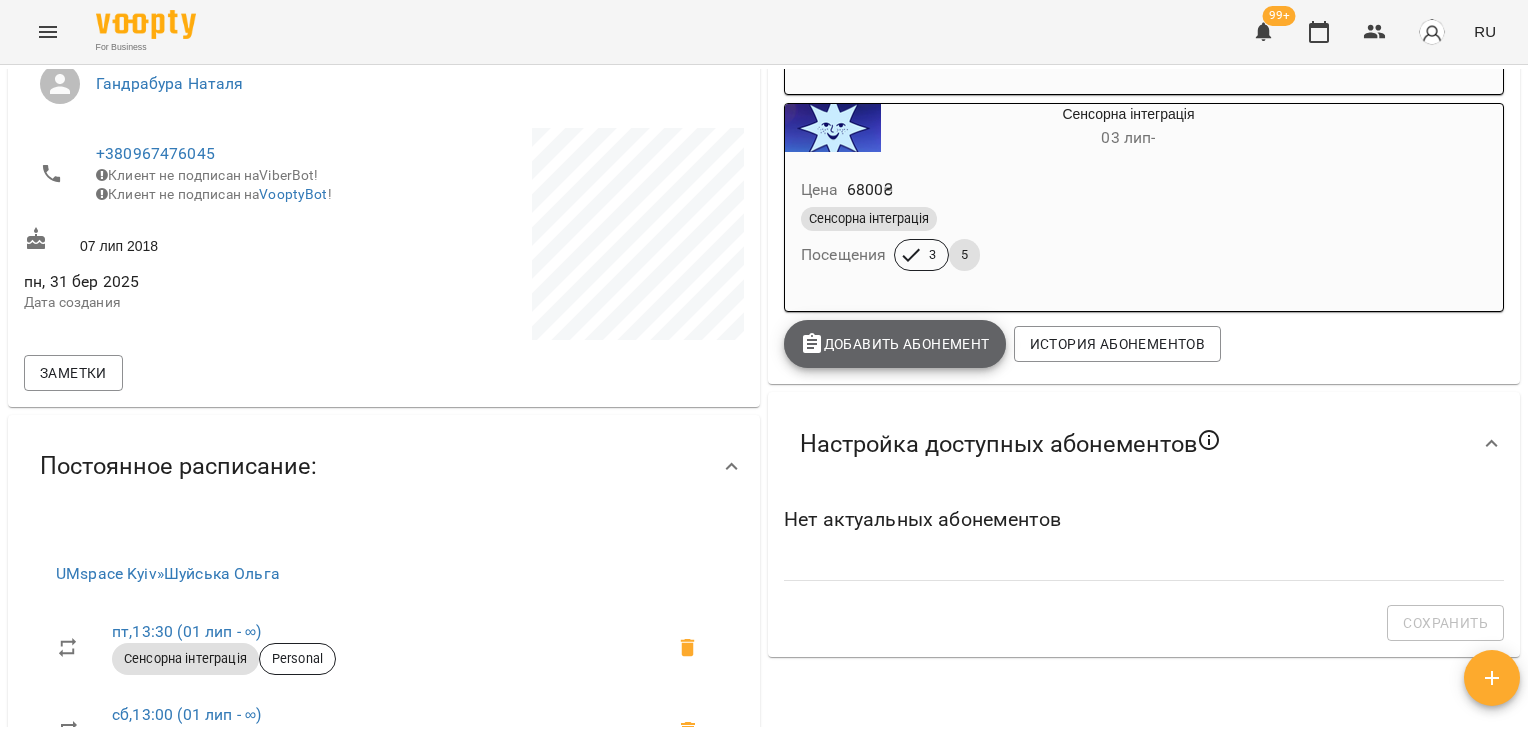 click on "Добавить Абонемент" at bounding box center (895, 344) 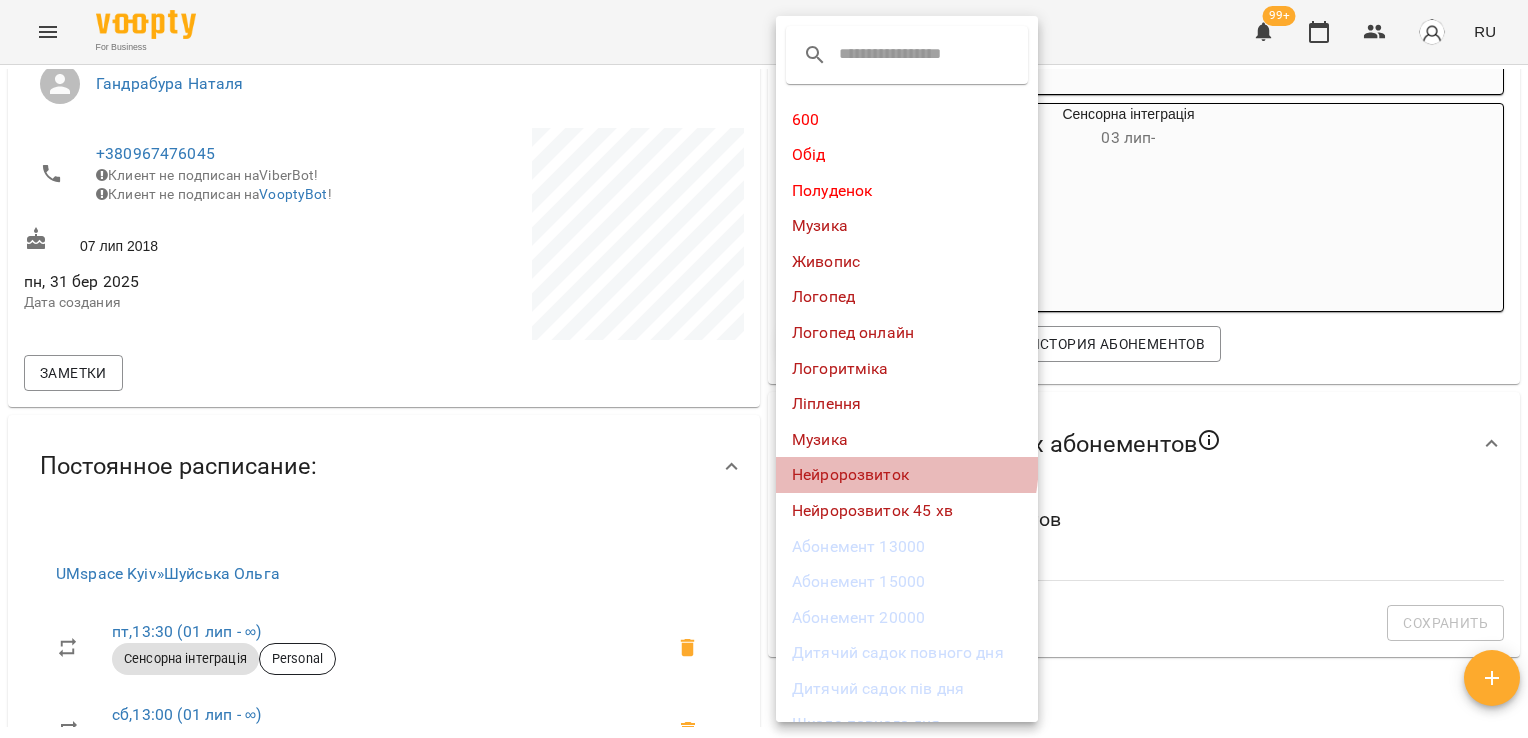 click on "Нейророзвиток" at bounding box center [907, 475] 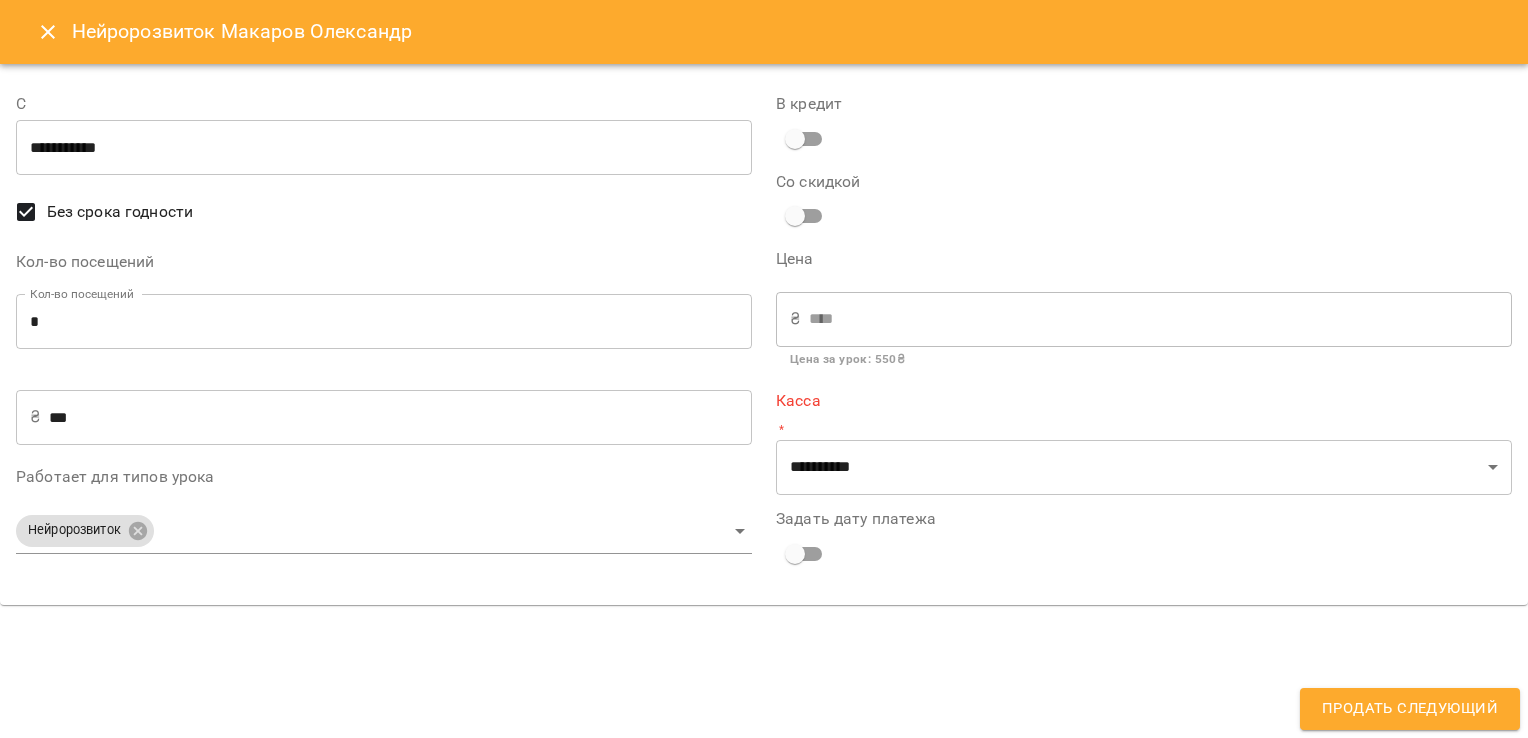 type on "**********" 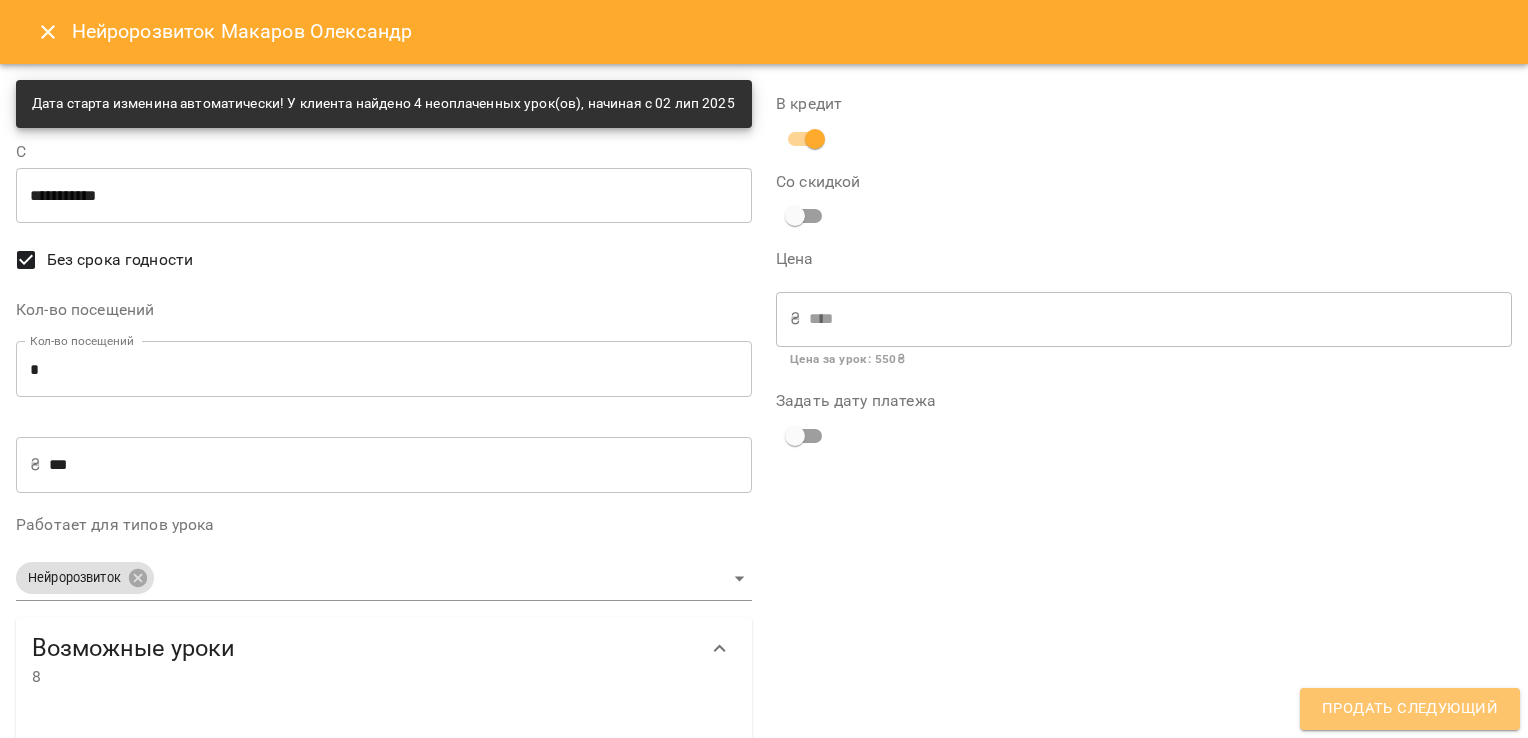 click on "Продать следующий" at bounding box center (1410, 709) 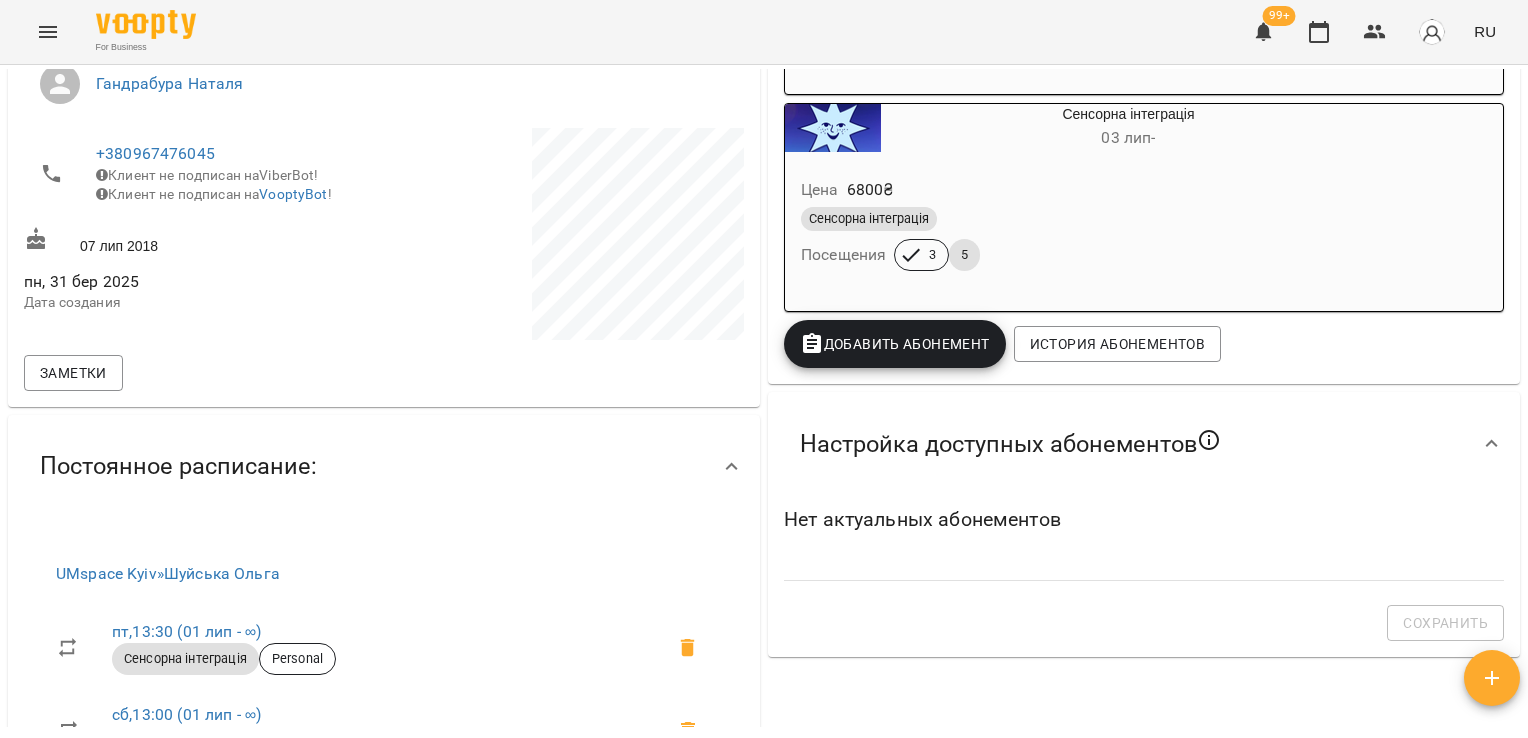 scroll, scrollTop: 0, scrollLeft: 0, axis: both 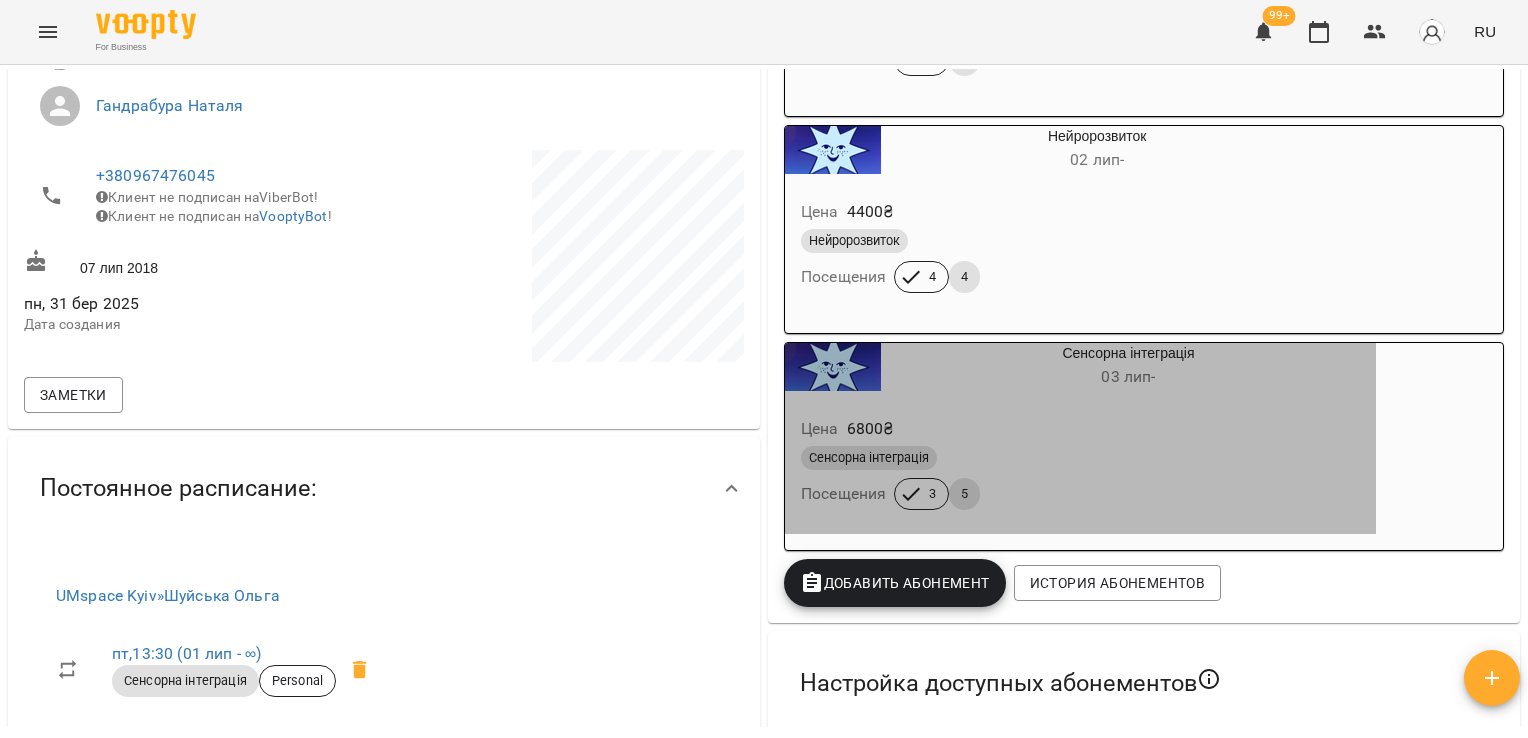 click on "Сенсорна інтеграція" at bounding box center [1080, 458] 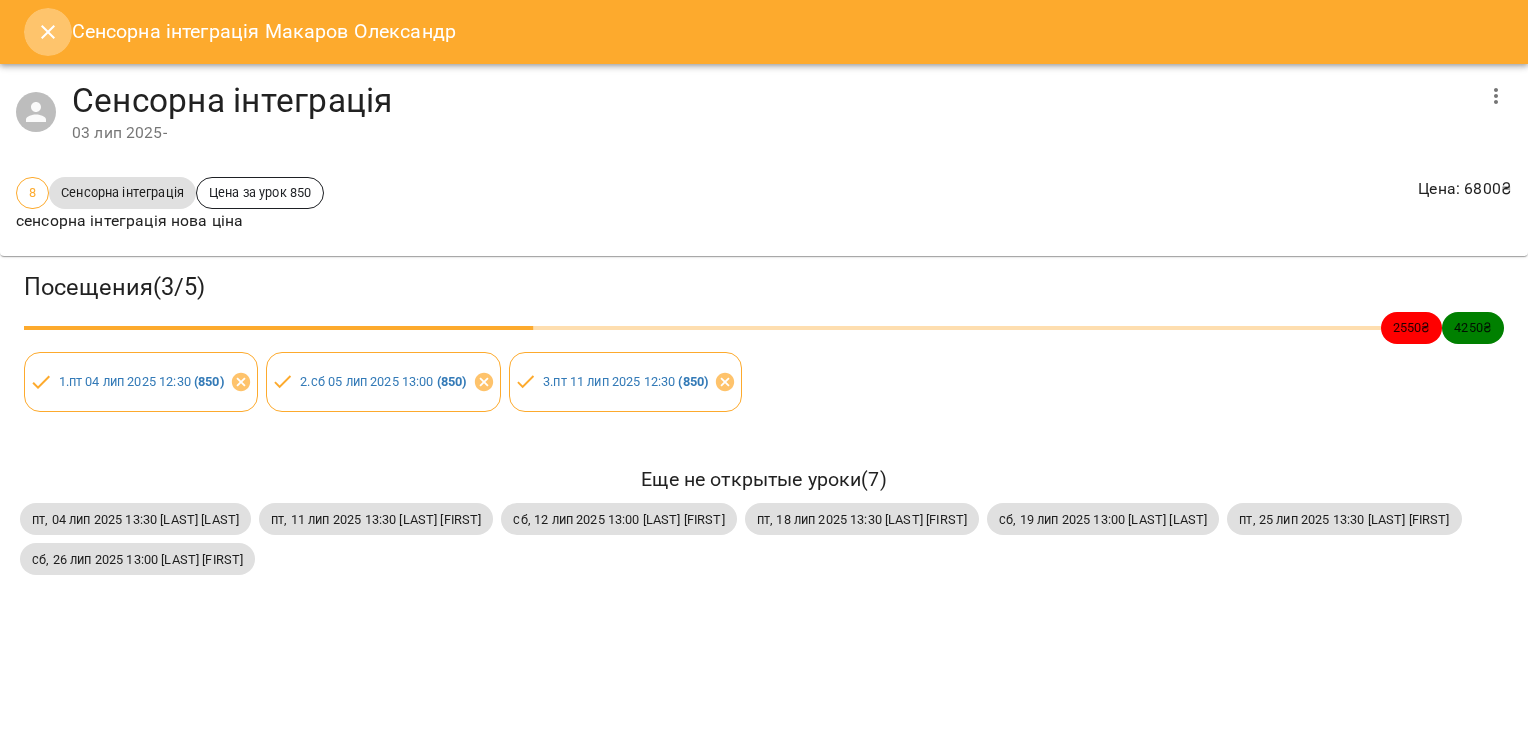 click 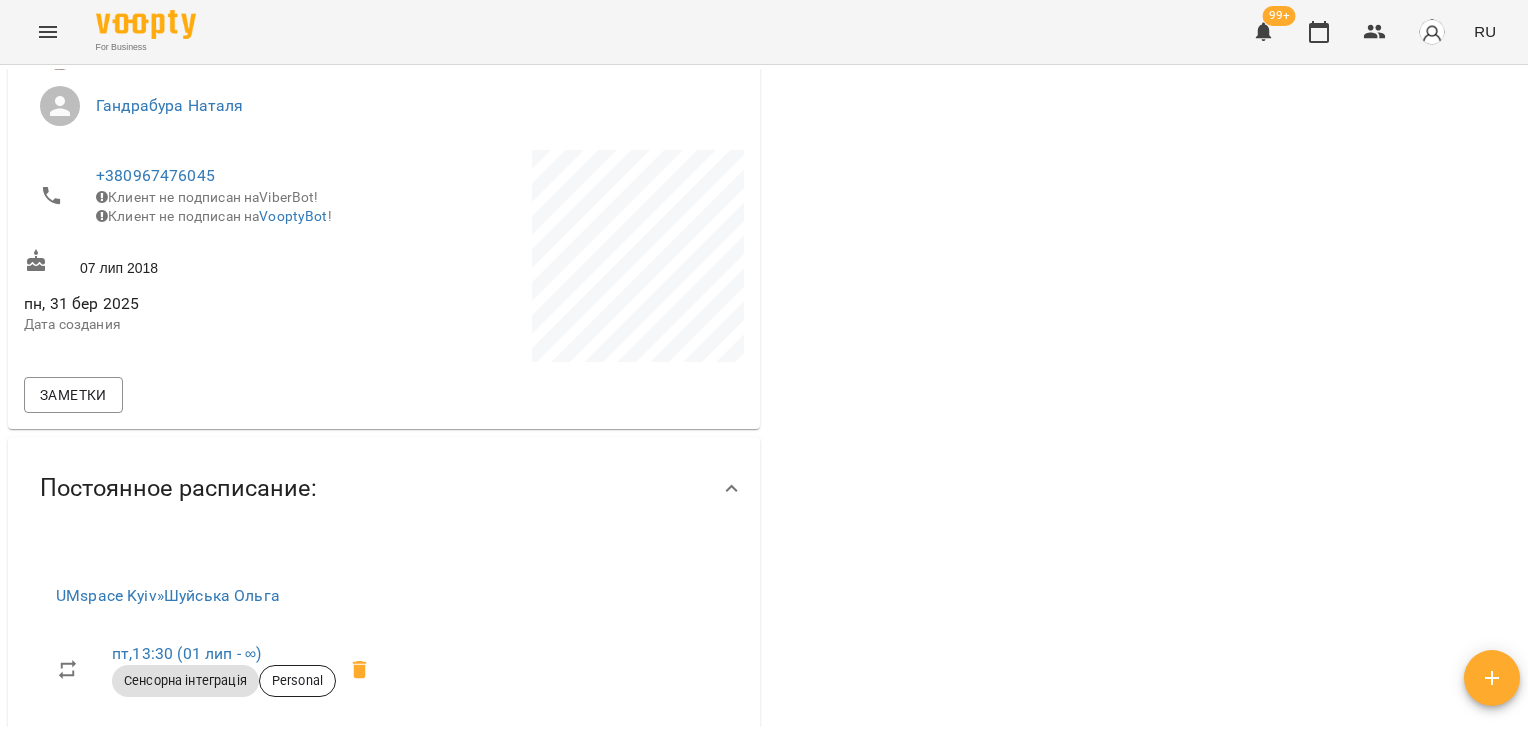 scroll, scrollTop: 0, scrollLeft: 0, axis: both 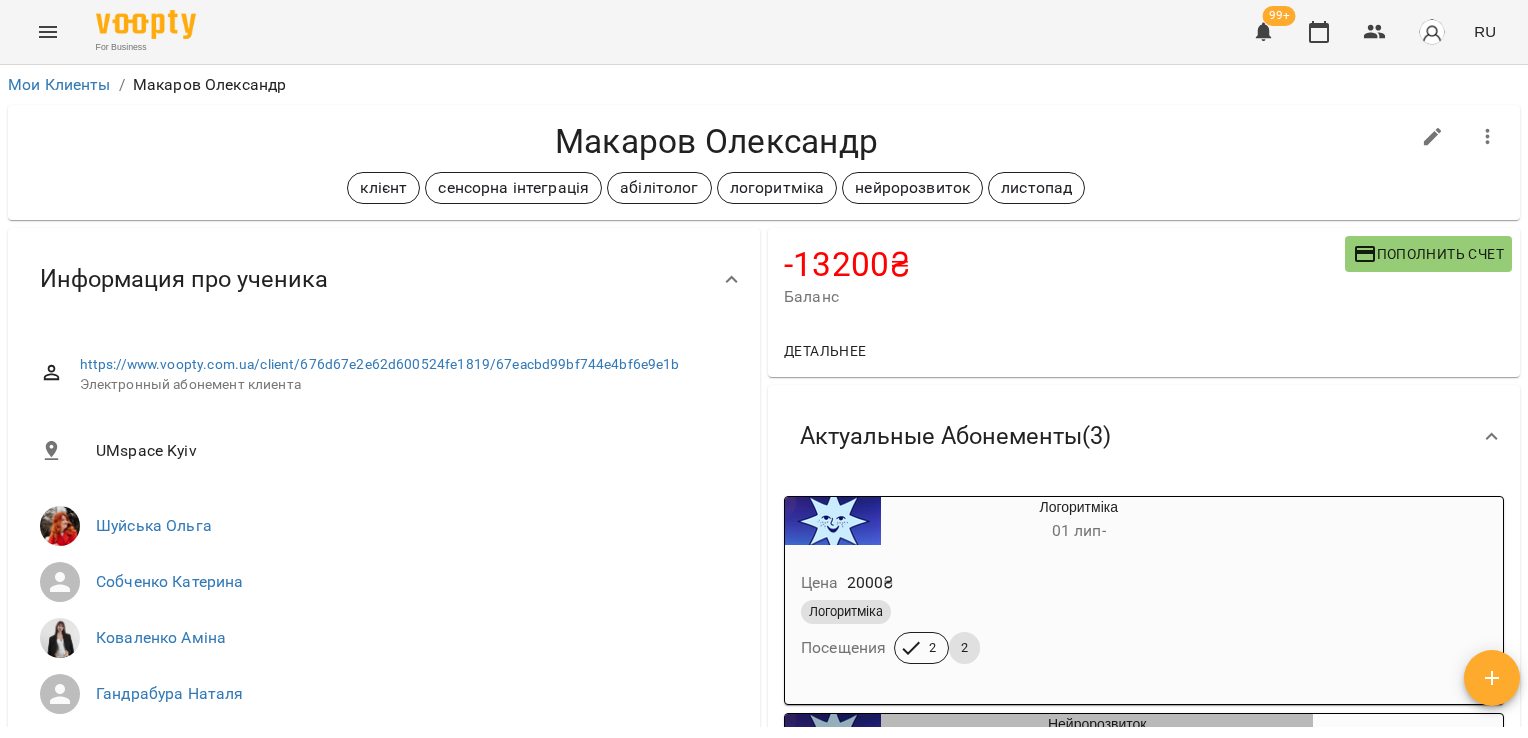 click on "Нейророзвиток 02 лип  -" at bounding box center [1097, 738] 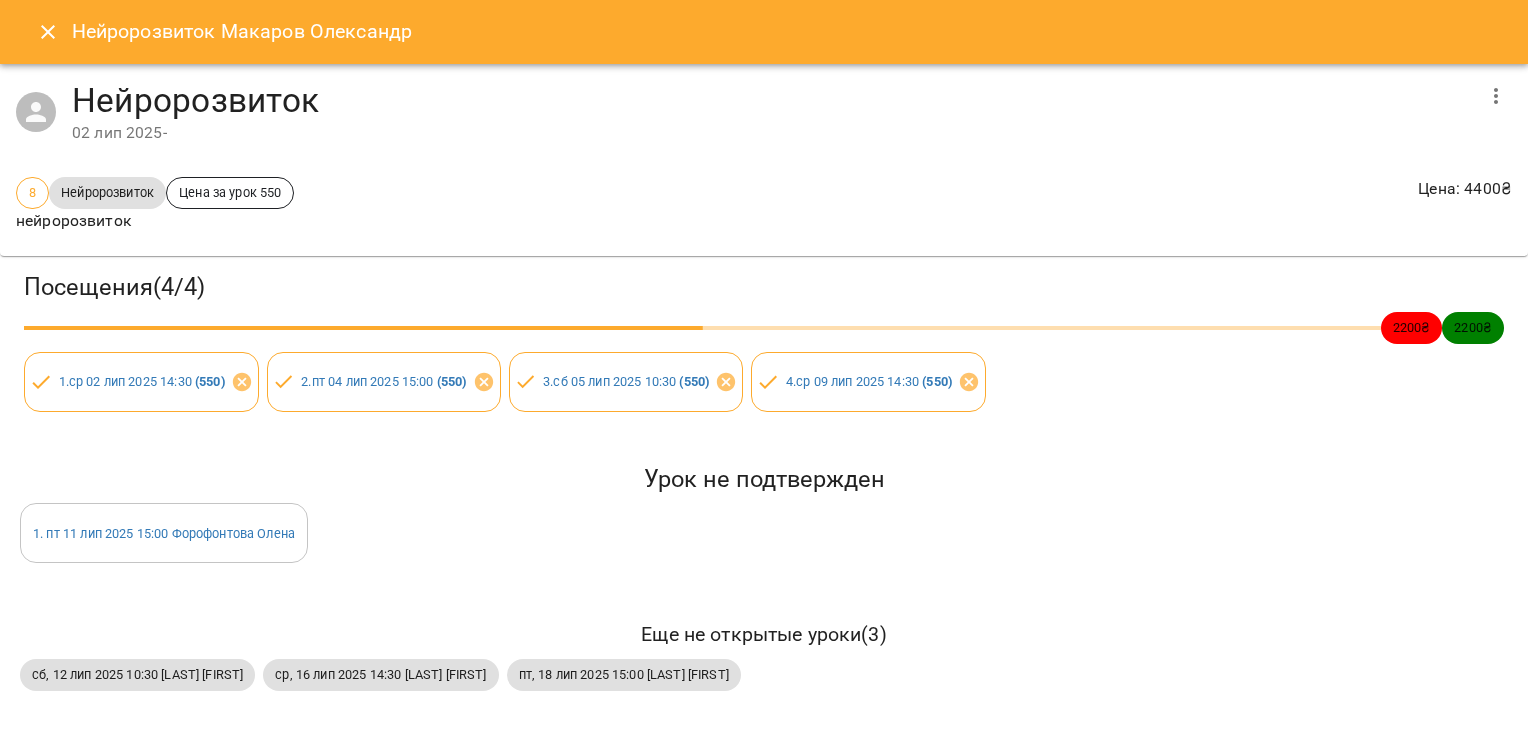 click 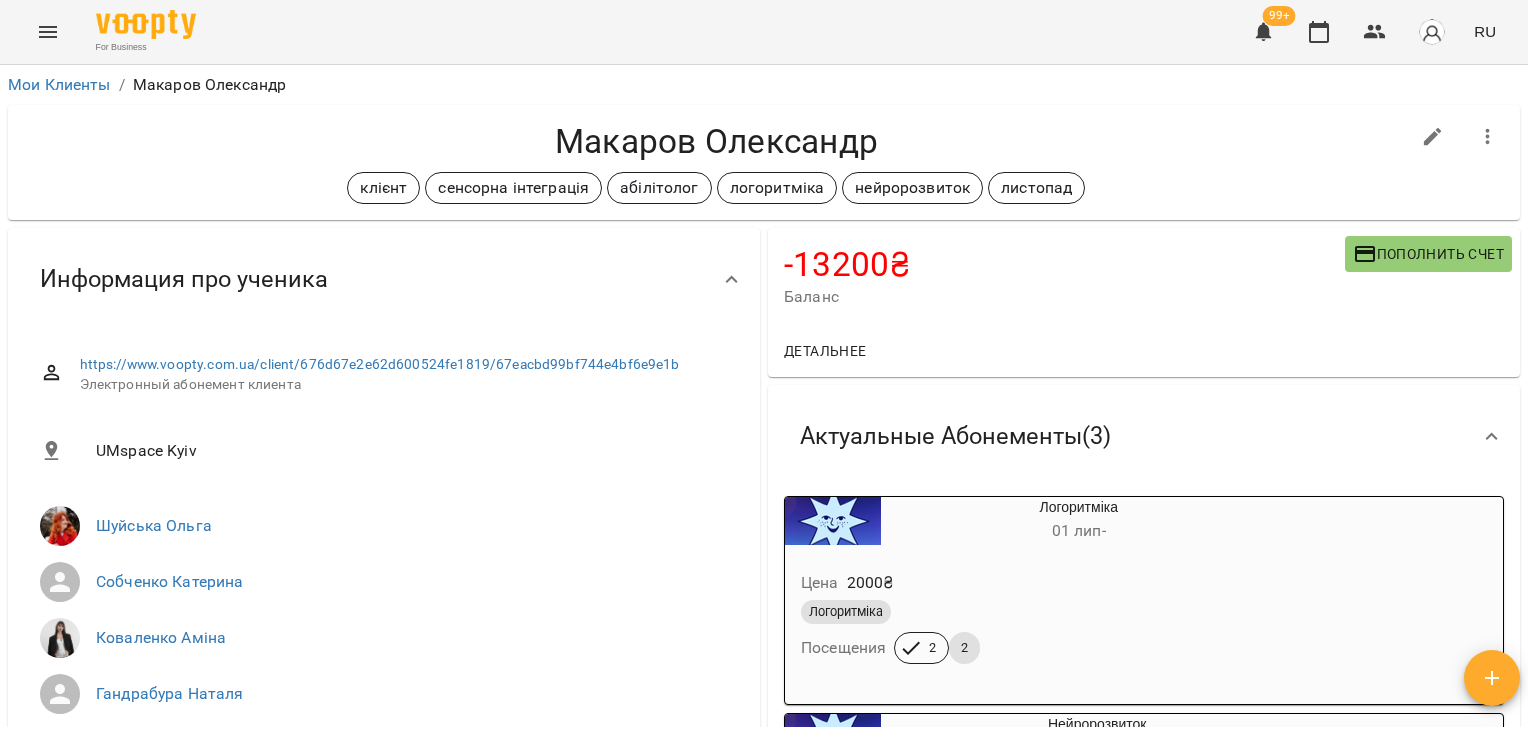 scroll, scrollTop: 184, scrollLeft: 0, axis: vertical 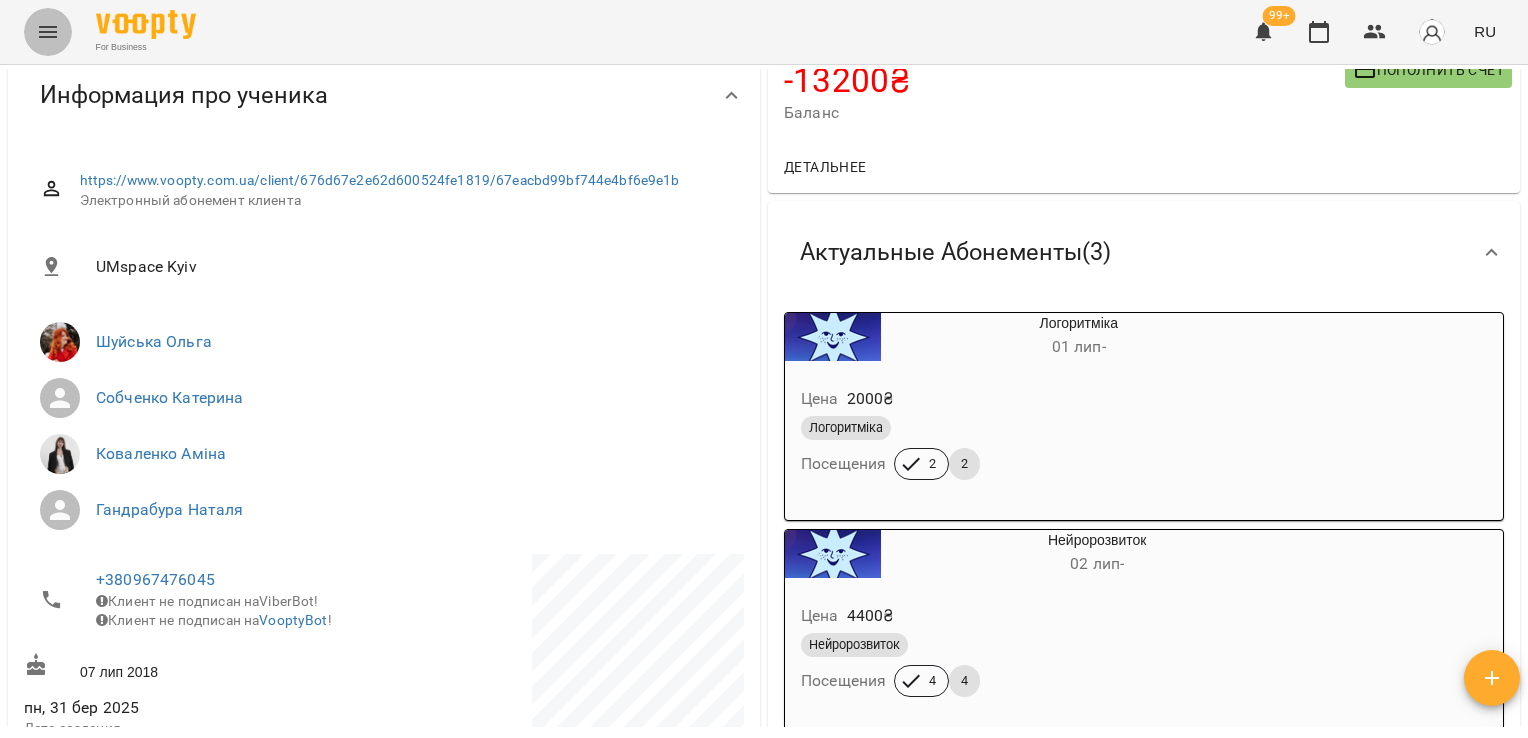 click at bounding box center [48, 32] 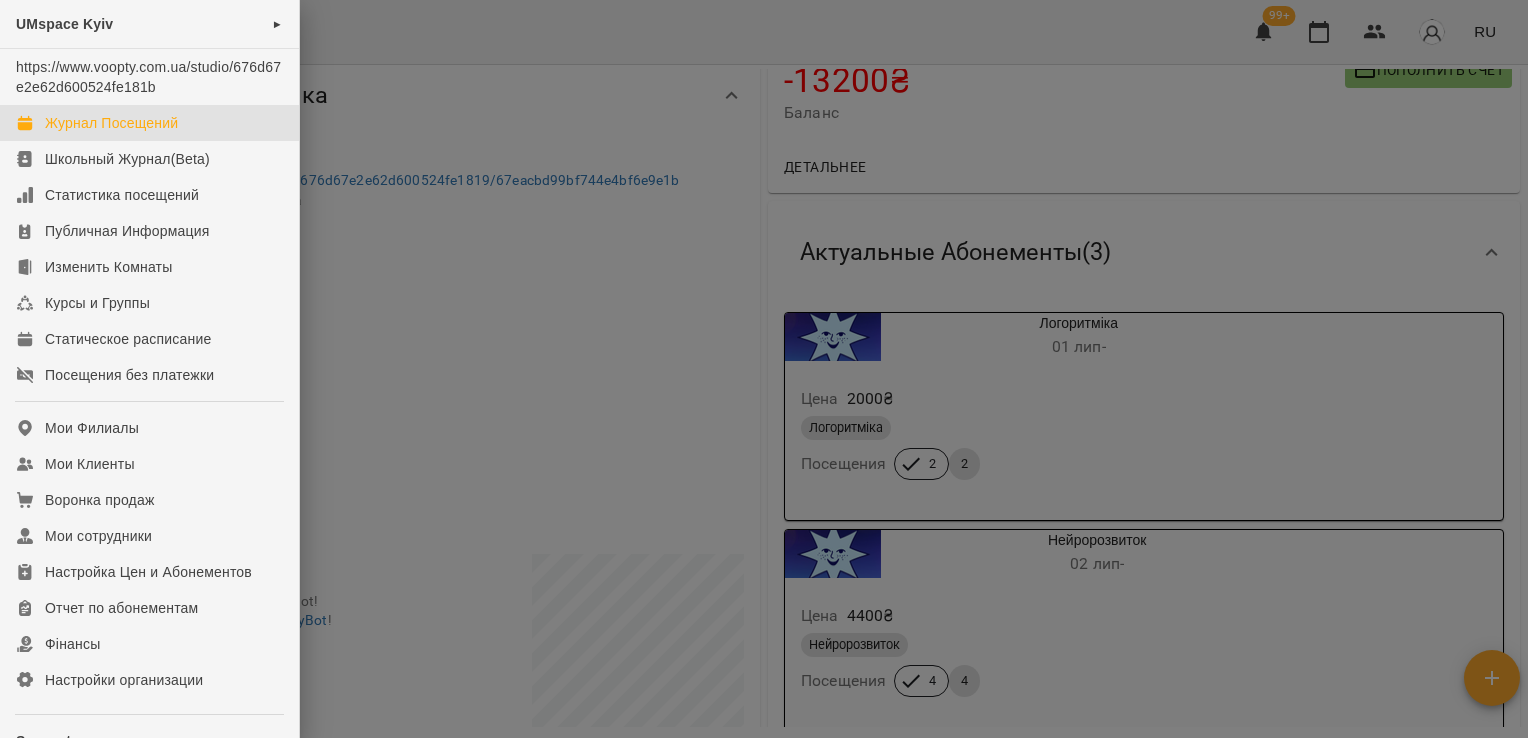 click on "Журнал Посещений" at bounding box center [149, 123] 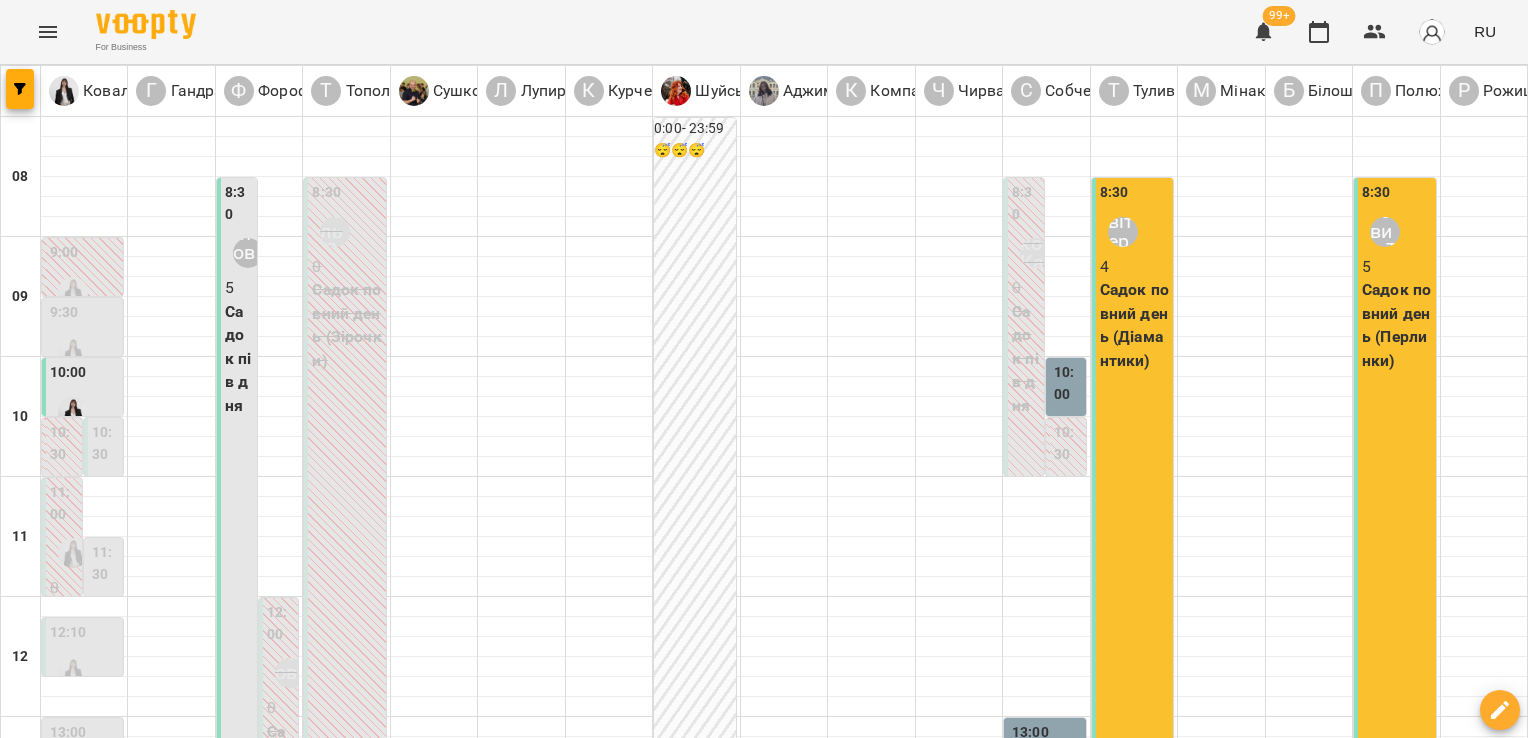 scroll, scrollTop: 472, scrollLeft: 0, axis: vertical 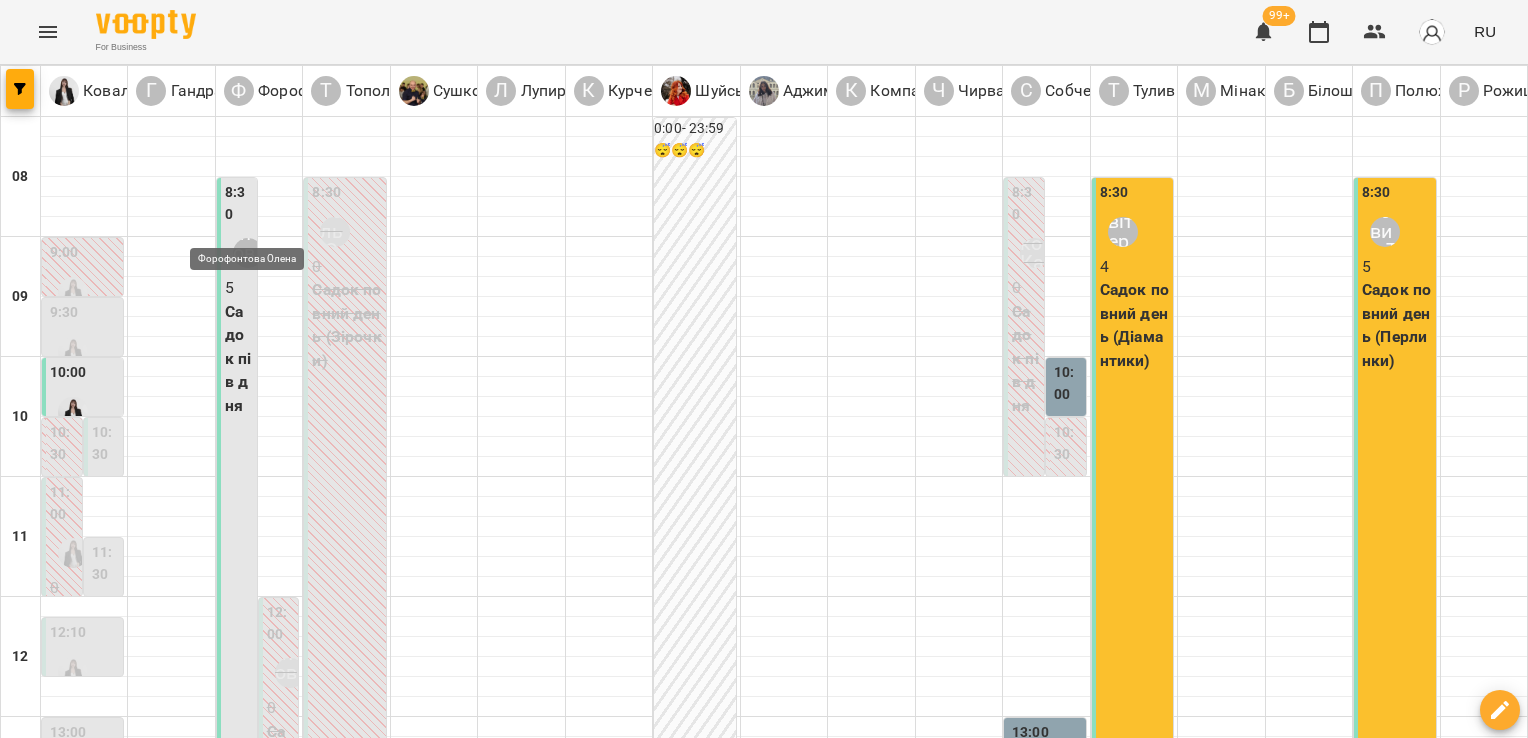 click on "Форофонтова Олена" at bounding box center [248, 1132] 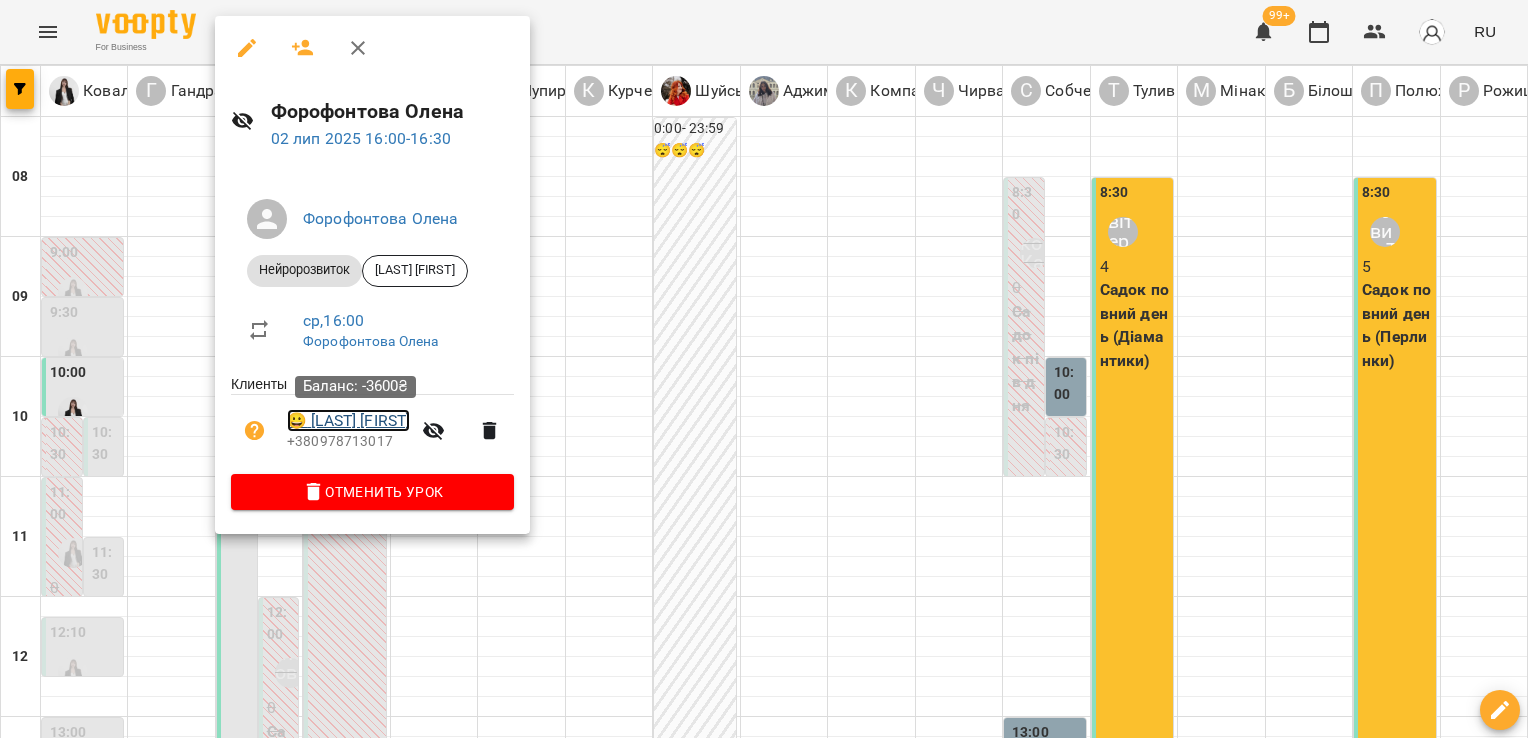 click on "😀   [LAST] [FIRST]" at bounding box center [348, 421] 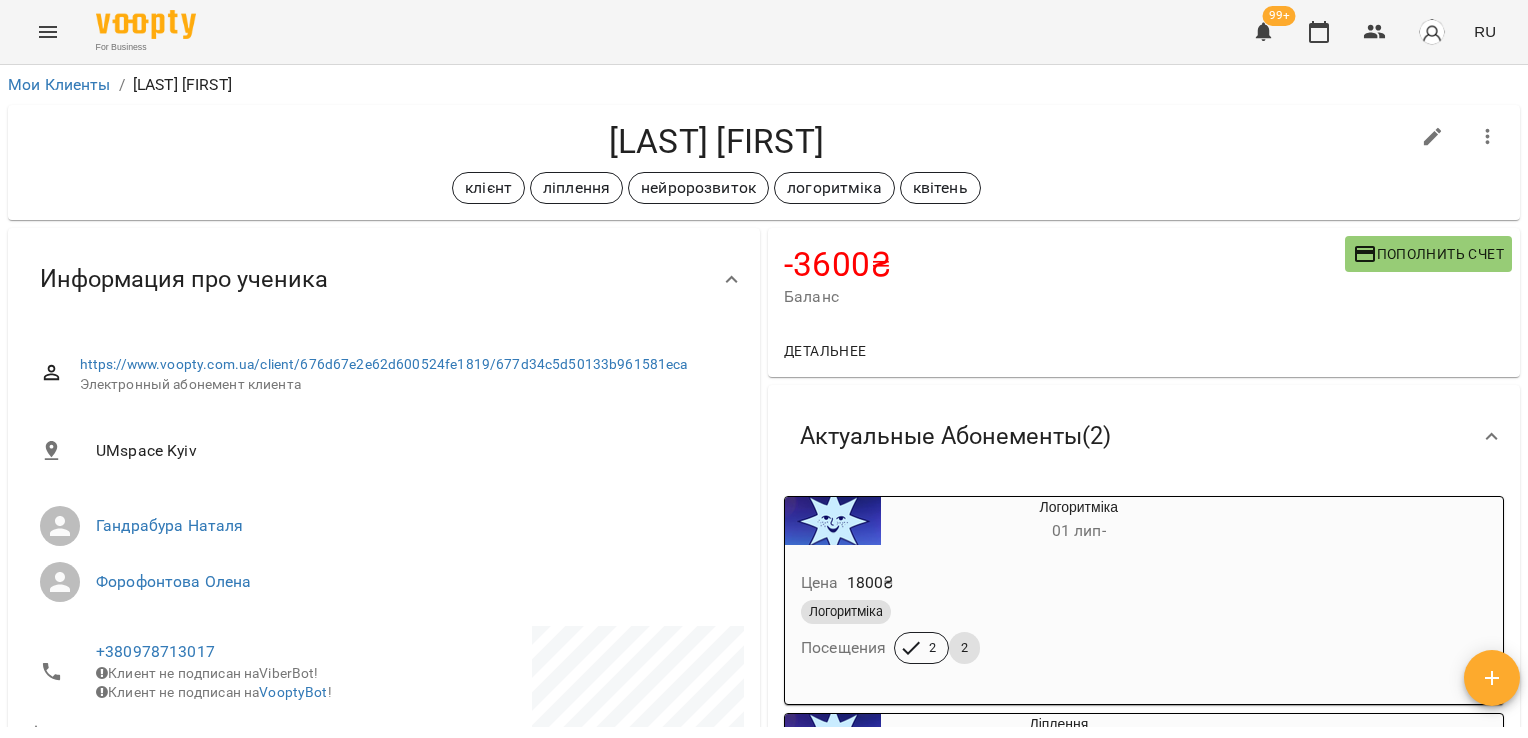 click on "For Business 99+ RU Мои Клиенты / [LAST] [FIRST] [LAST] [FIRST] клієнт ліплення нейророзвиток логоритміка квітень -3600 ₴ Баланс Пополнить счет Детальнее -3600   ₴ Абонементы -1800 ₴   Логоритміка -1800 ₴   Ліплення Актуальные Абонементы ( 2 ) Логоритміка 01 лип  -   Цена 1800 ₴ Логоритміка Посещения 2 2 Ліплення 03 лип  -   Цена 1800 ₴ Ліплення Посещения 1 3 Добавить Абонемент История абонементов Настройка доступных абонементов Нет актуальных абонементов Сохранить Информация про ученика https://www.voopty.com.ua/client/676d67e2e62d600524fe1819/677d34c5d50133b961581eca UMspace Kyiv !" at bounding box center (764, 401) 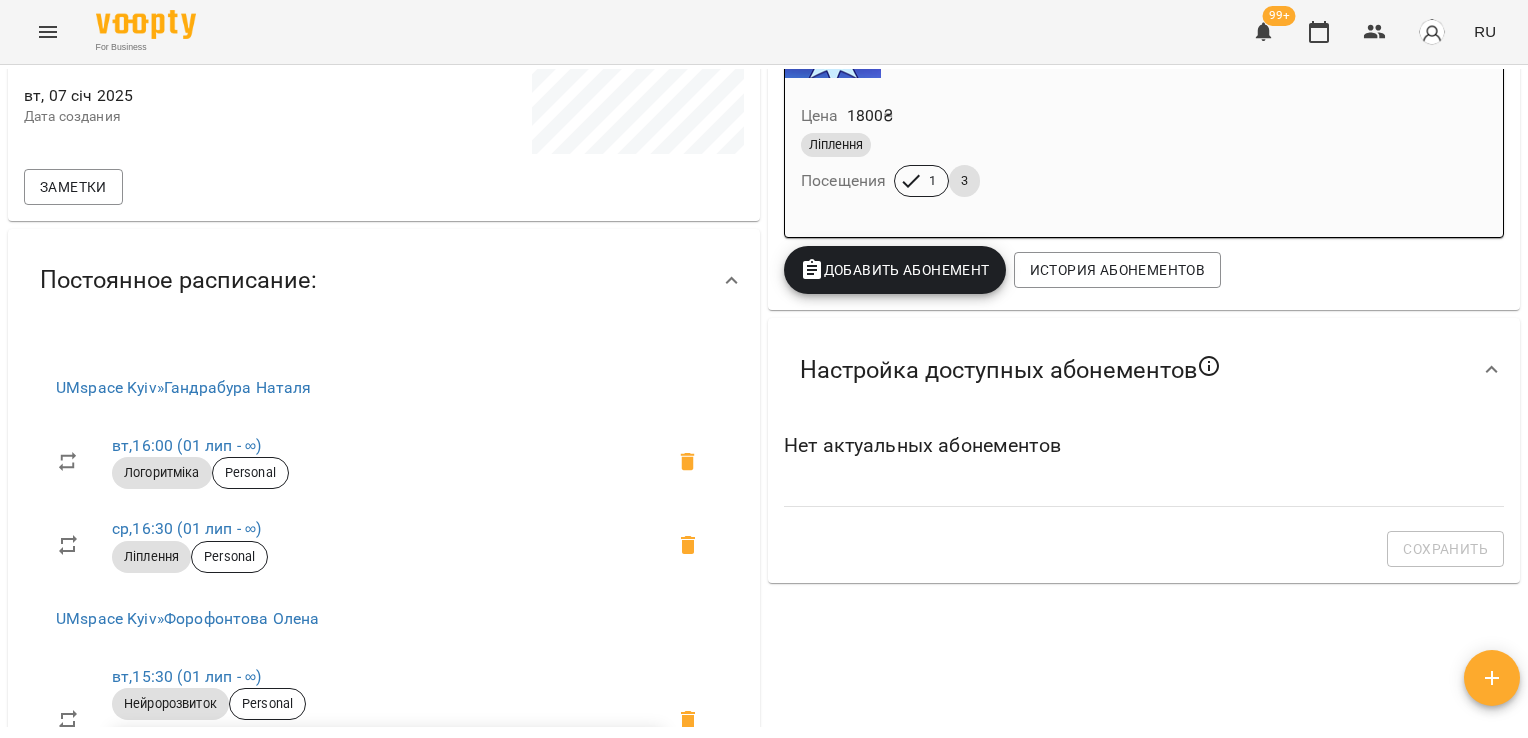 scroll, scrollTop: 740, scrollLeft: 0, axis: vertical 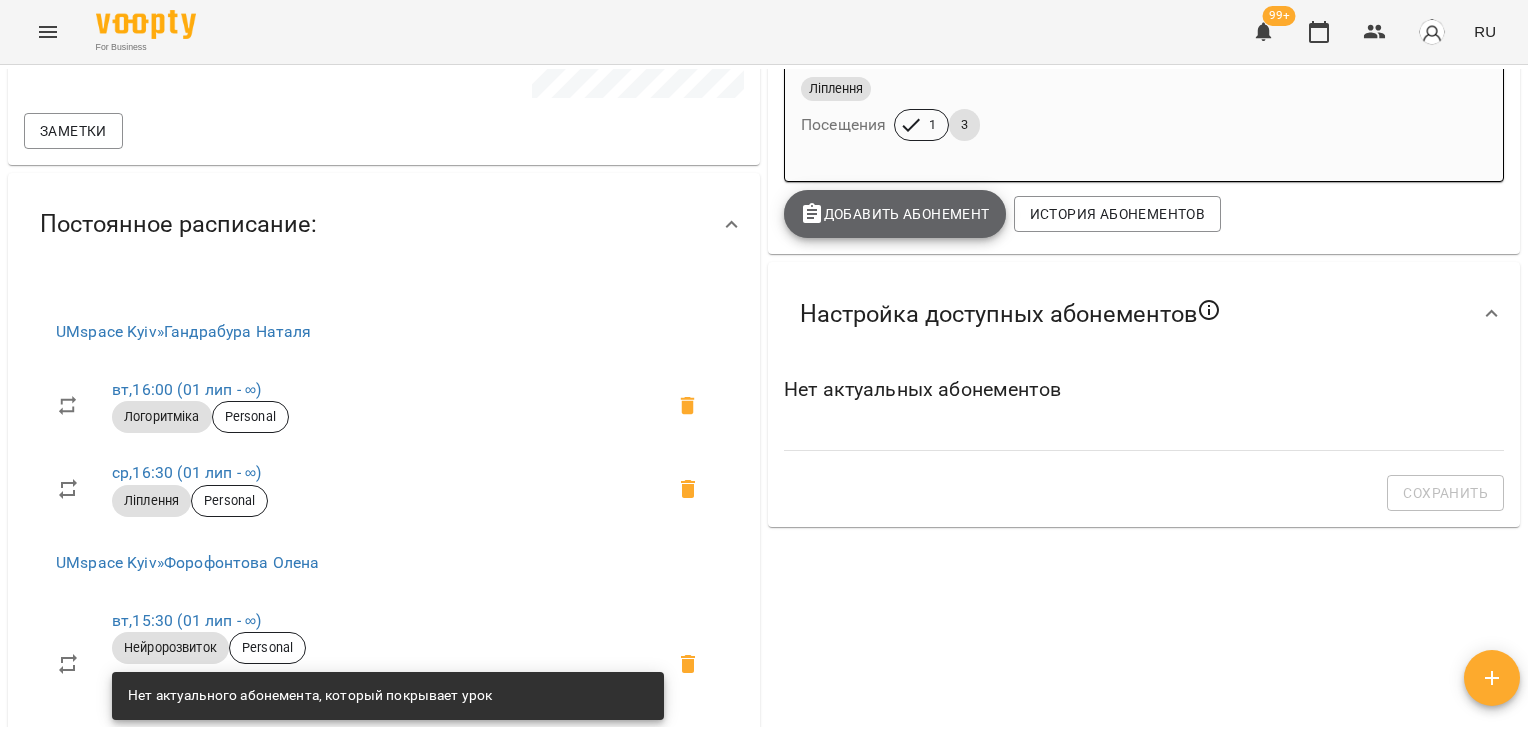 click on "Добавить Абонемент" at bounding box center [895, 214] 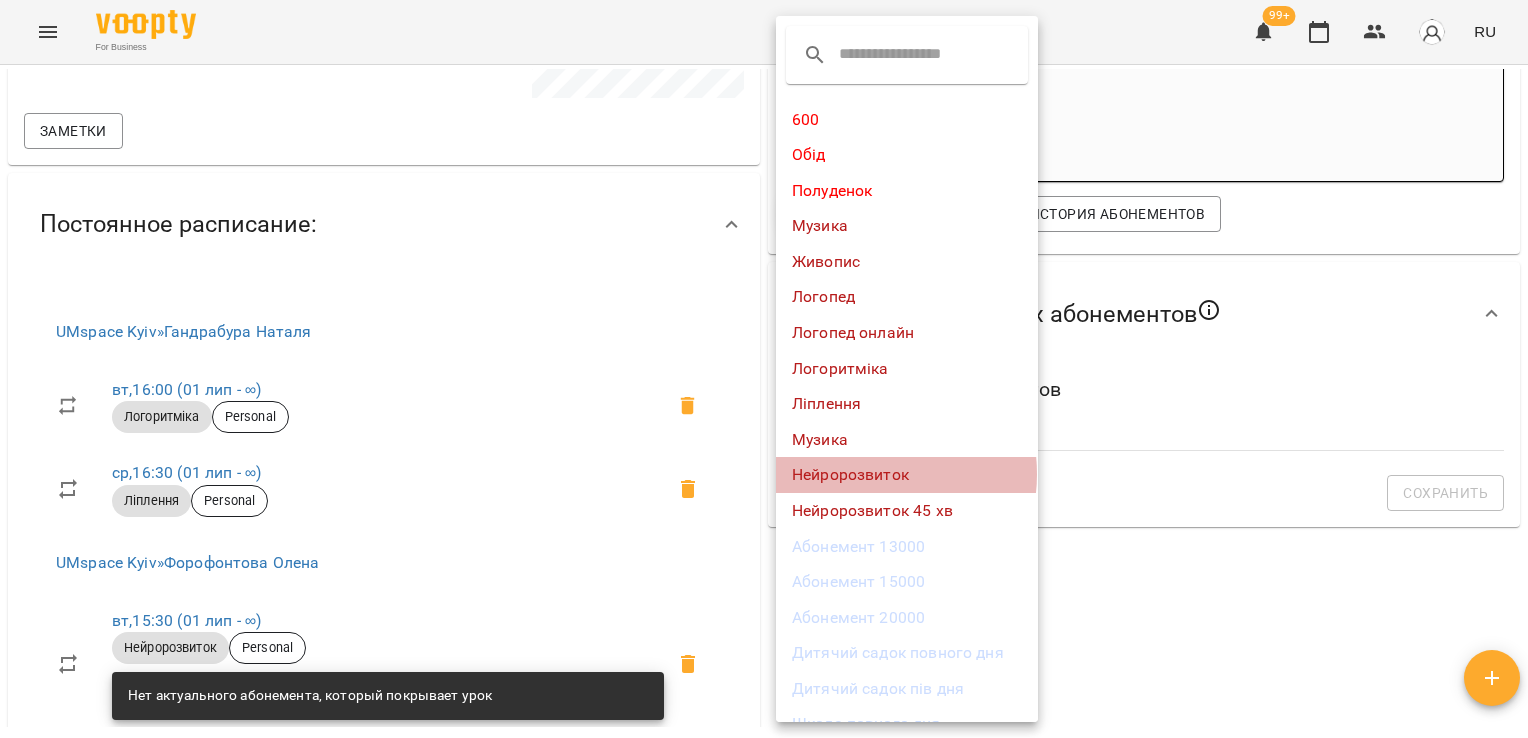 click on "Нейророзвиток" at bounding box center [907, 475] 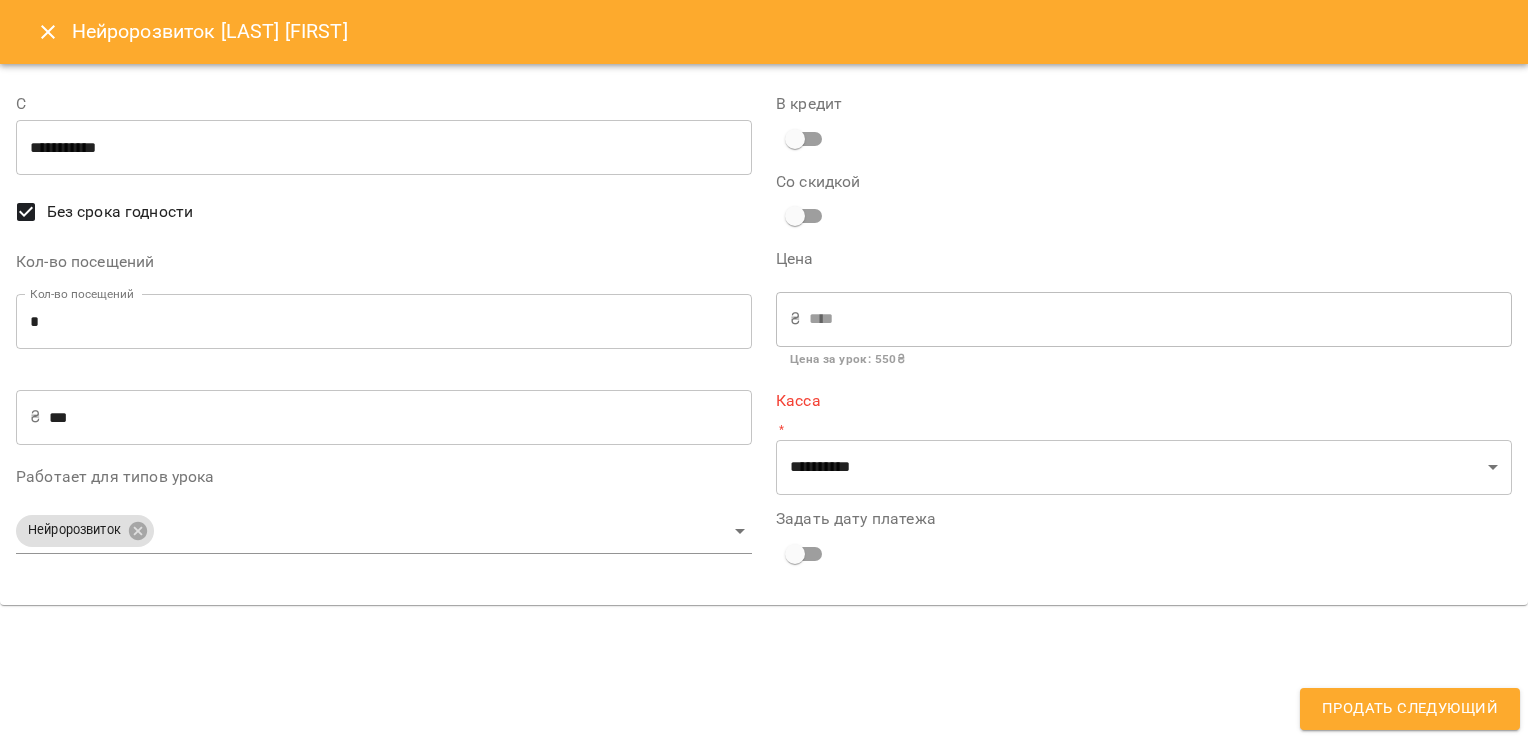 type on "**********" 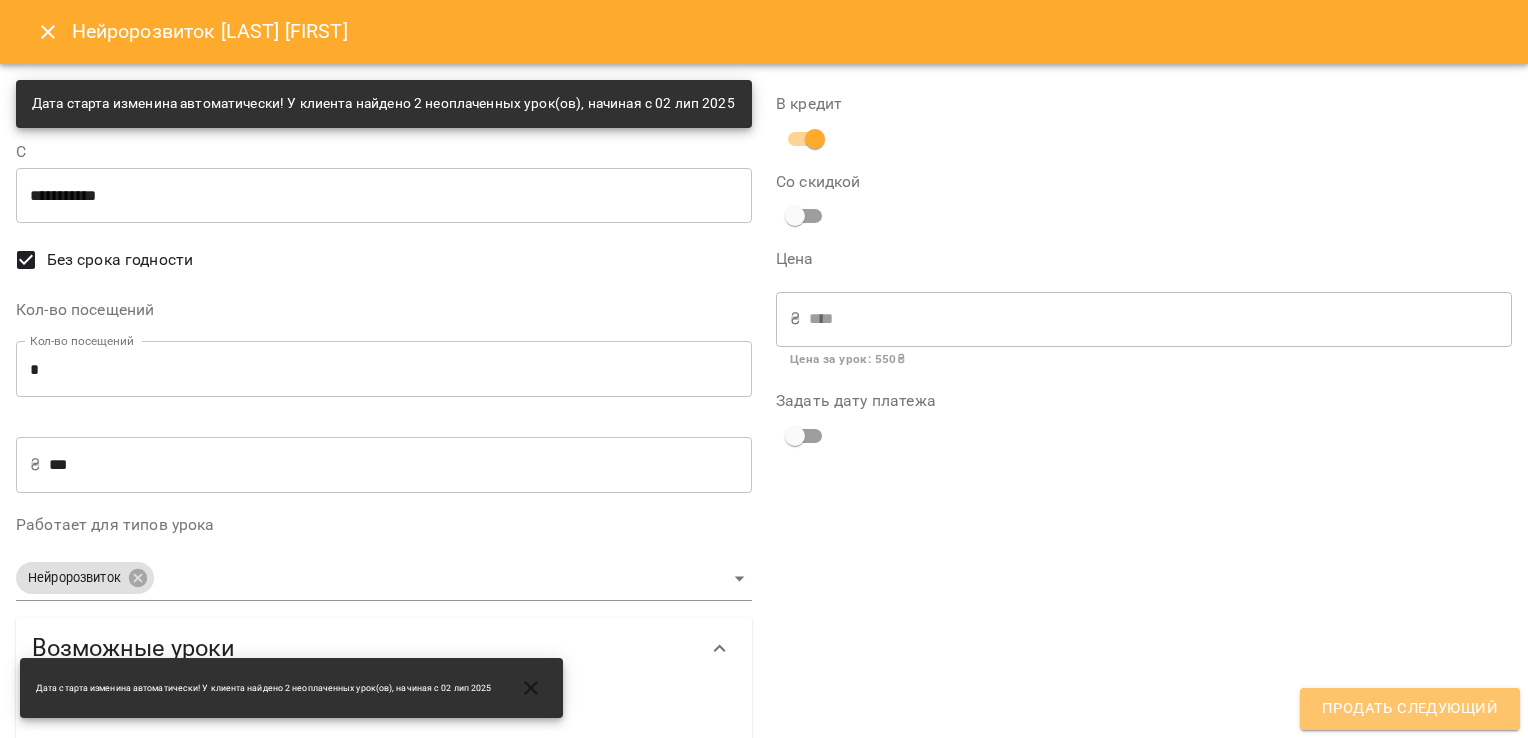 click on "Продать следующий" at bounding box center [1410, 709] 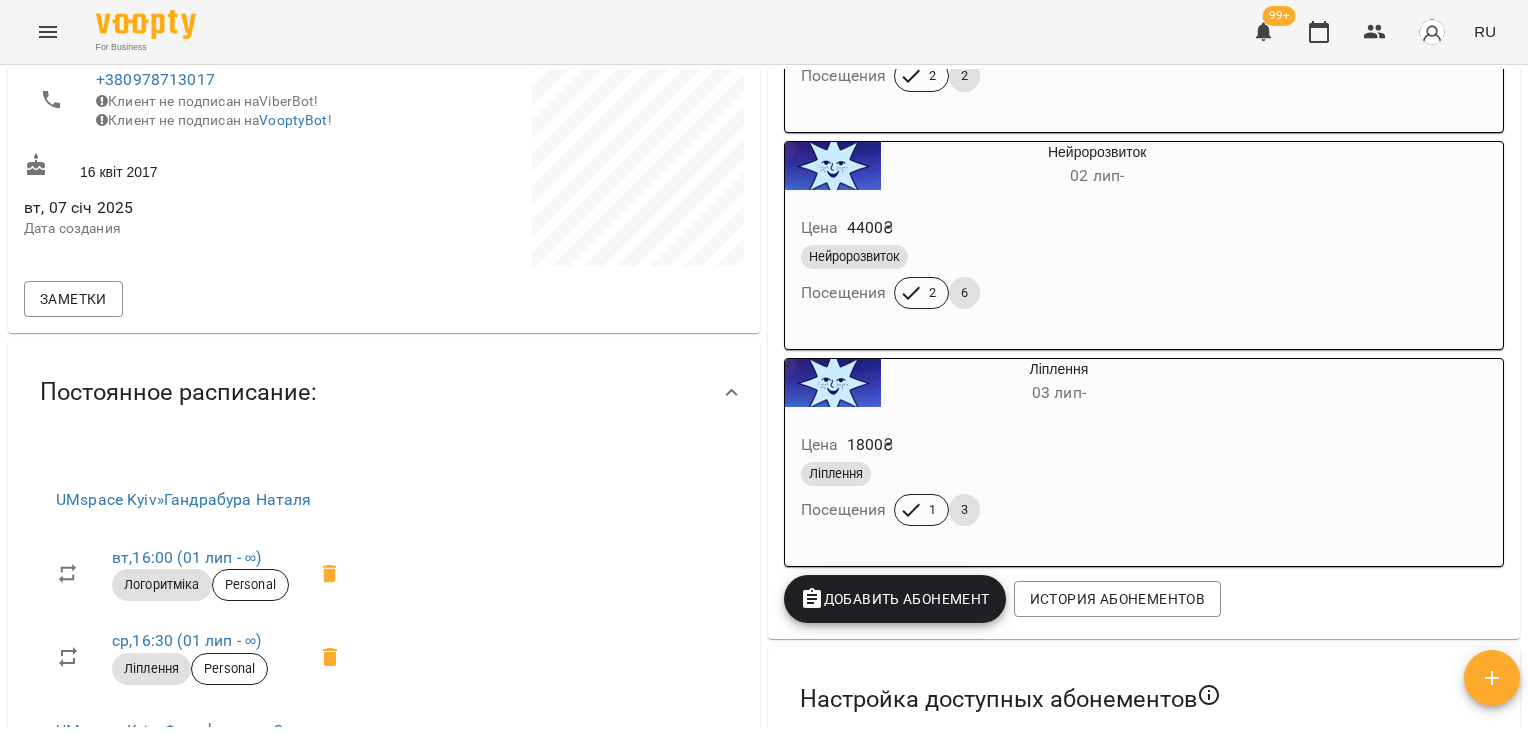 scroll, scrollTop: 555, scrollLeft: 0, axis: vertical 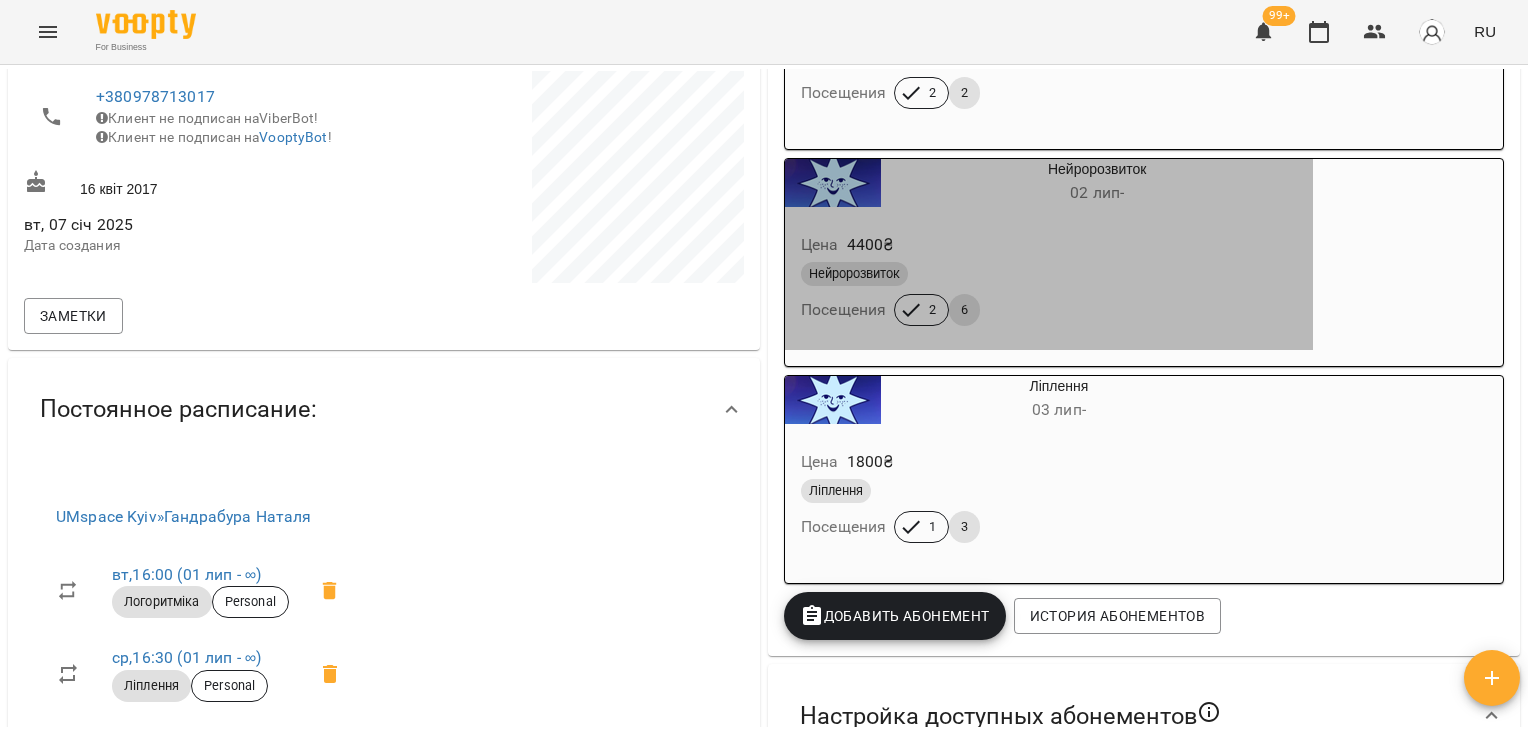 click on "Цена 4400 ₴" at bounding box center (1049, 245) 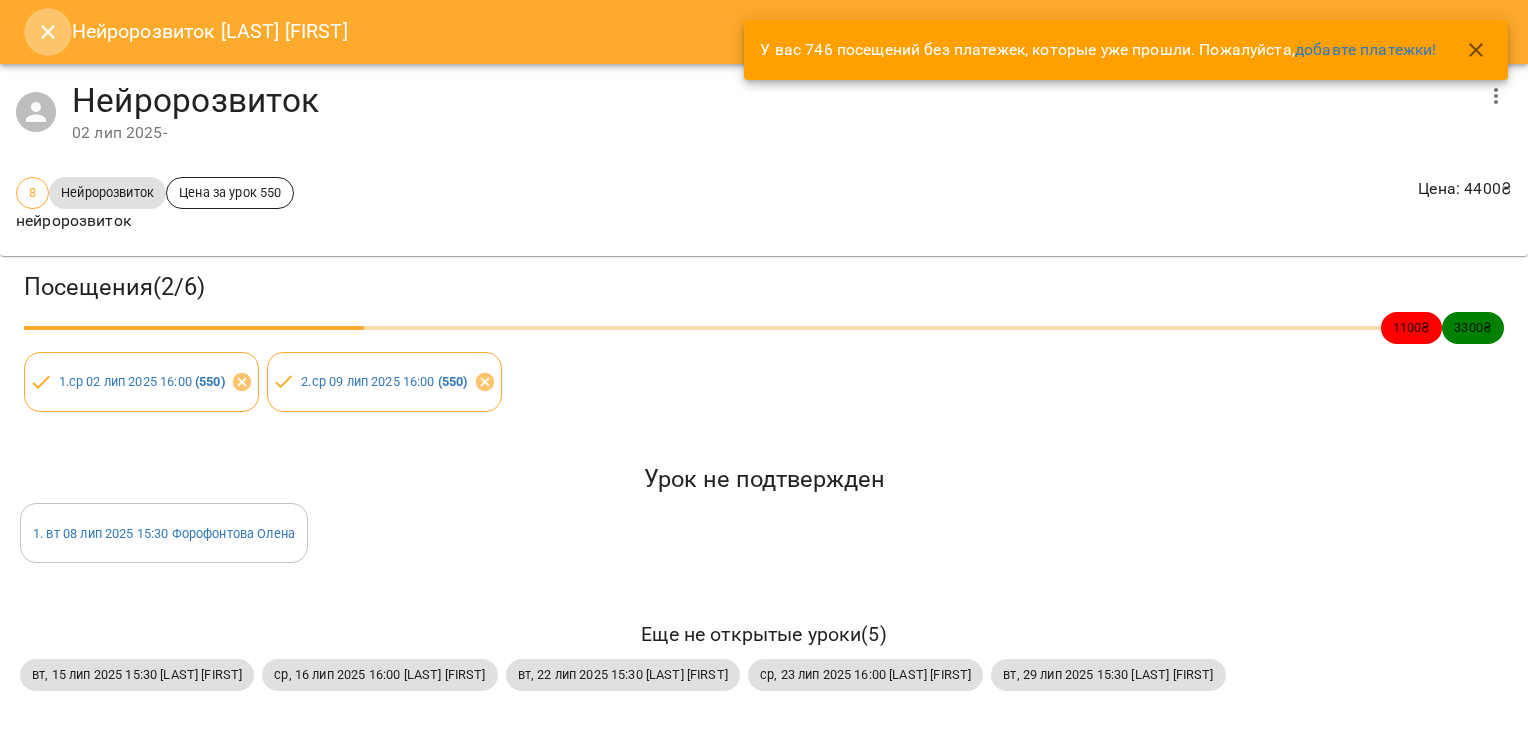 click 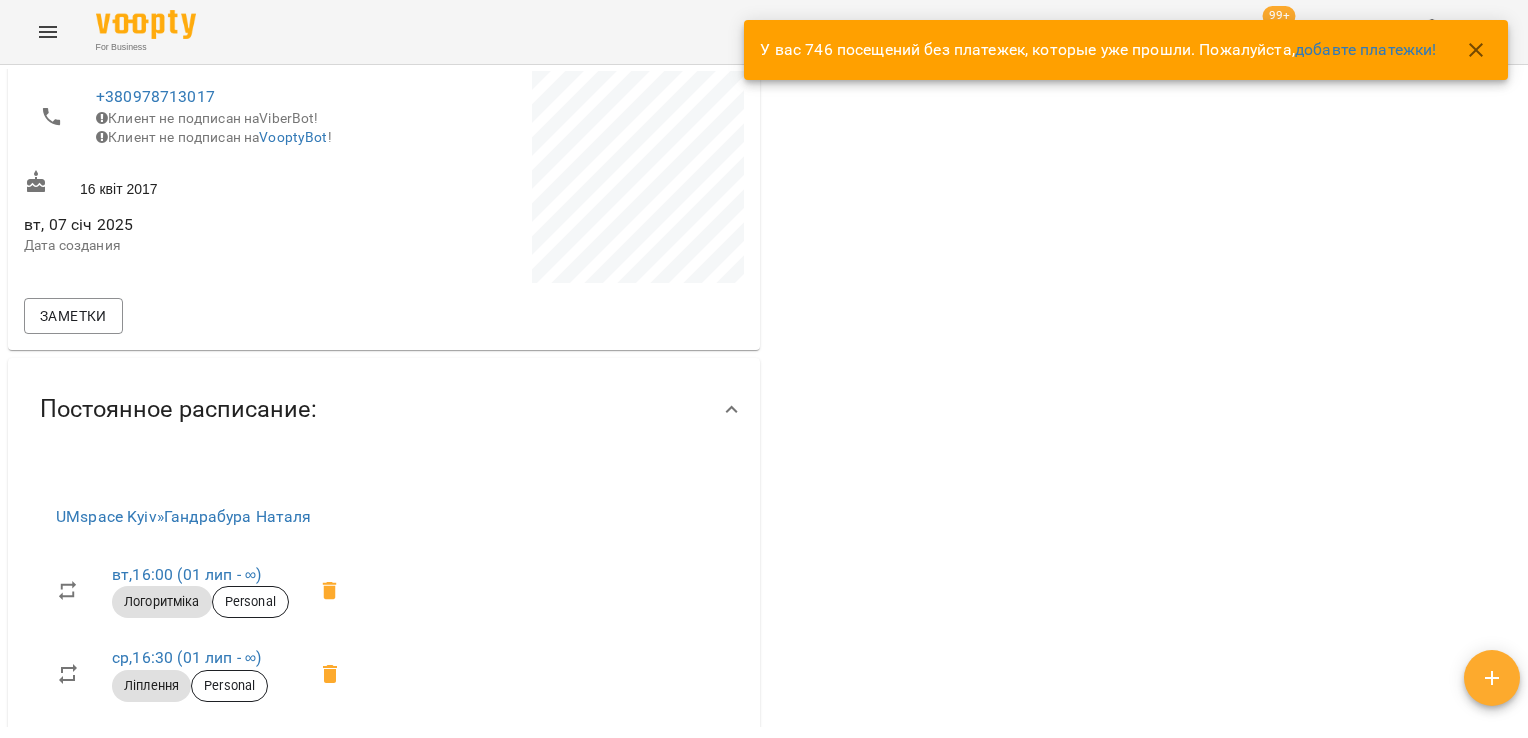 scroll, scrollTop: 0, scrollLeft: 0, axis: both 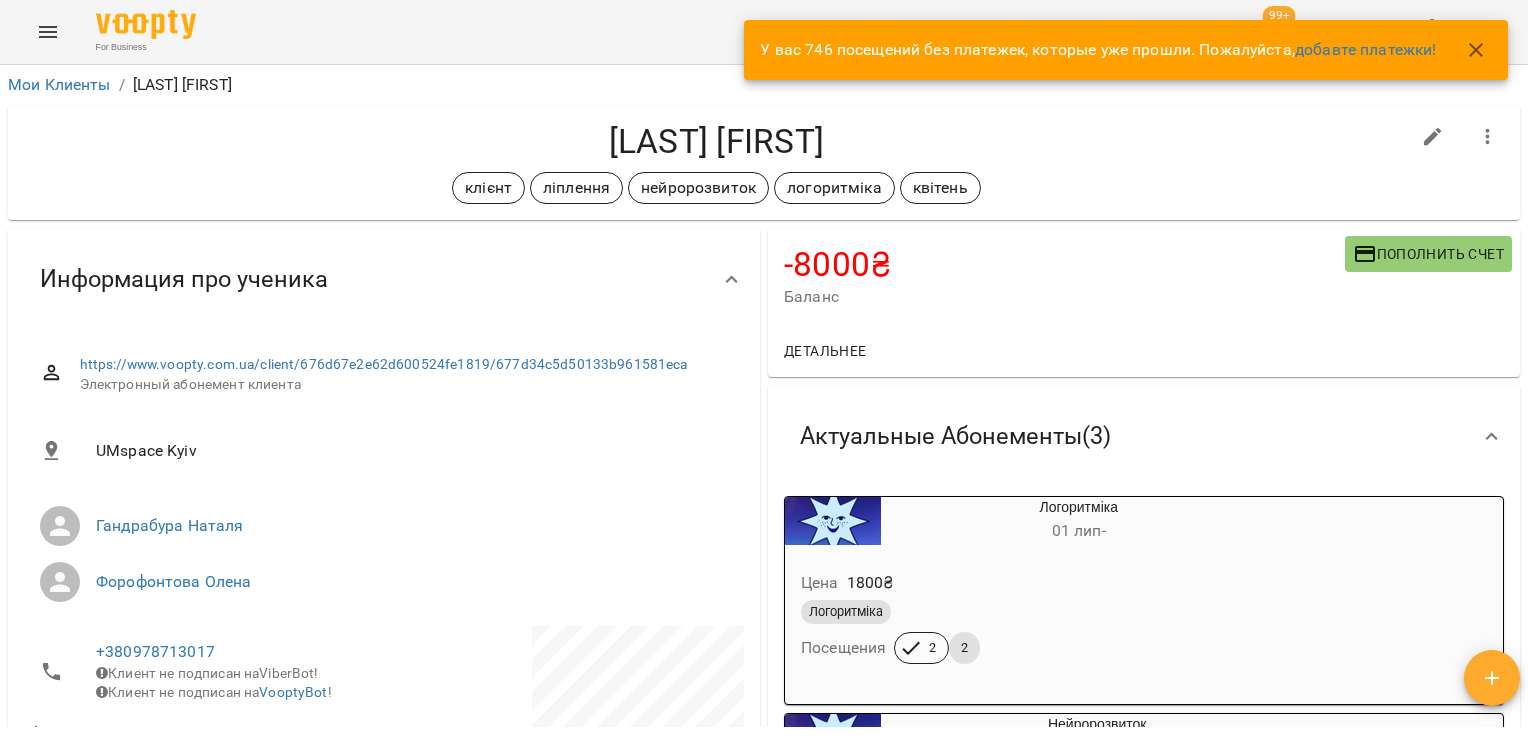 click 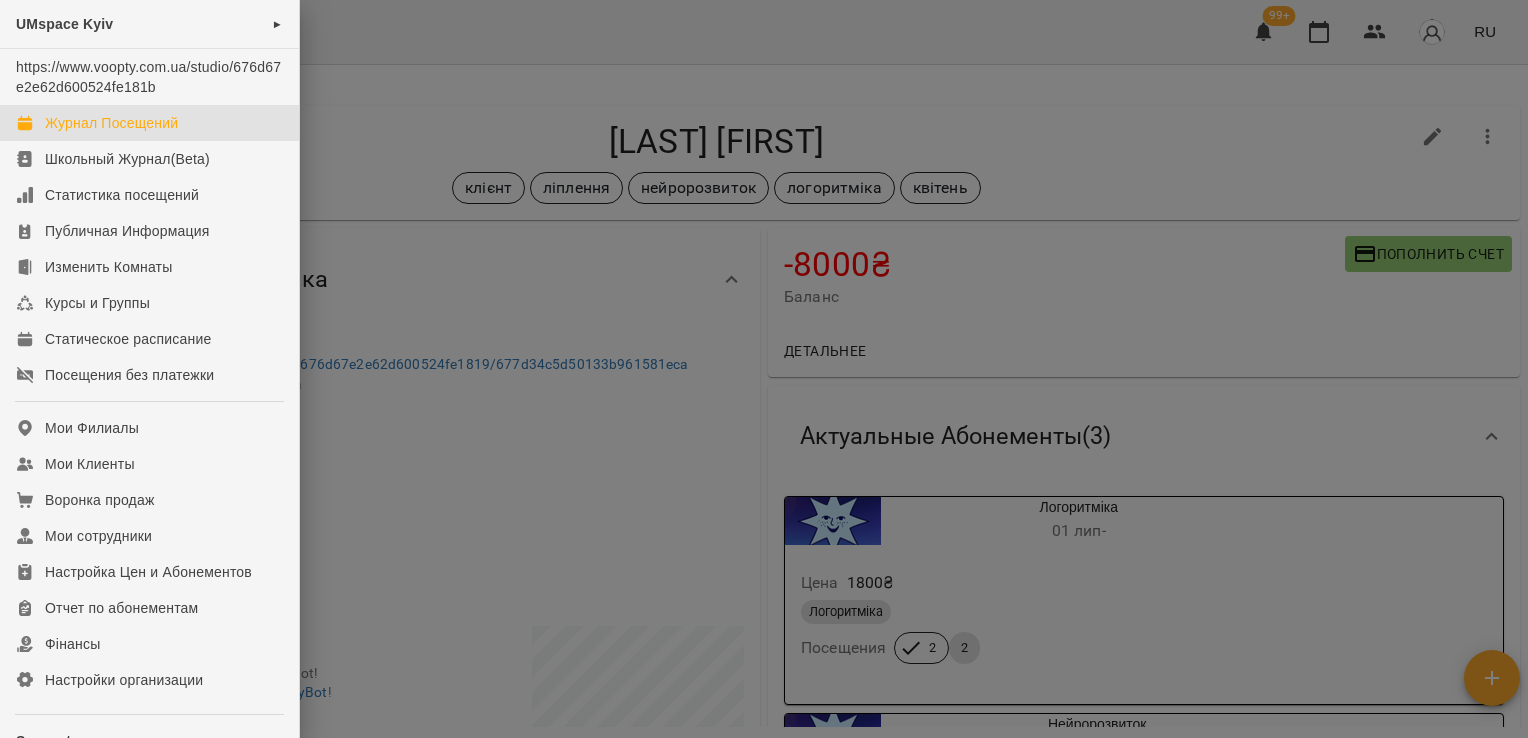 click on "Журнал Посещений" at bounding box center [149, 123] 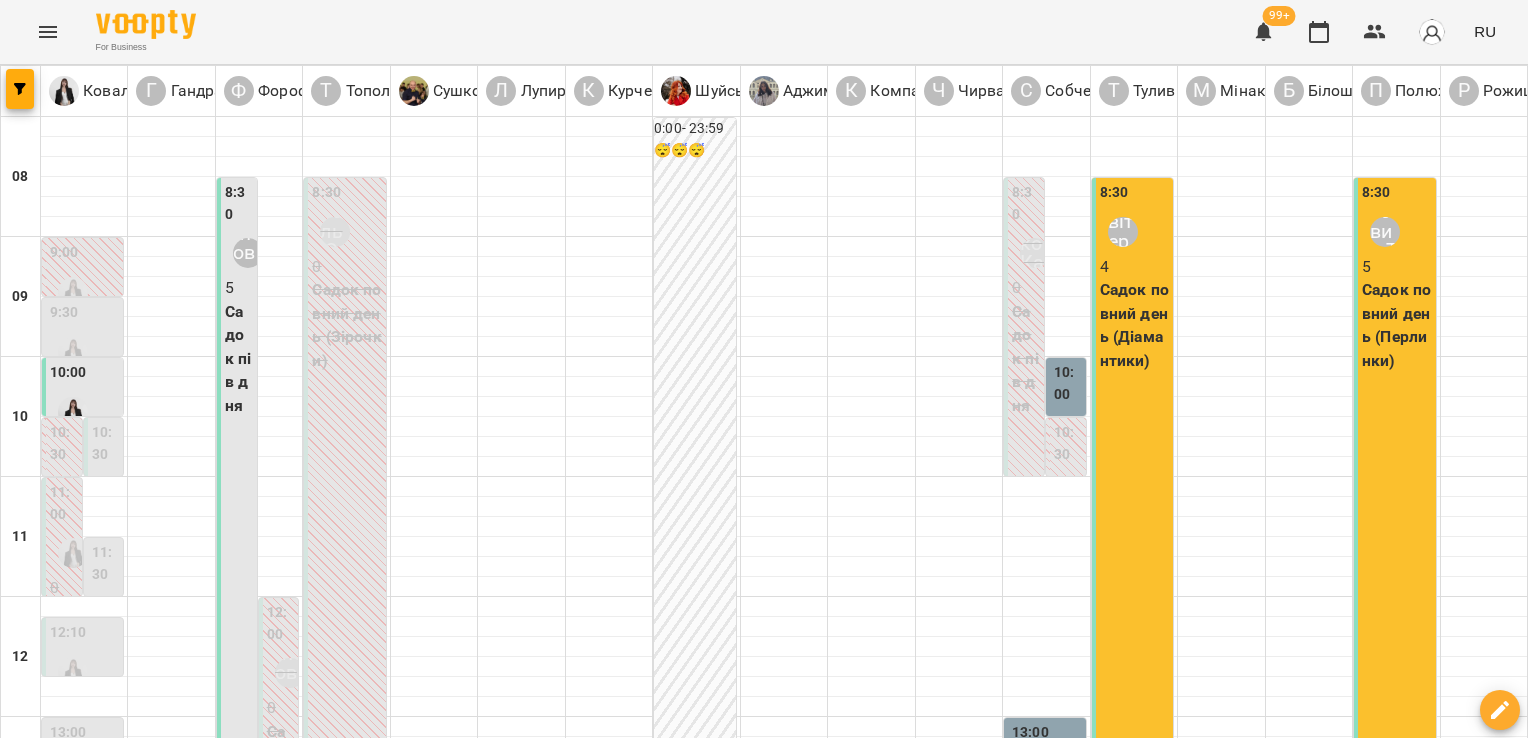 scroll, scrollTop: 472, scrollLeft: 0, axis: vertical 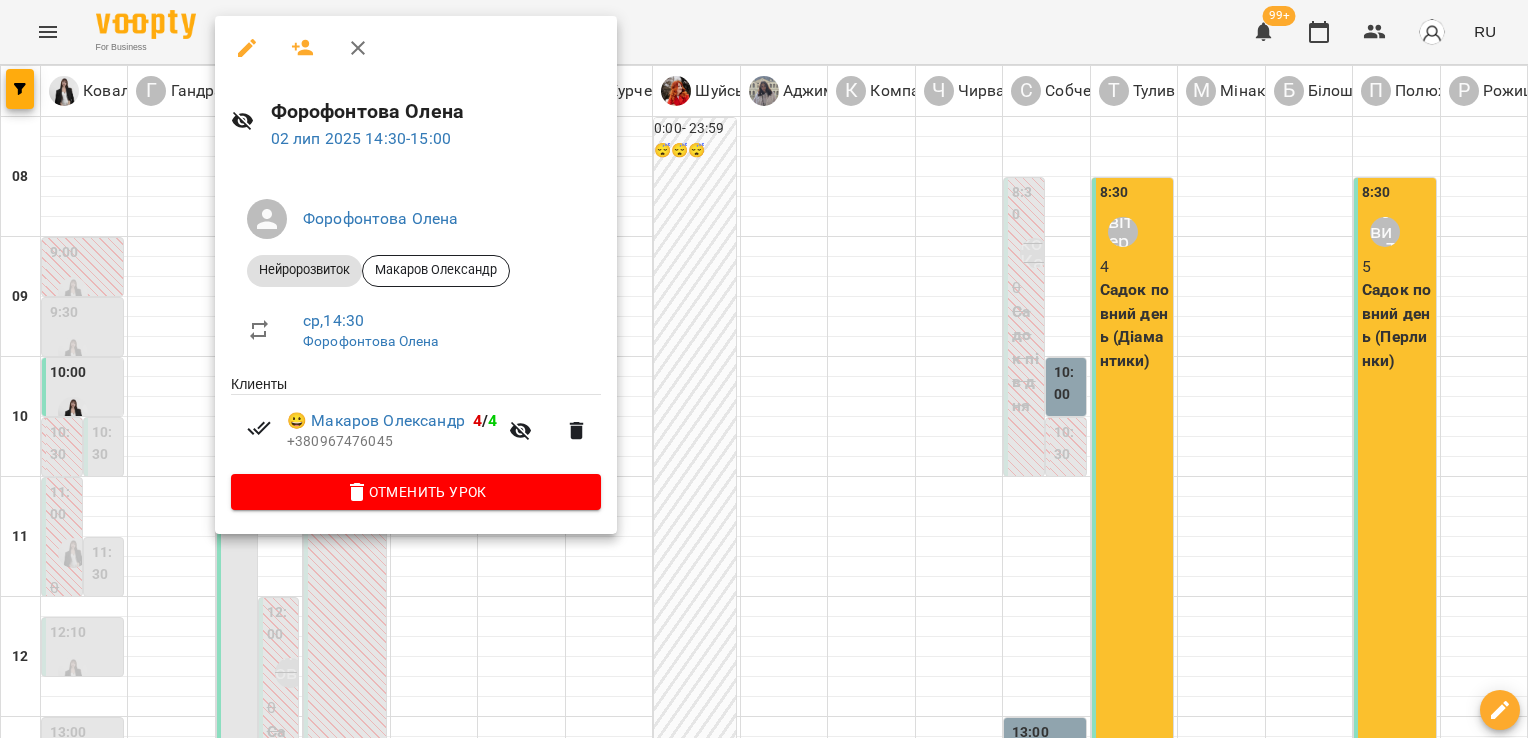 click at bounding box center [764, 369] 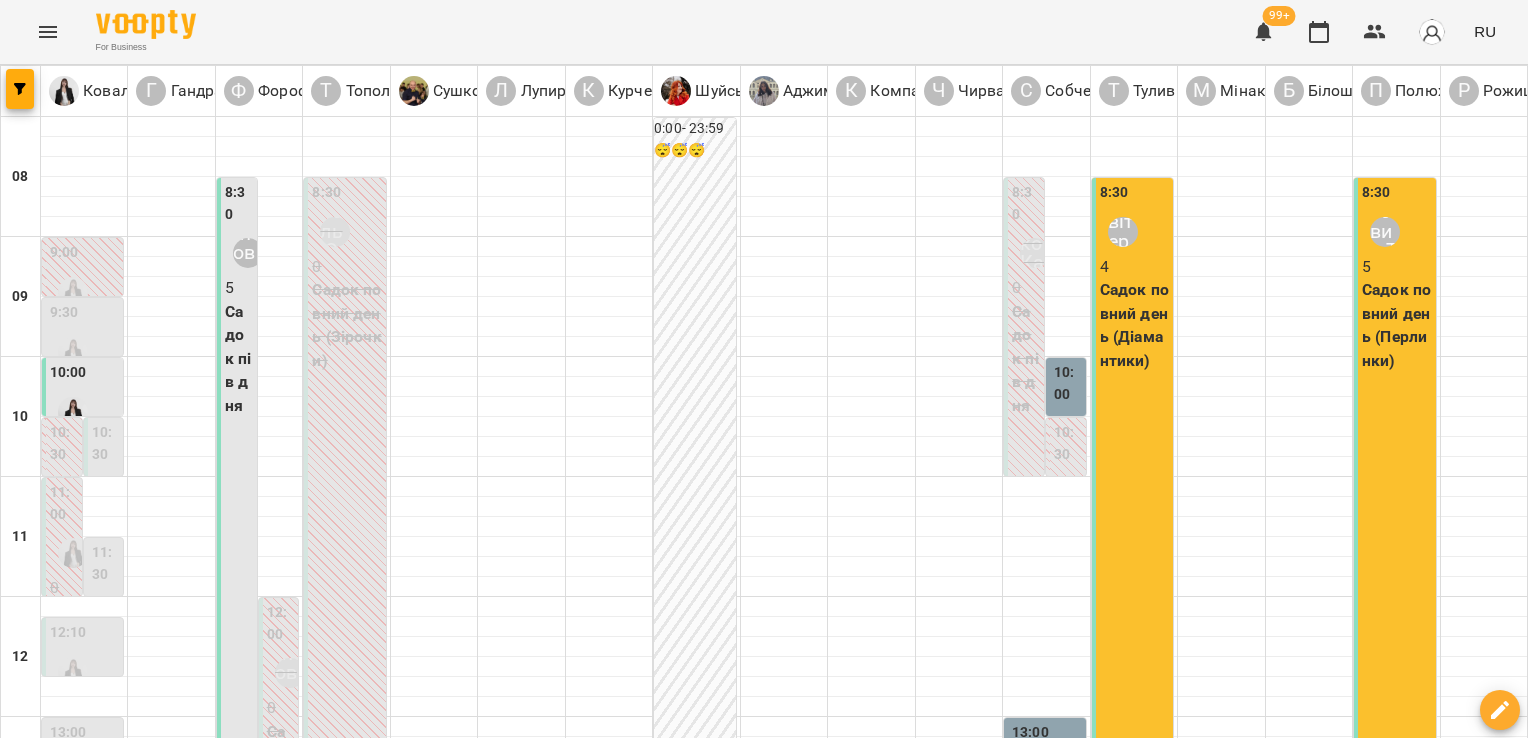 click on "Форофонтова Олена" at bounding box center [248, 1132] 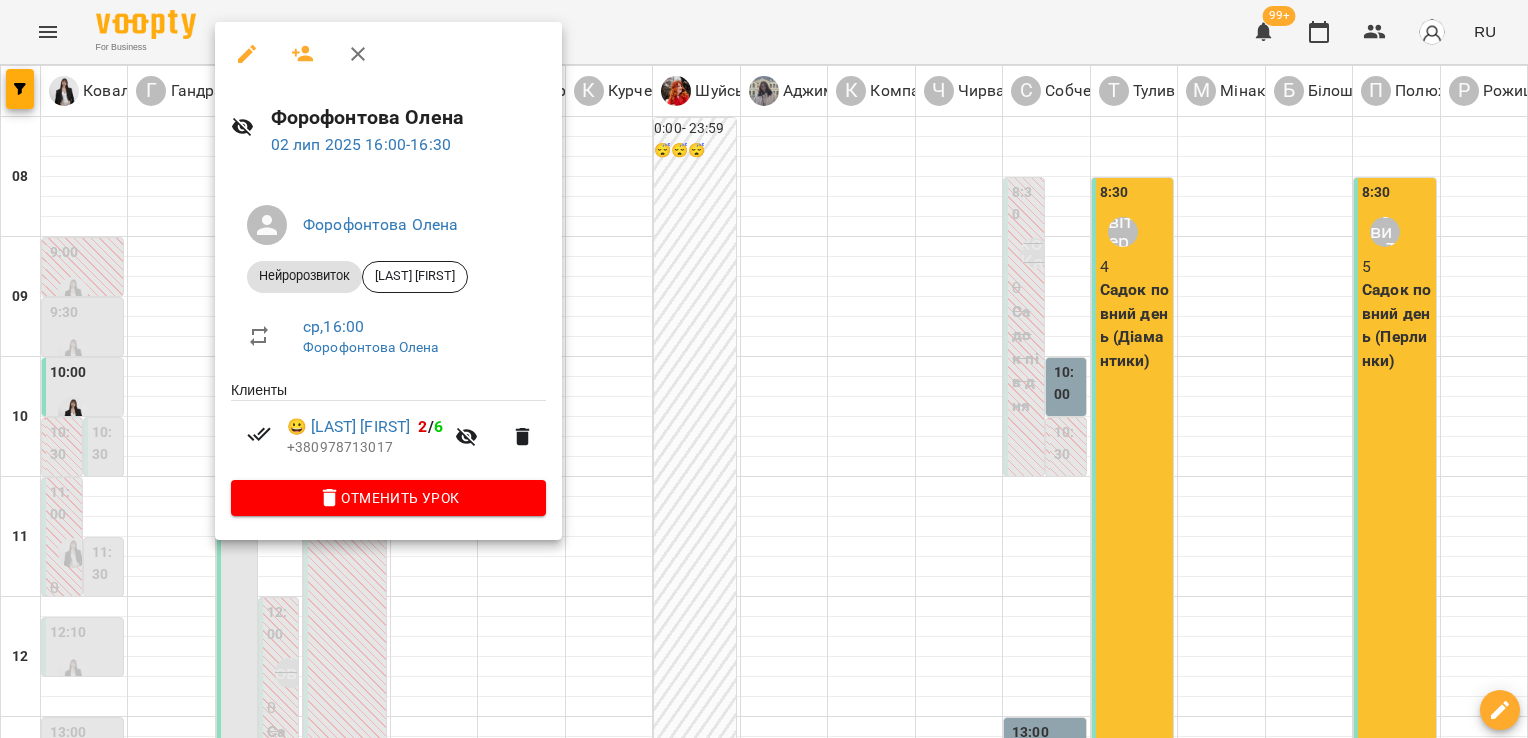 click at bounding box center [764, 369] 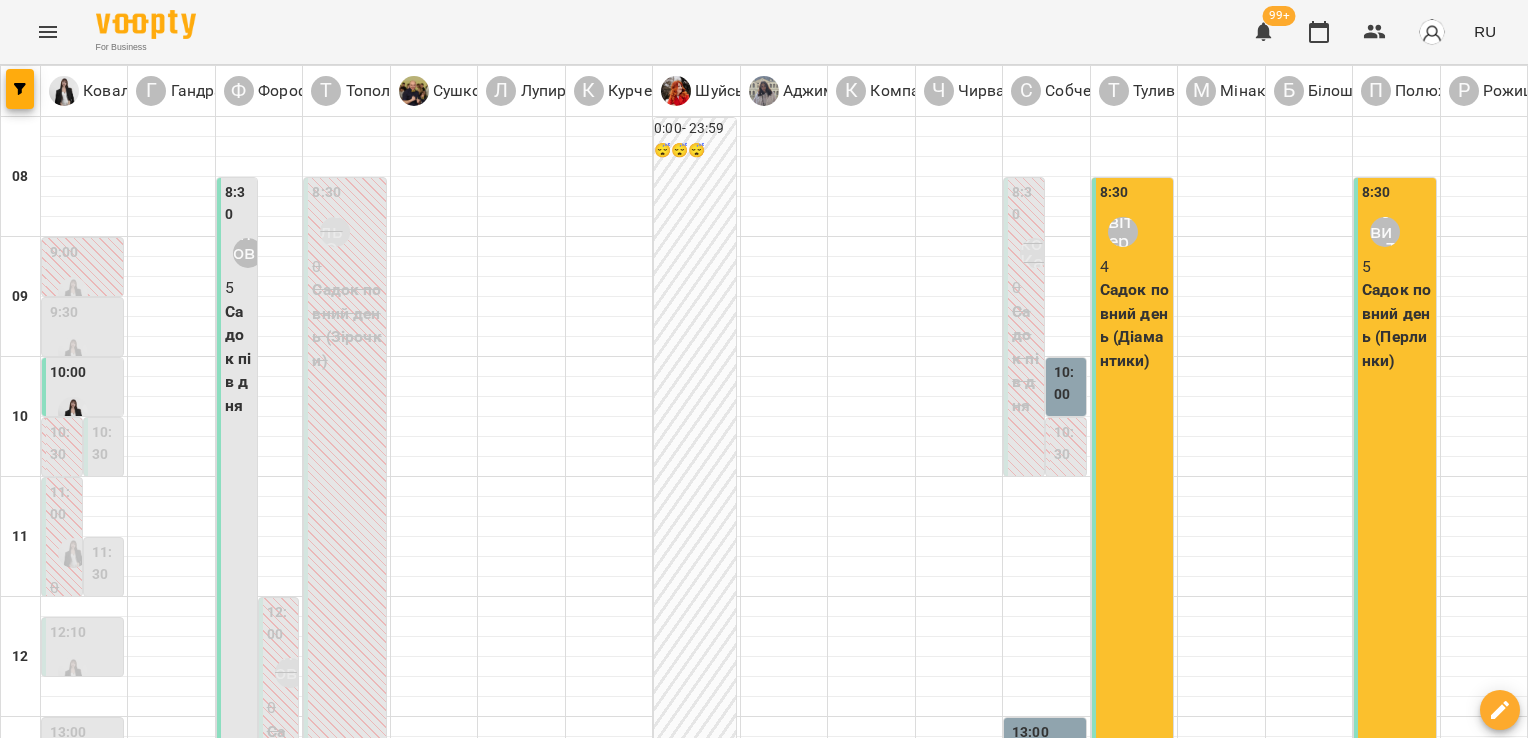 scroll, scrollTop: 880, scrollLeft: 0, axis: vertical 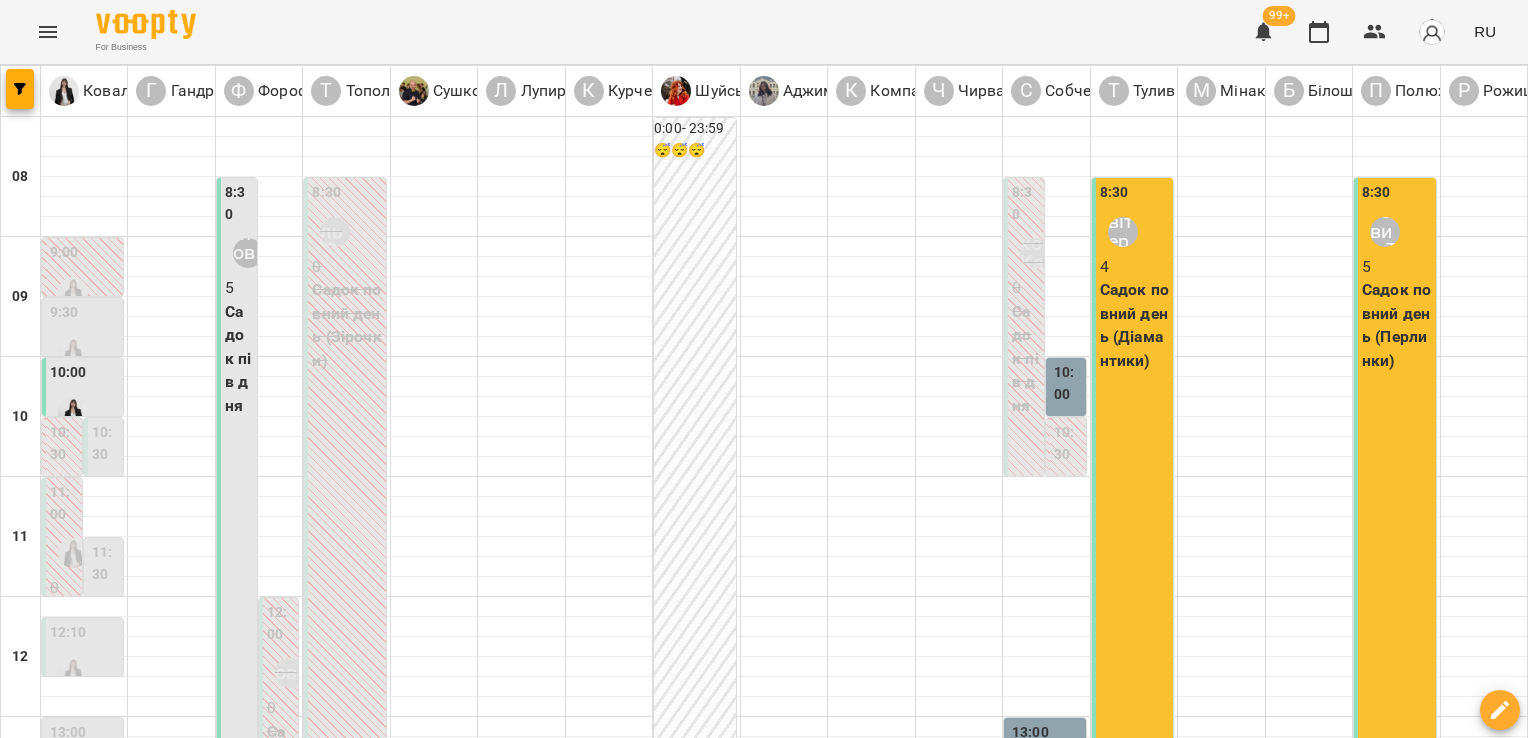 click on "17:30" at bounding box center [243, 1273] 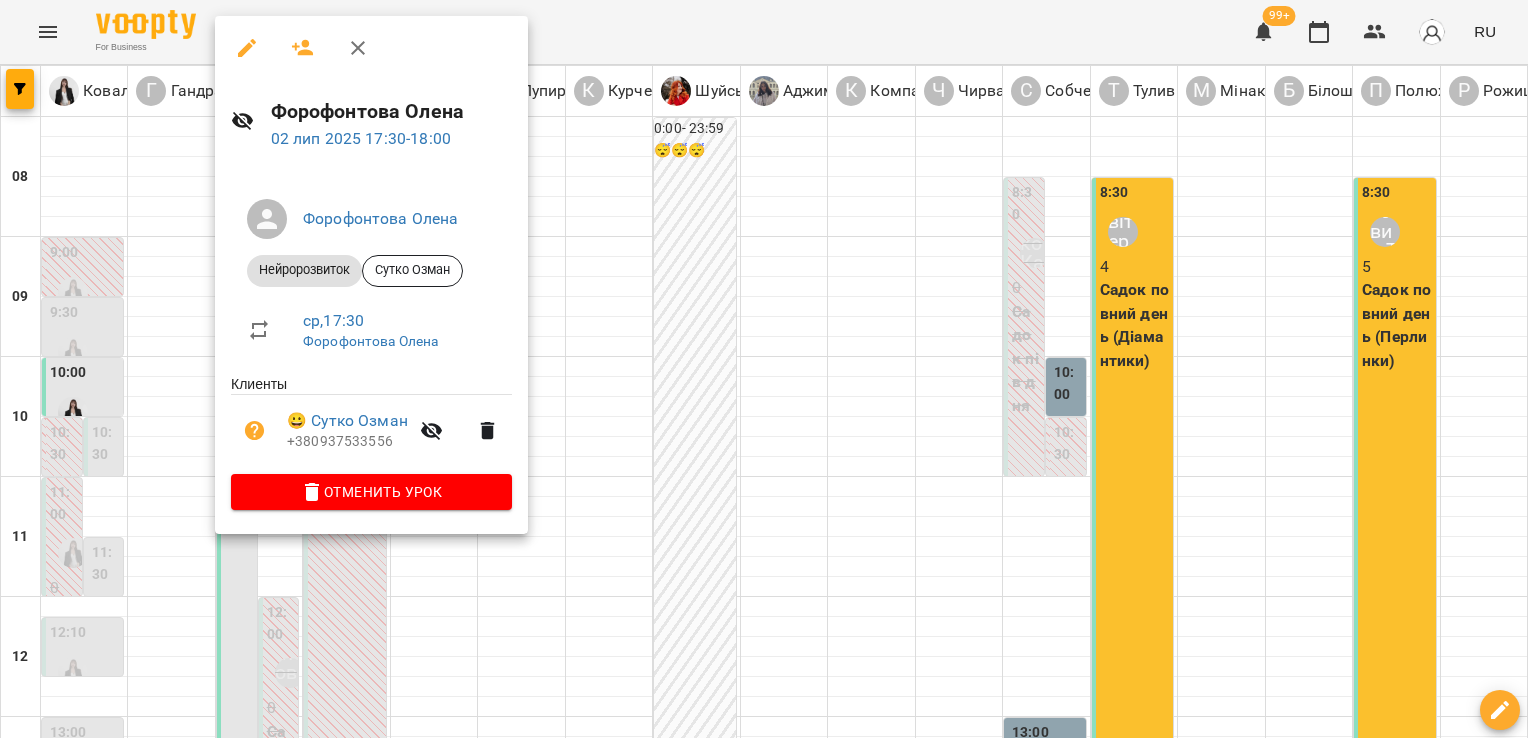 click at bounding box center (764, 369) 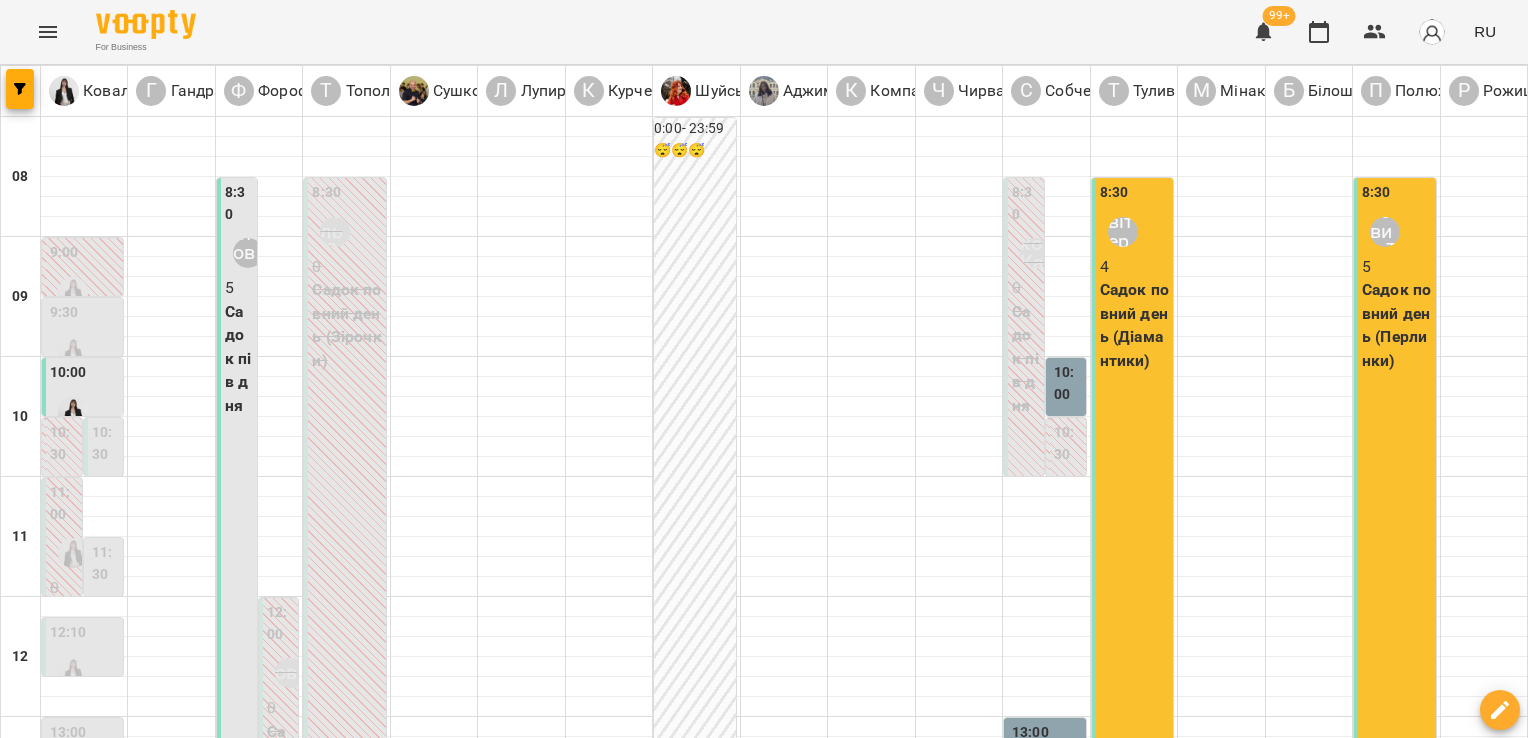 click on "18:00 [LAST] [FIRST]" at bounding box center [259, 1358] 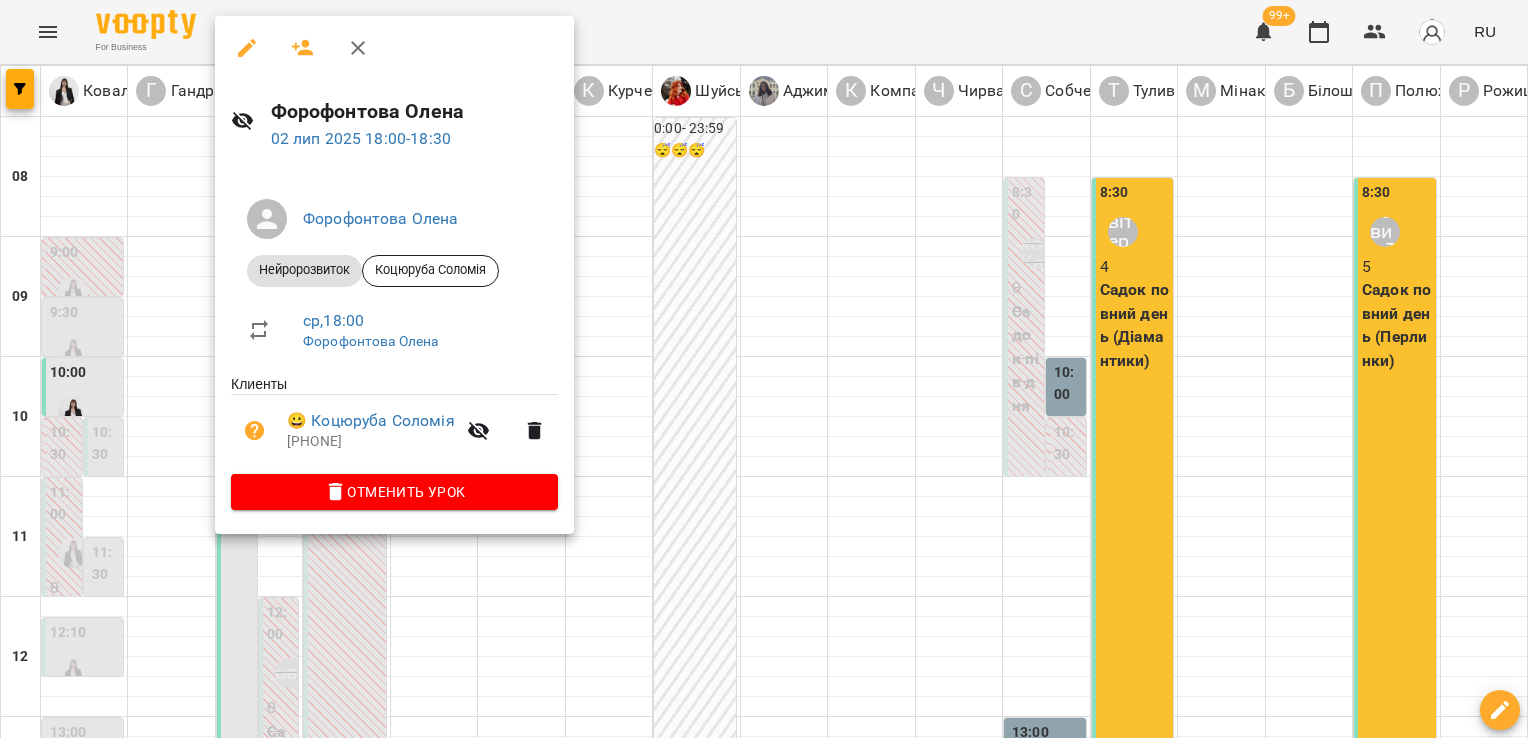 click at bounding box center [764, 369] 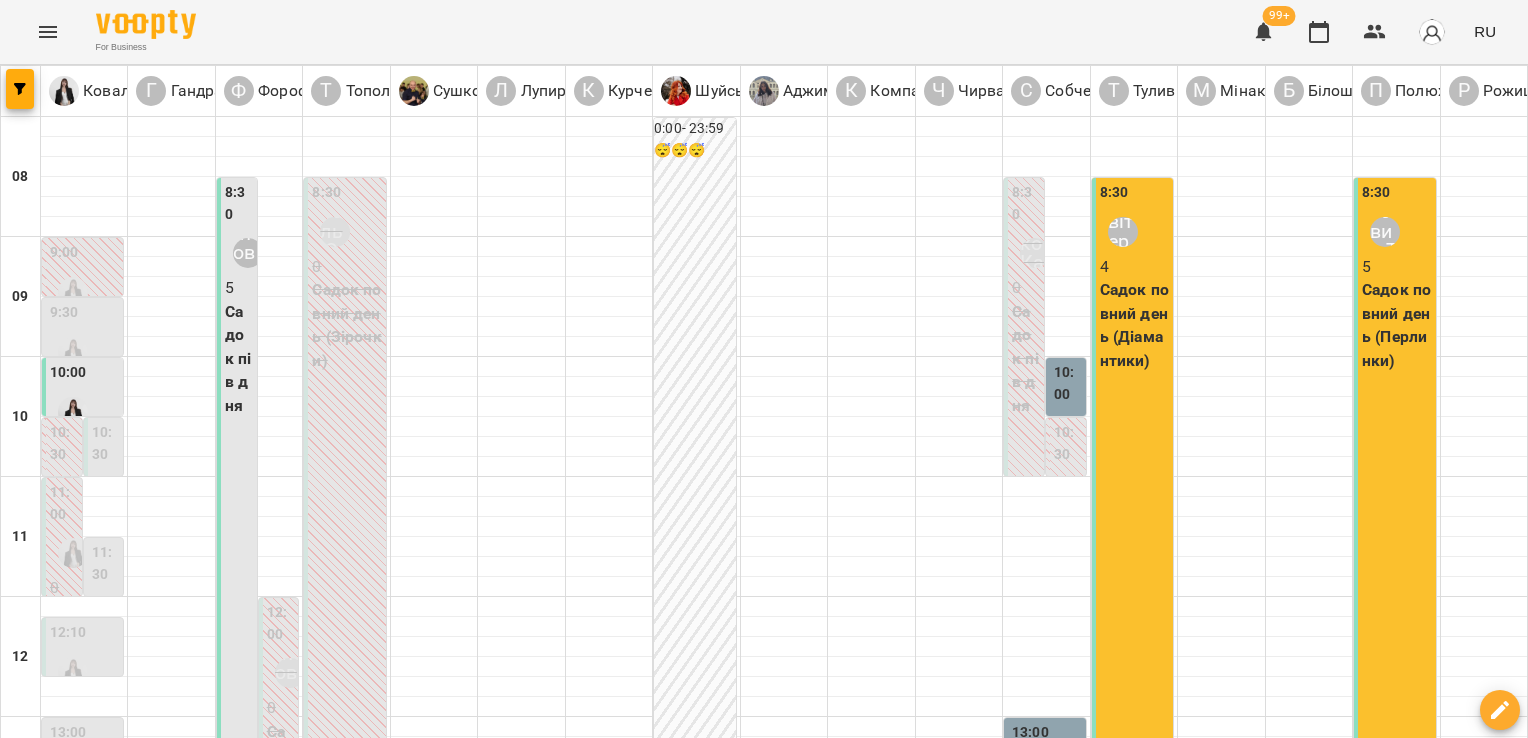 click on "Форофонтова Олена" at bounding box center [248, 1312] 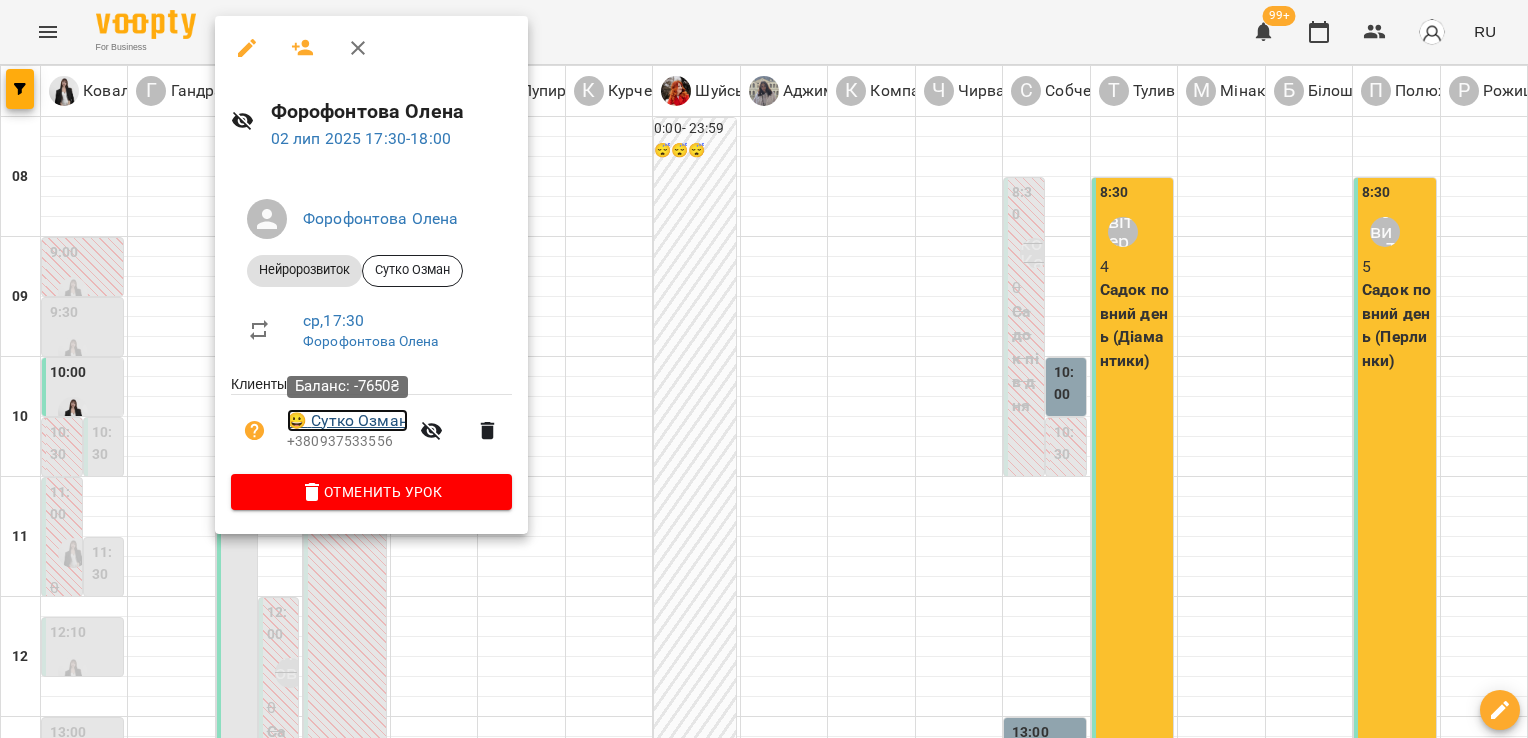 click on "😀   [LAST] [FIRST]" at bounding box center (347, 421) 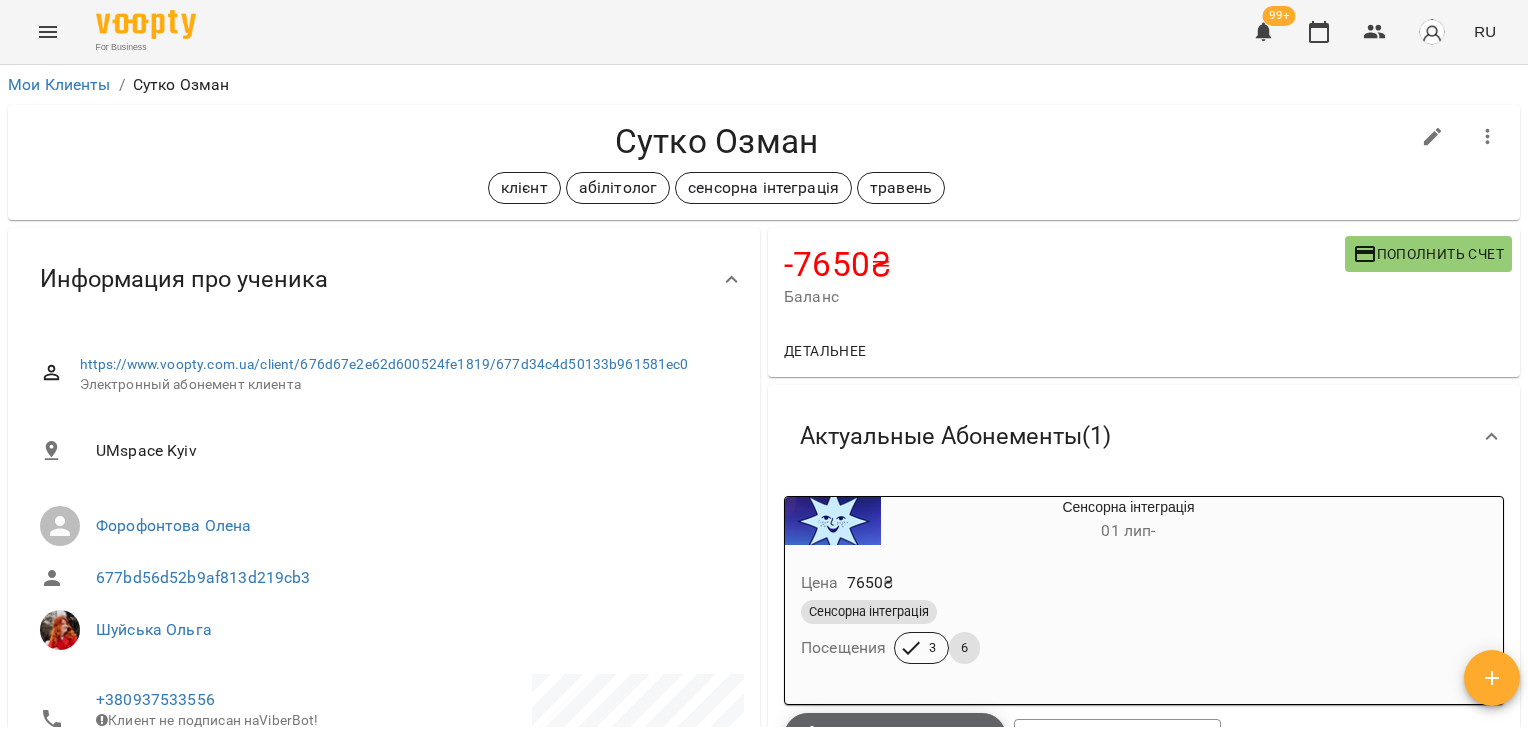 click on "Добавить Абонемент" at bounding box center (895, 737) 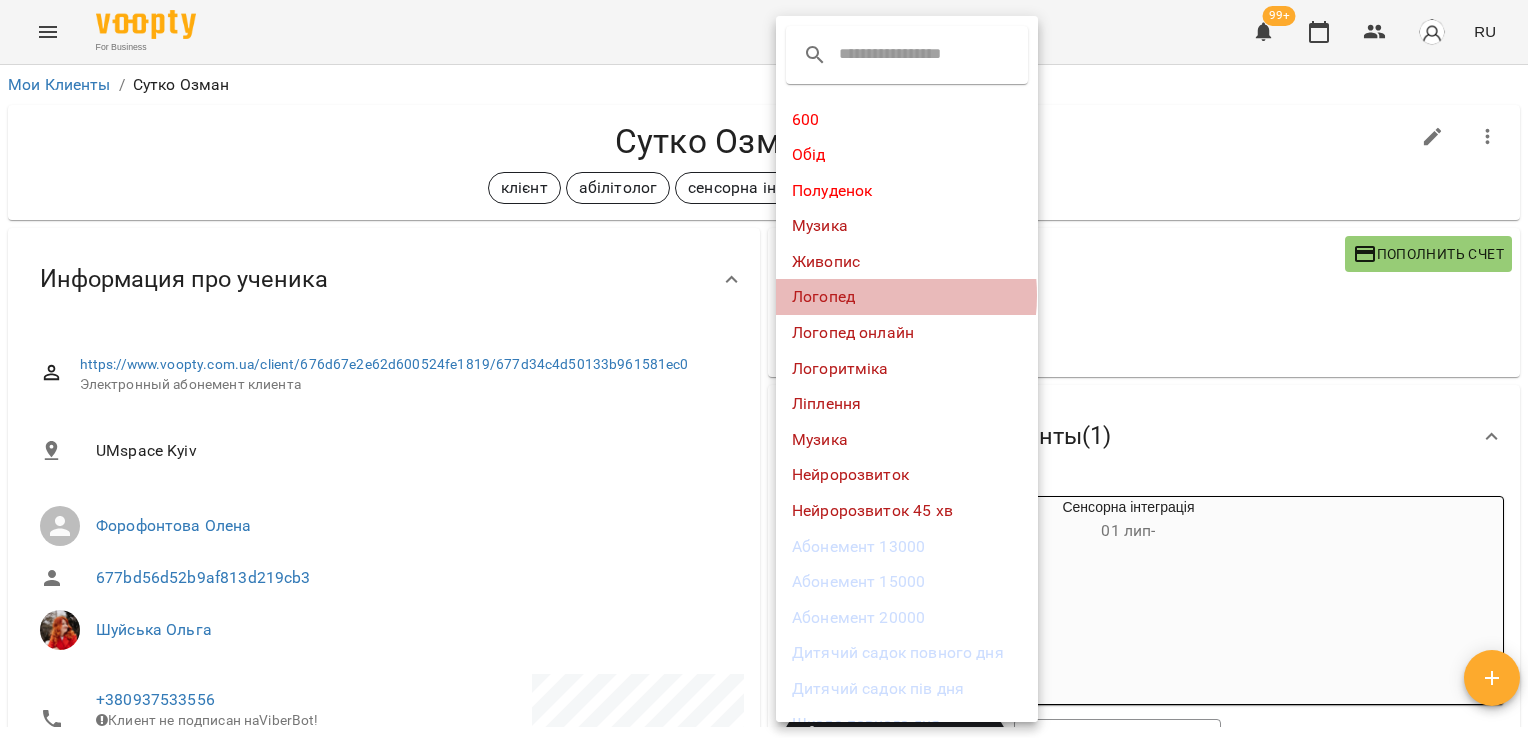 click on "Логопед" at bounding box center (907, 297) 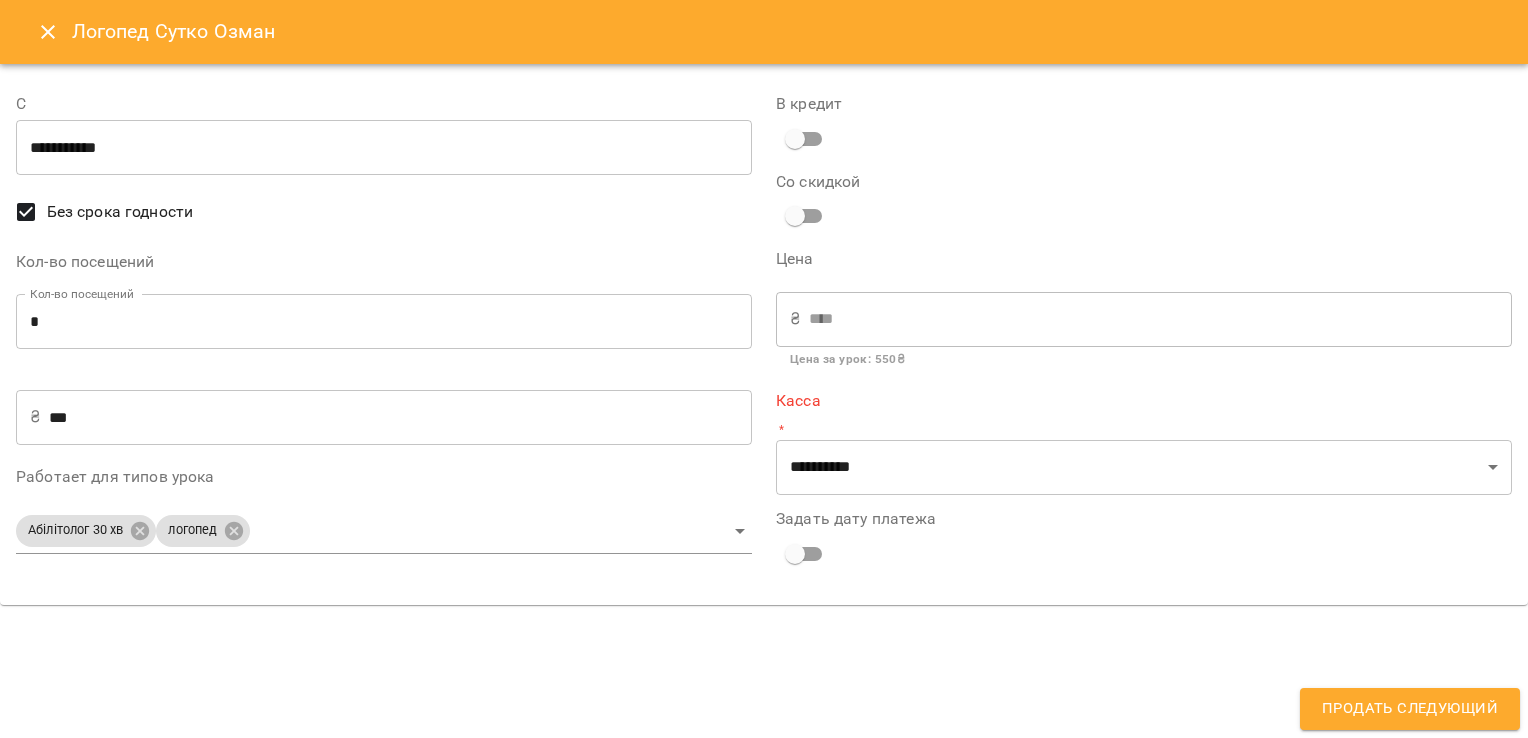 scroll, scrollTop: 36, scrollLeft: 0, axis: vertical 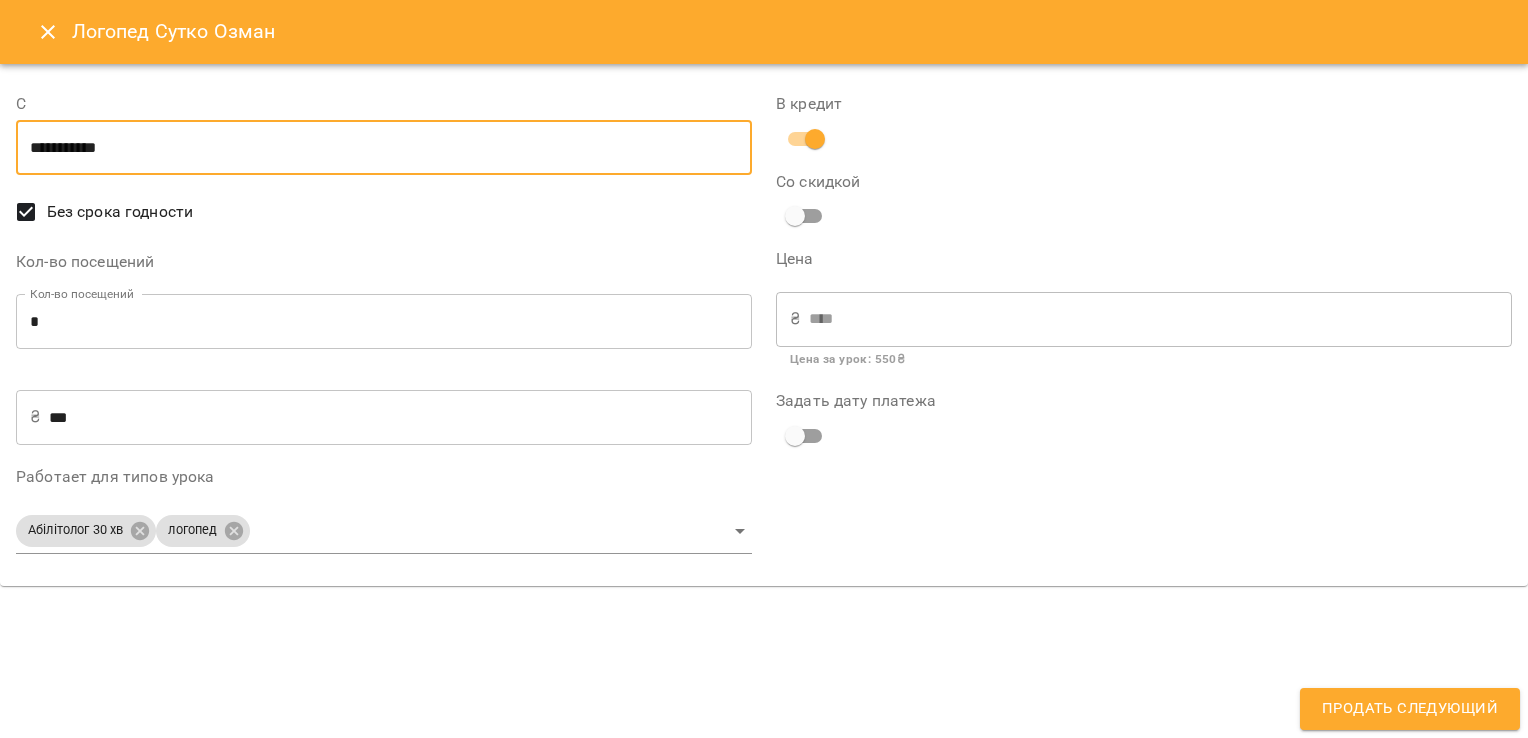 click on "**********" at bounding box center (384, 148) 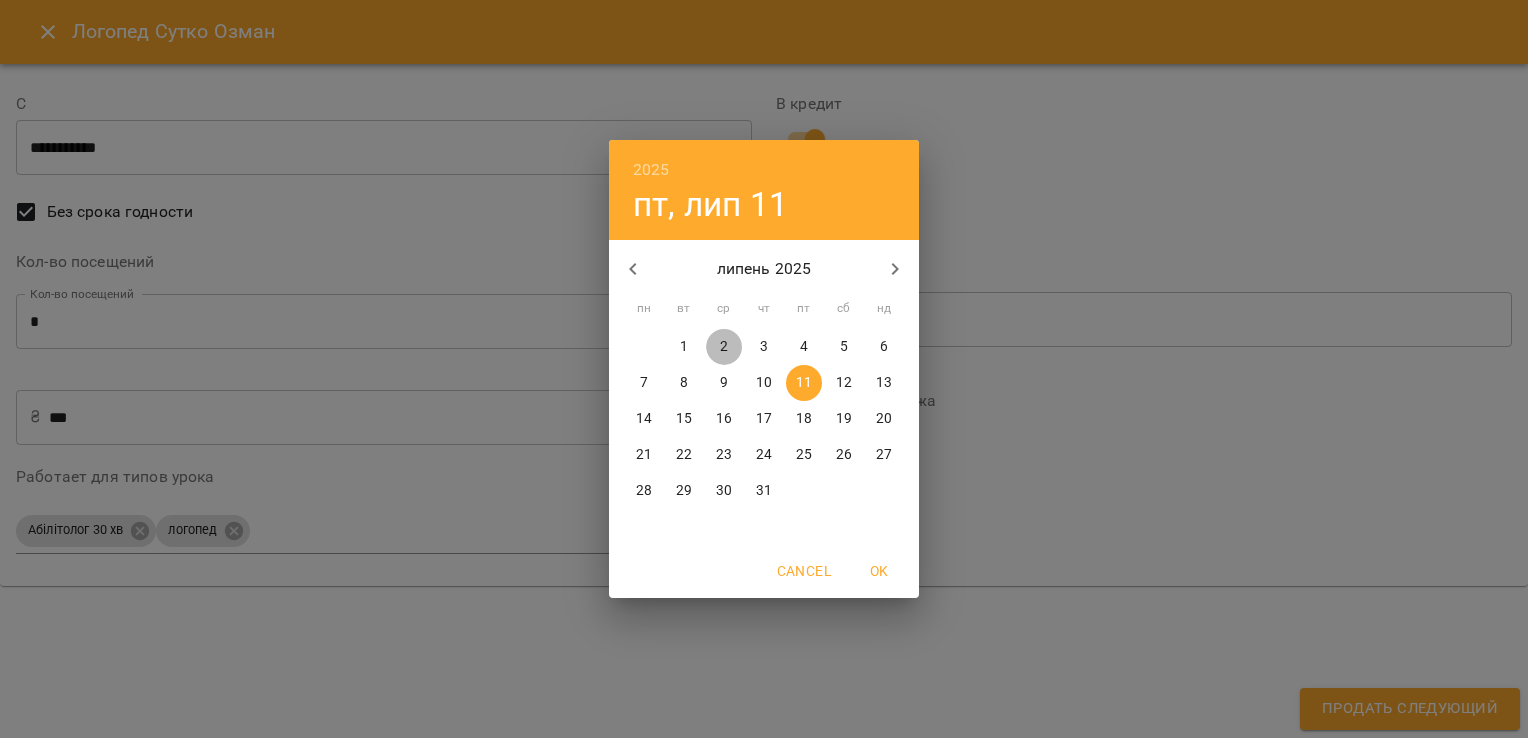 click on "2" at bounding box center [724, 347] 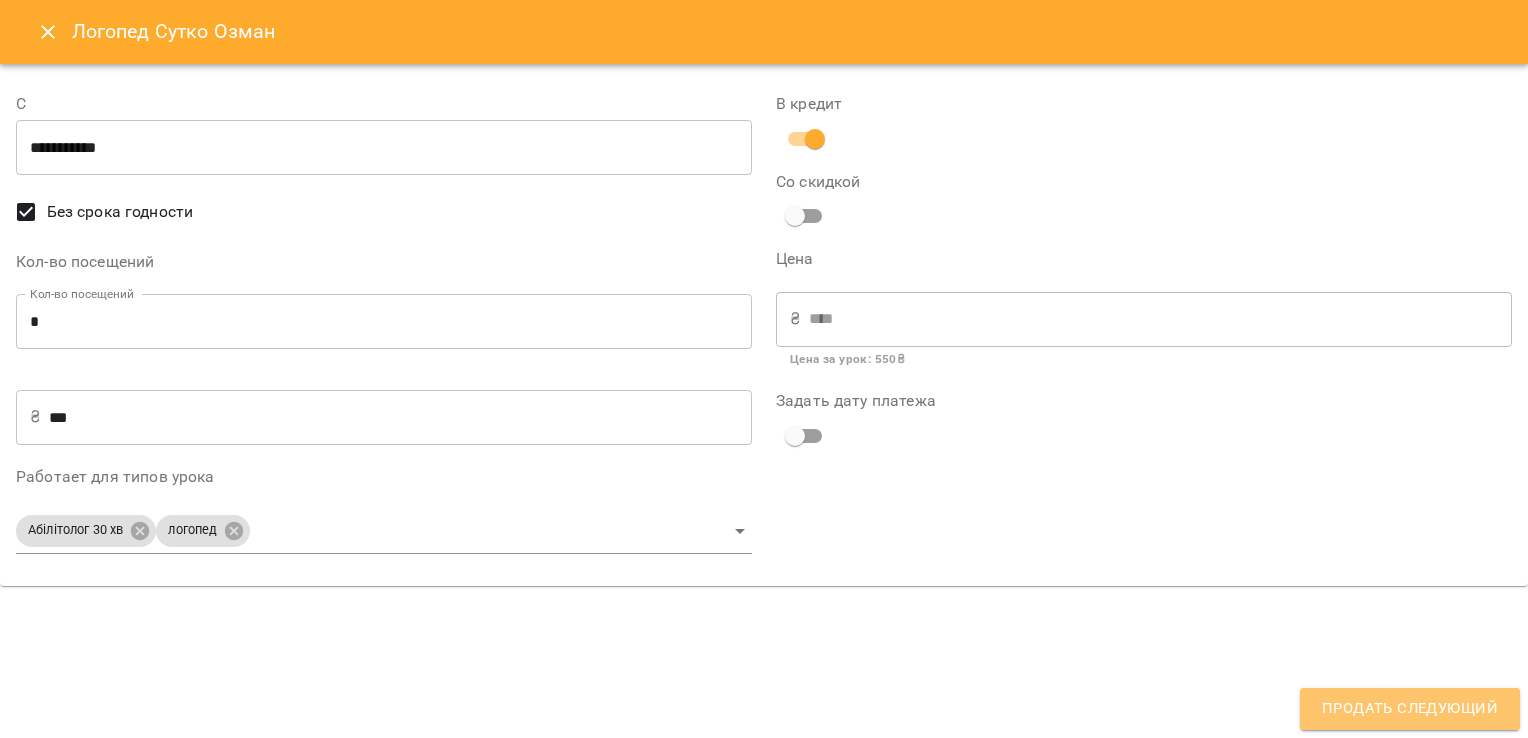 click on "Продать следующий" at bounding box center [1410, 709] 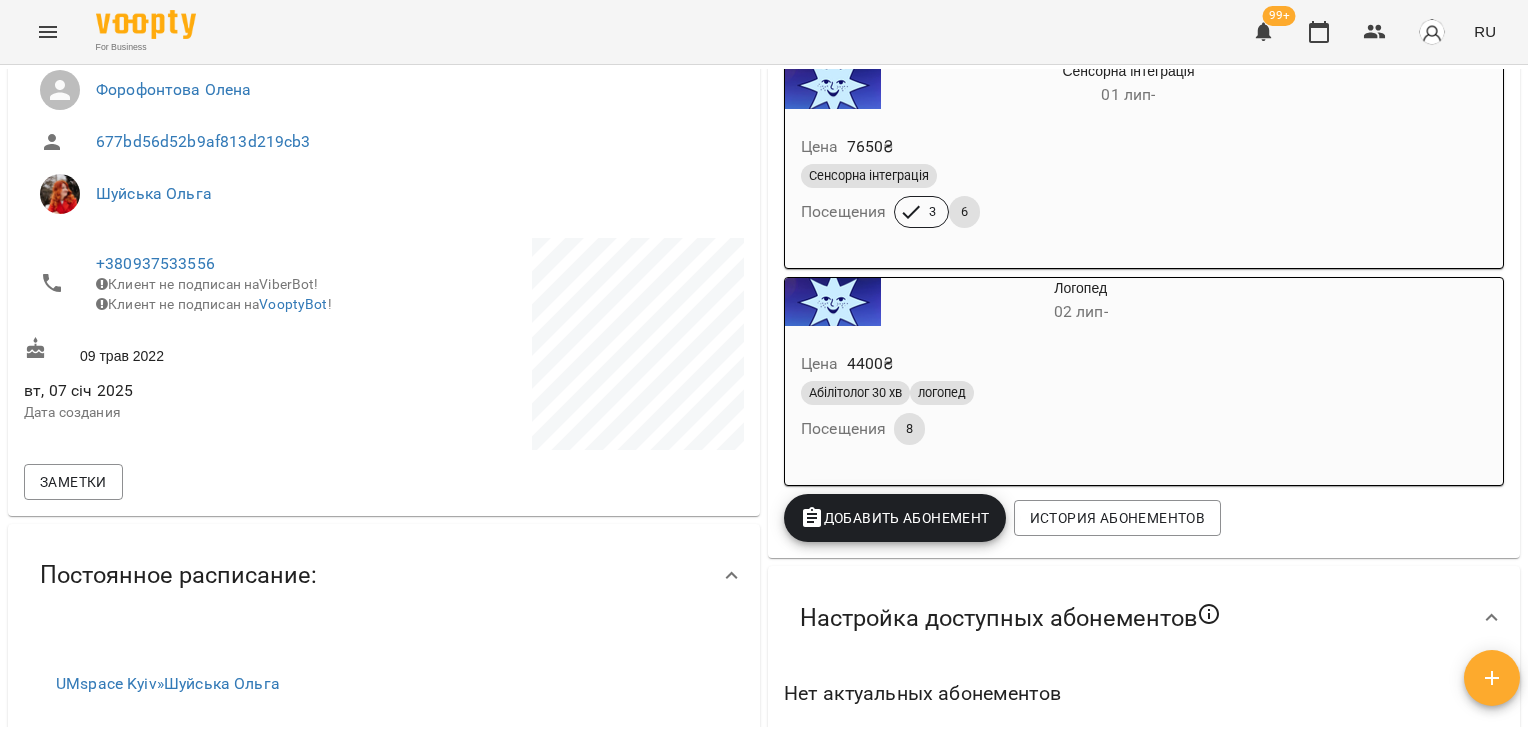 scroll, scrollTop: 455, scrollLeft: 0, axis: vertical 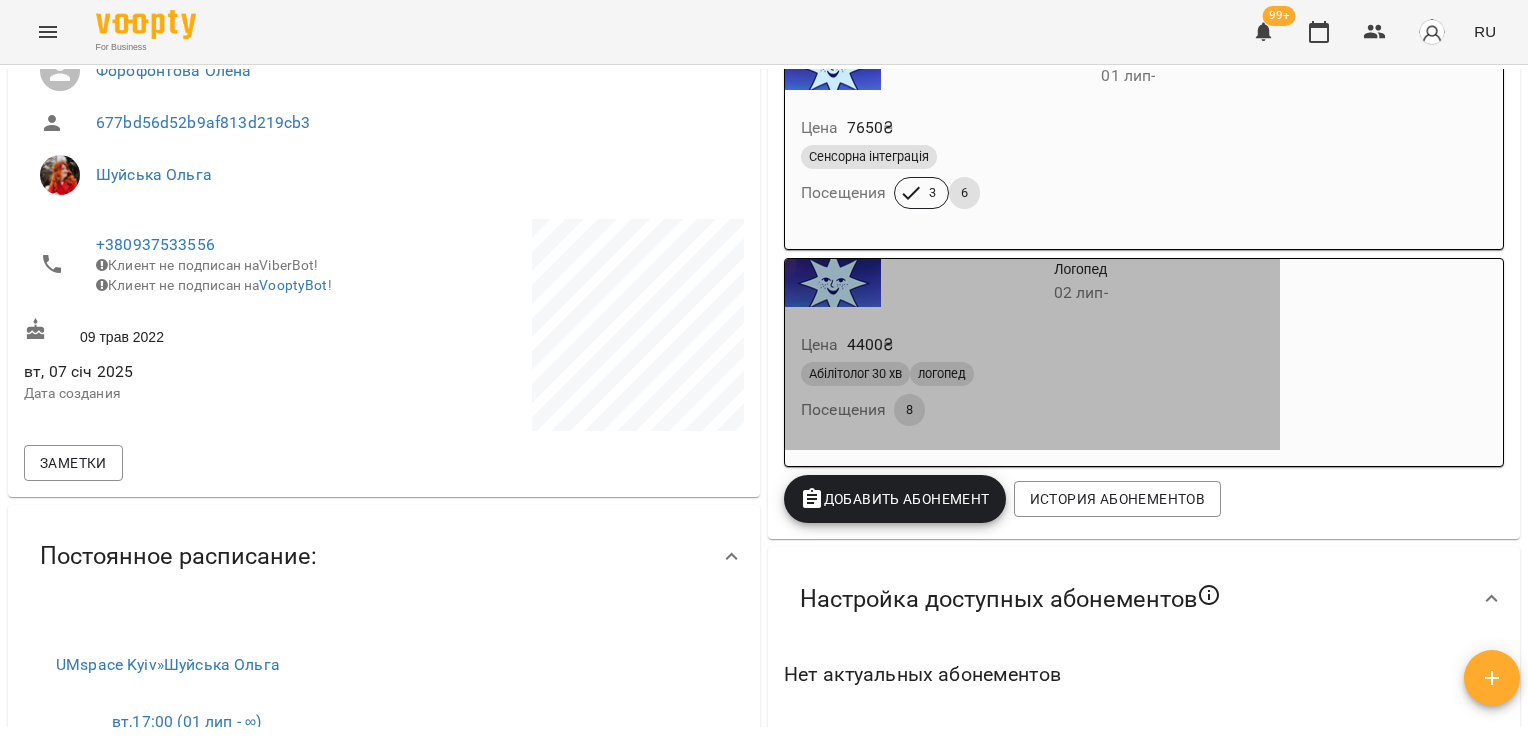 click on "Посещения" at bounding box center [843, 410] 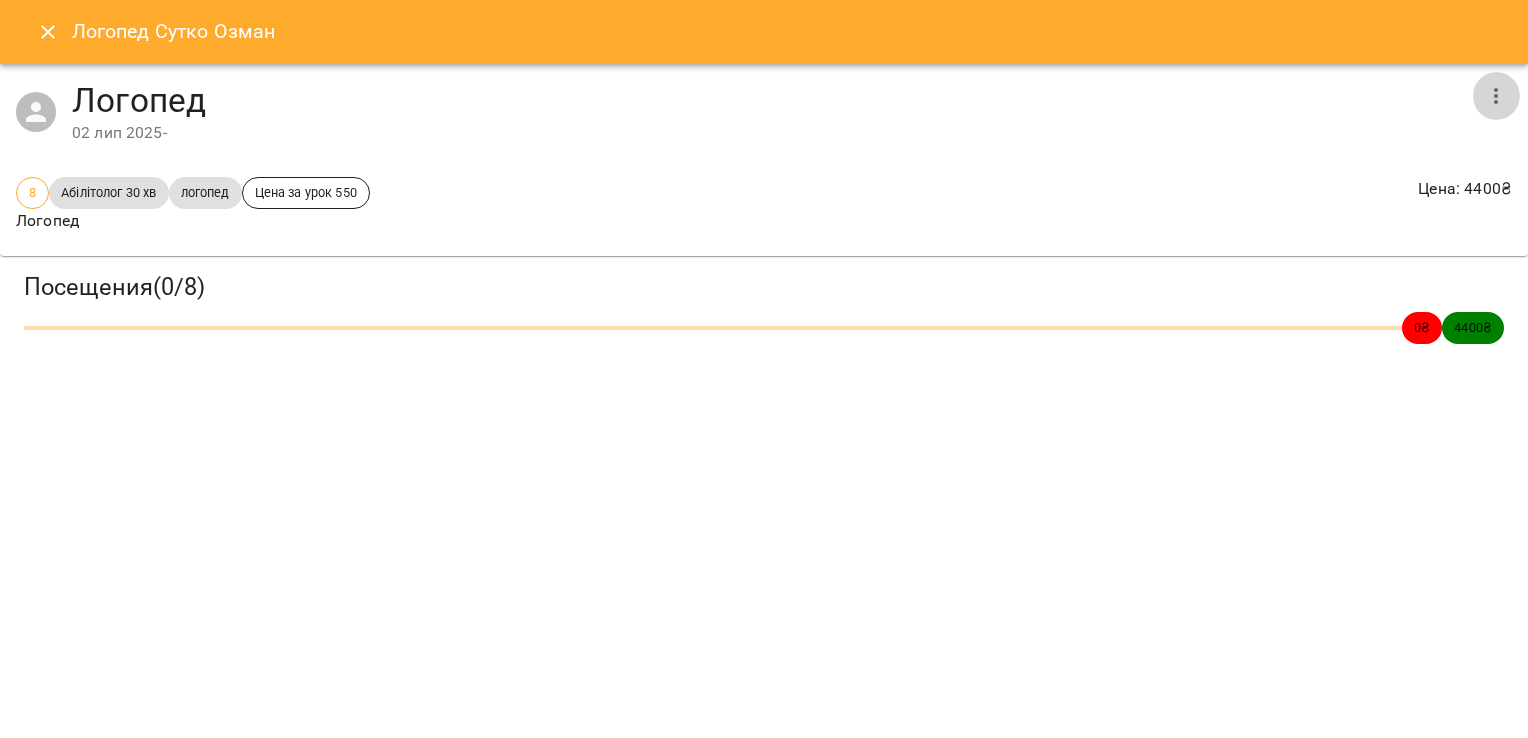 click 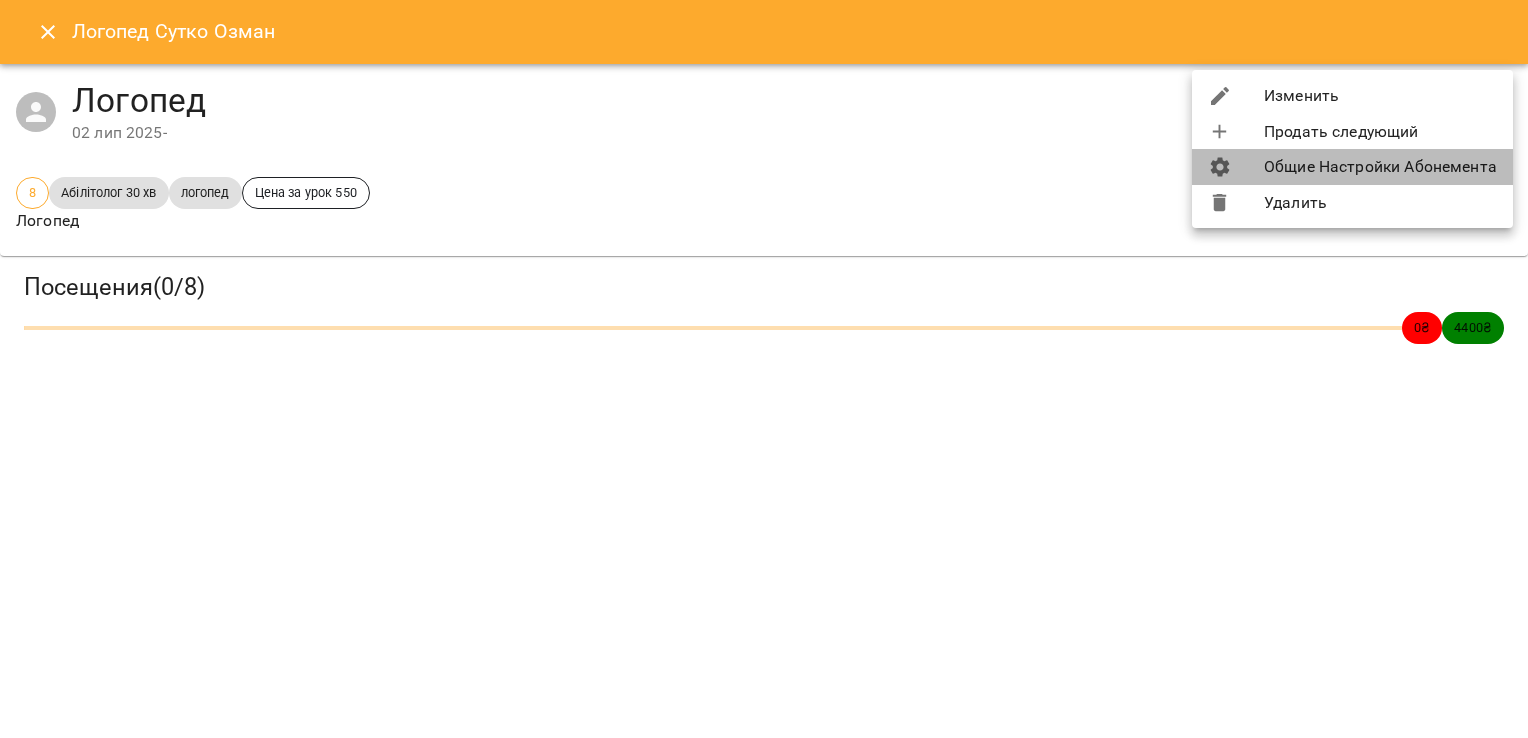 click on "Общие Настройки Абонемента" at bounding box center (1352, 167) 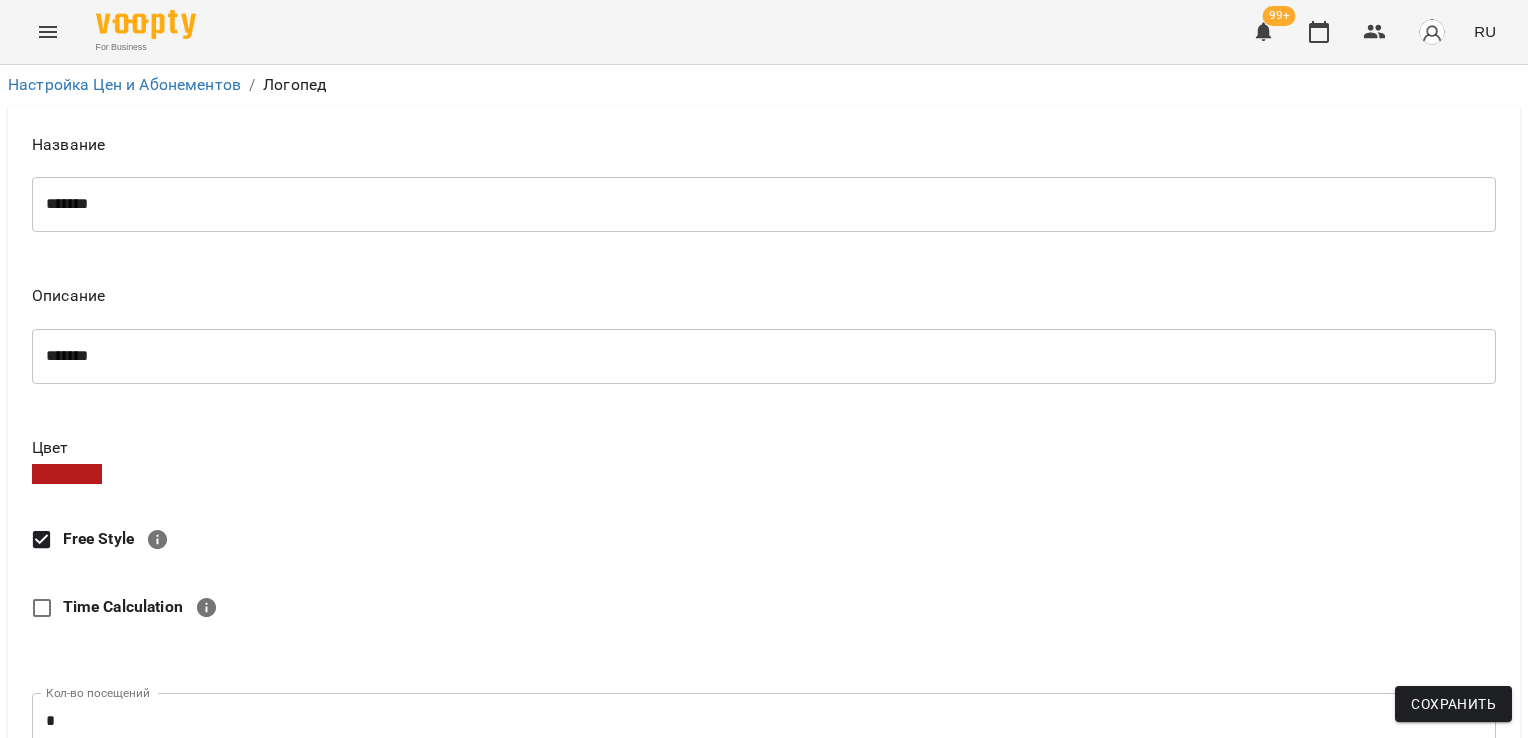 scroll, scrollTop: 901, scrollLeft: 0, axis: vertical 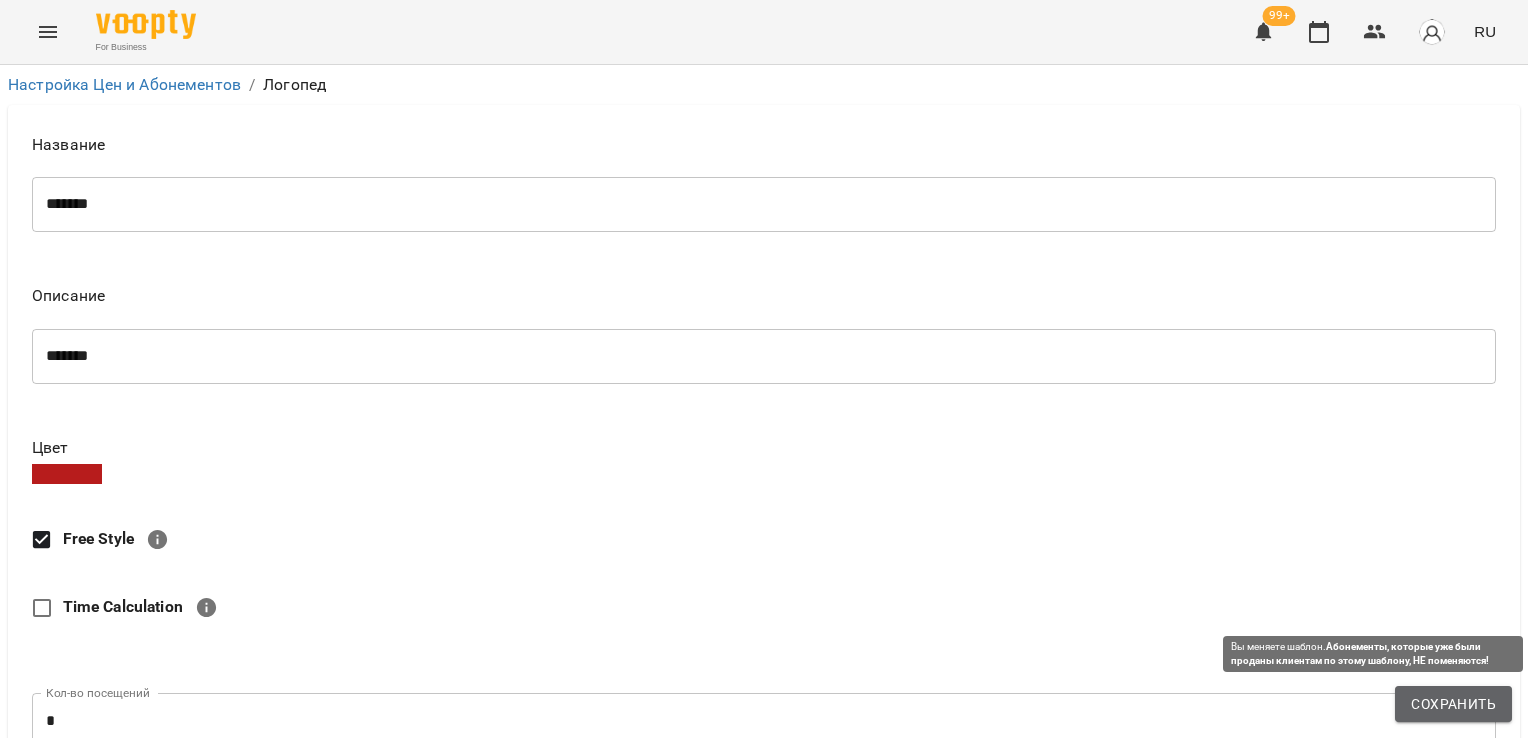 click on "Сохранить" at bounding box center (1453, 704) 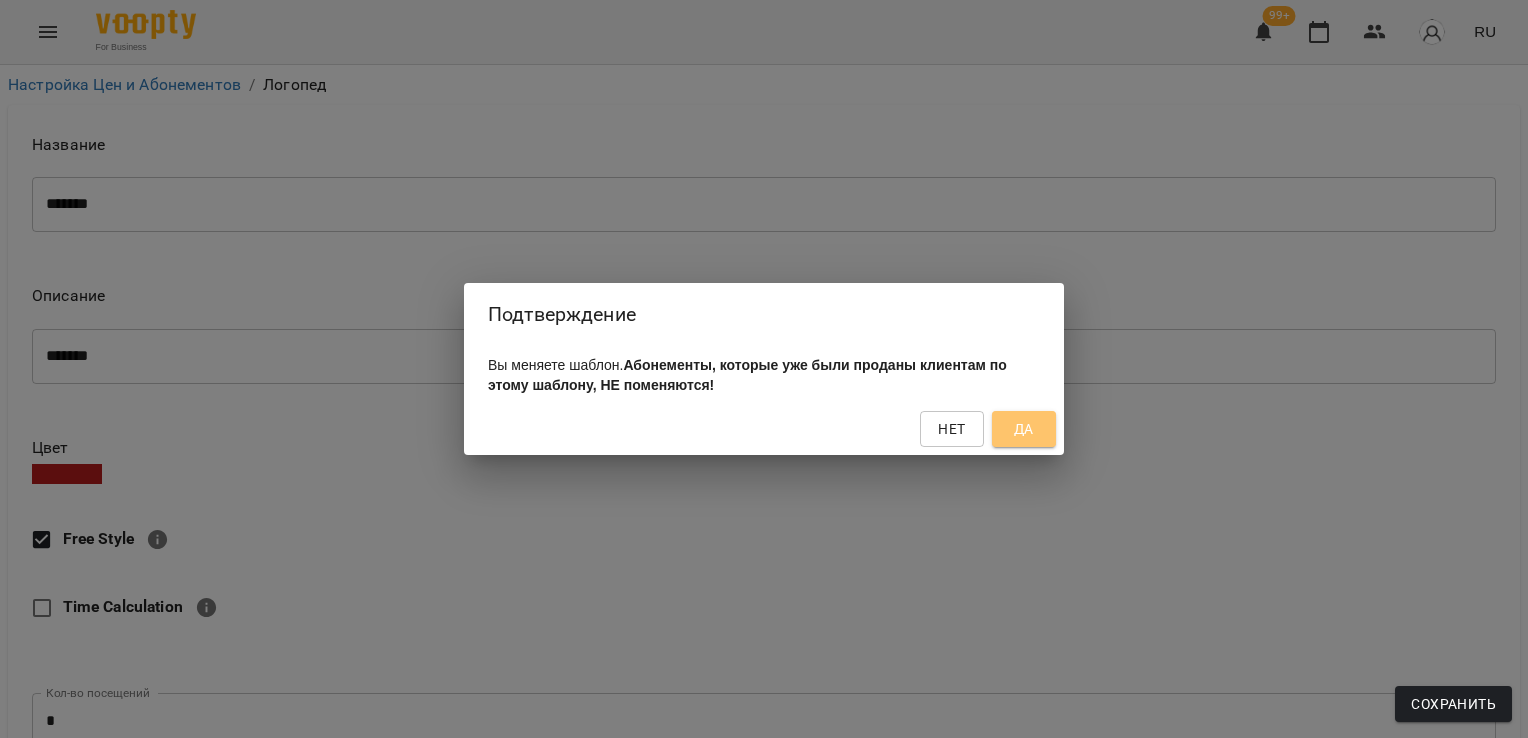 click on "Да" at bounding box center [1024, 429] 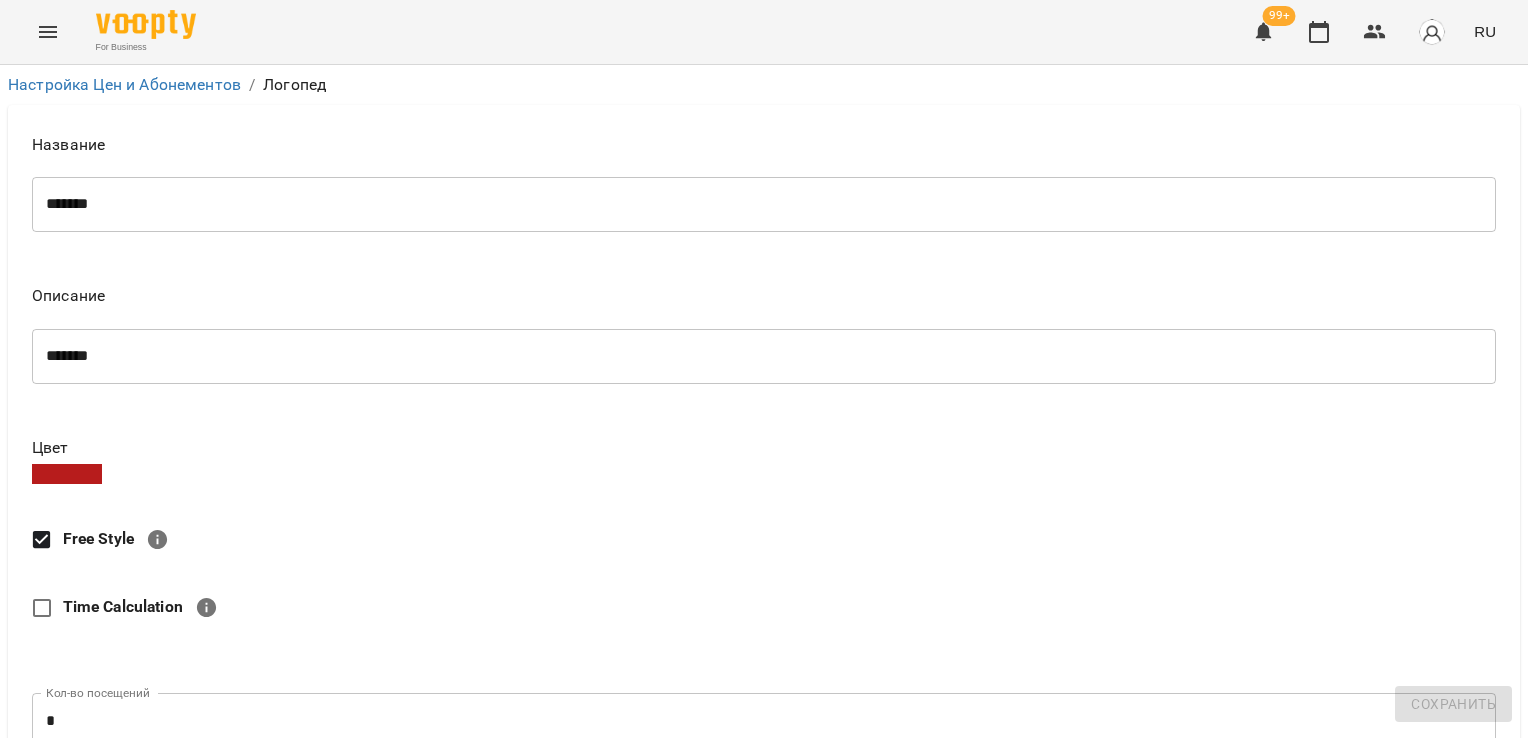 scroll, scrollTop: 0, scrollLeft: 0, axis: both 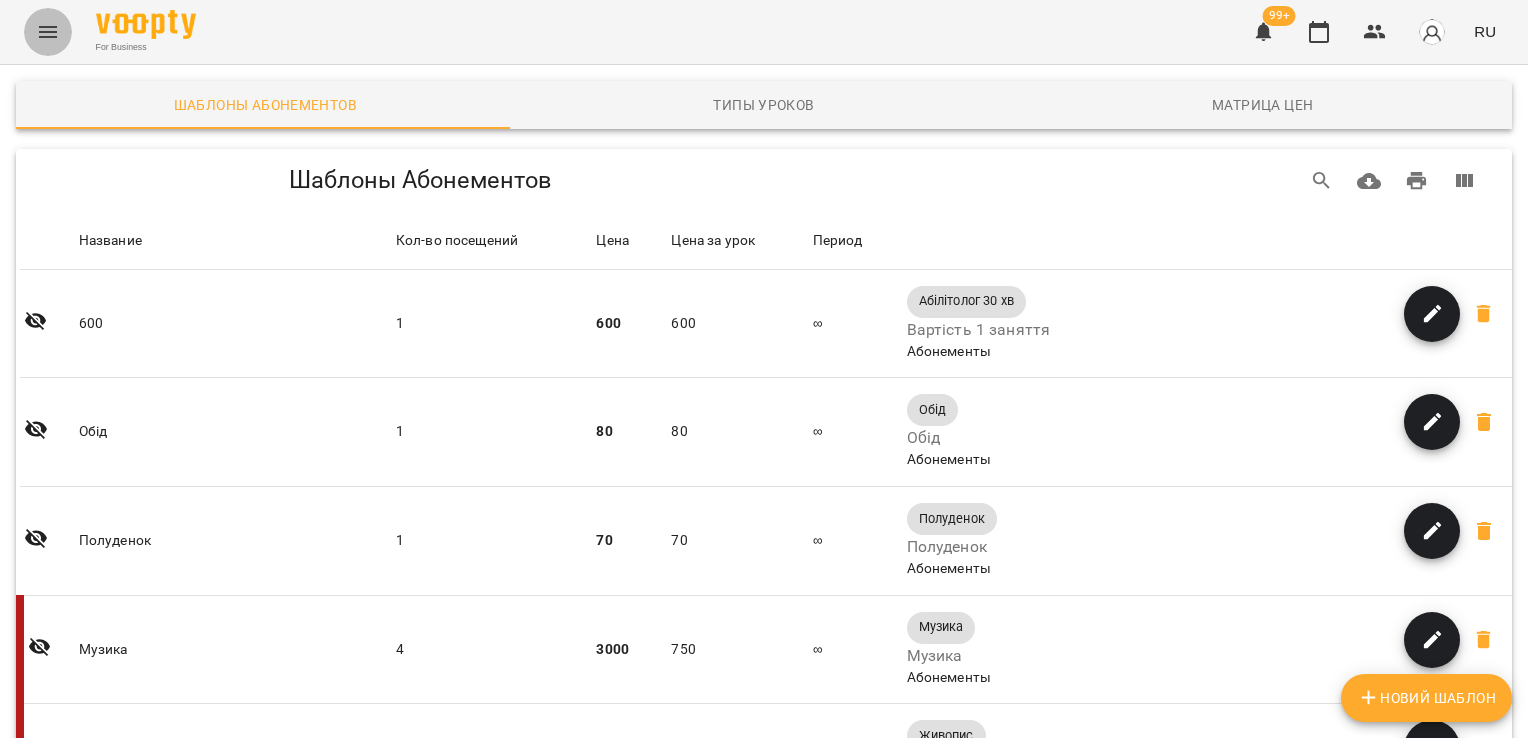click 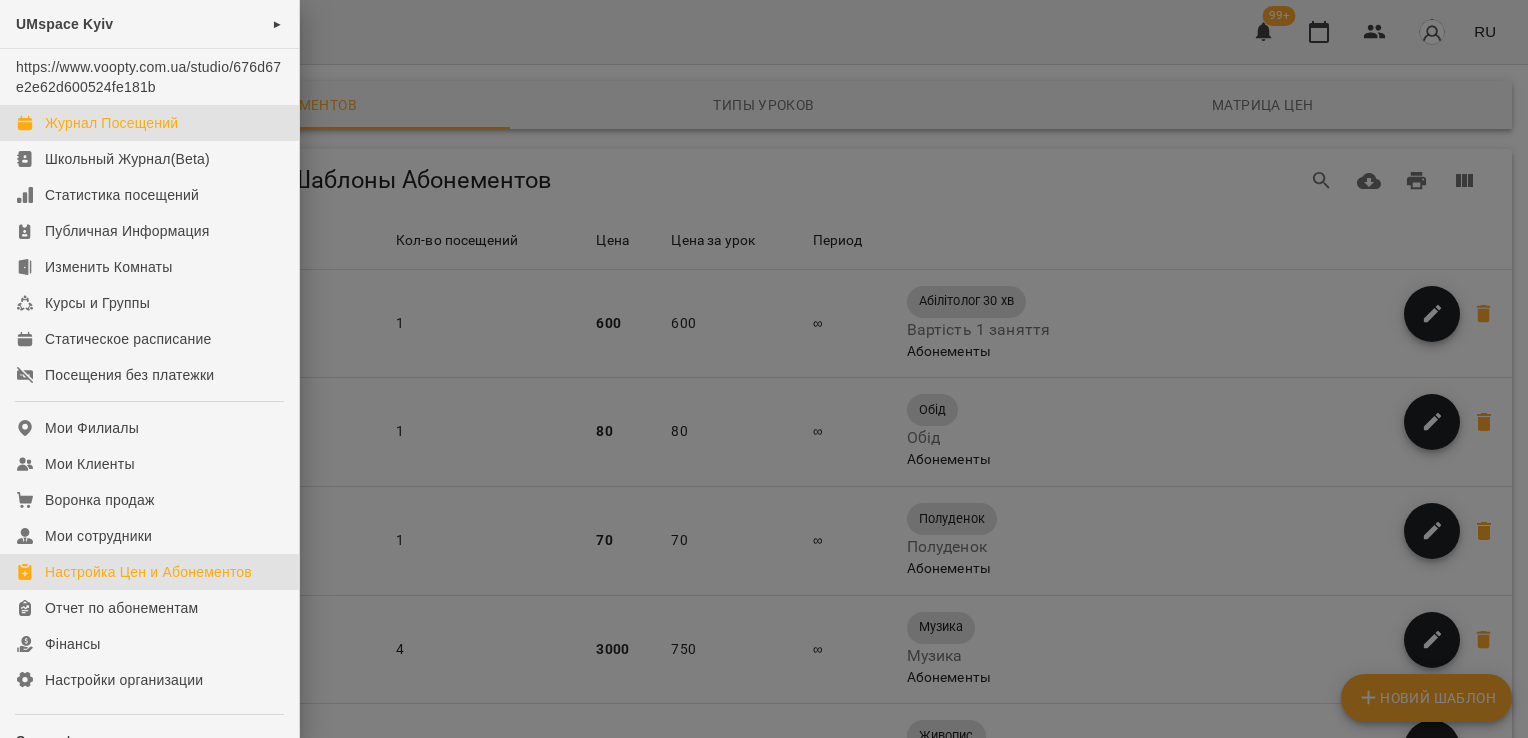 click on "Журнал Посещений" at bounding box center (111, 123) 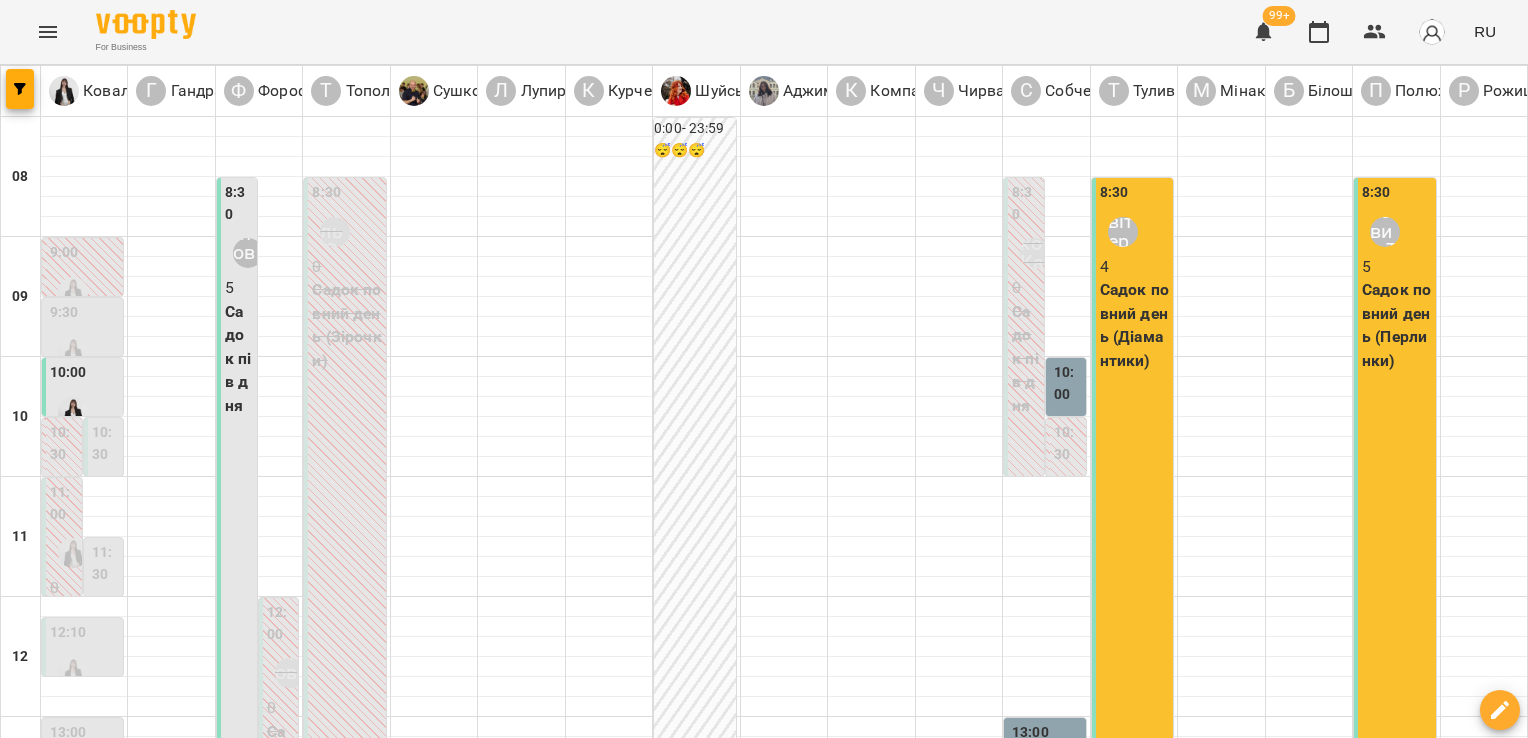 scroll, scrollTop: 944, scrollLeft: 0, axis: vertical 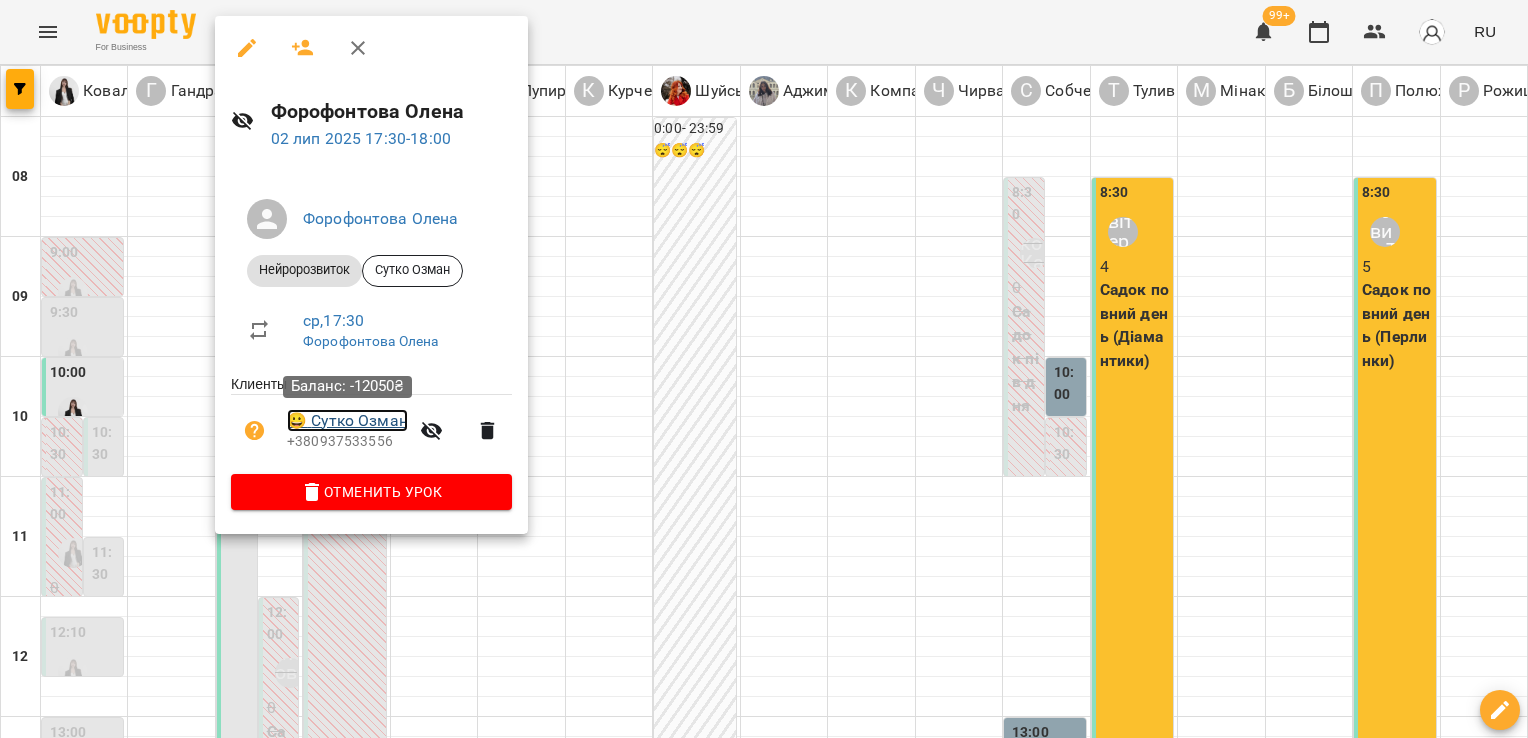 click on "😀   [LAST] [FIRST]" at bounding box center [347, 421] 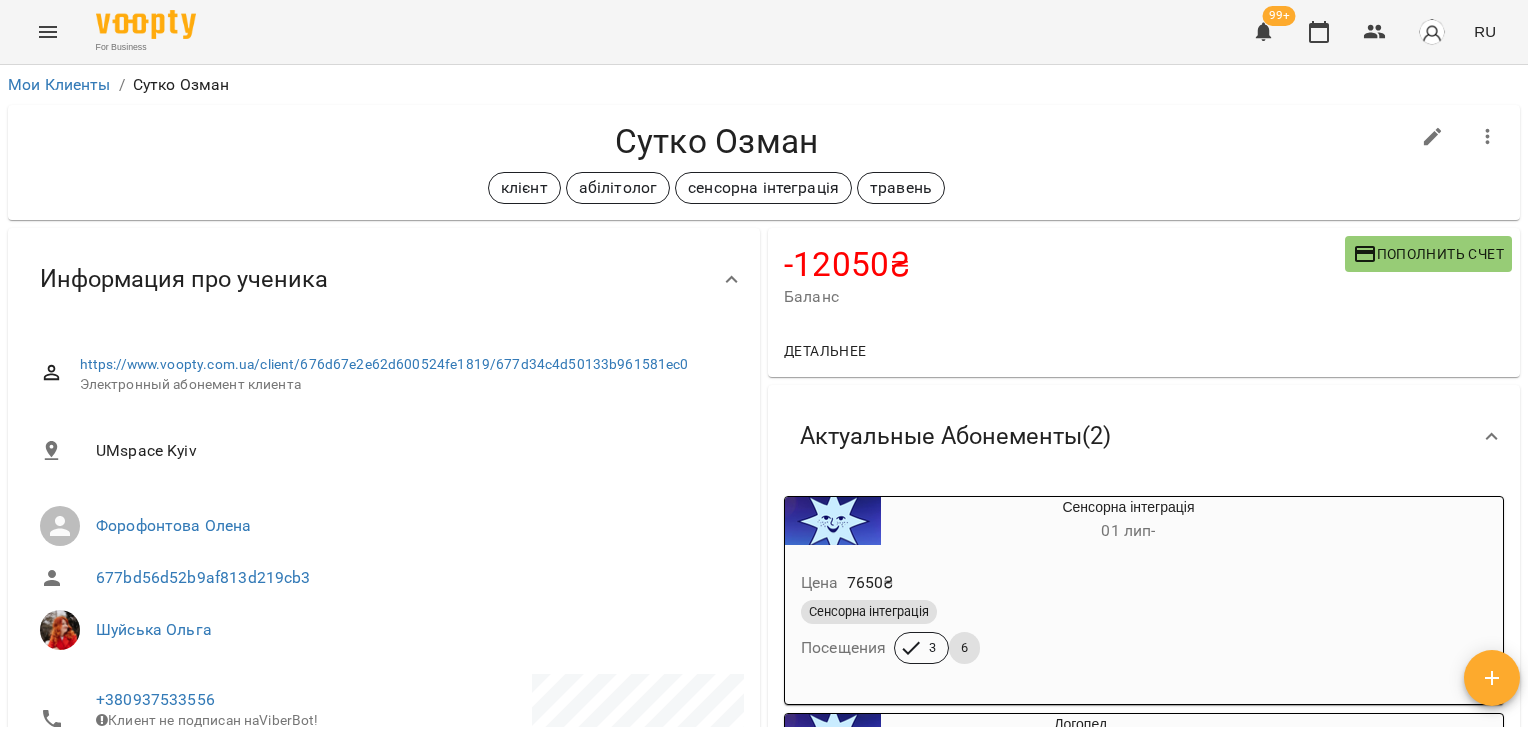 click on "For Business 99+ RU Мои Клиенты / [LAST] [FIRST] [LAST] [FIRST] клієнт абілітолог сенсорна інтеграція травень -12050 ₴ Баланс Пополнить счет Детальнее -12050   ₴ Абонементы -4400 ₴   Логопед -7650 ₴   Сенсорна інтеграція  Актуальные Абонементы ( 2 ) Сенсорна інтеграція  01 лип  -   Цена 7650 ₴ Сенсорна інтеграція Посещения 3 6 Логопед 02 лип  -   Цена 4400 ₴ Абілітолог 30 хв логопед Посещения 8 Добавить Абонемент История абонементов Настройка доступных абонементов Нет актуальных абонементов Сохранить Информация про ученика UMspace Kyiv [LAST] [FIRST] !" at bounding box center (764, 401) 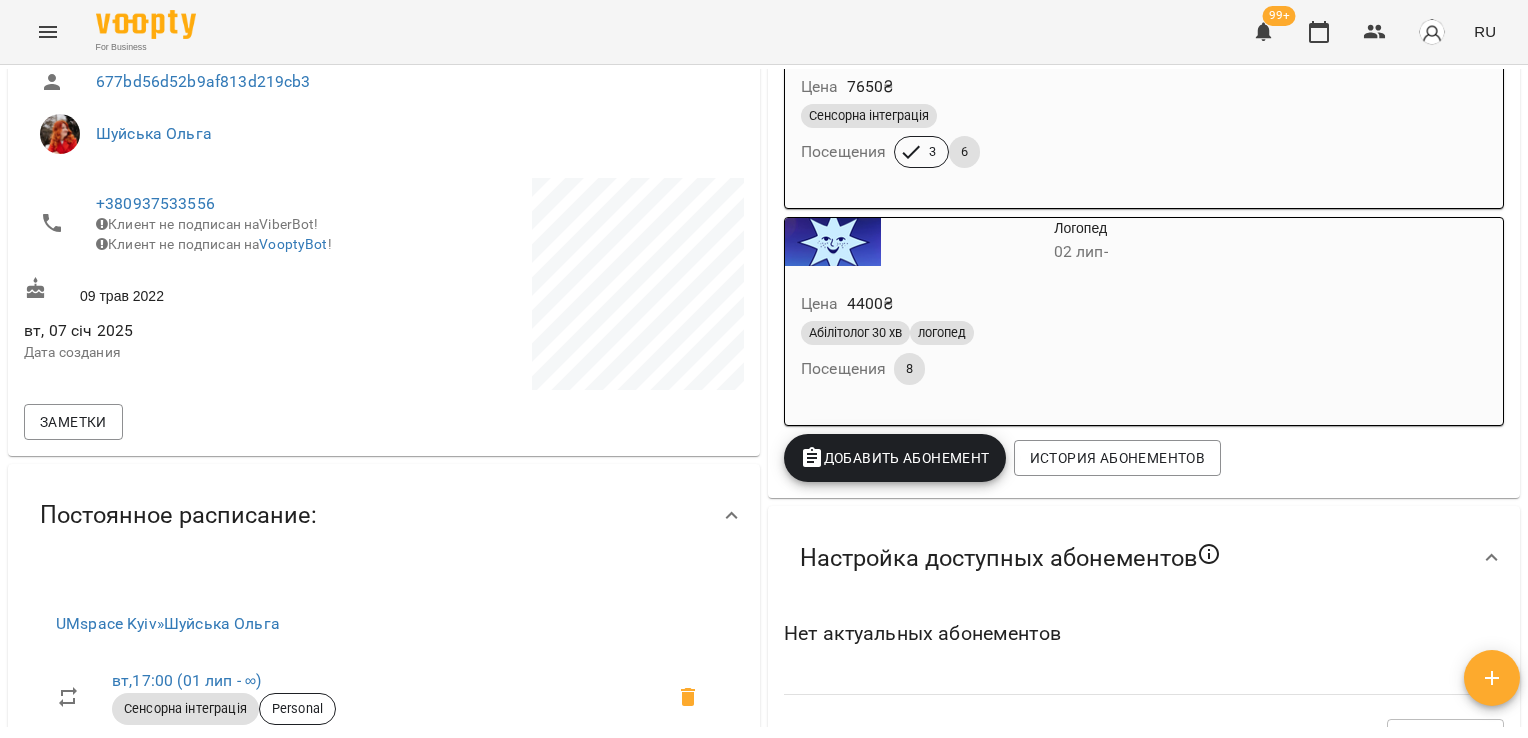 scroll, scrollTop: 510, scrollLeft: 0, axis: vertical 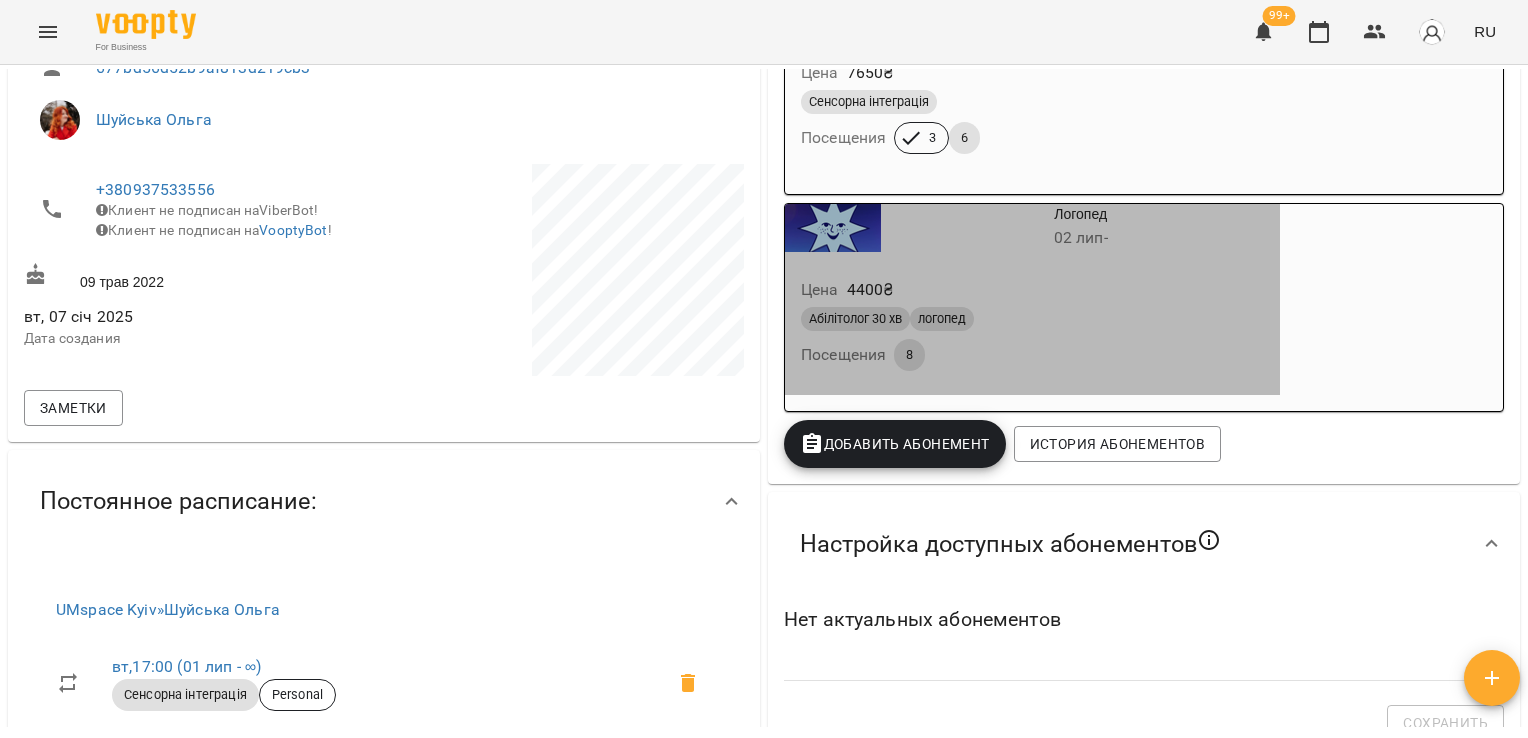 click on "Цена 4400 ₴ Абілітолог 30 хв логопед Посещения 8" at bounding box center (1032, 328) 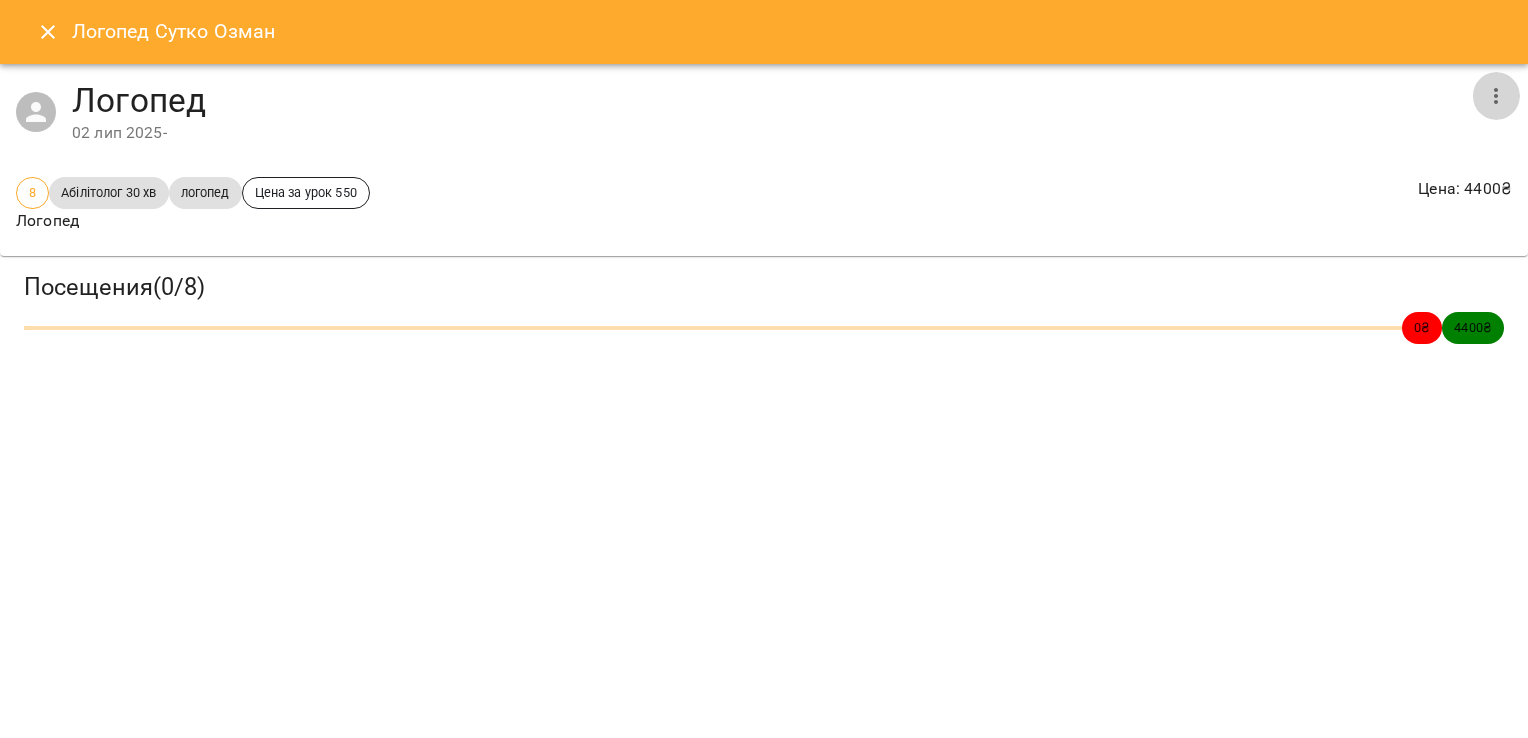 click 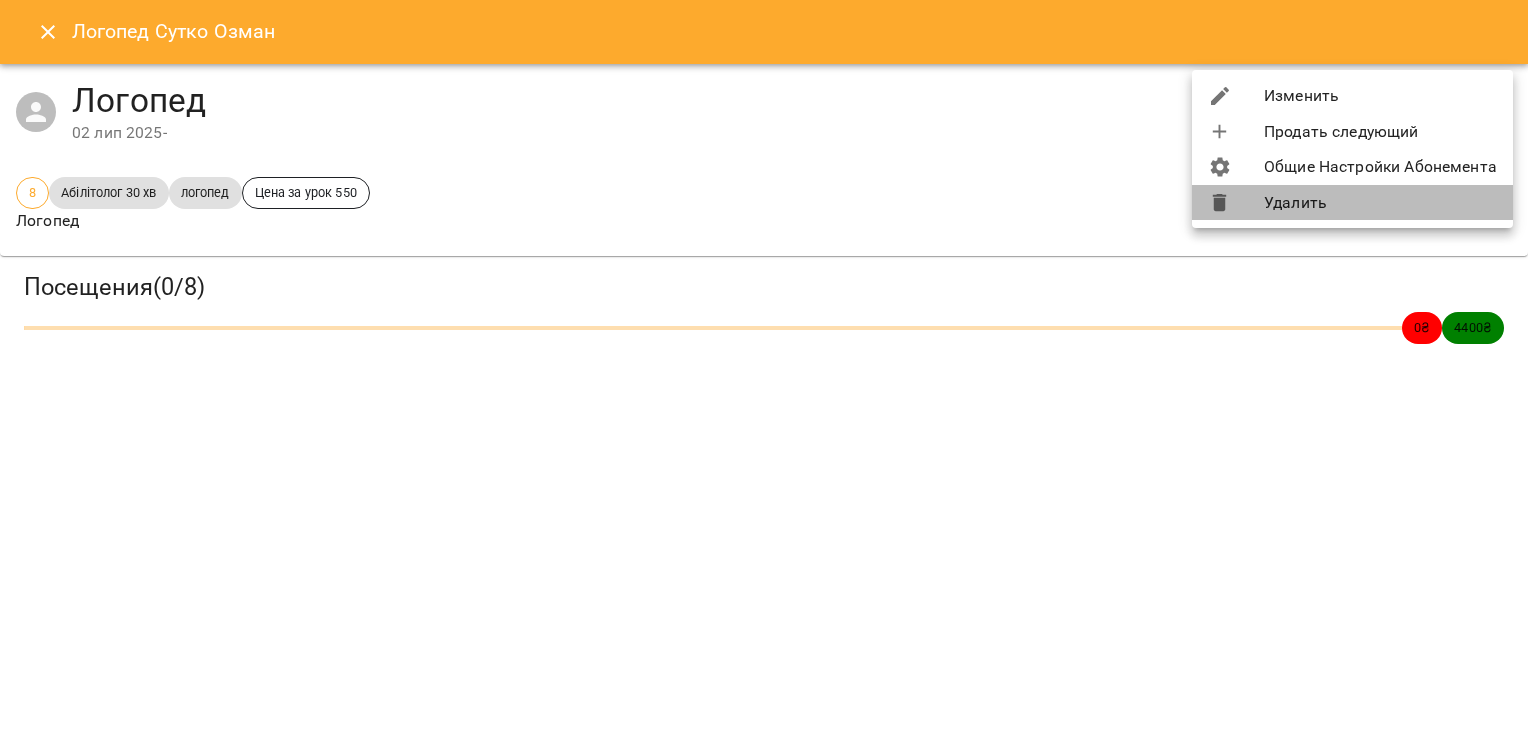 click on "Удалить" at bounding box center (1352, 203) 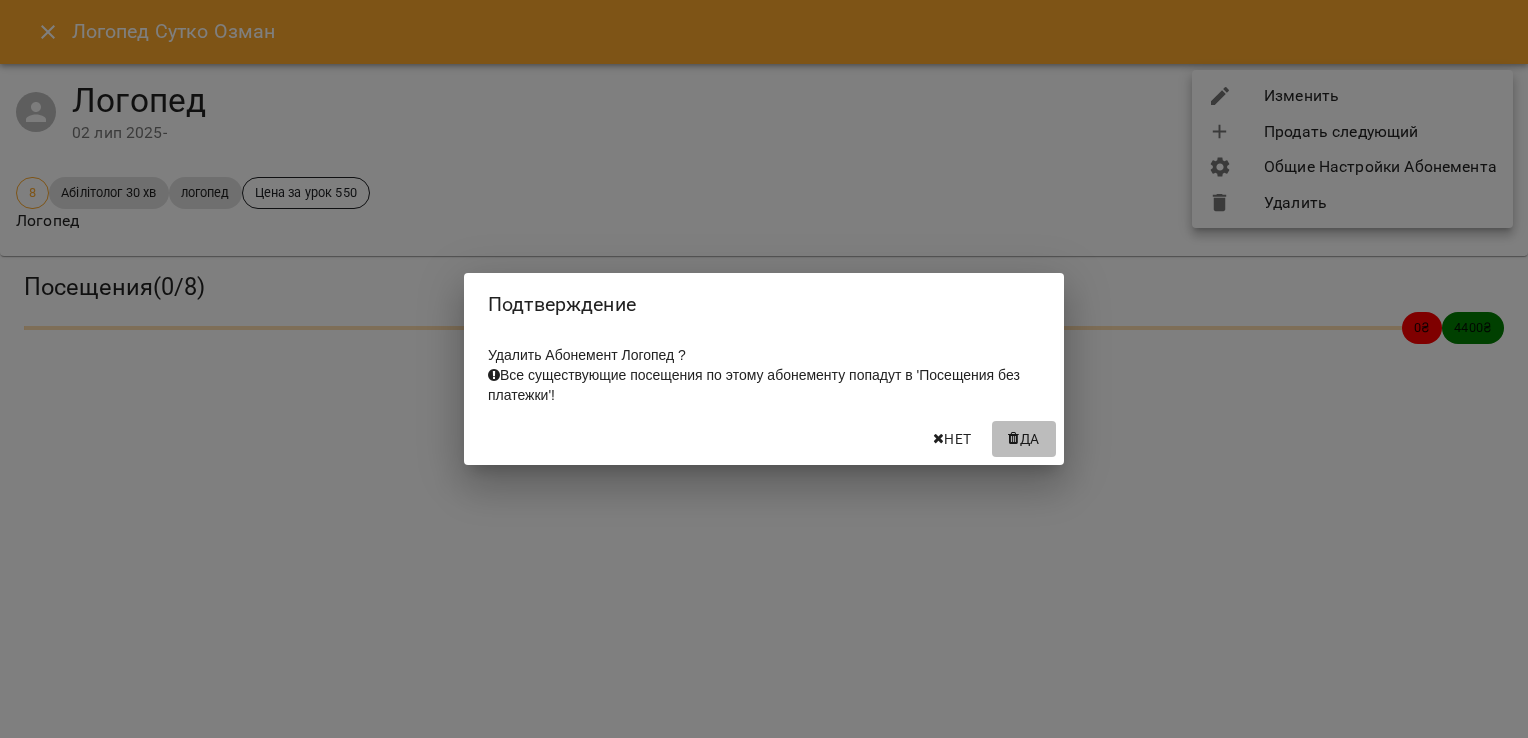 click on "Да" at bounding box center [1030, 439] 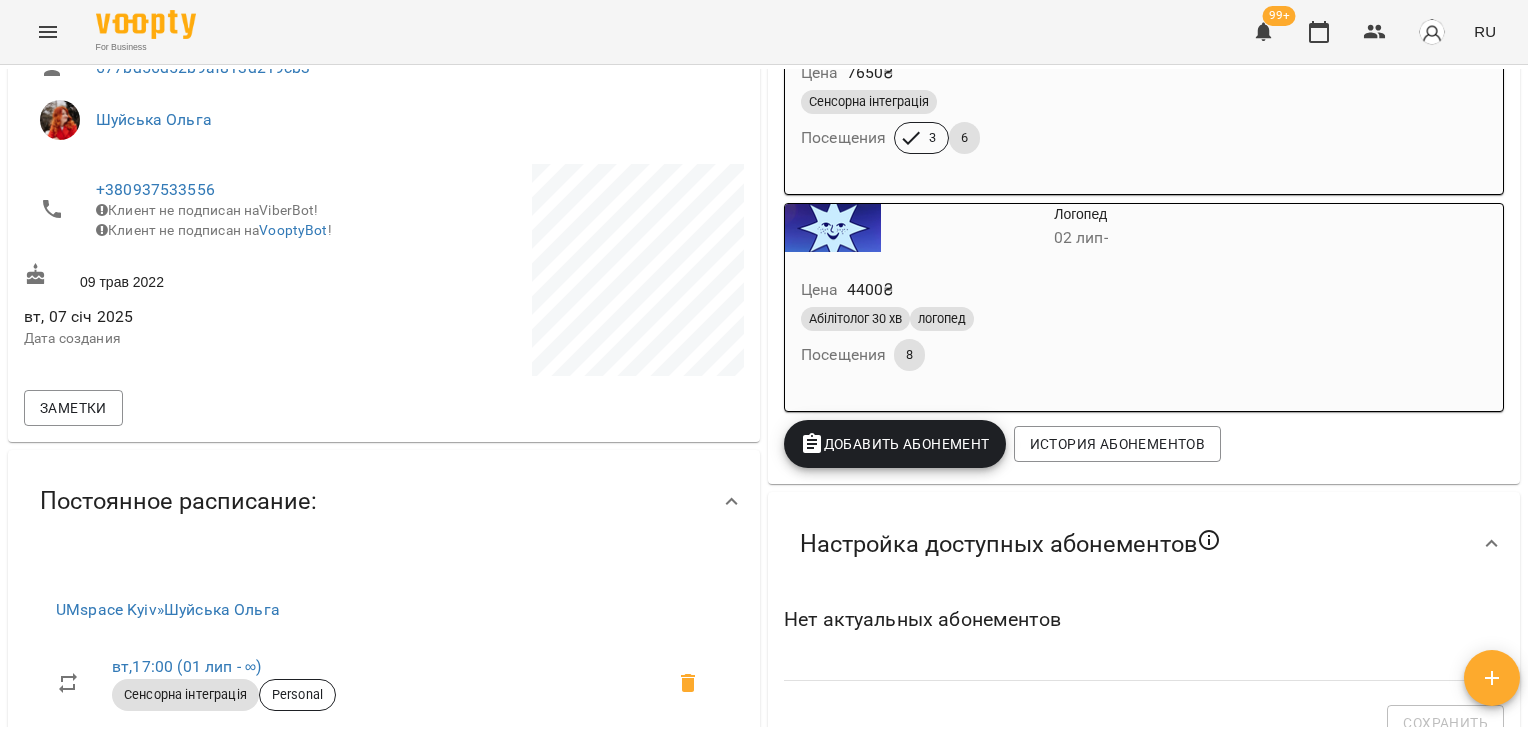 scroll, scrollTop: 0, scrollLeft: 0, axis: both 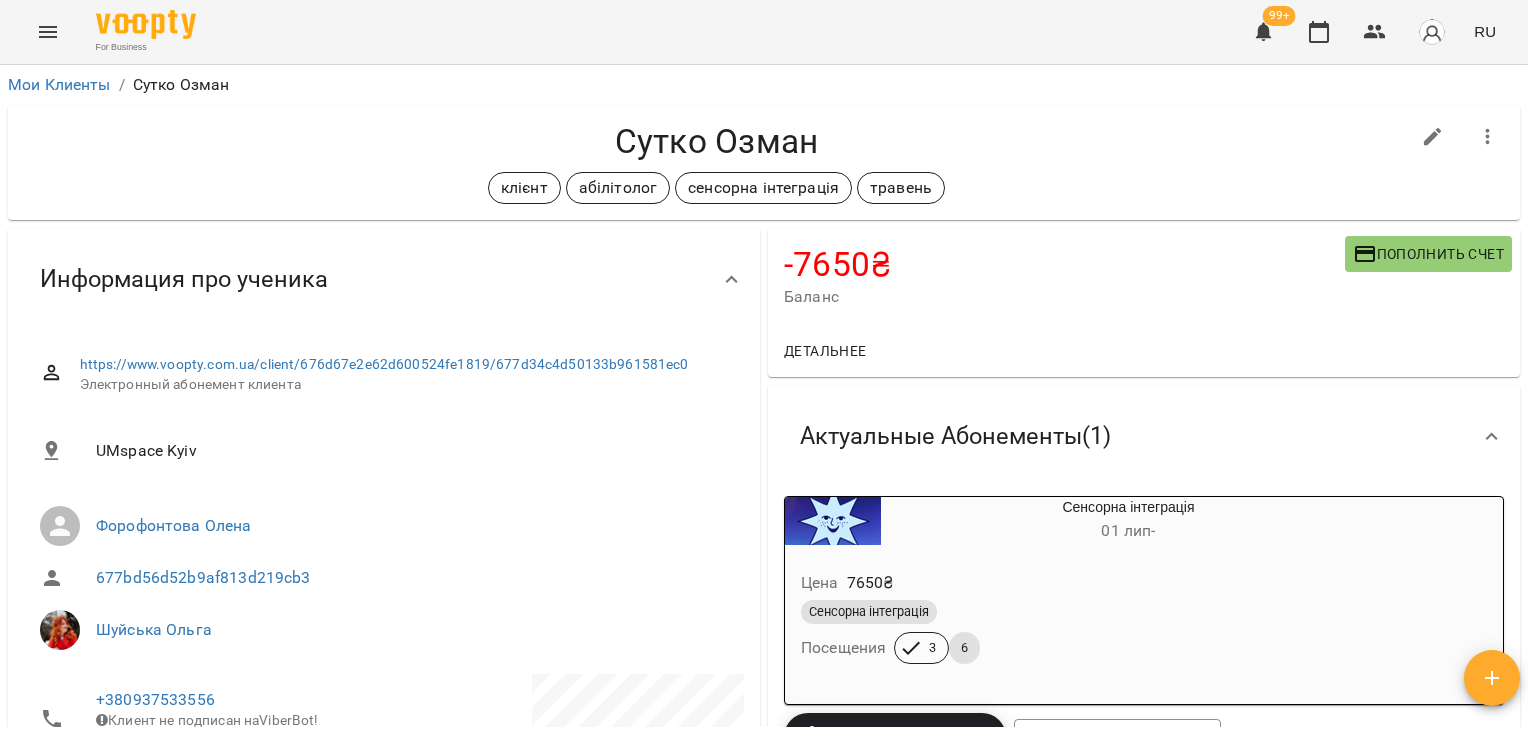 click on "Добавить Абонемент" at bounding box center (895, 737) 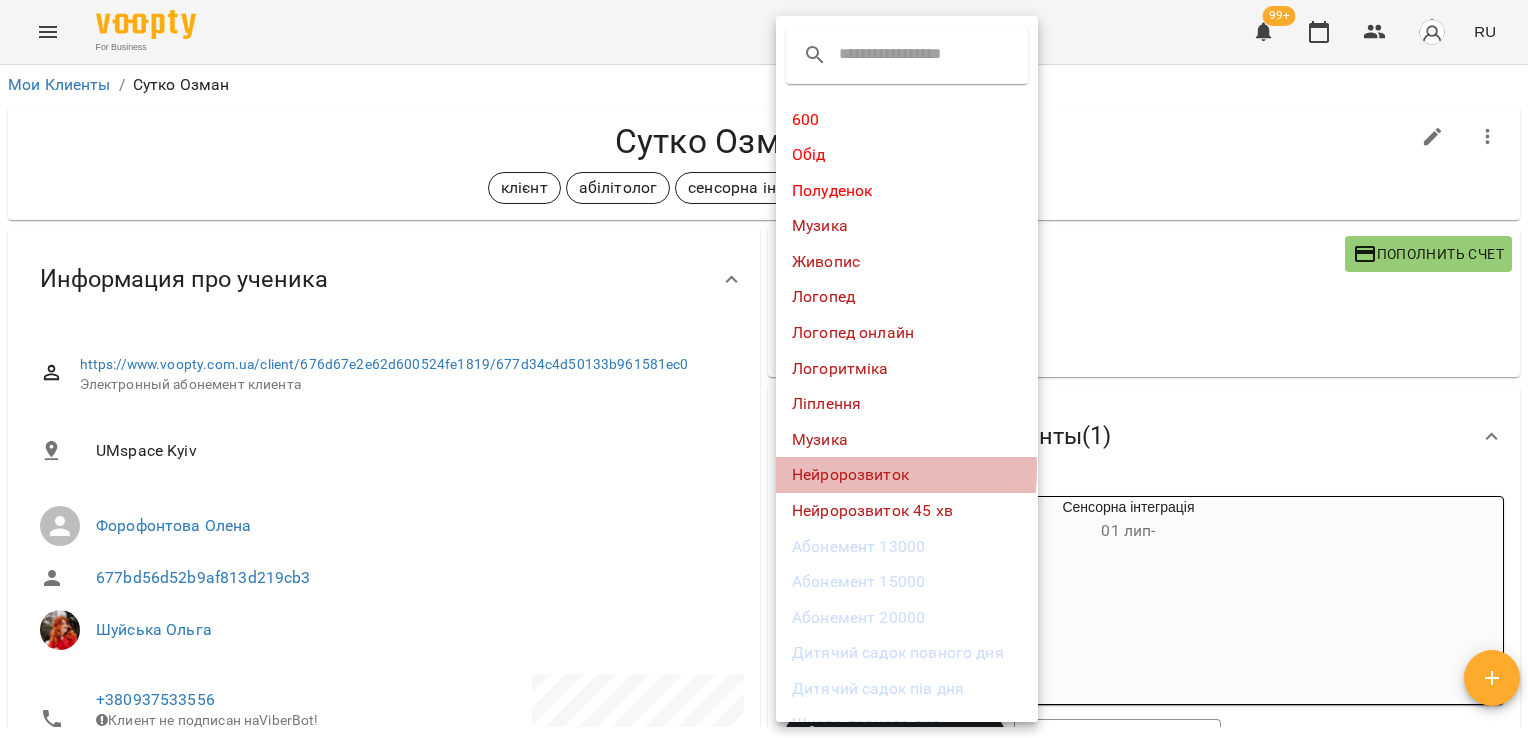 click on "Нейророзвиток" at bounding box center (907, 475) 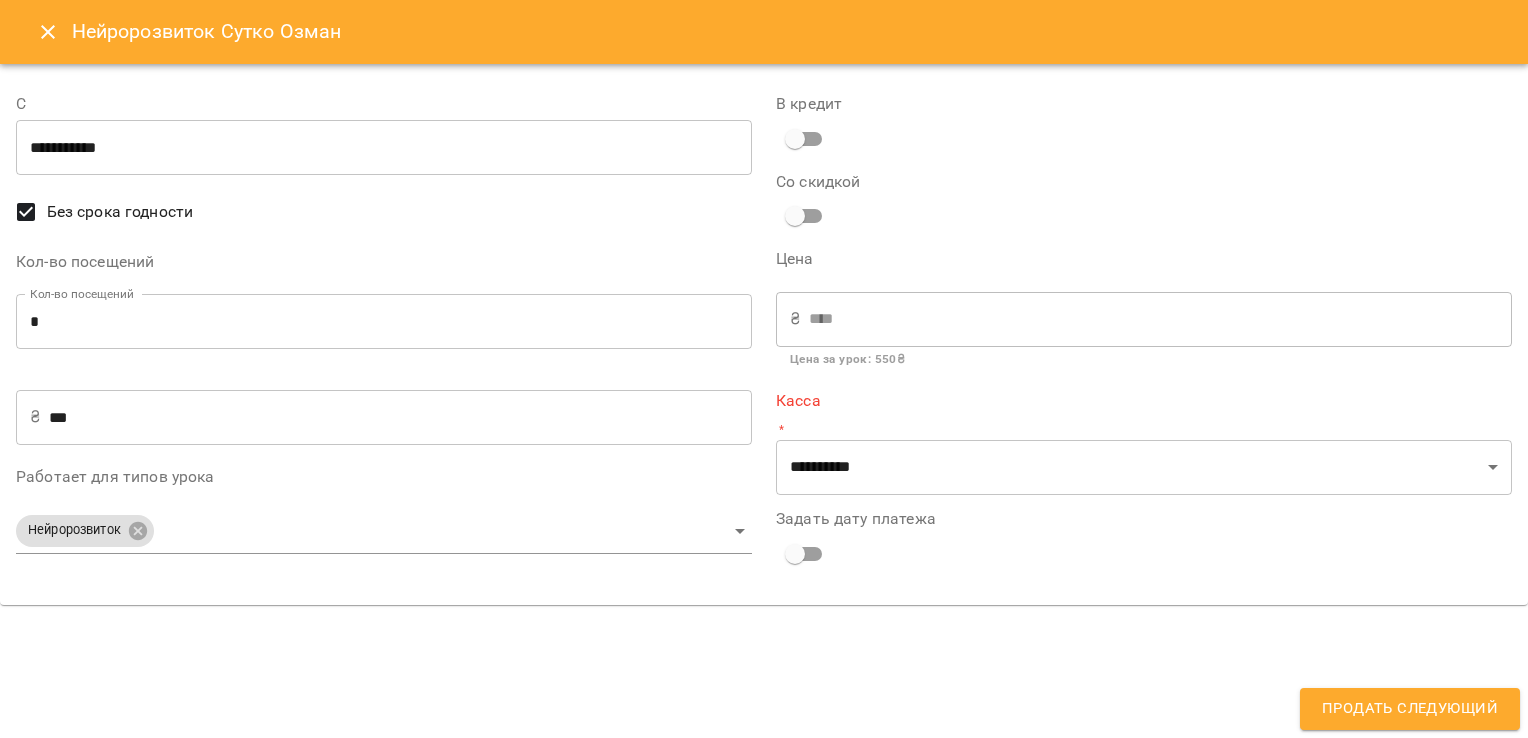type on "**********" 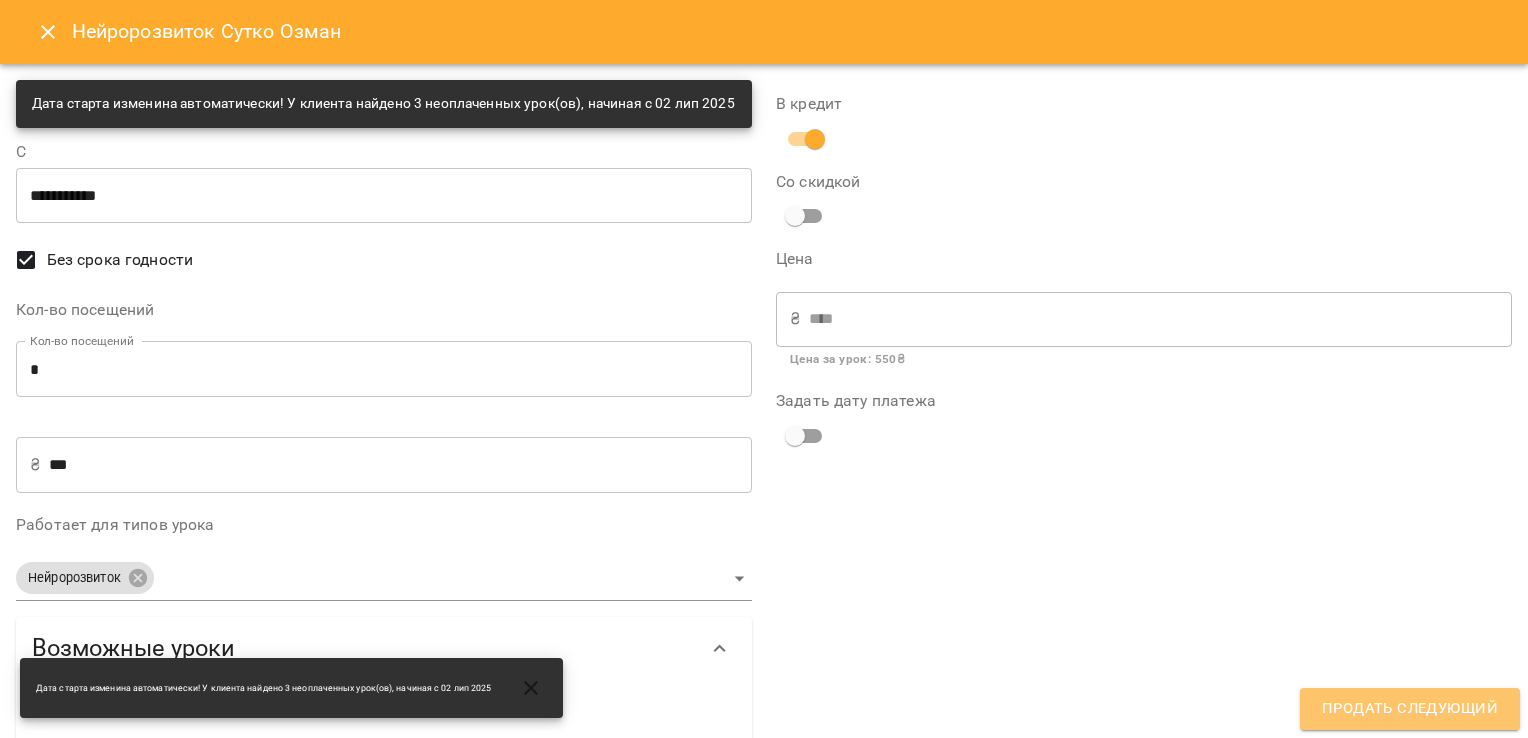 click on "Продать следующий" at bounding box center (1410, 709) 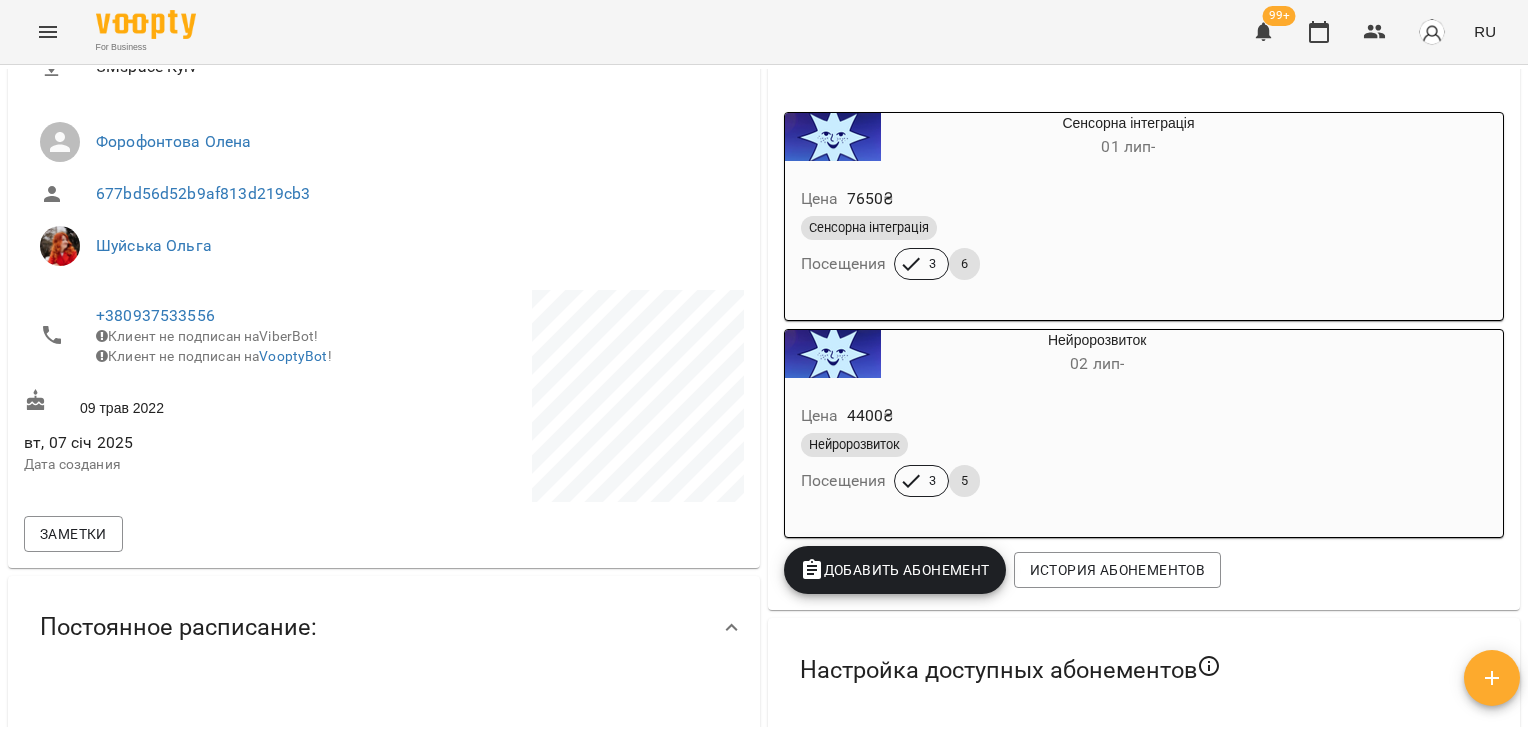 scroll, scrollTop: 392, scrollLeft: 0, axis: vertical 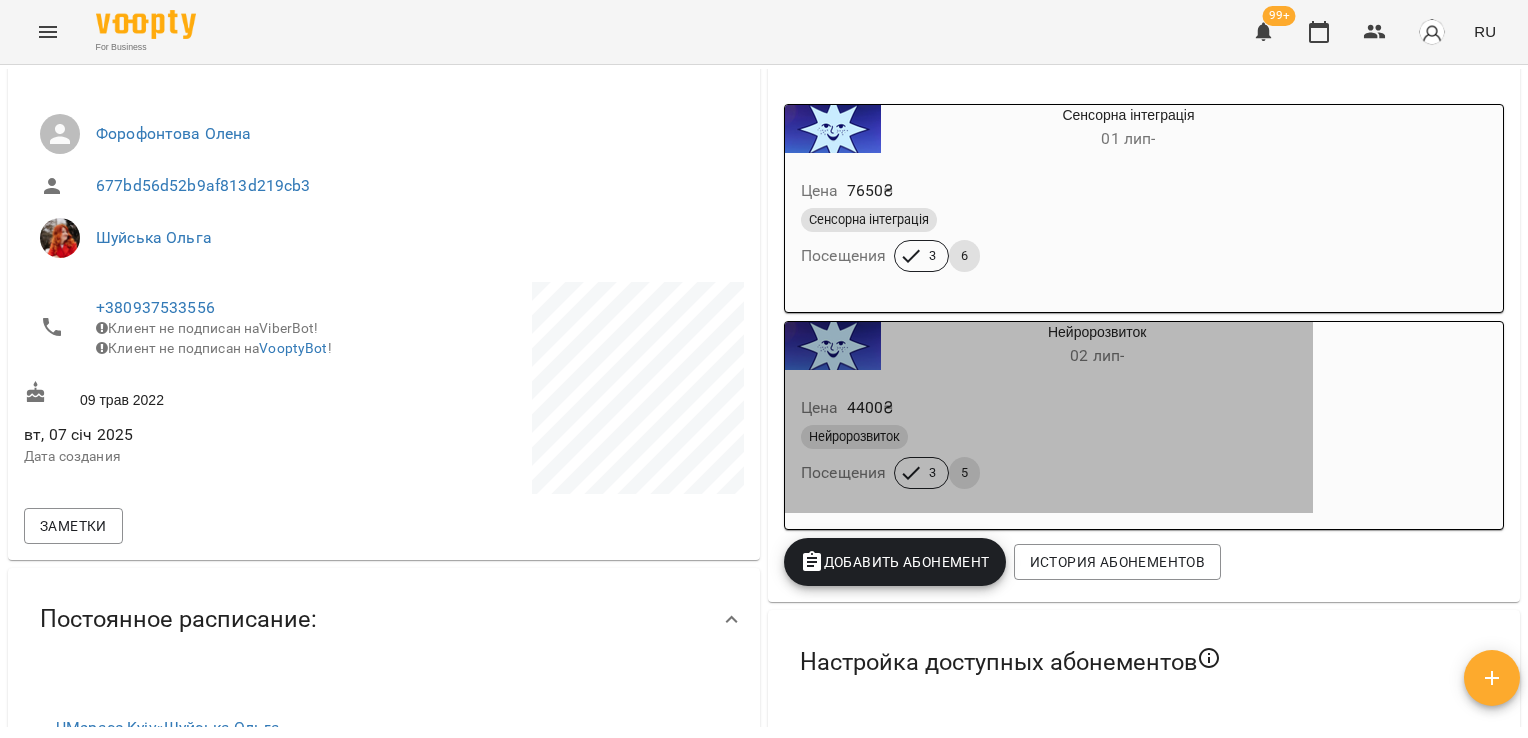 click on "Цена 4400 ₴" at bounding box center (1049, 408) 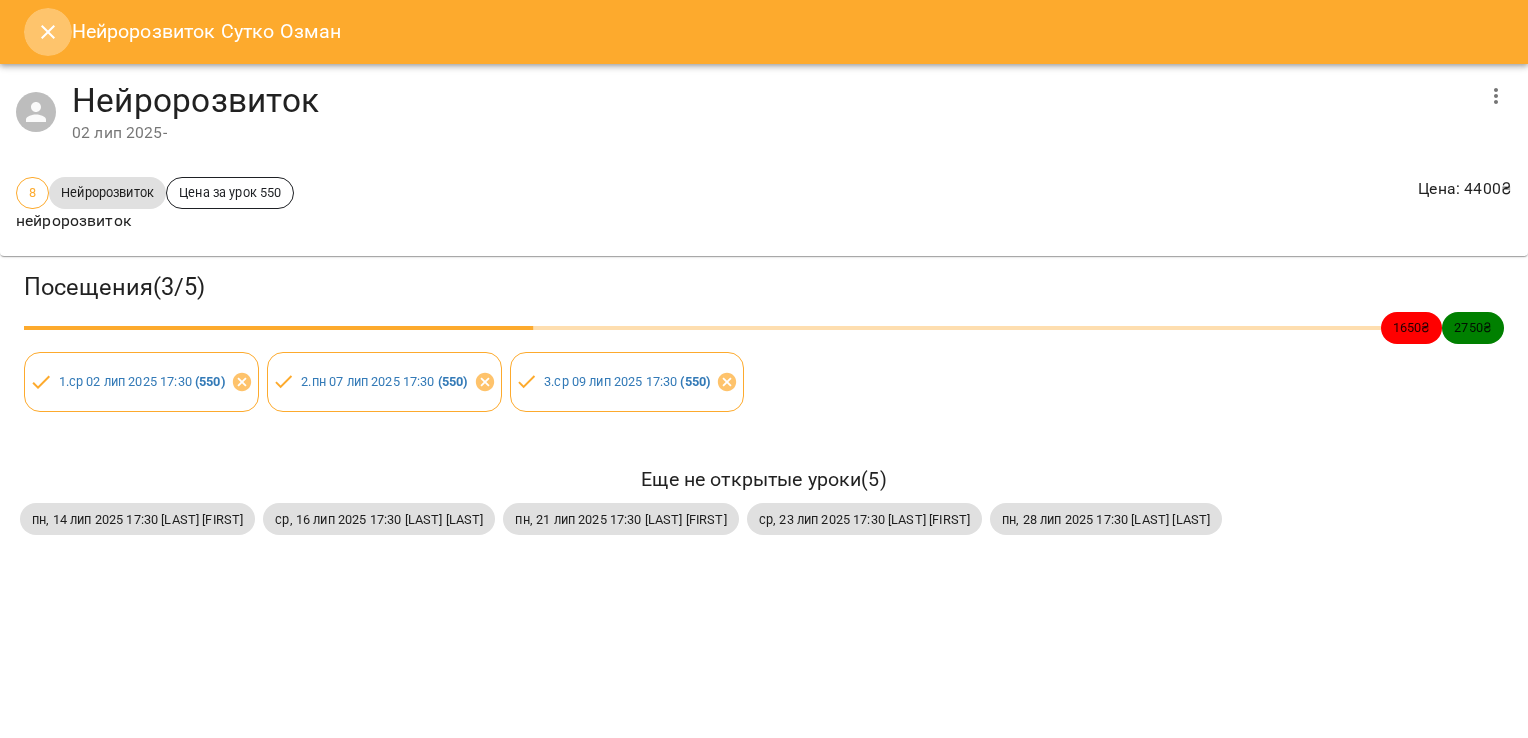 click 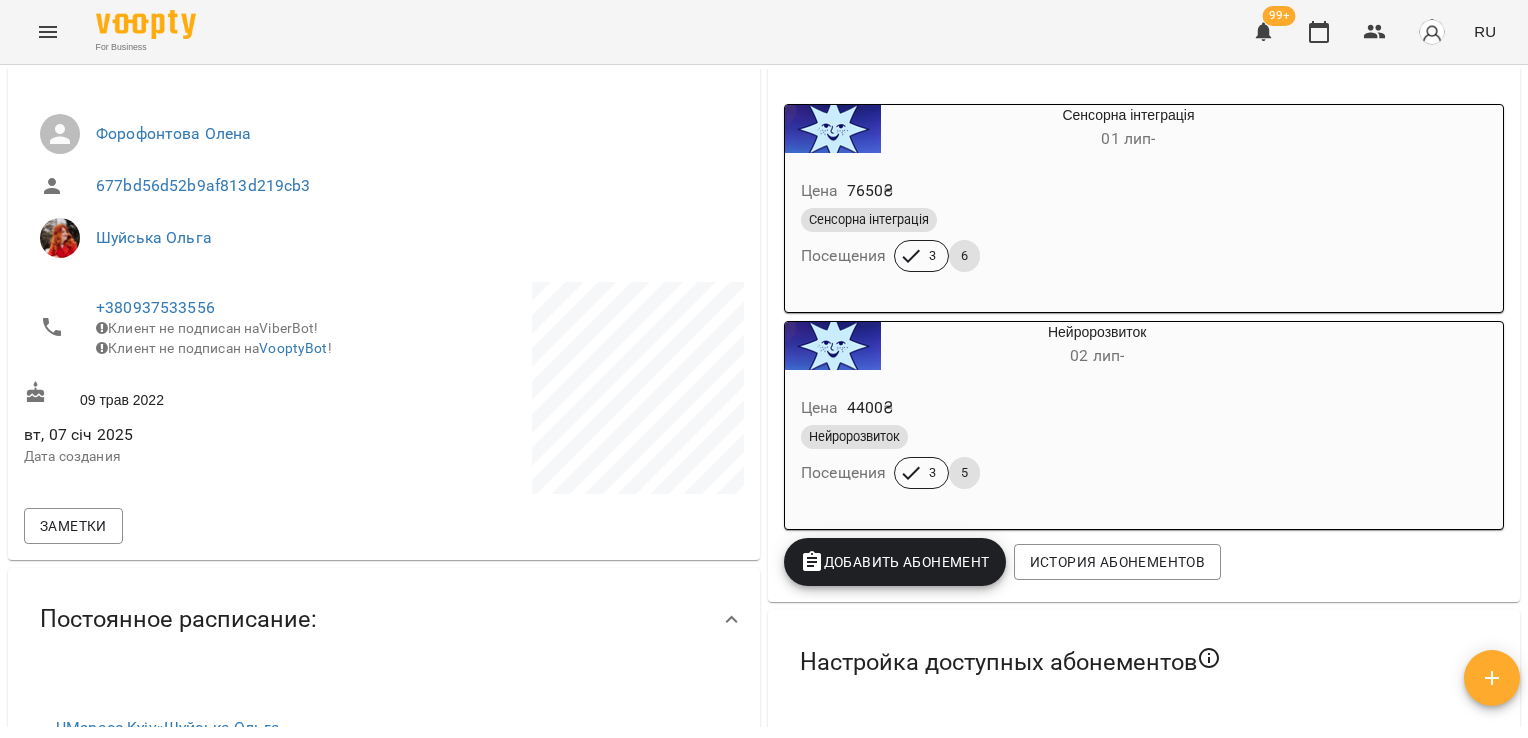 scroll, scrollTop: 0, scrollLeft: 0, axis: both 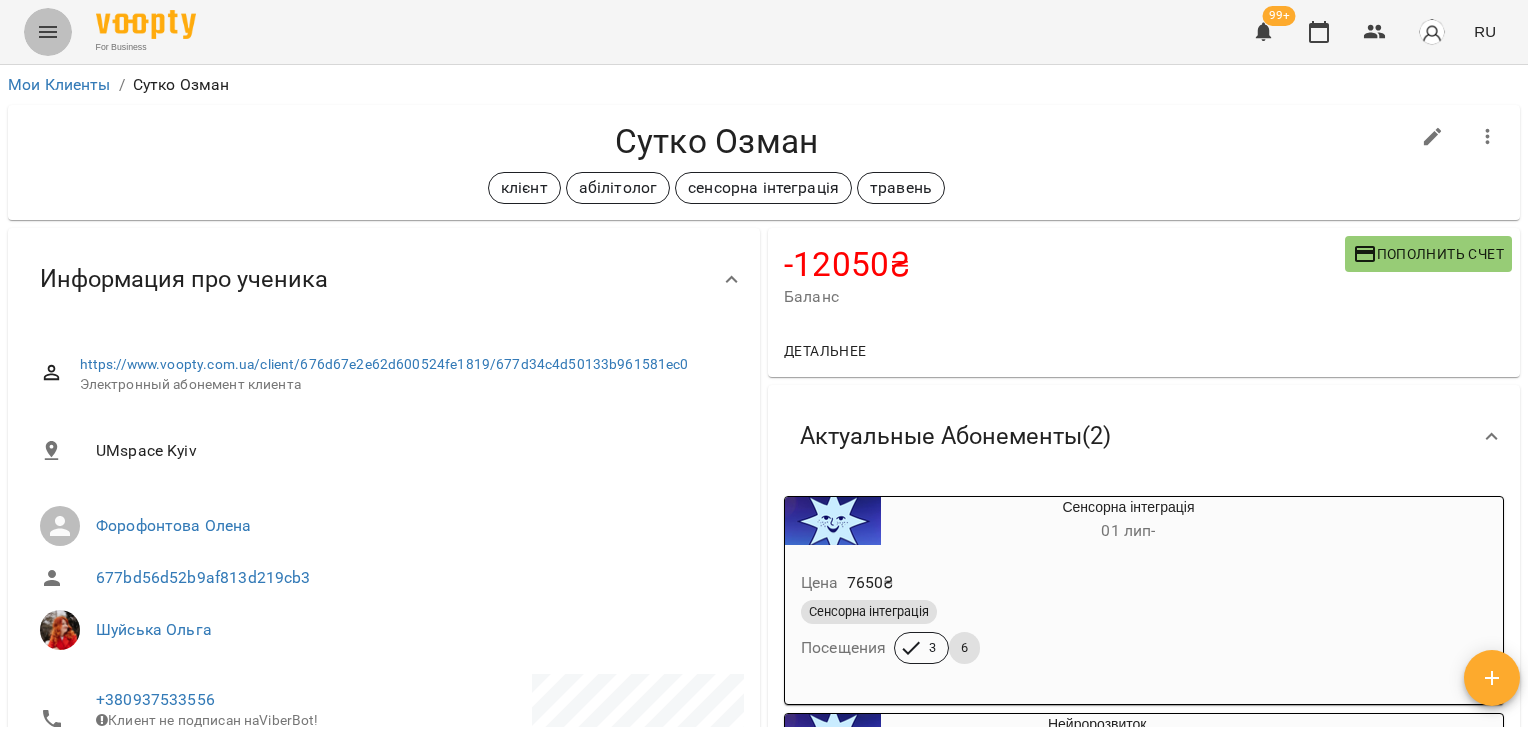 click at bounding box center [48, 32] 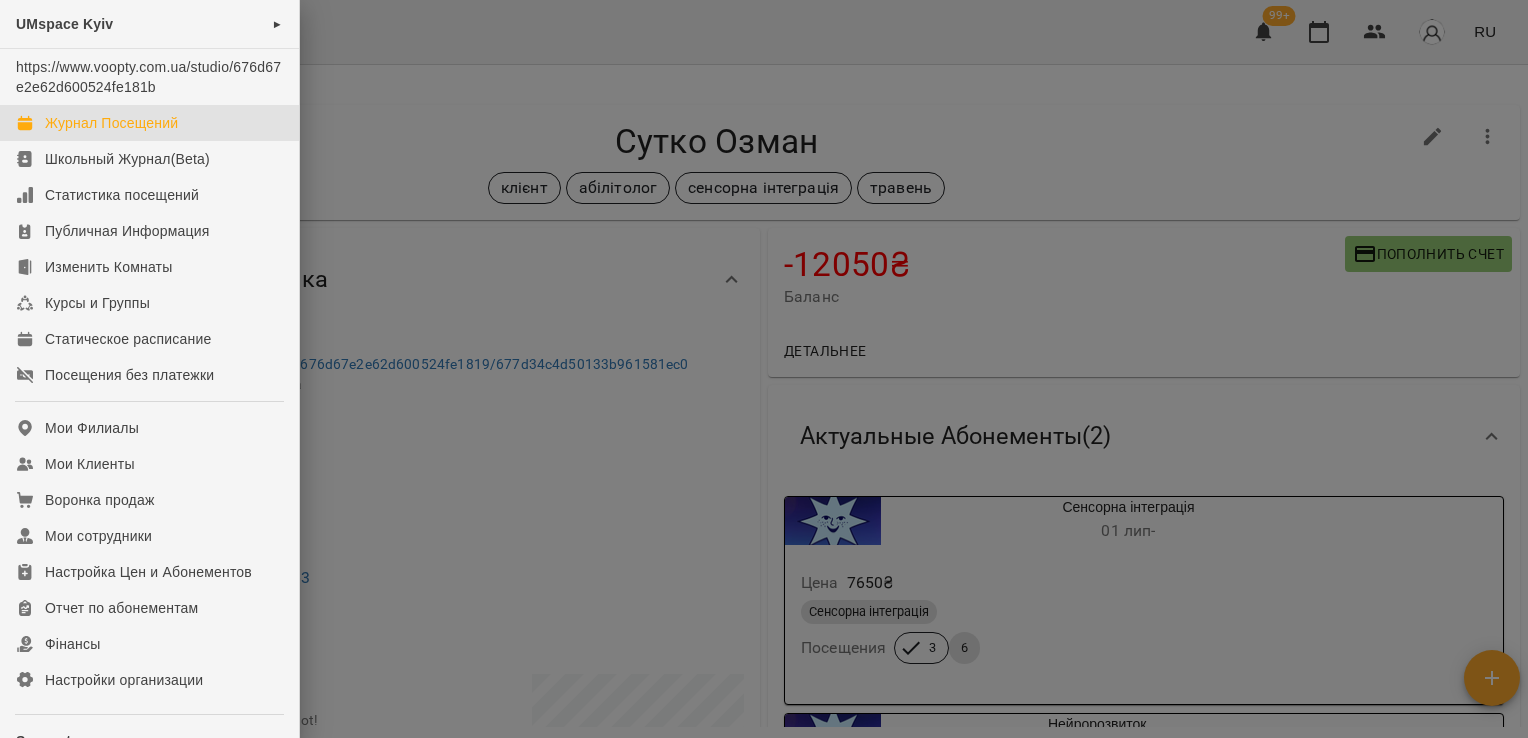 click on "Журнал Посещений" at bounding box center (111, 123) 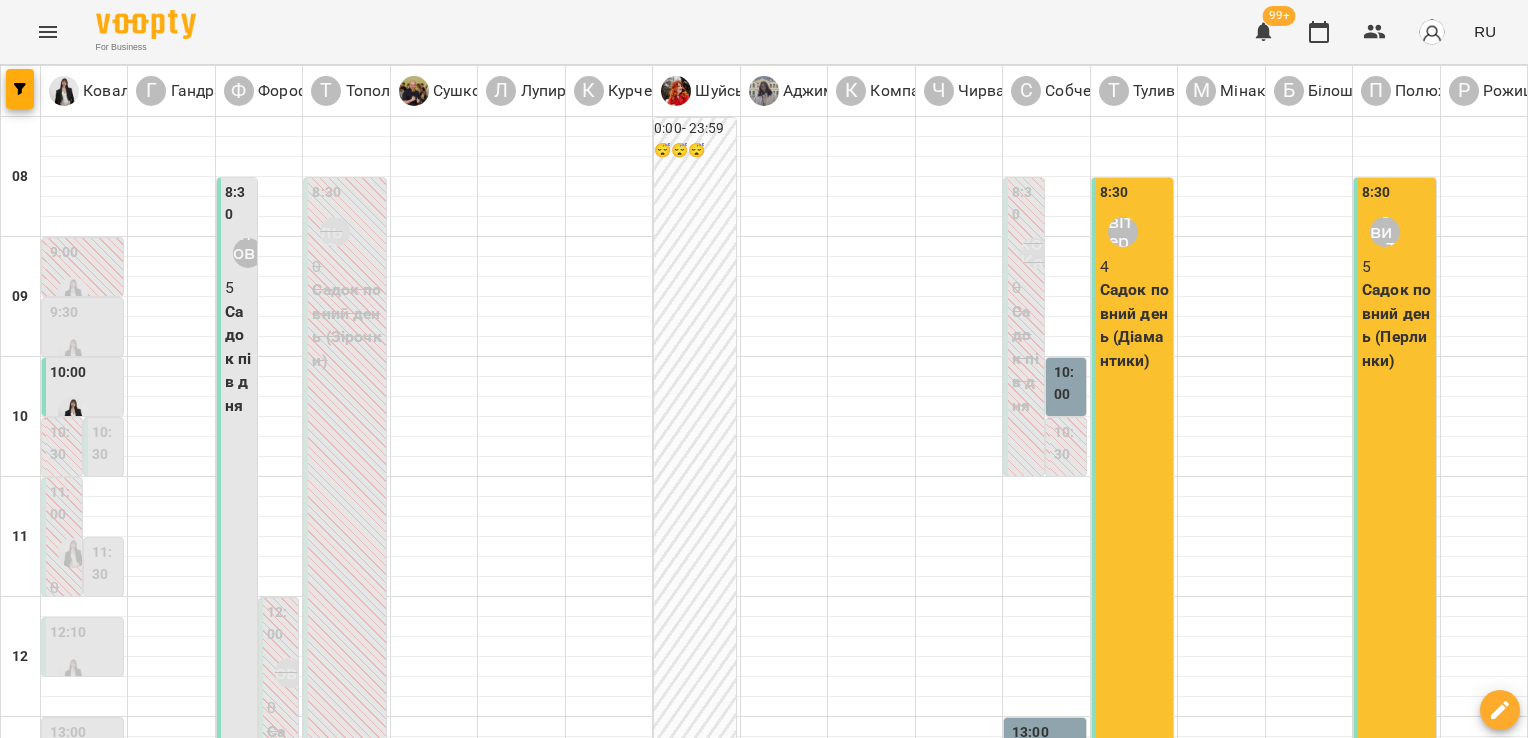 scroll, scrollTop: 944, scrollLeft: 0, axis: vertical 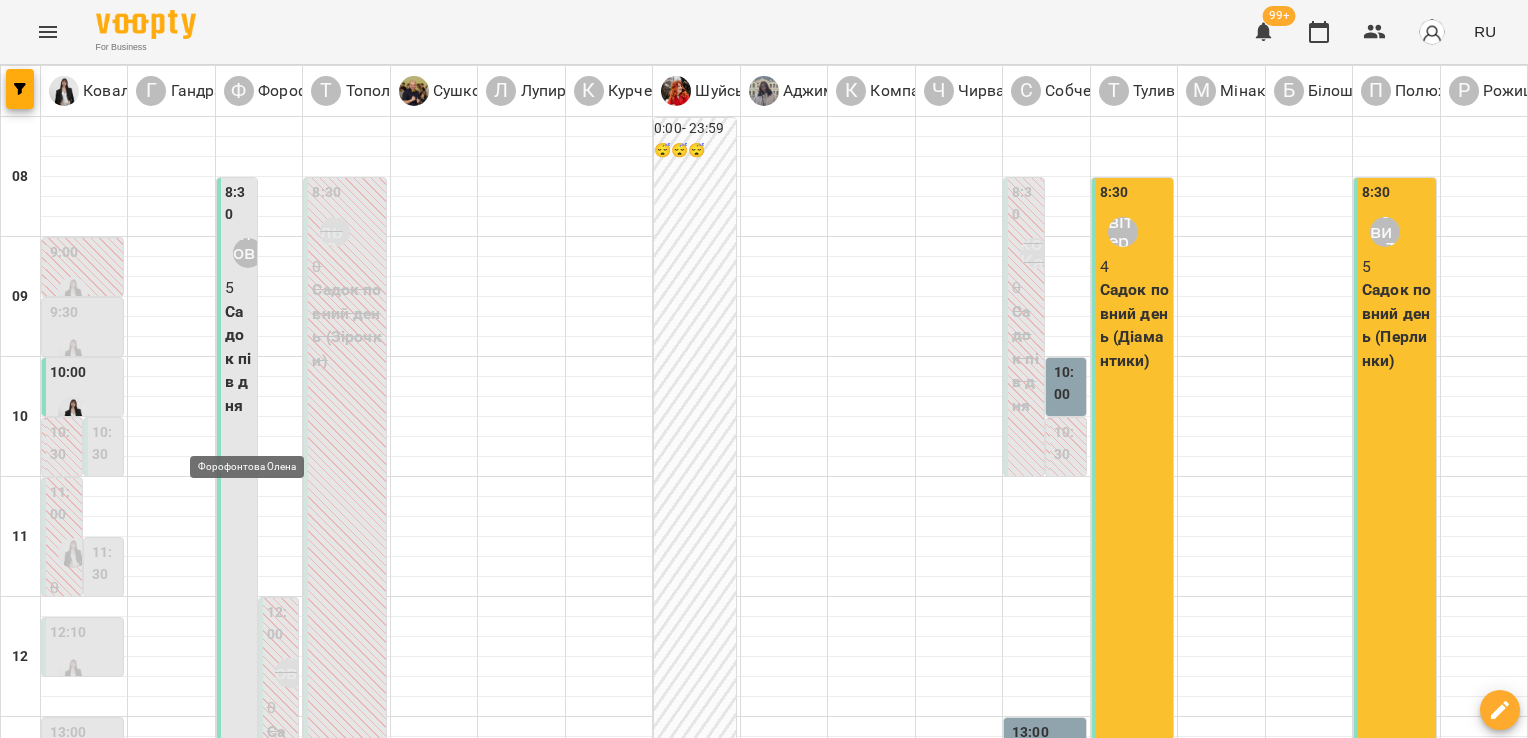 click on "Форофонтова Олена" at bounding box center [248, 1372] 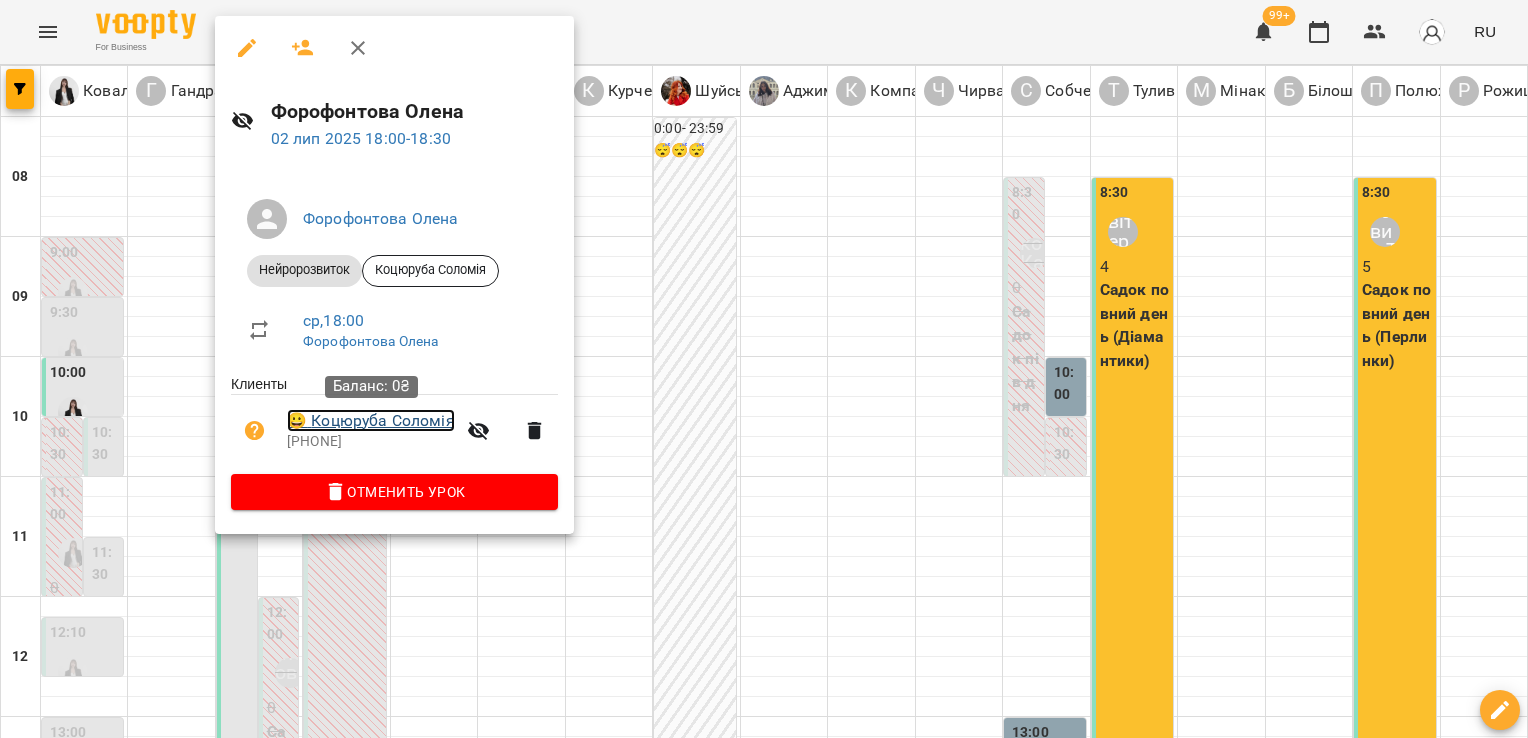 click on "😀   [LAST] [LAST]" at bounding box center [371, 421] 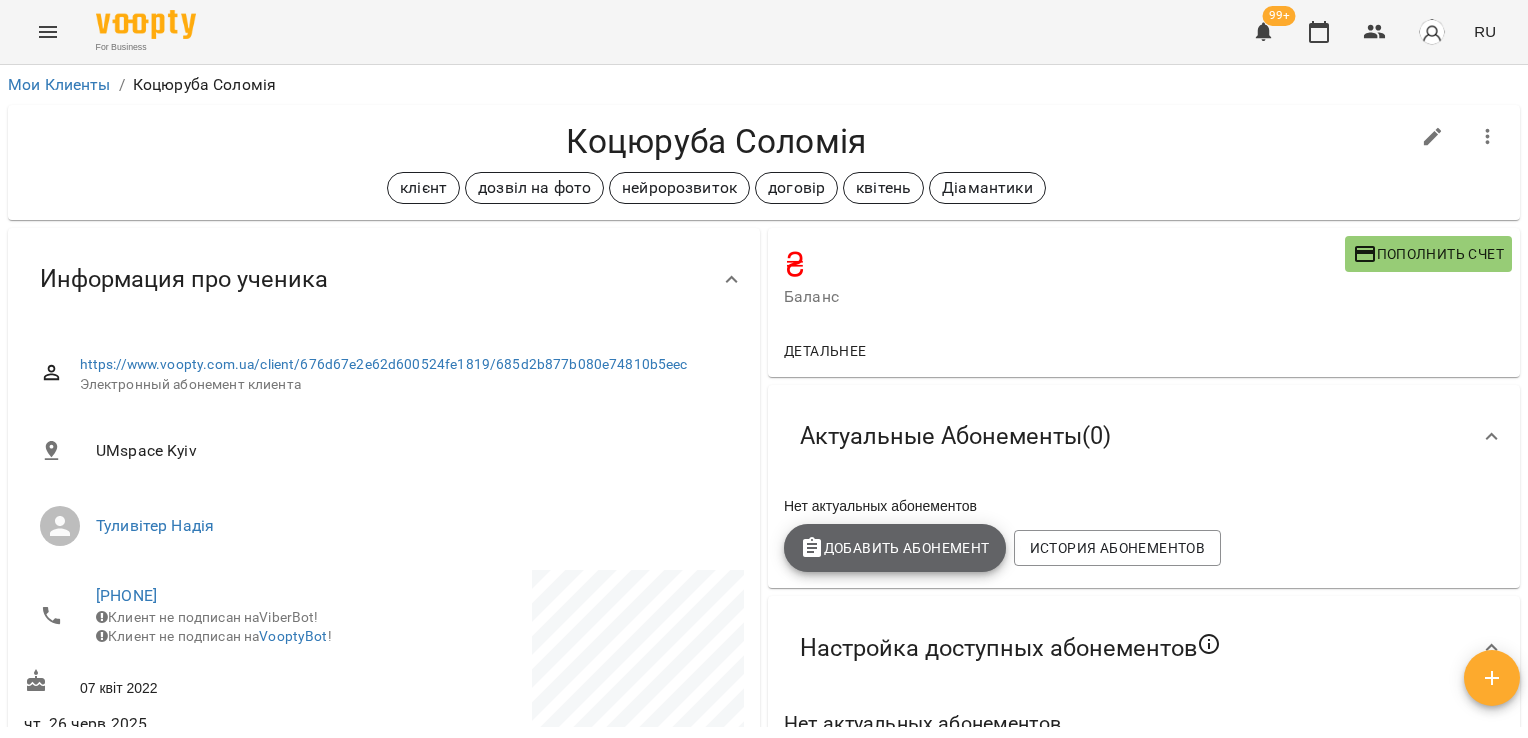 click on "Добавить Абонемент" at bounding box center [895, 548] 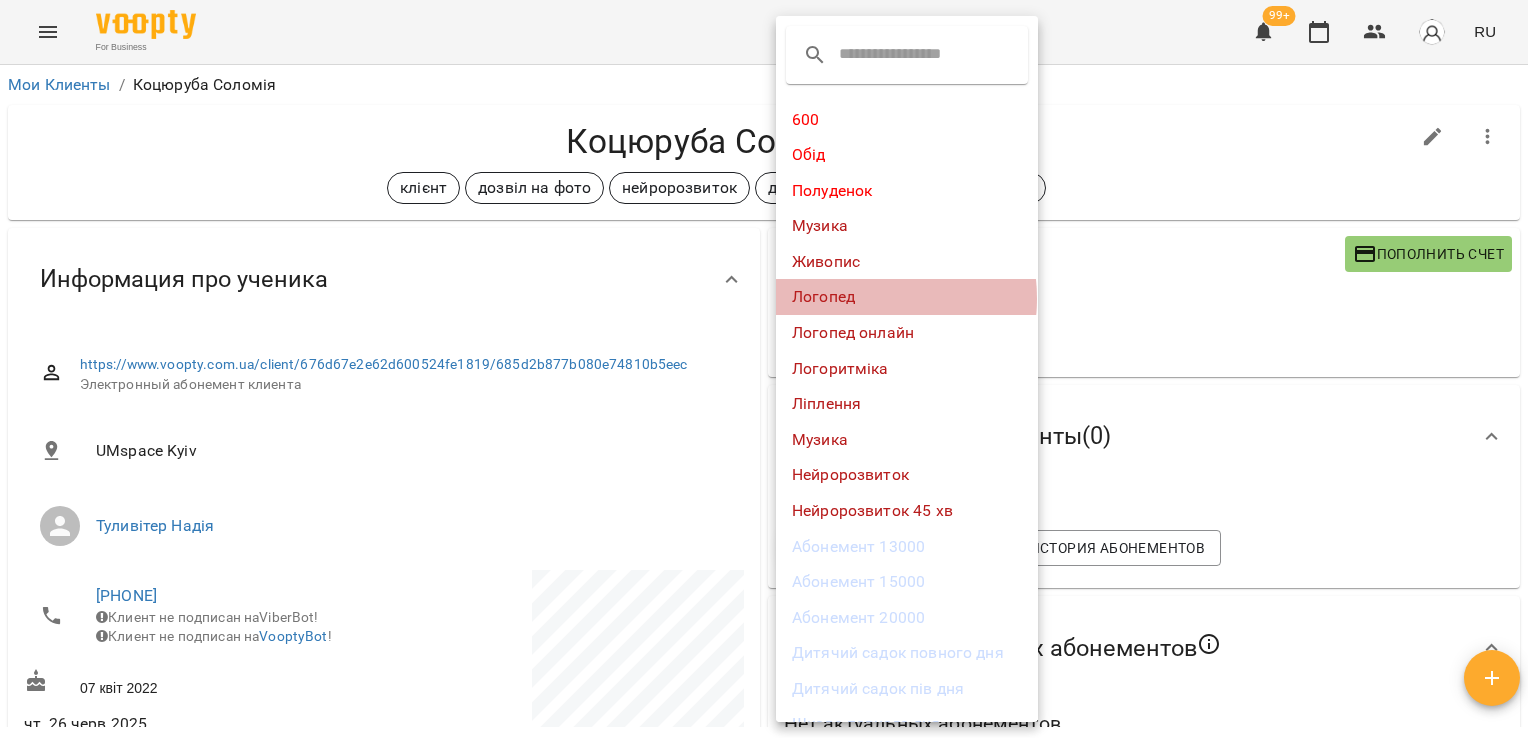 click on "Логопед" at bounding box center (907, 297) 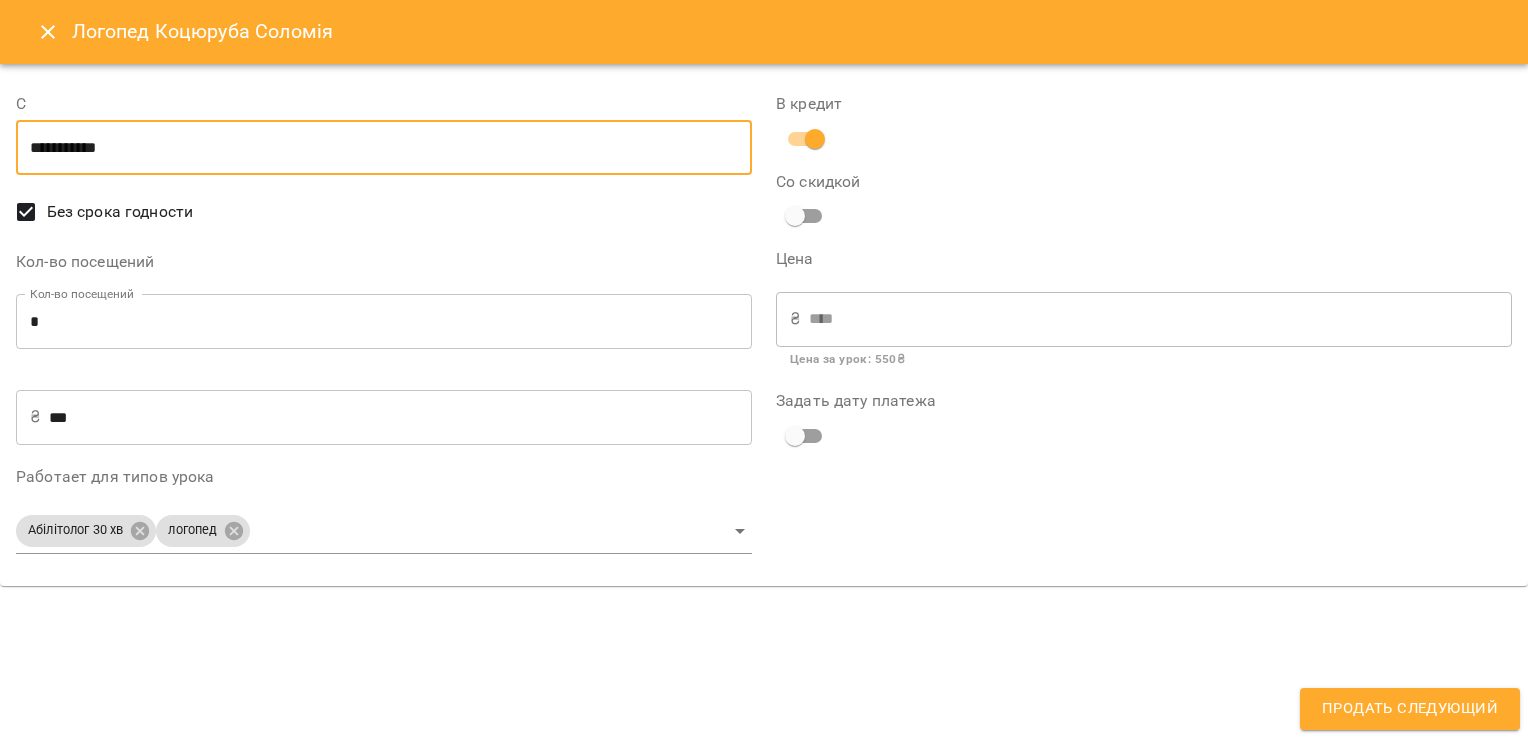 click on "**********" at bounding box center (384, 148) 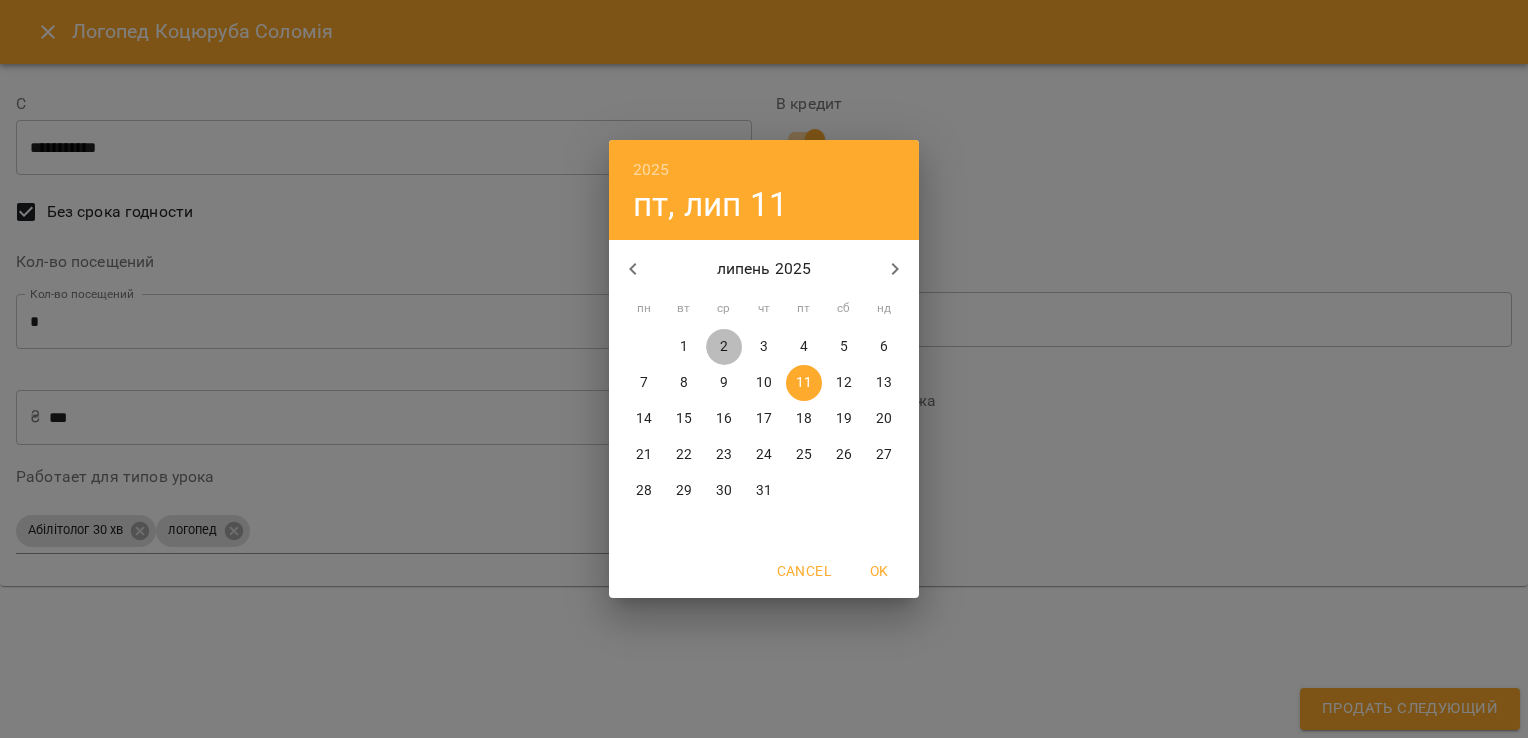 click on "2" at bounding box center (724, 347) 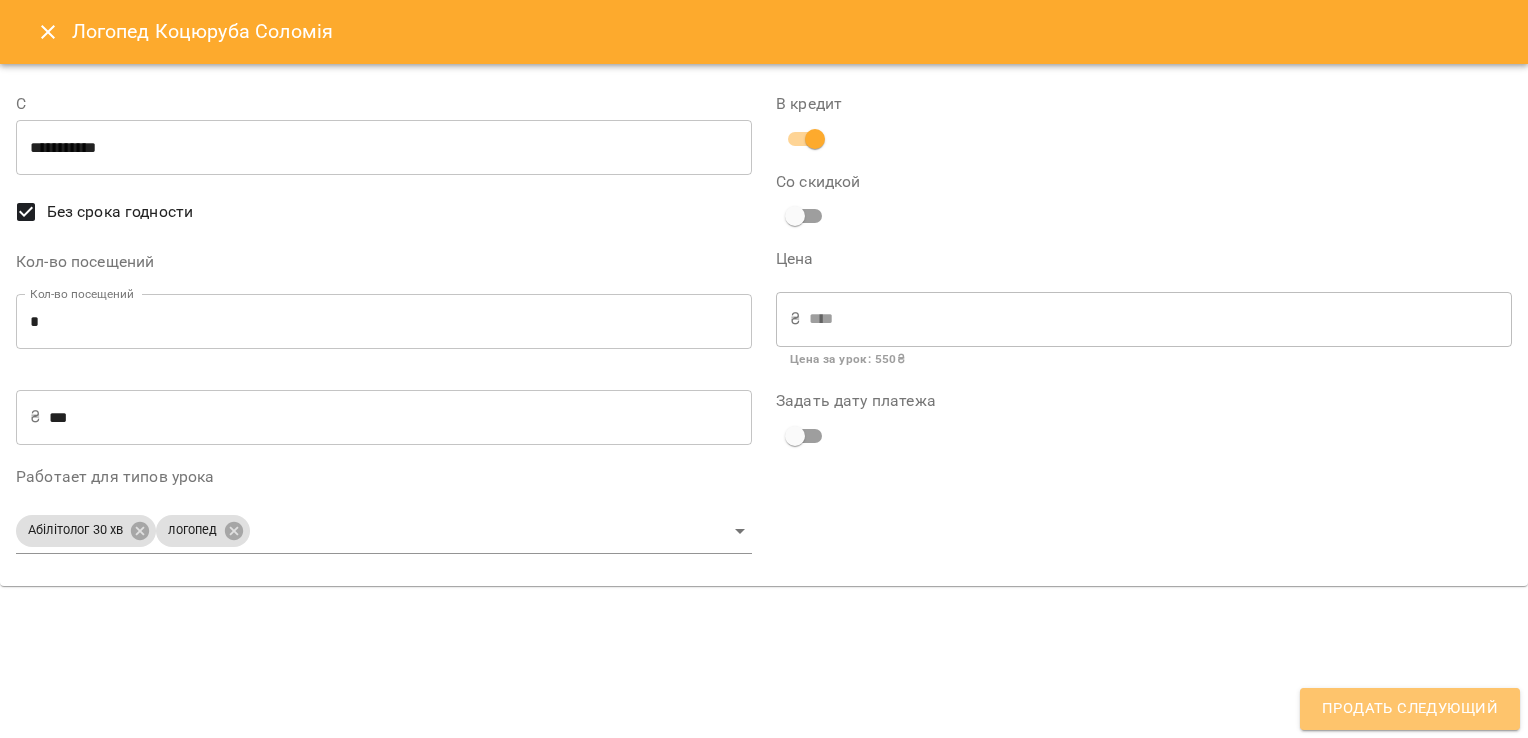 click on "Продать следующий" at bounding box center [1410, 709] 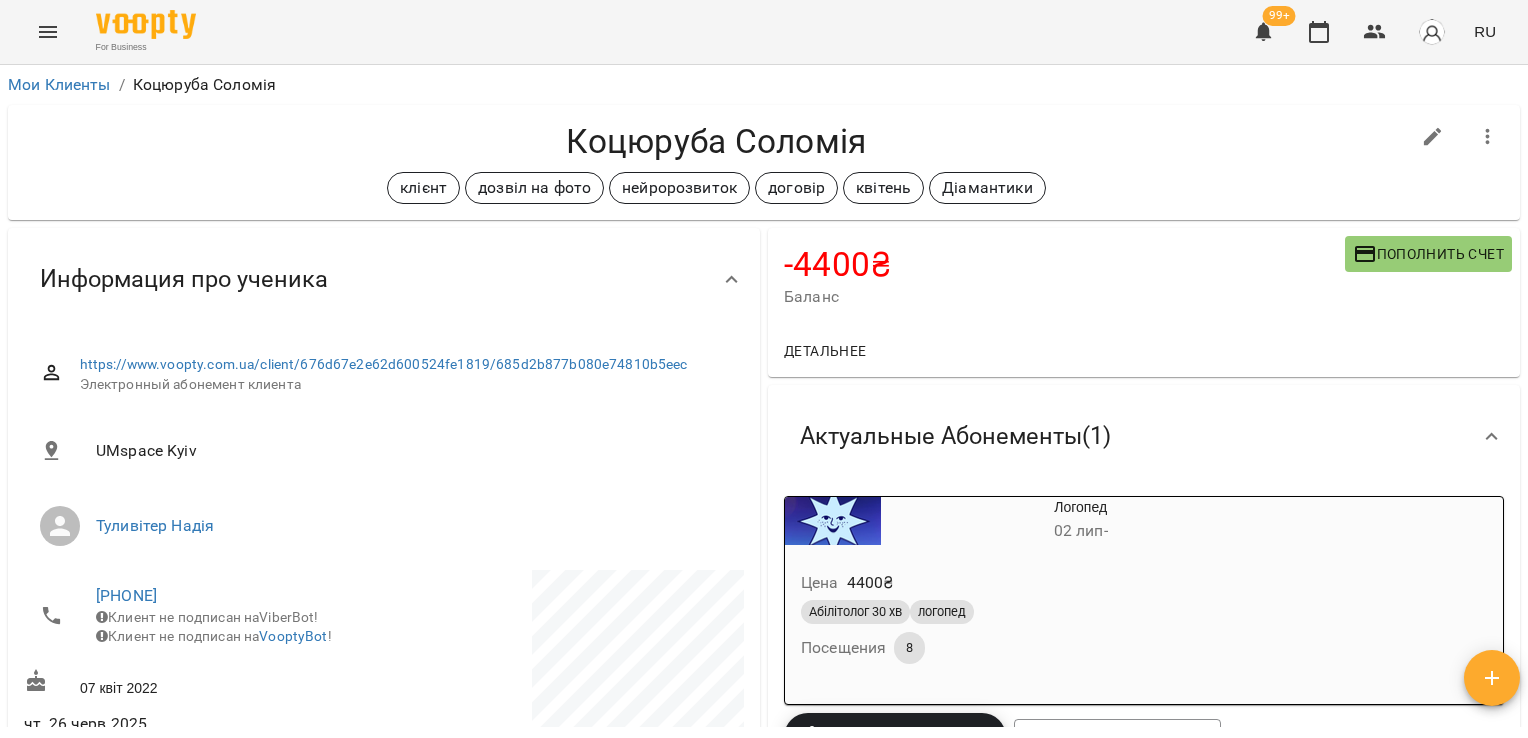 click on "For Business 99+ RU Мои Клиенты / [LAST] [FIRST] [LAST] [FIRST] клієнт дозвіл на фото нейророзвиток договір квітень Діамантики -4400 ₴ Баланс Пополнить счет Детальнее -4400   ₴ Абонементы -4400 ₴   Логопед Актуальные Абонементы ( 1 ) Логопед 02 лип  -   Цена 4400 ₴ Абілітолог 30 хв логопед Посещения 8 Добавить Абонемент История абонементов Настройка доступных абонементов Нет актуальных абонементов Сохранить Информация про ученика https://www.voopty.com.ua/client/676d67e2e62d600524fe1819/685d2b877b080e74810b5eec Электронный абонемент клиента UMspace Kyiv [LAST] [FIRST] !" at bounding box center (764, 401) 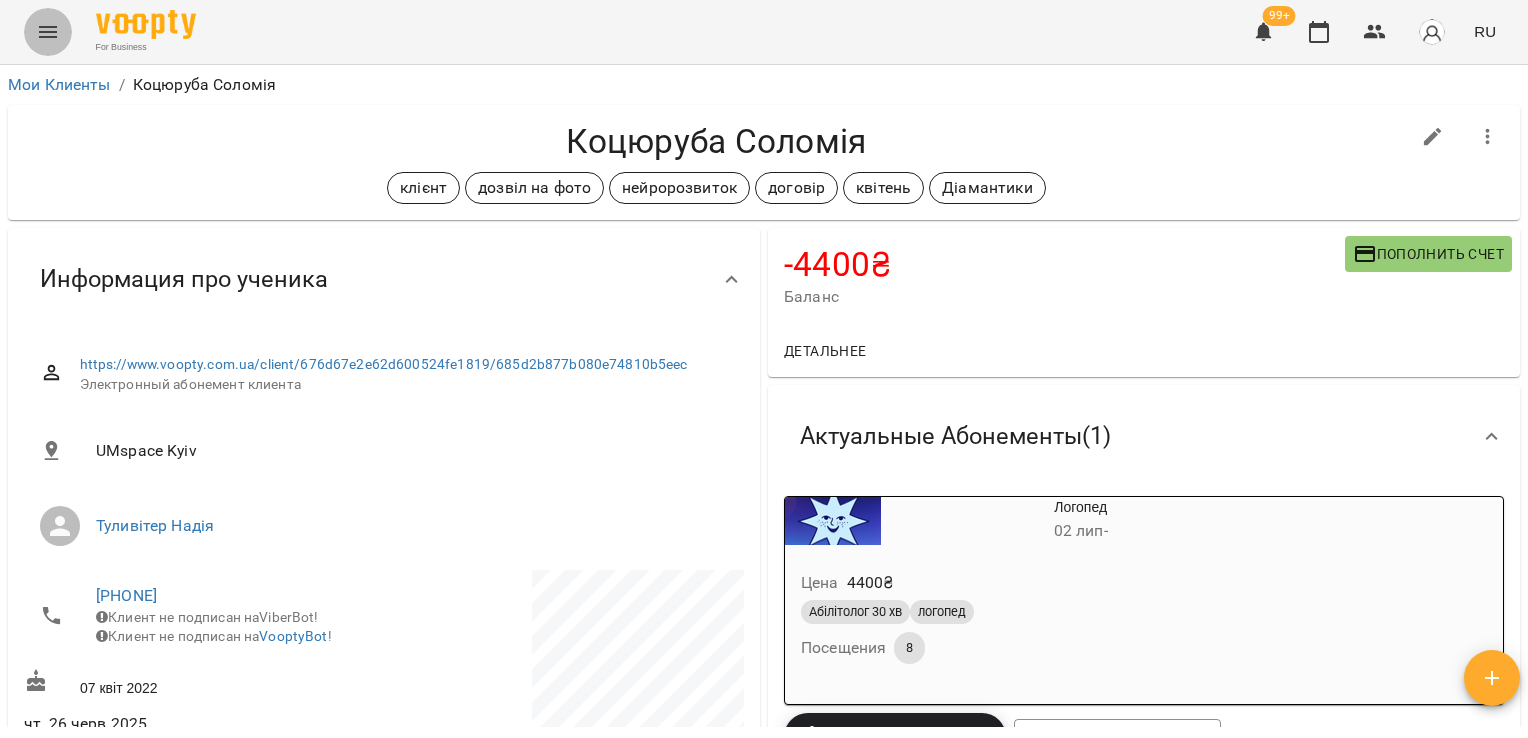click 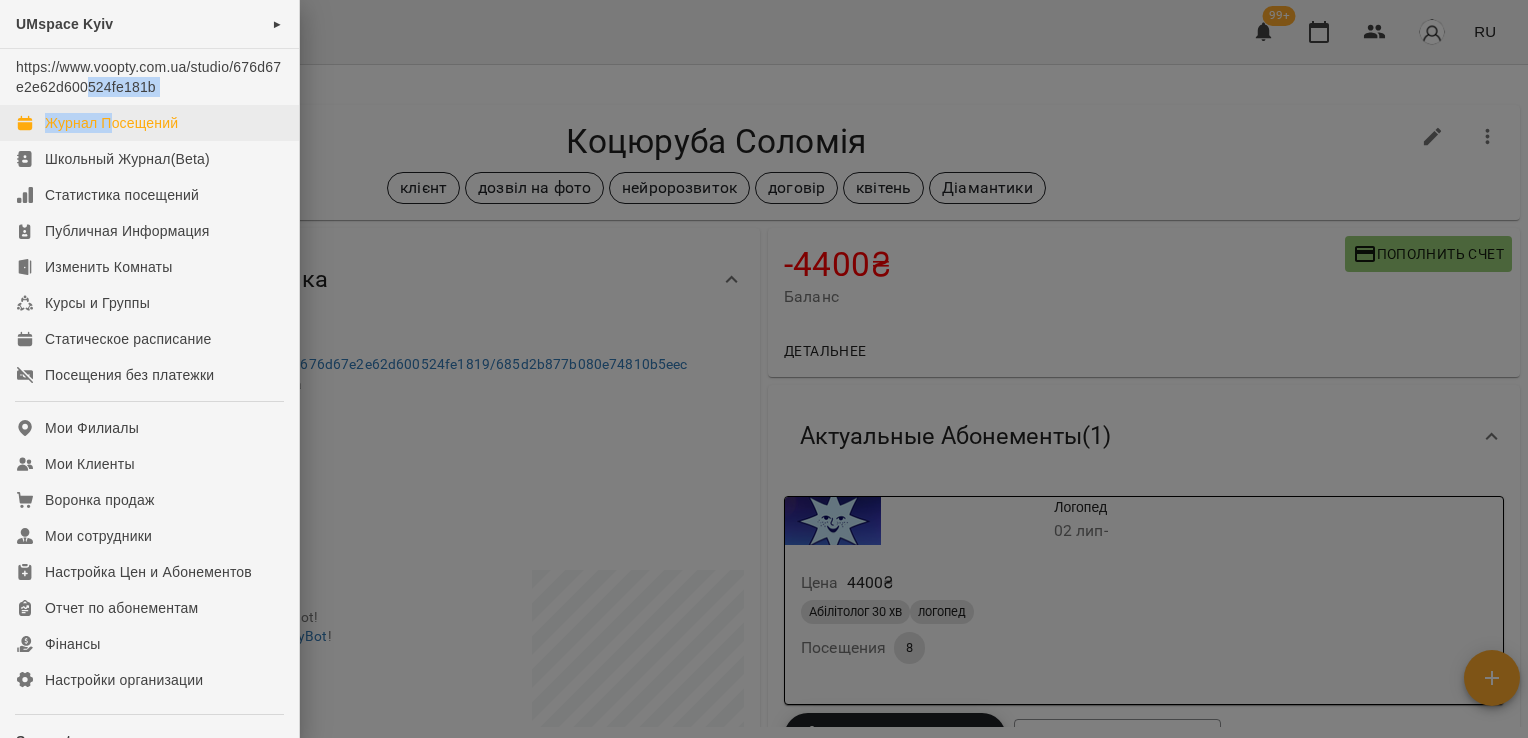 drag, startPoint x: 107, startPoint y: 105, endPoint x: 108, endPoint y: 122, distance: 17.029387 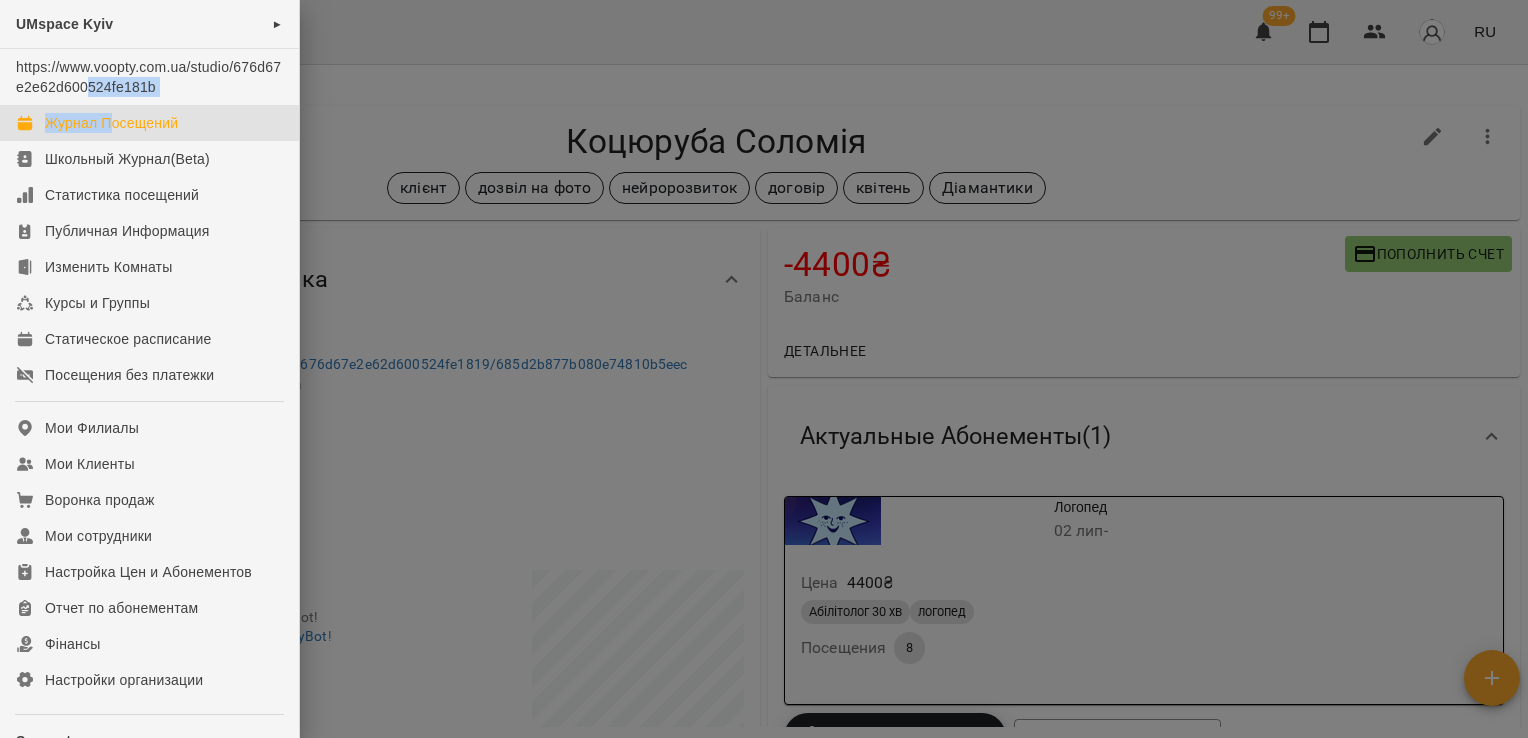 click on "Журнал Посещений" at bounding box center [111, 123] 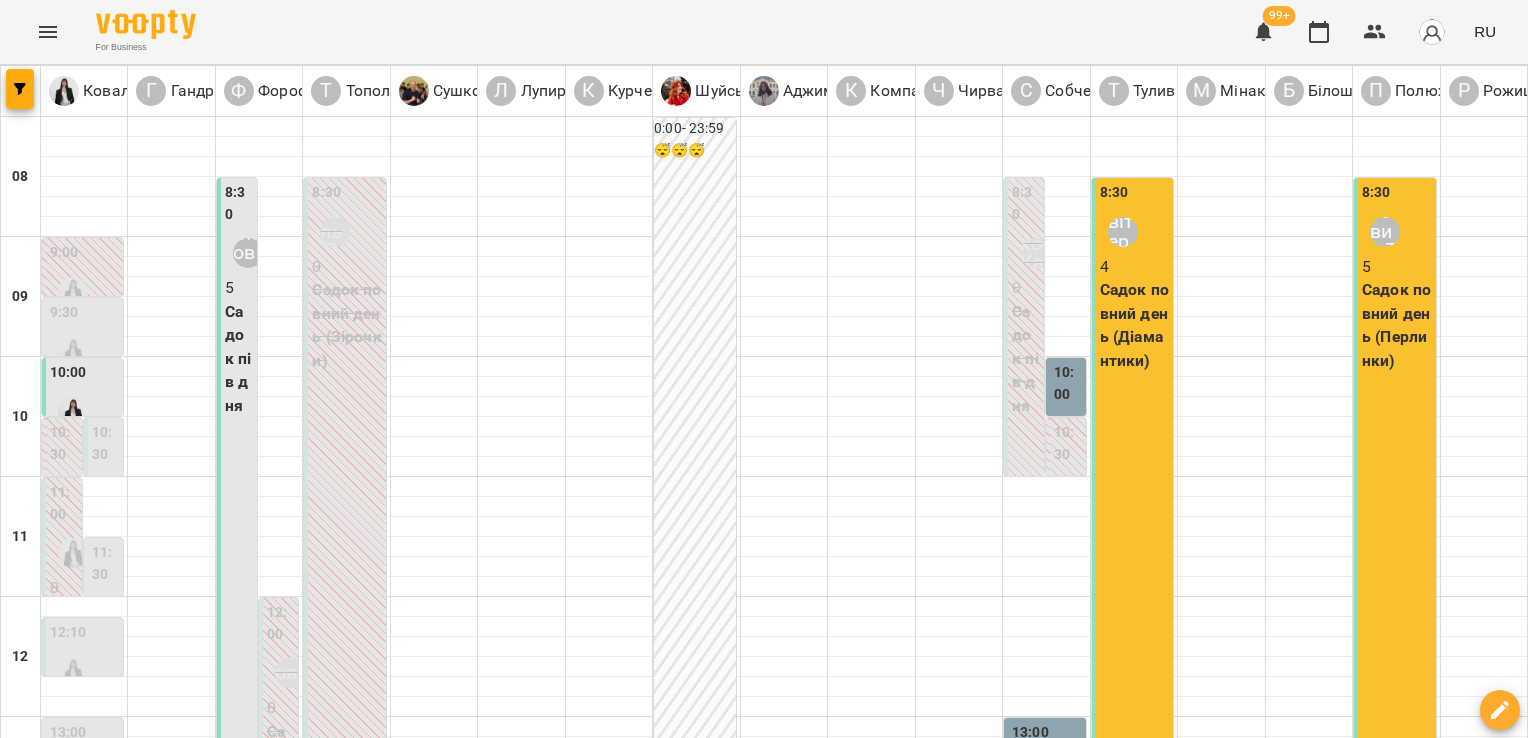scroll, scrollTop: 944, scrollLeft: 0, axis: vertical 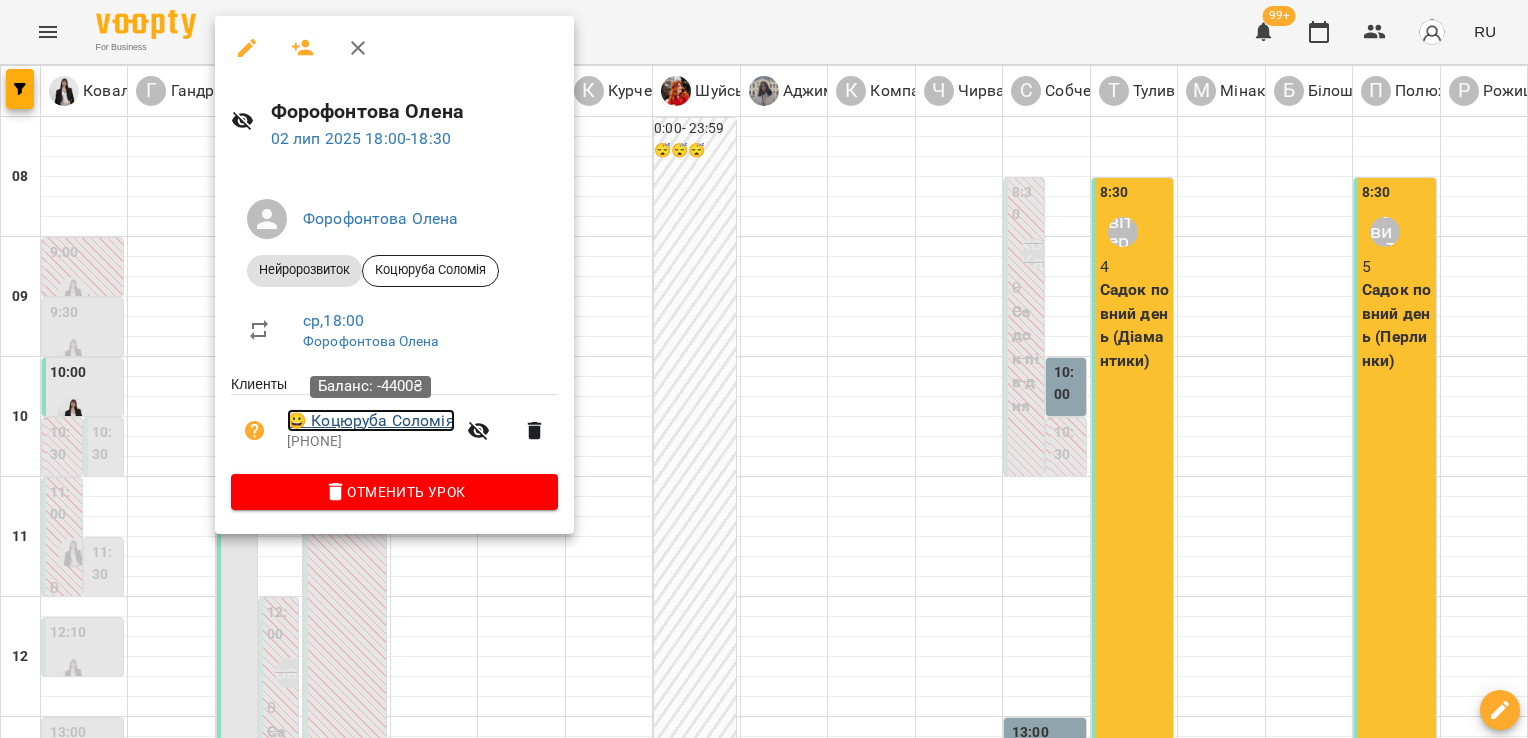 click on "😀   [LAST] [LAST]" at bounding box center [371, 421] 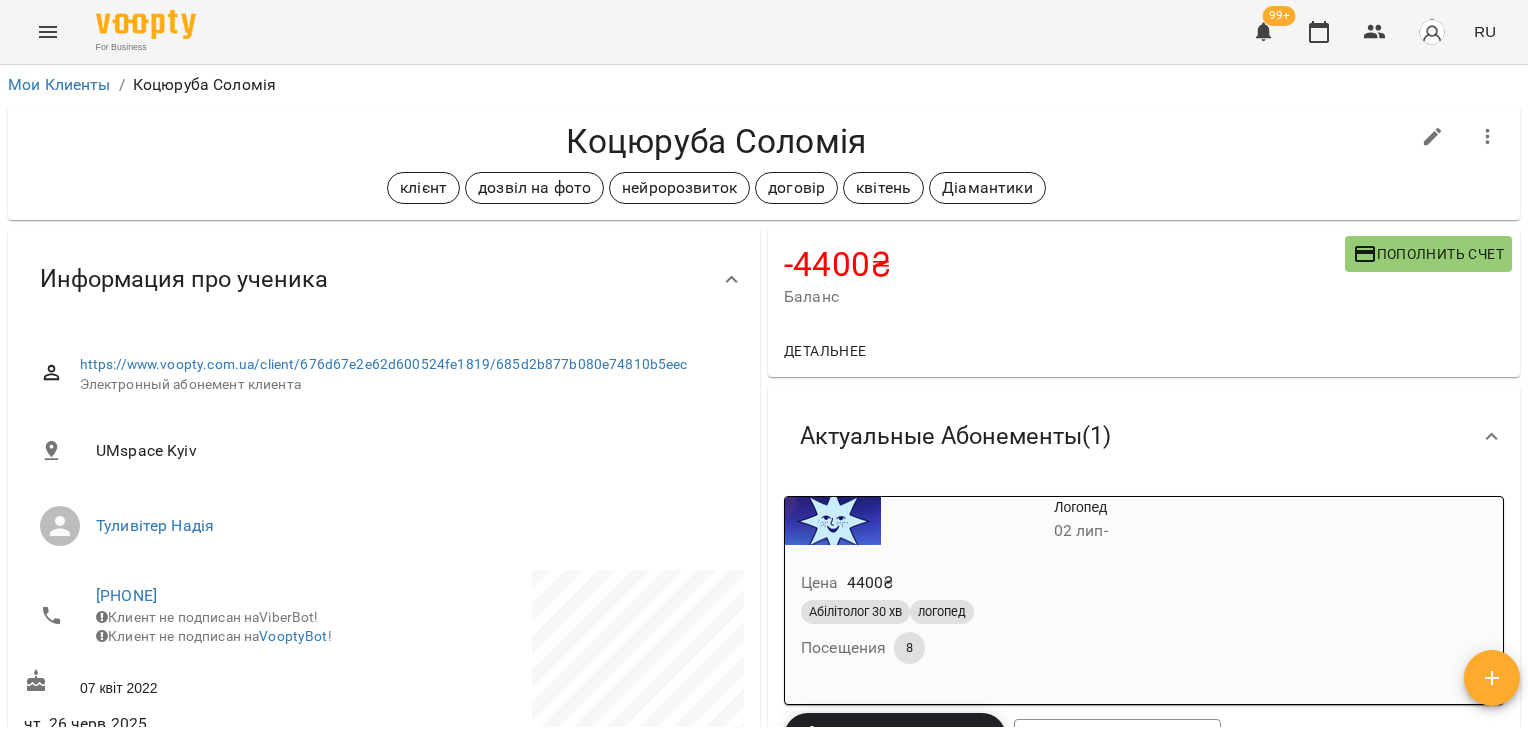 click on "Логопед 02 лип  -   Цена 4400 ₴ Абілітолог 30 хв логопед Посещения 8" at bounding box center [1144, 600] 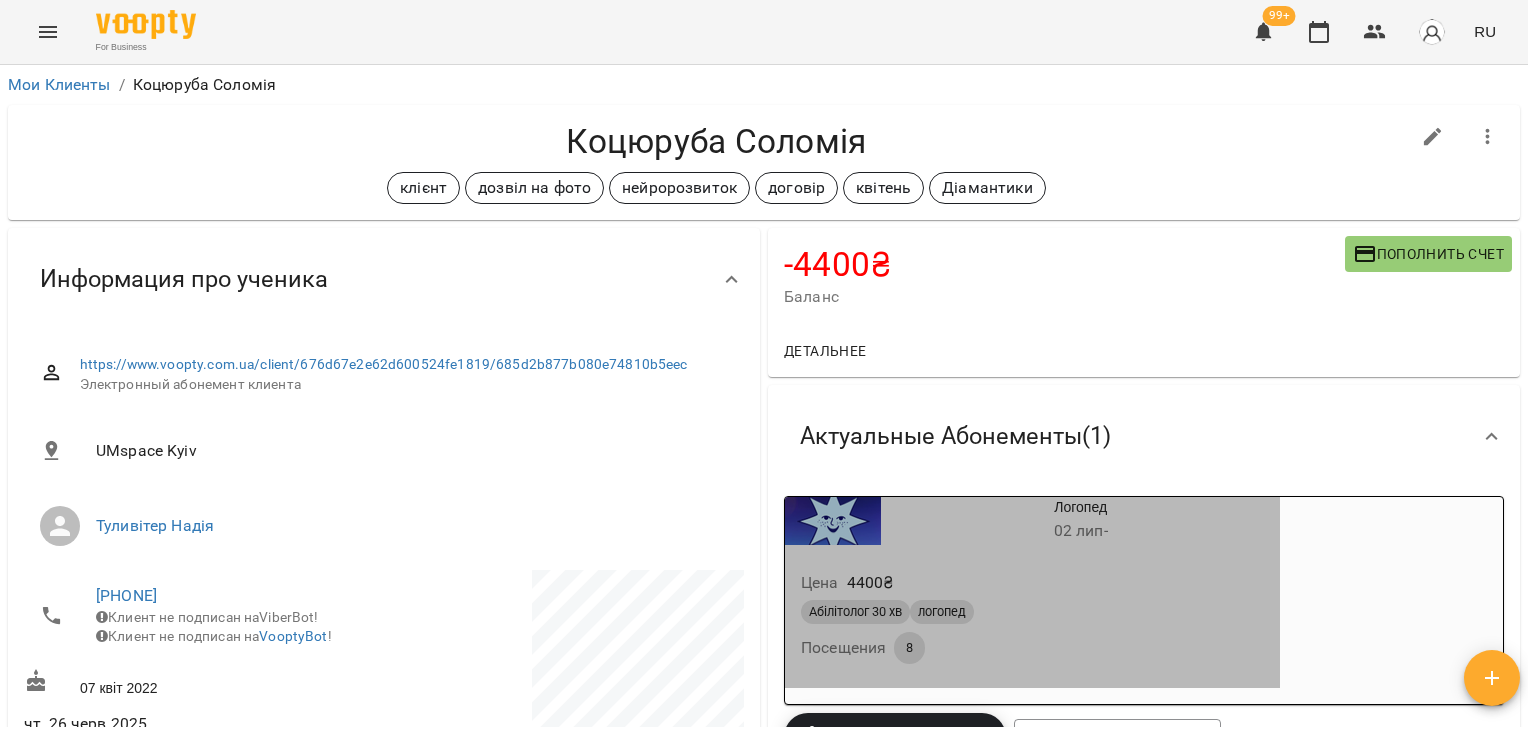 click on "Цена 4400 ₴" at bounding box center [1032, 583] 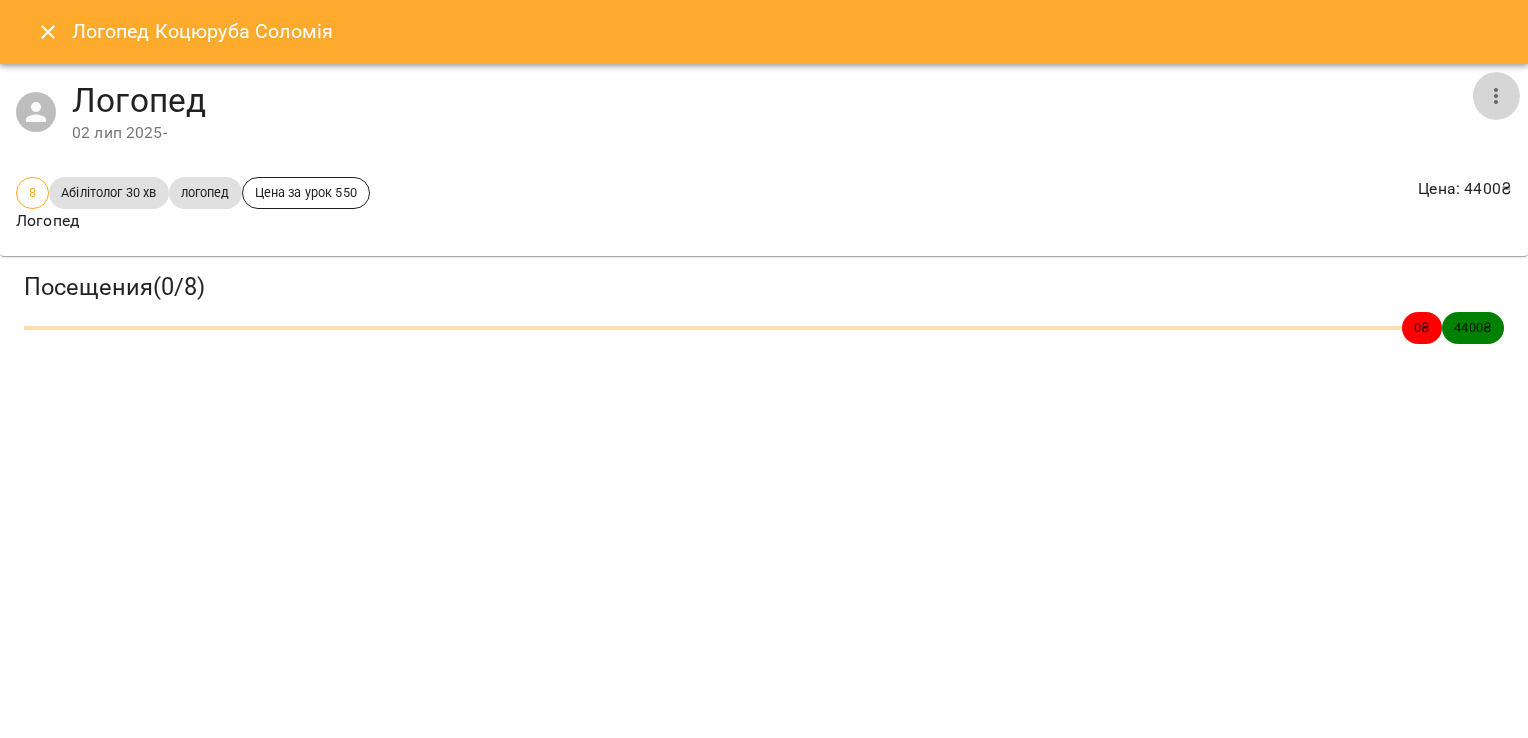 click 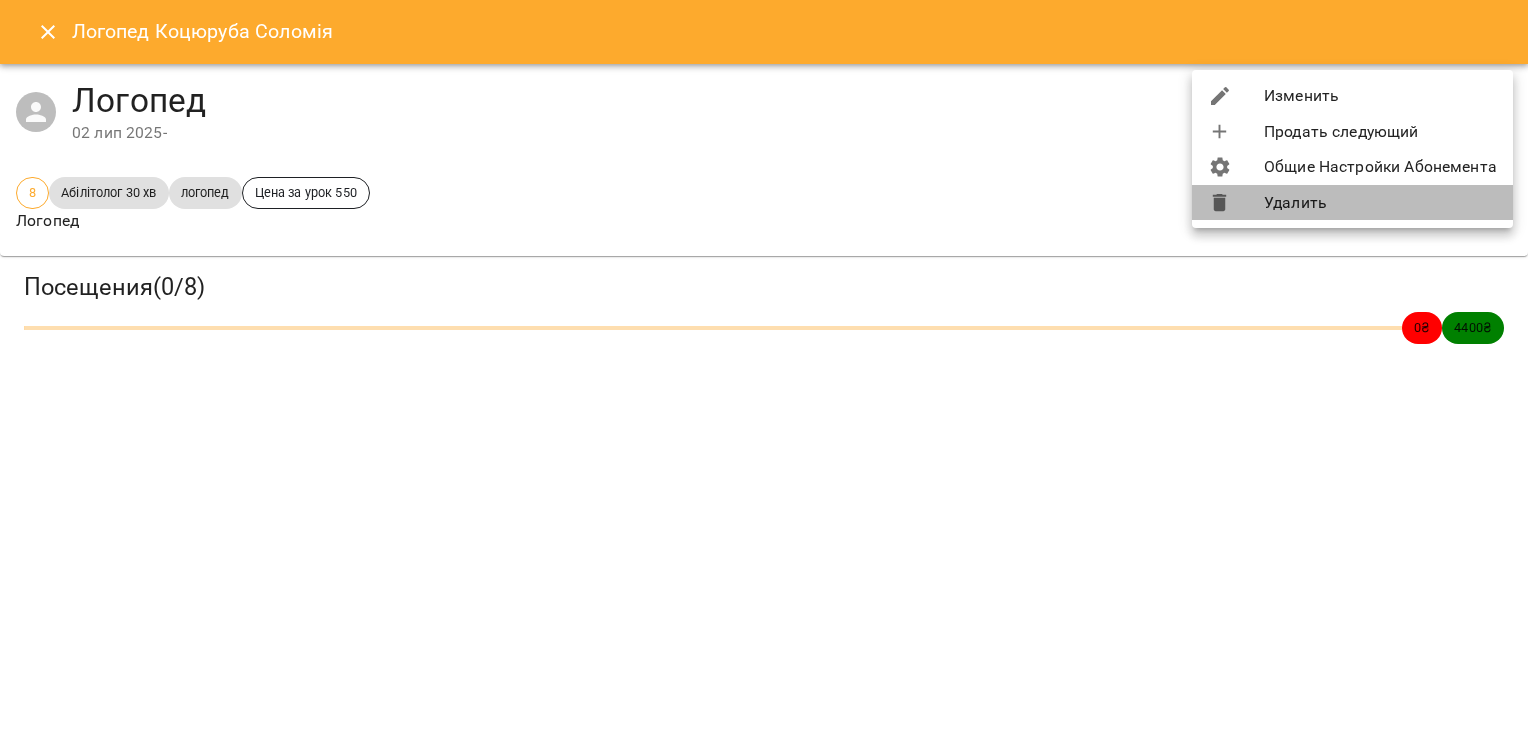 click on "Удалить" at bounding box center (1352, 203) 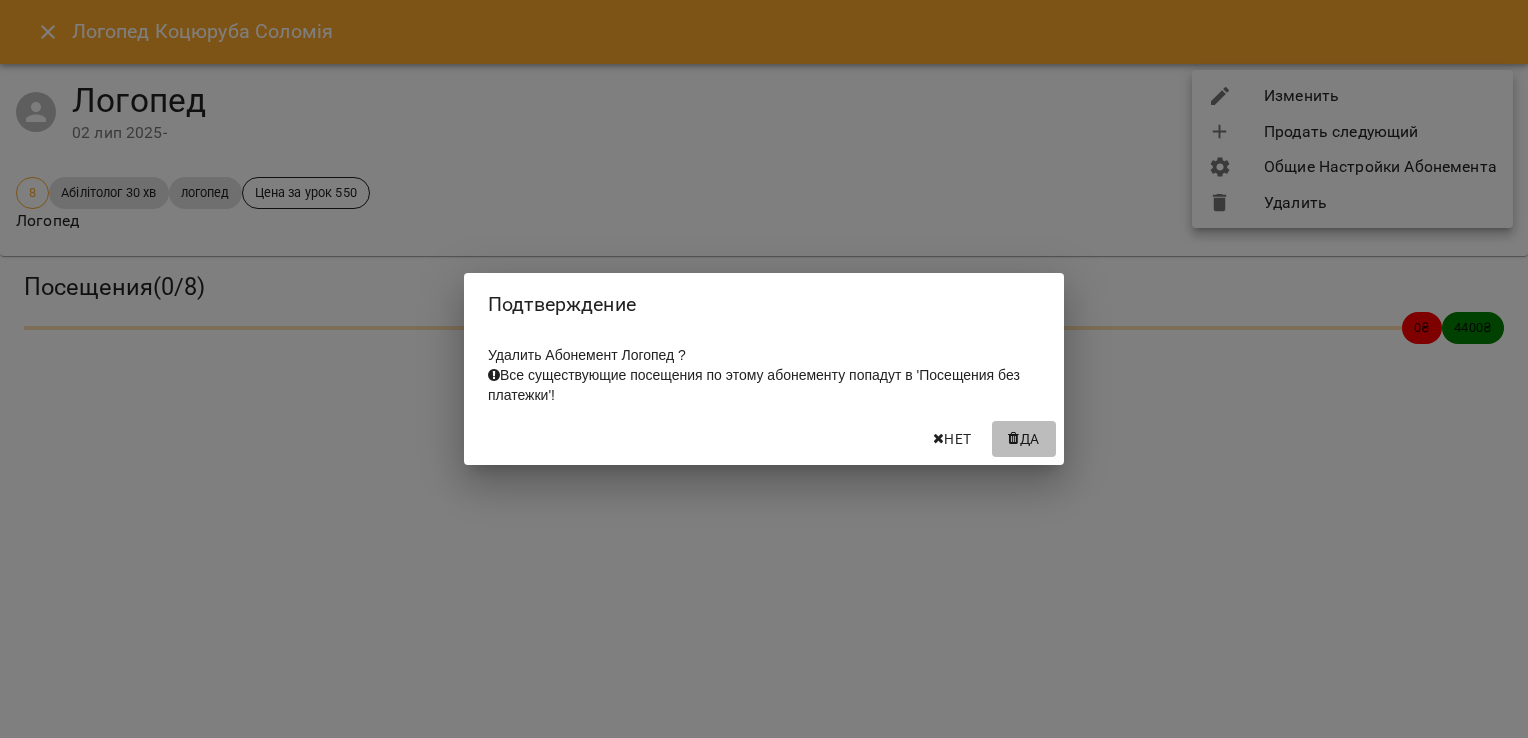 click on "Да" at bounding box center [1030, 439] 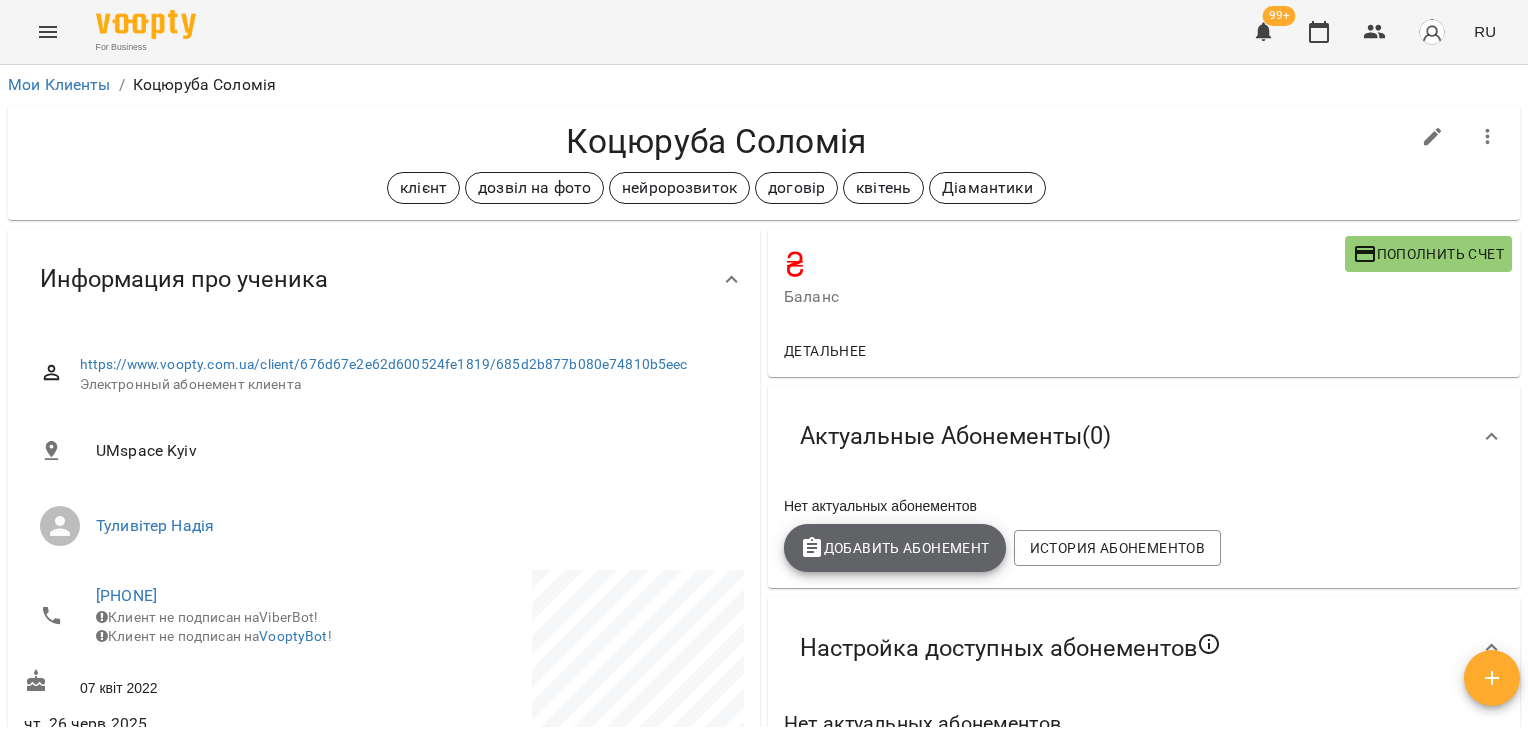 click on "Добавить Абонемент" at bounding box center [895, 548] 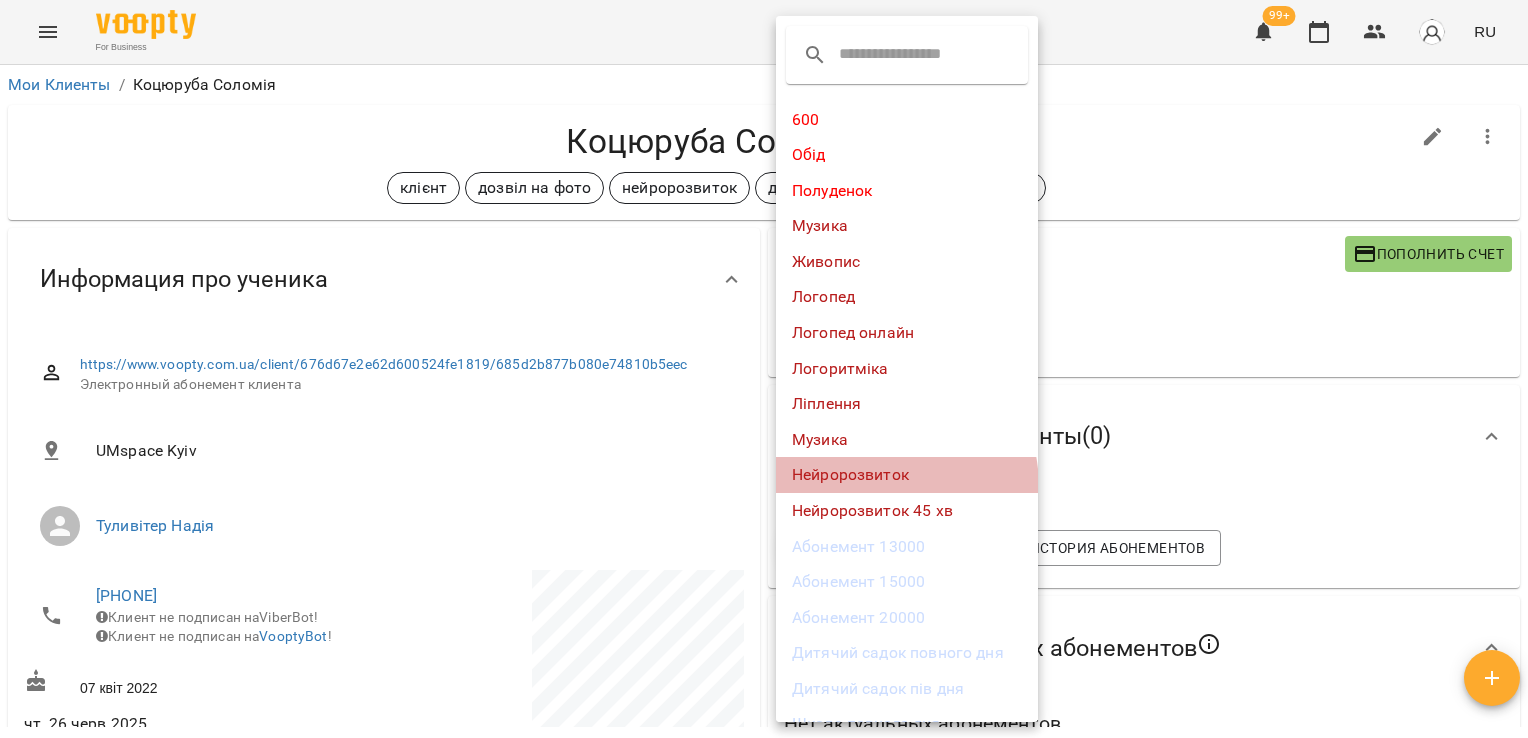 click on "Нейророзвиток" at bounding box center [907, 475] 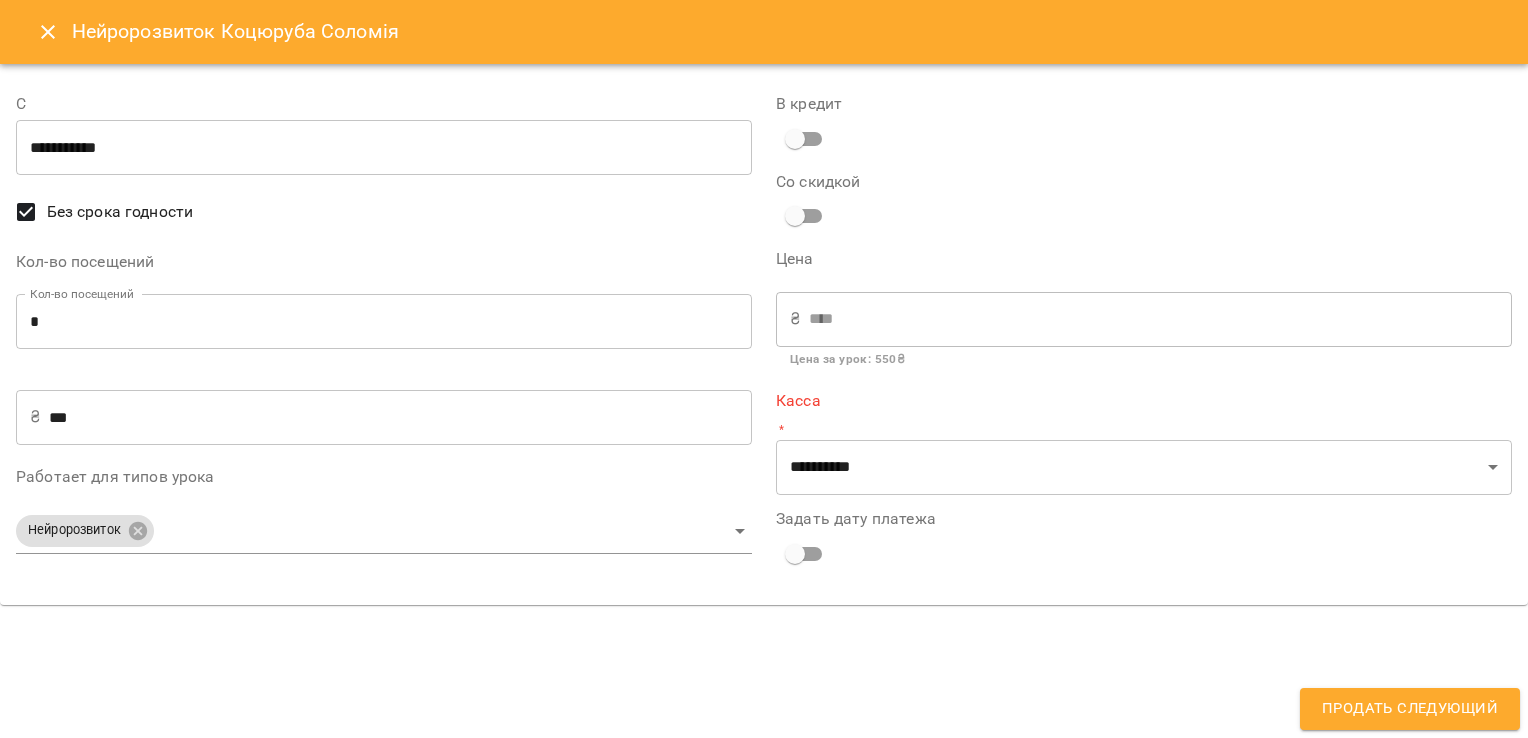 type on "**********" 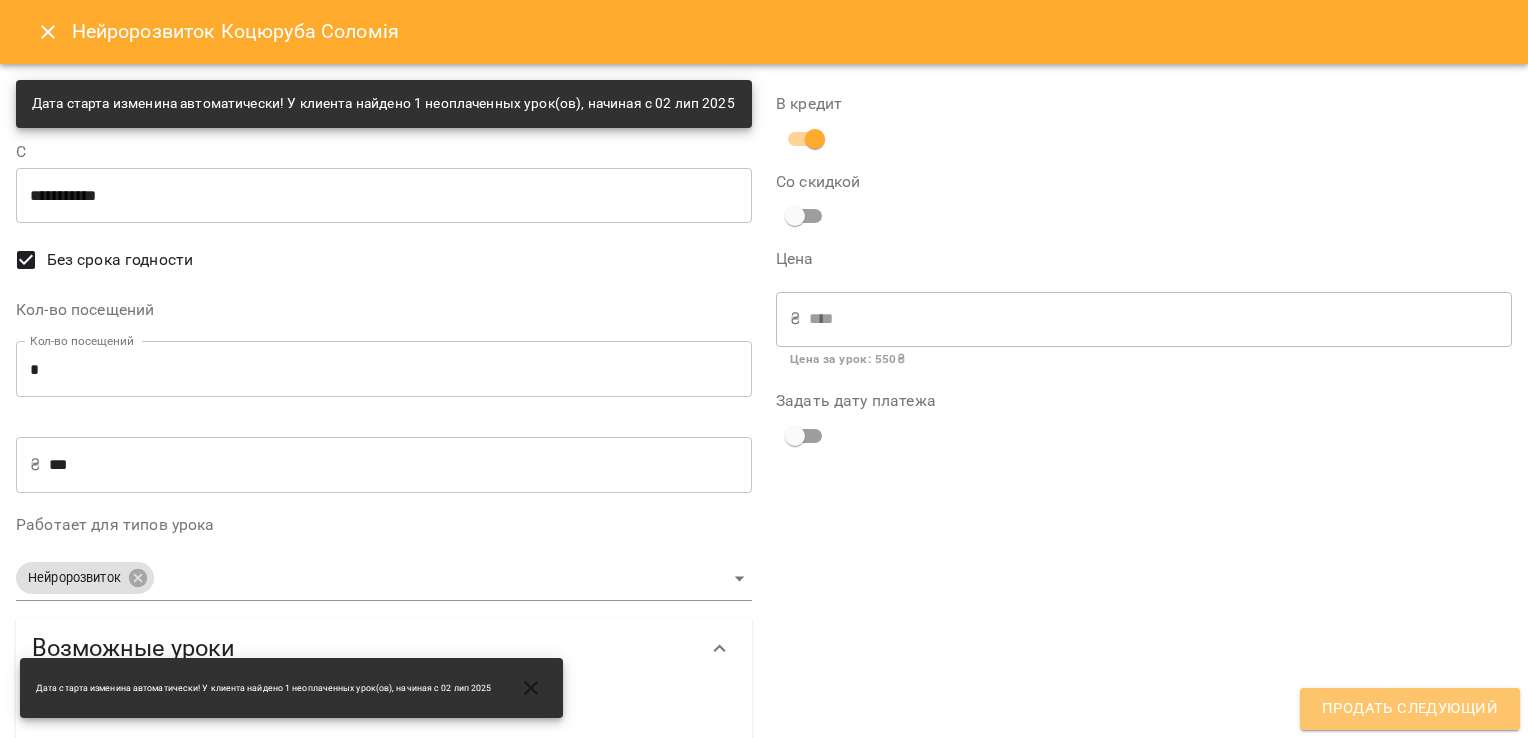 click on "Продать следующий" at bounding box center [1410, 709] 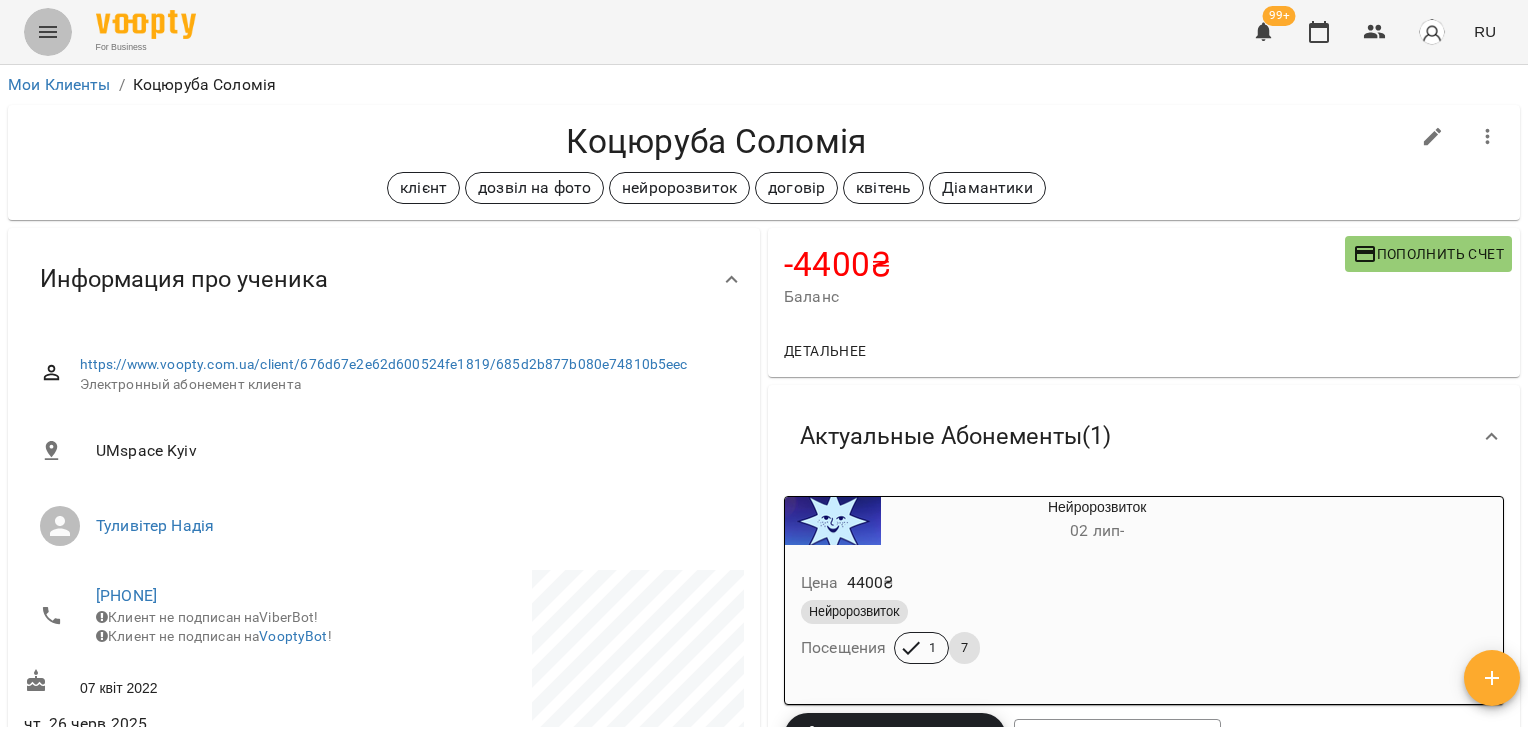 click 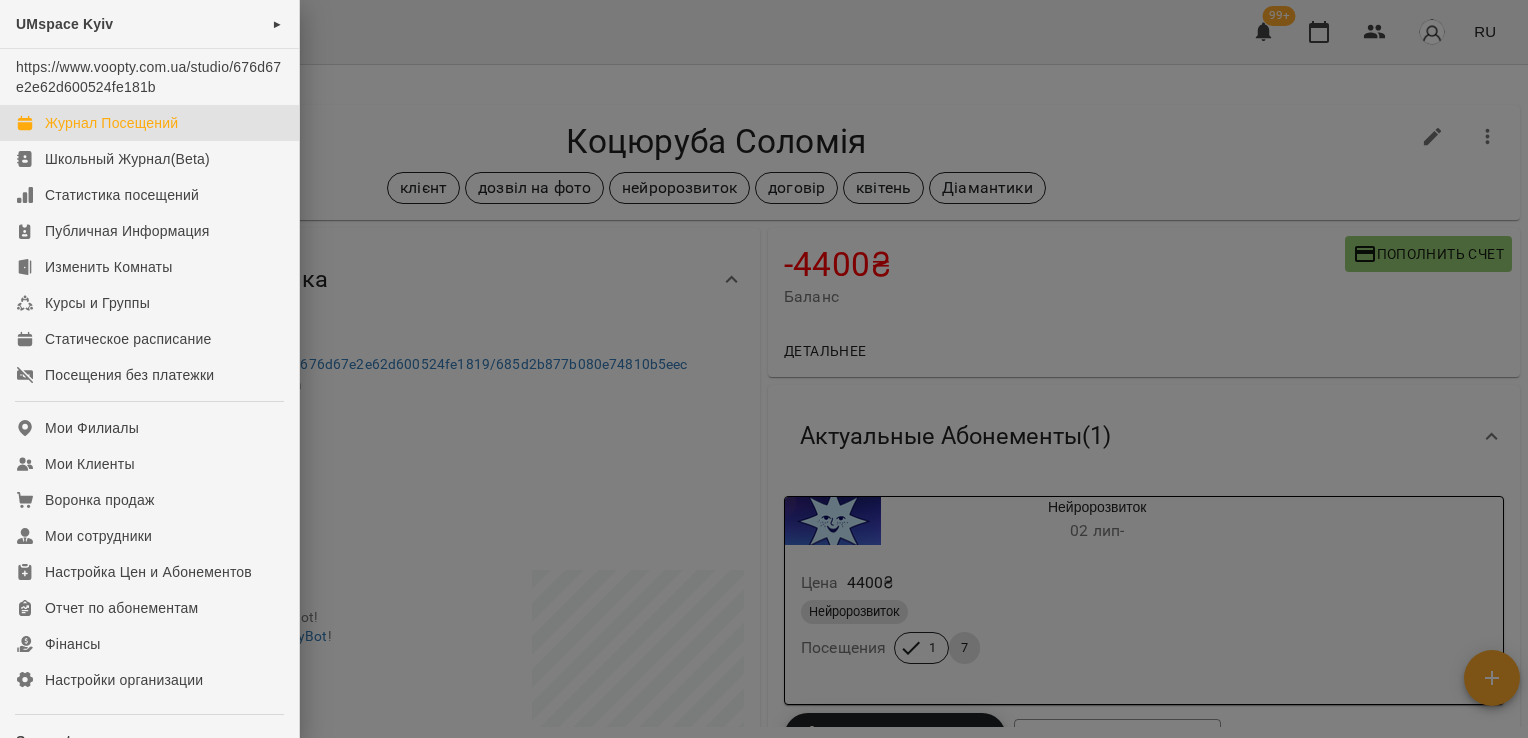click on "Журнал Посещений" at bounding box center (111, 123) 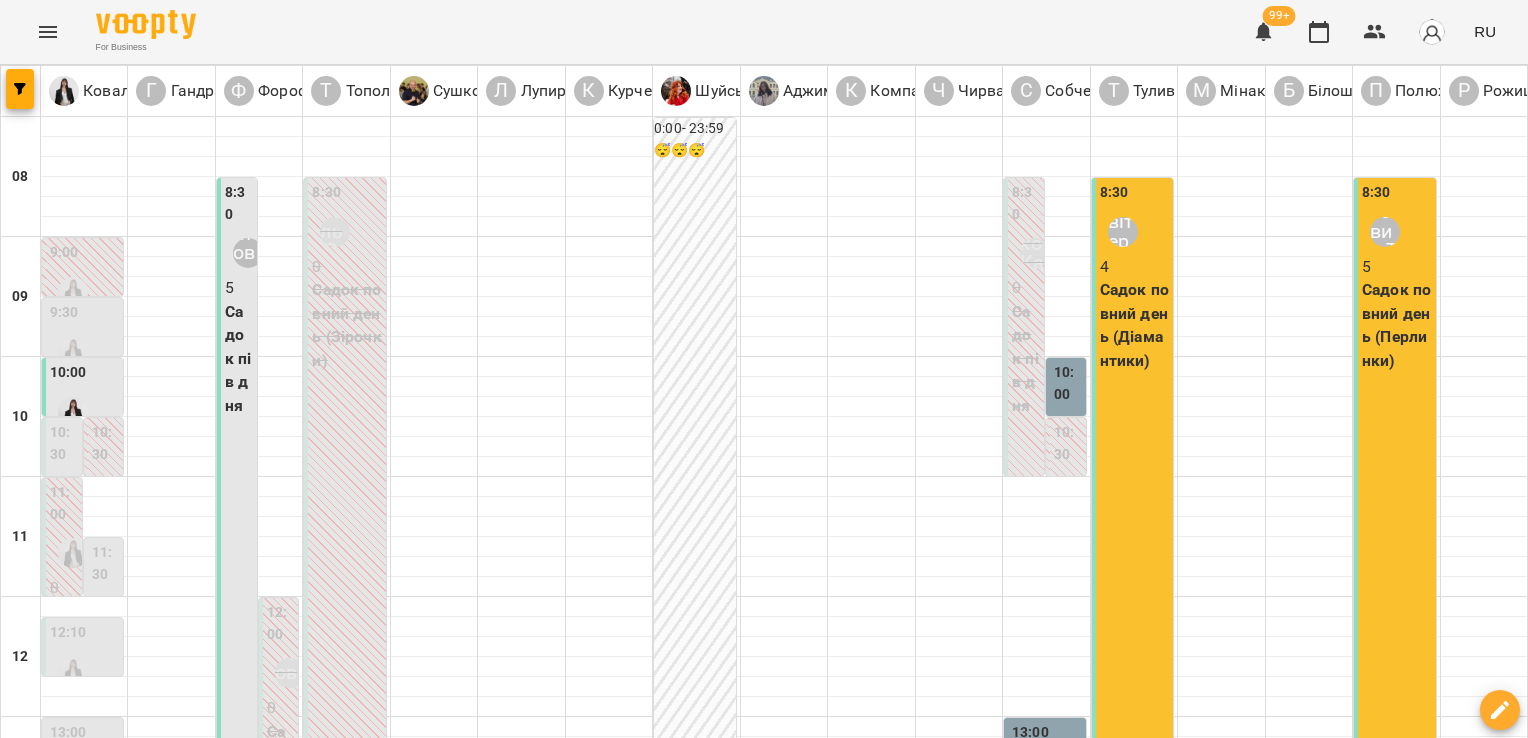 click on "чт" at bounding box center (852, 1703) 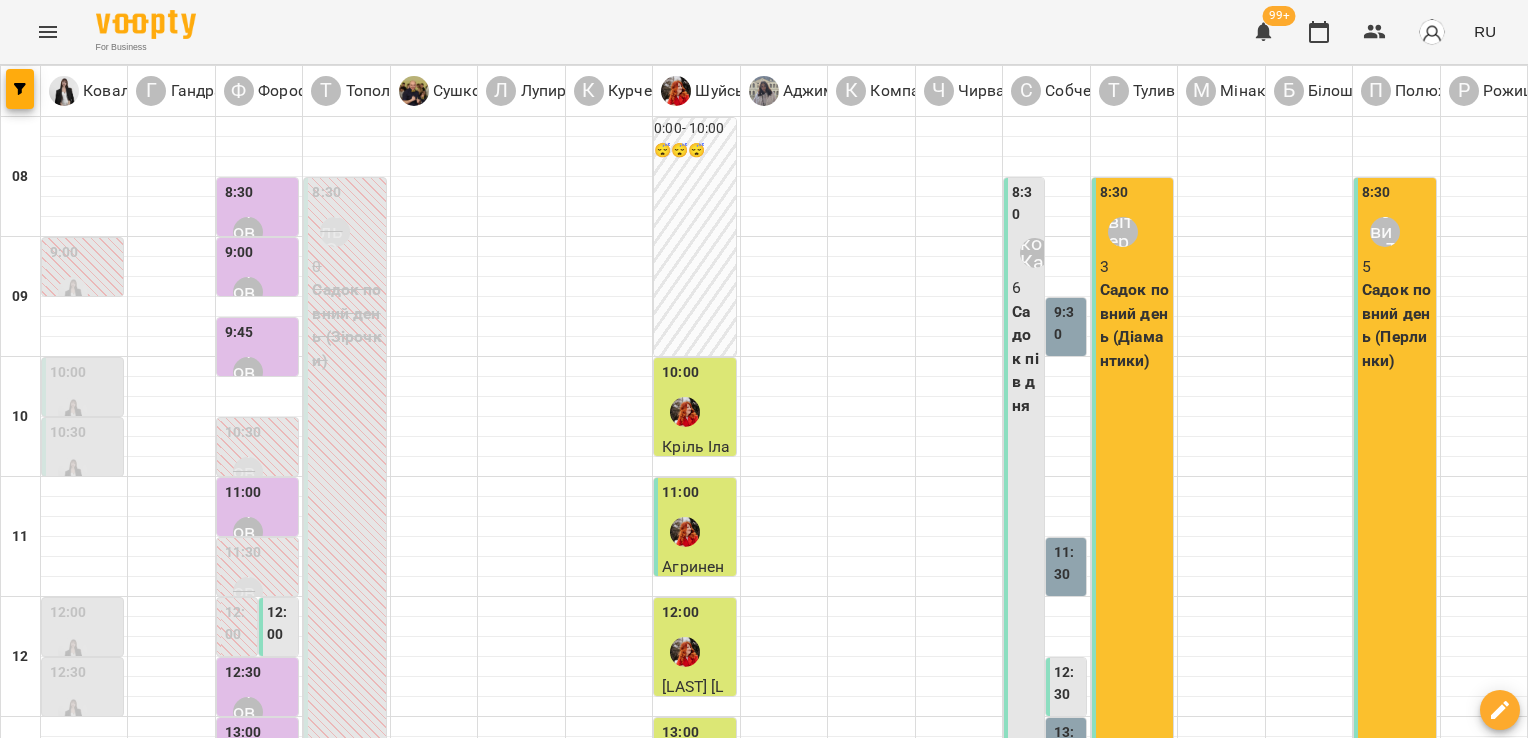 scroll, scrollTop: 0, scrollLeft: 0, axis: both 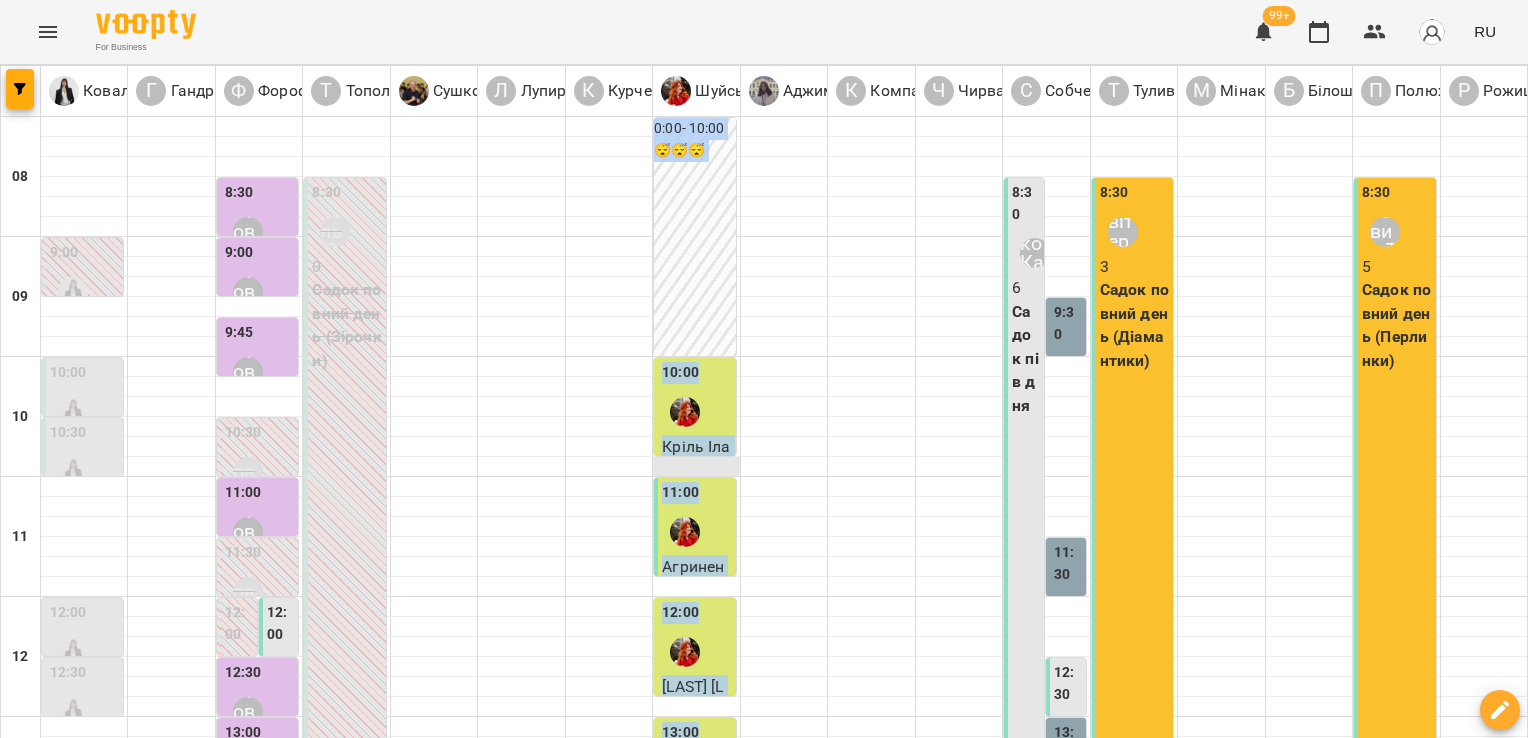 drag, startPoint x: 772, startPoint y: 364, endPoint x: 725, endPoint y: 462, distance: 108.68762 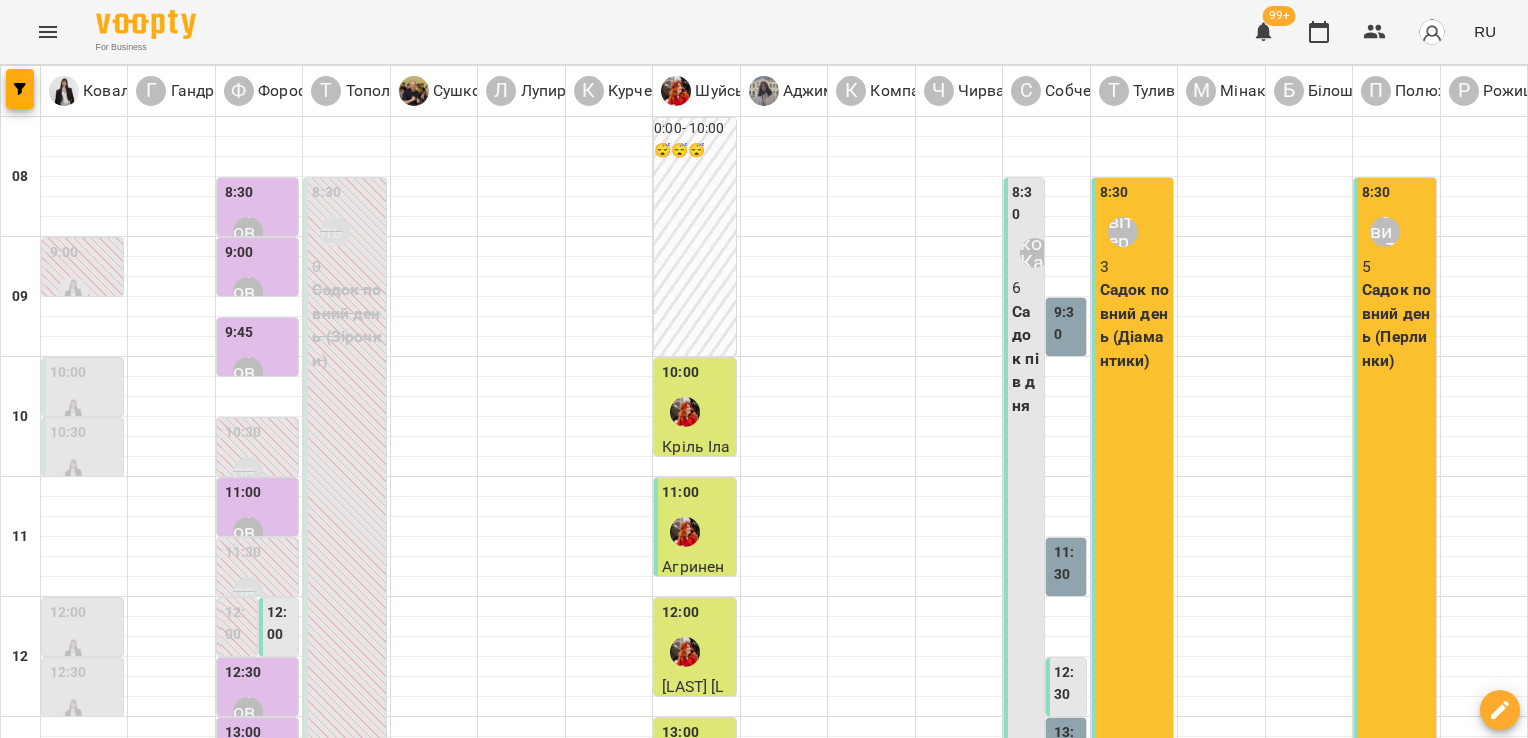 click on "**********" at bounding box center [764, 1768] 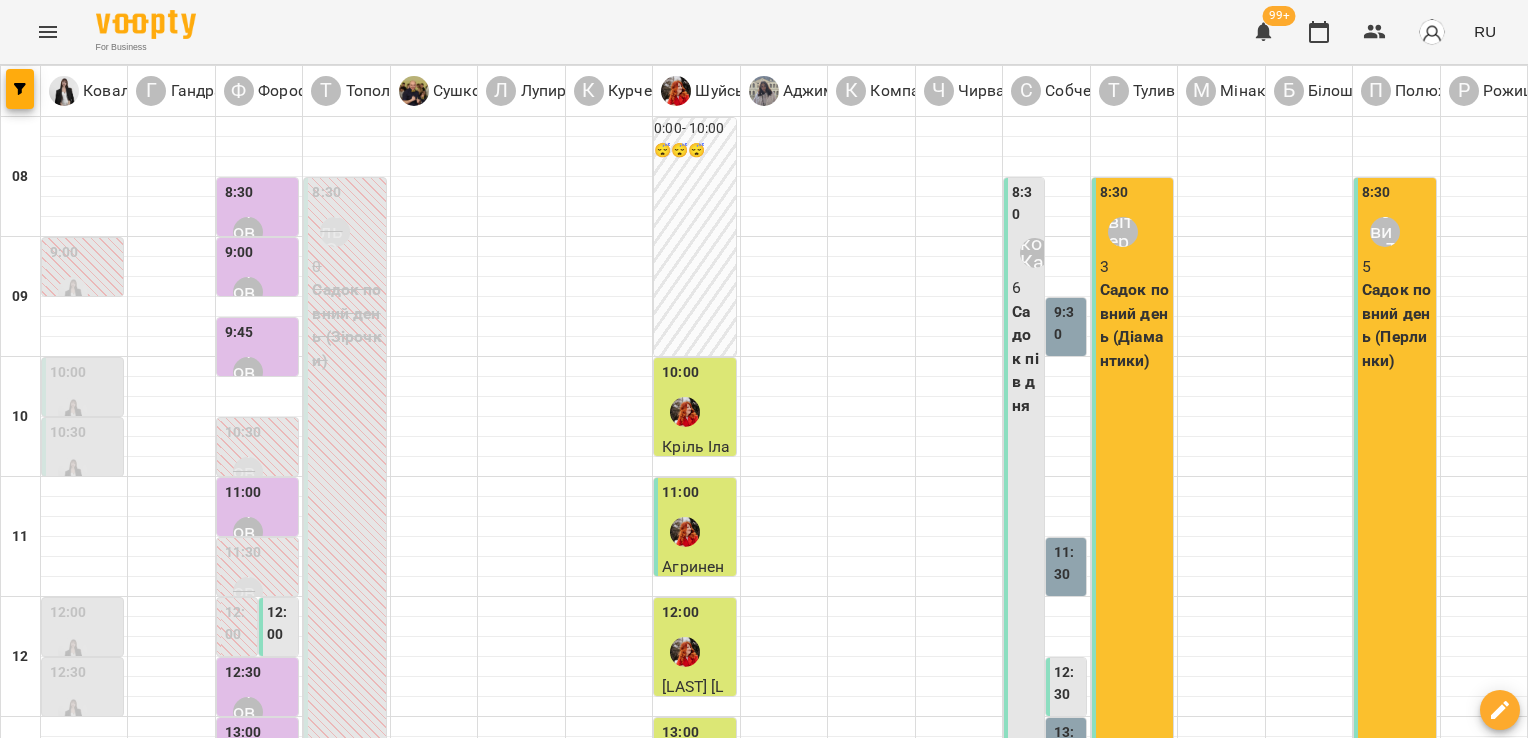 scroll, scrollTop: 0, scrollLeft: 0, axis: both 